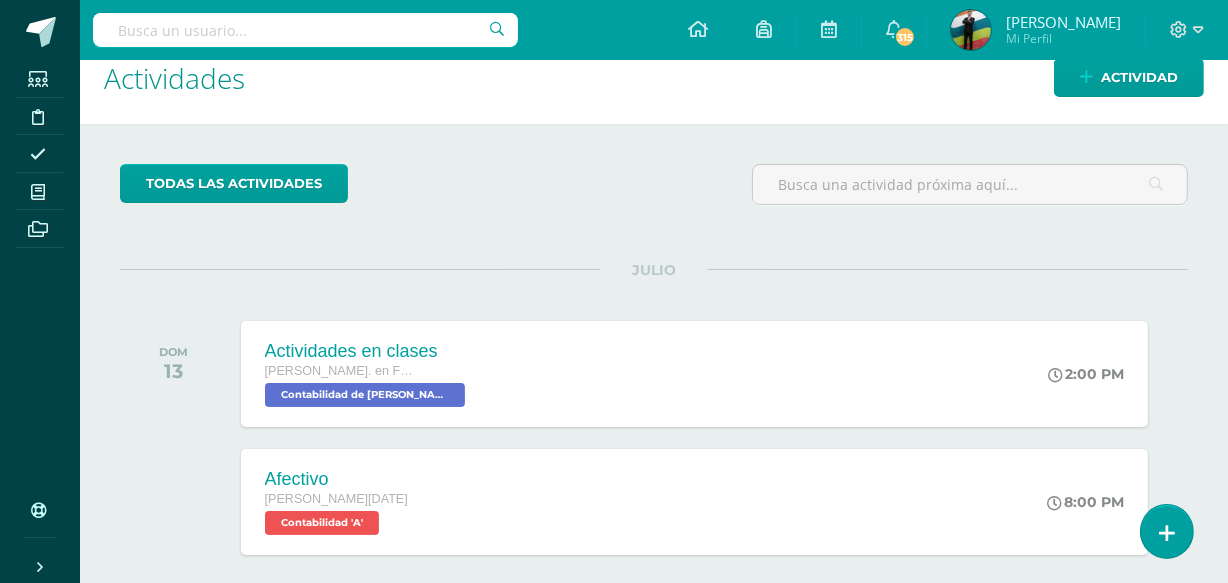scroll, scrollTop: 0, scrollLeft: 0, axis: both 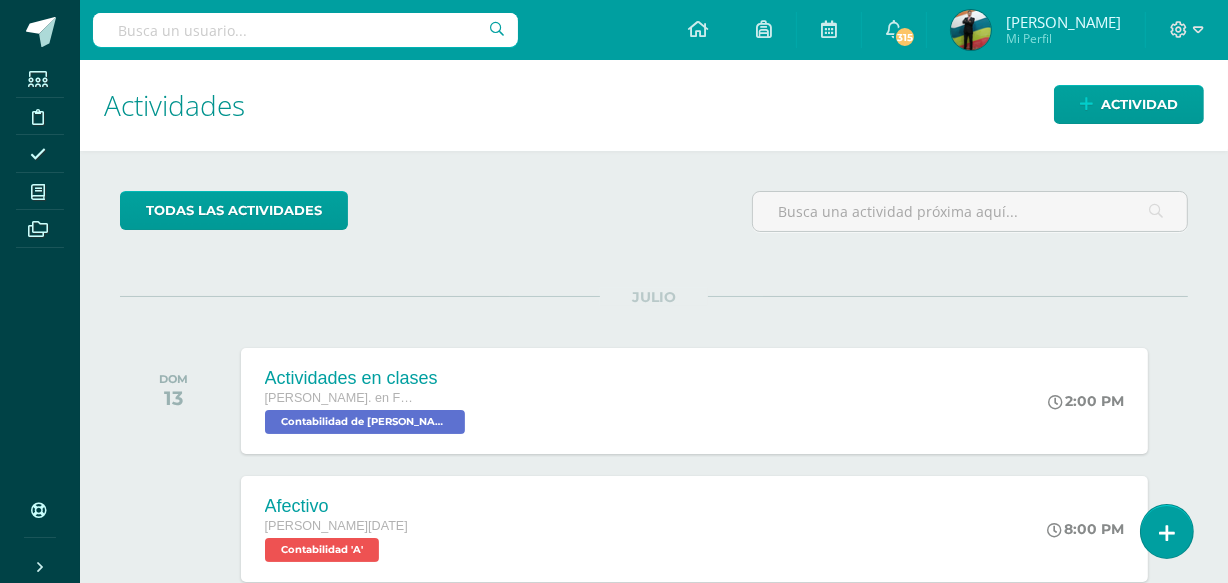 click on "Mi Perfil" at bounding box center [1063, 38] 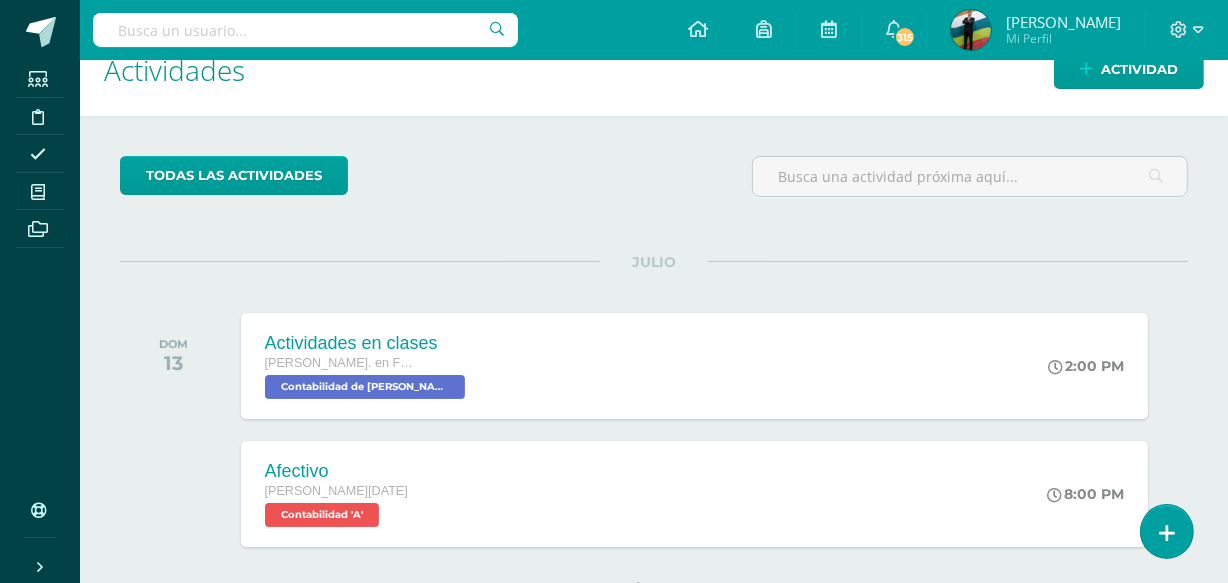 scroll, scrollTop: 23, scrollLeft: 0, axis: vertical 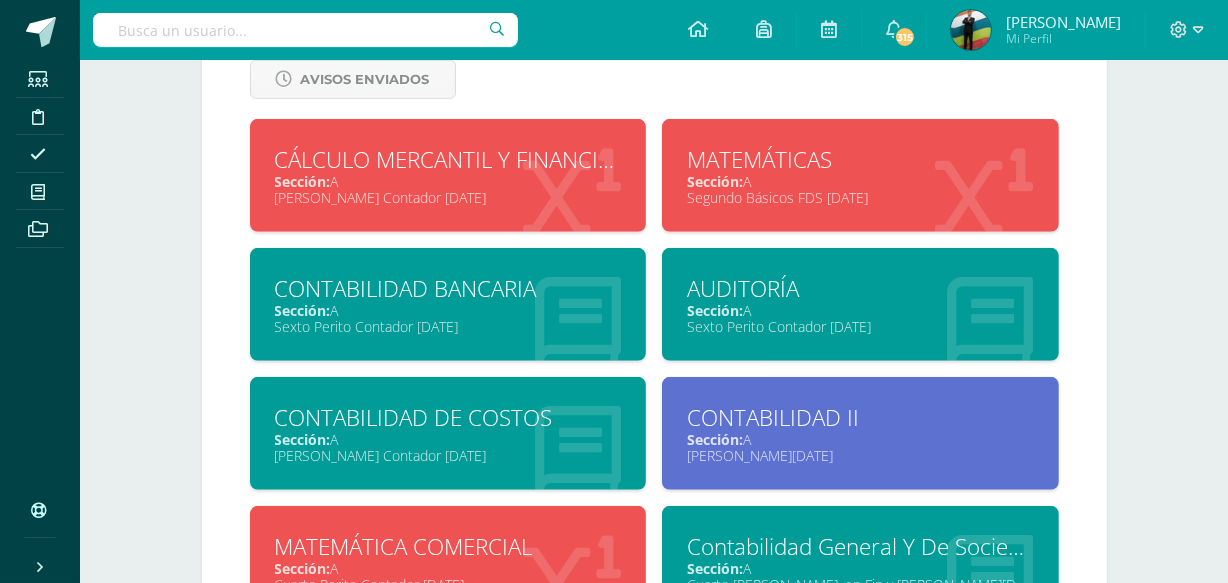 click on "Sección:  A" at bounding box center (448, 439) 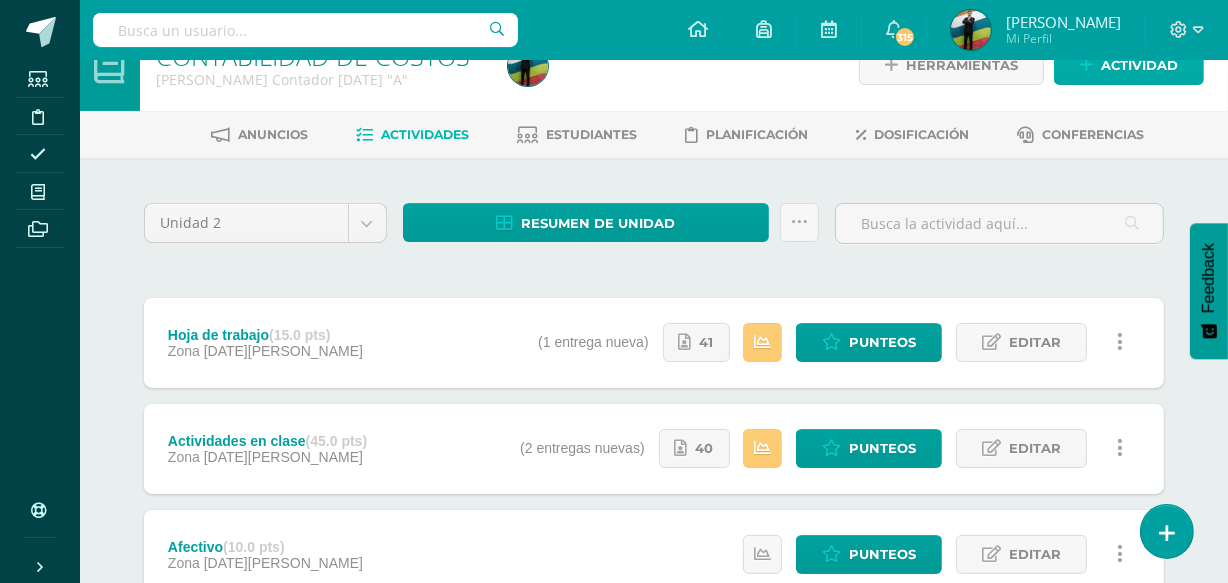 scroll, scrollTop: 0, scrollLeft: 0, axis: both 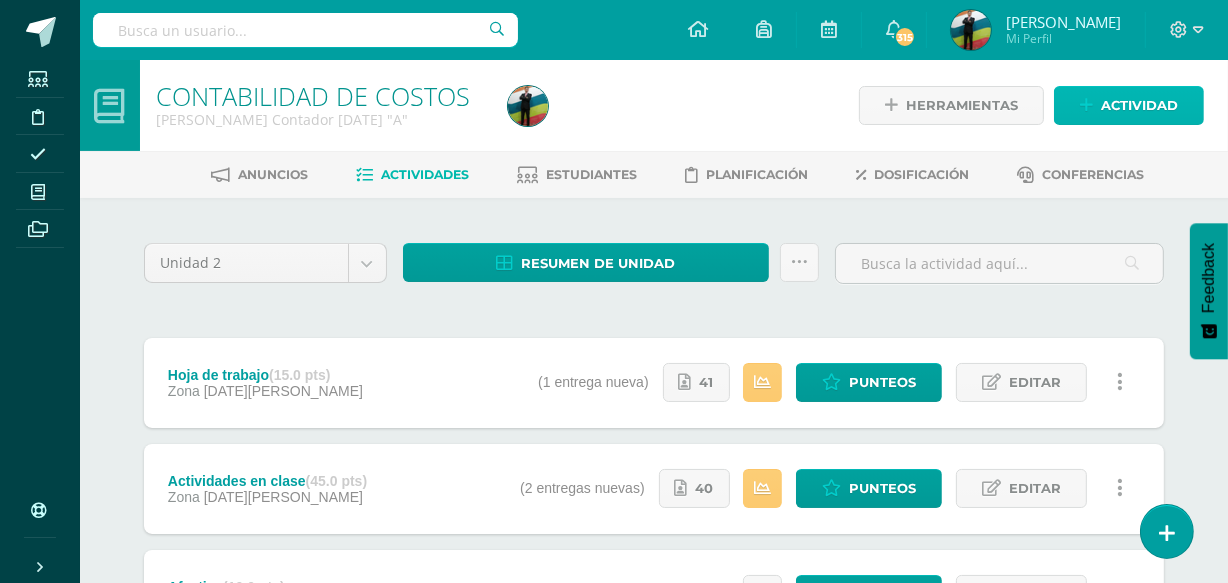 click on "Actividad" at bounding box center [1139, 105] 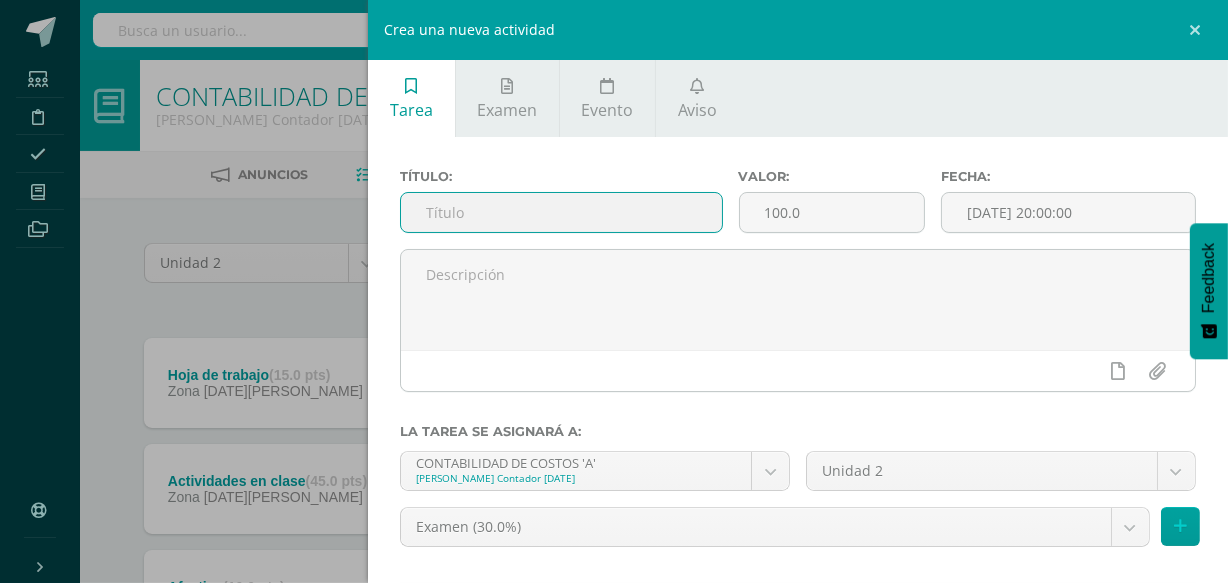 click at bounding box center (561, 212) 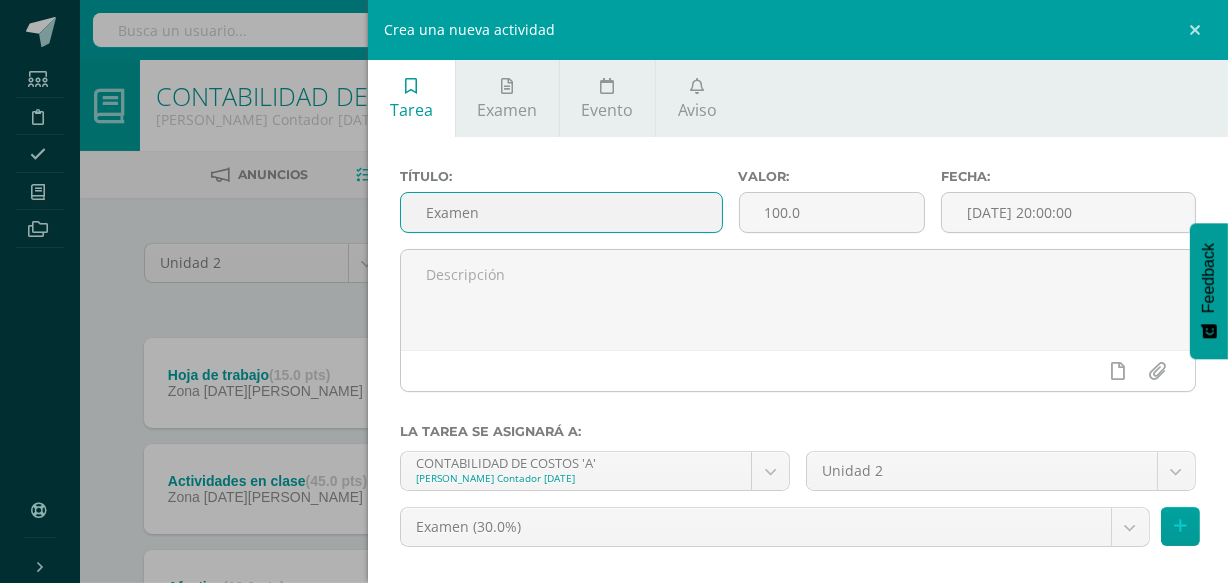 type on "Examen" 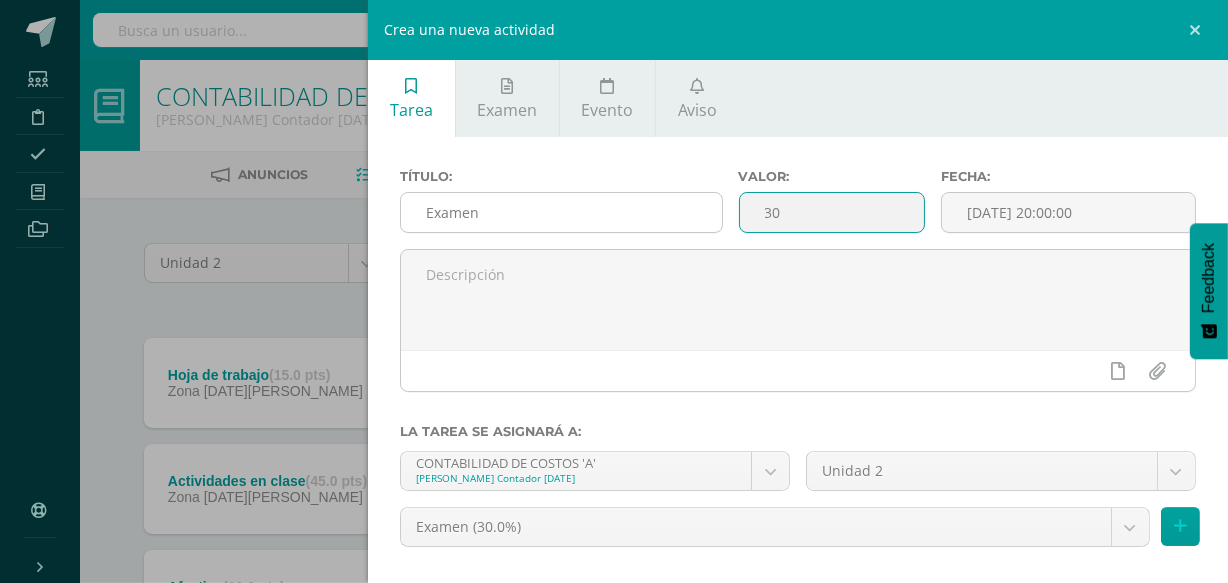 type on "30" 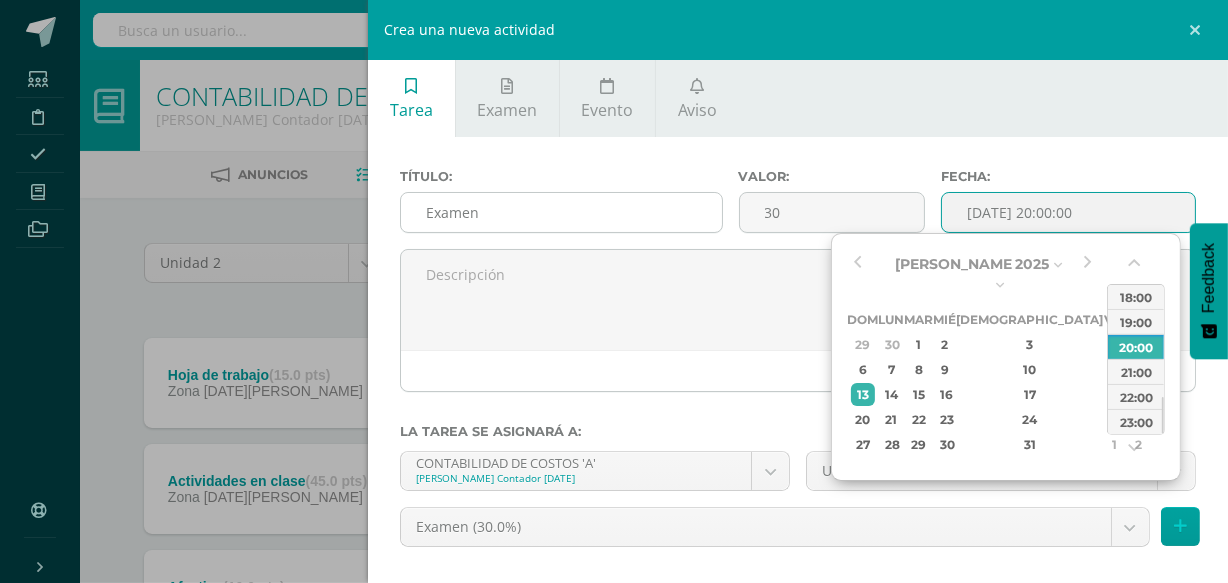 type on "2025-07-13 20:00" 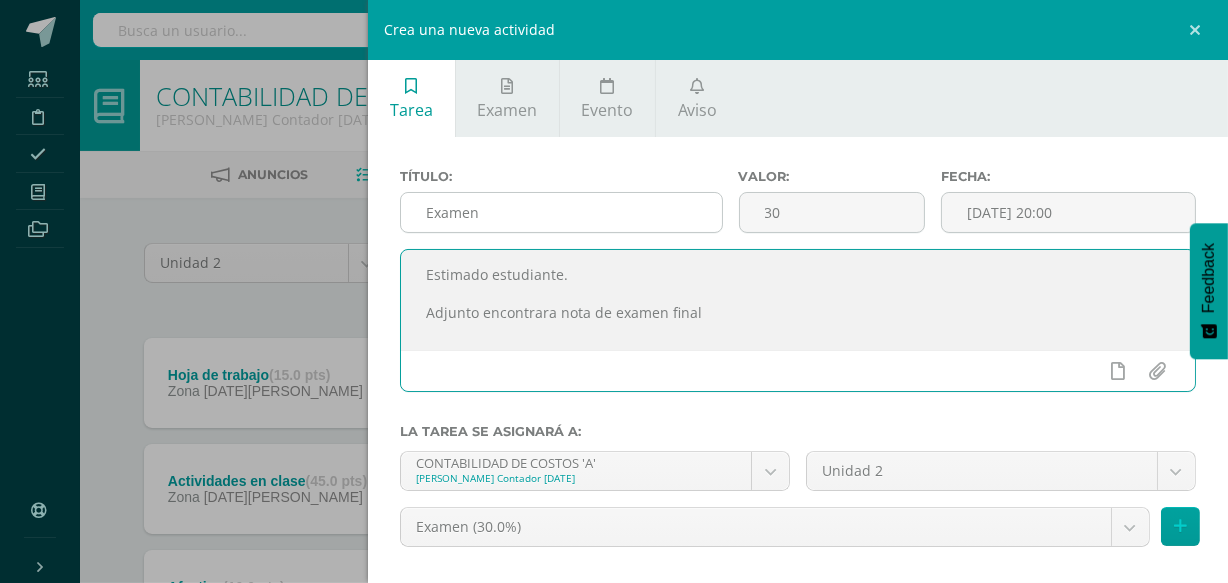 scroll, scrollTop: 10, scrollLeft: 0, axis: vertical 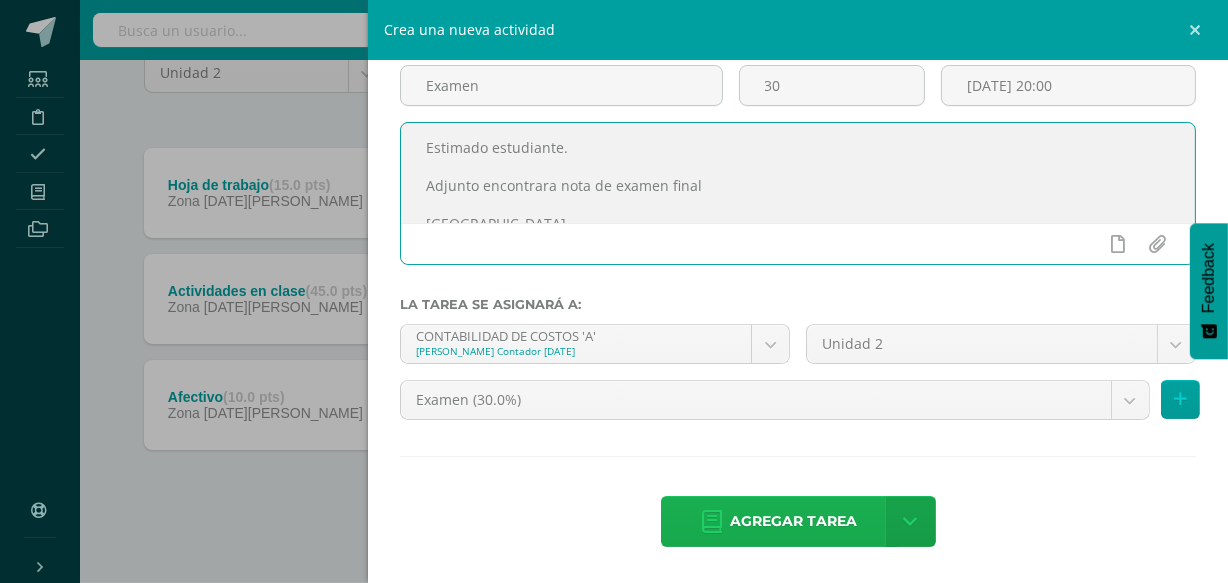 type on "Estimado estudiante.
Adjunto encontrara nota de examen final
Saludos" 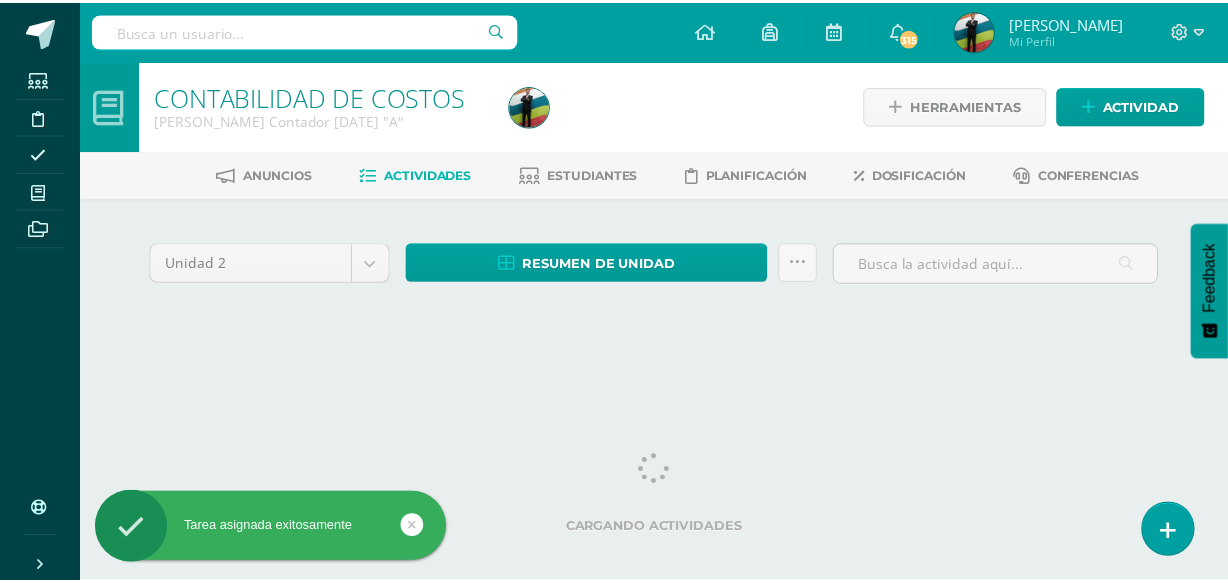 scroll, scrollTop: 0, scrollLeft: 0, axis: both 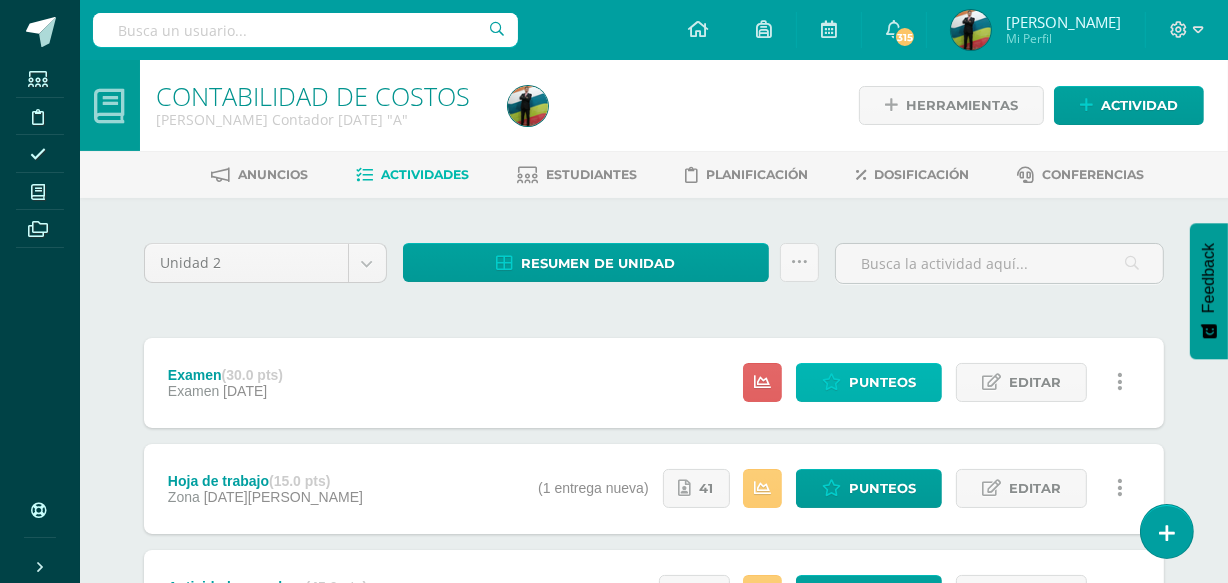 click on "Punteos" at bounding box center [882, 382] 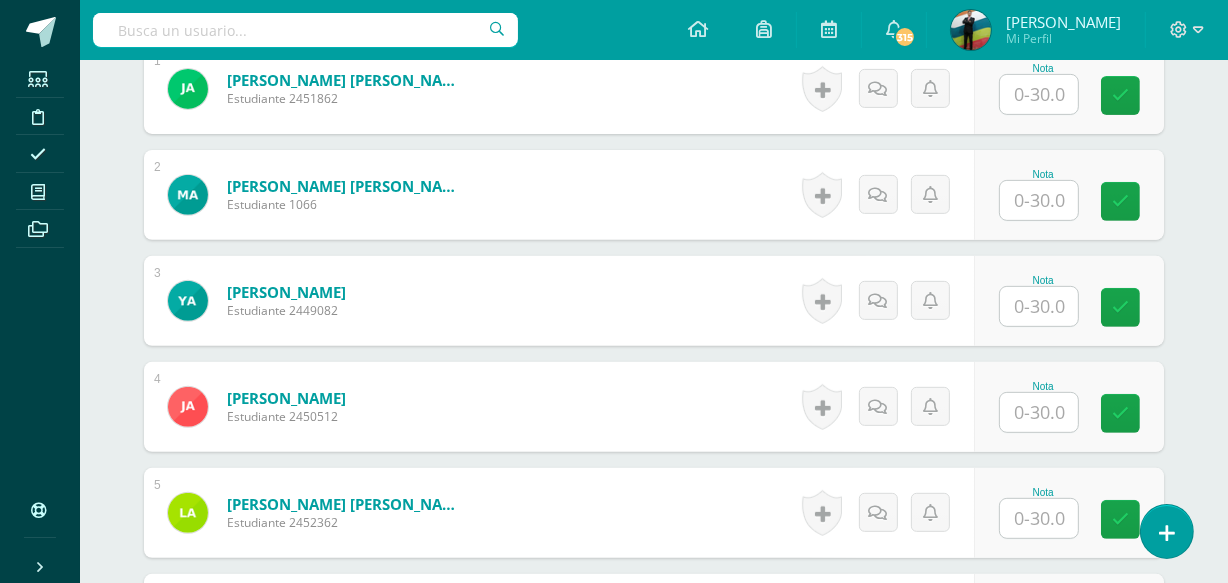 scroll, scrollTop: 3425, scrollLeft: 0, axis: vertical 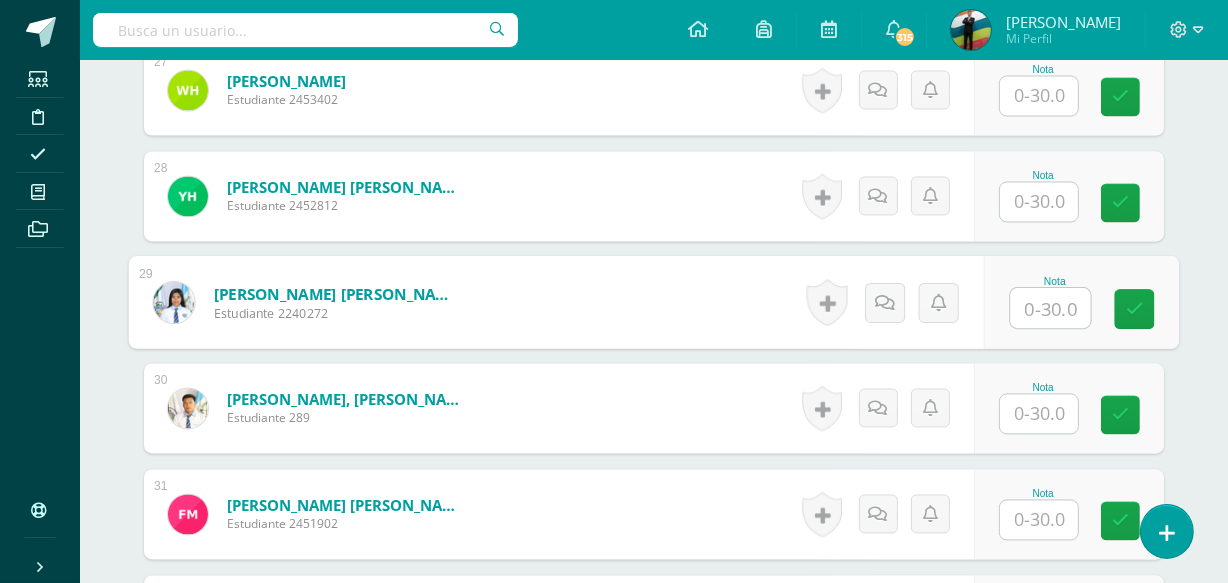 click at bounding box center [1051, 308] 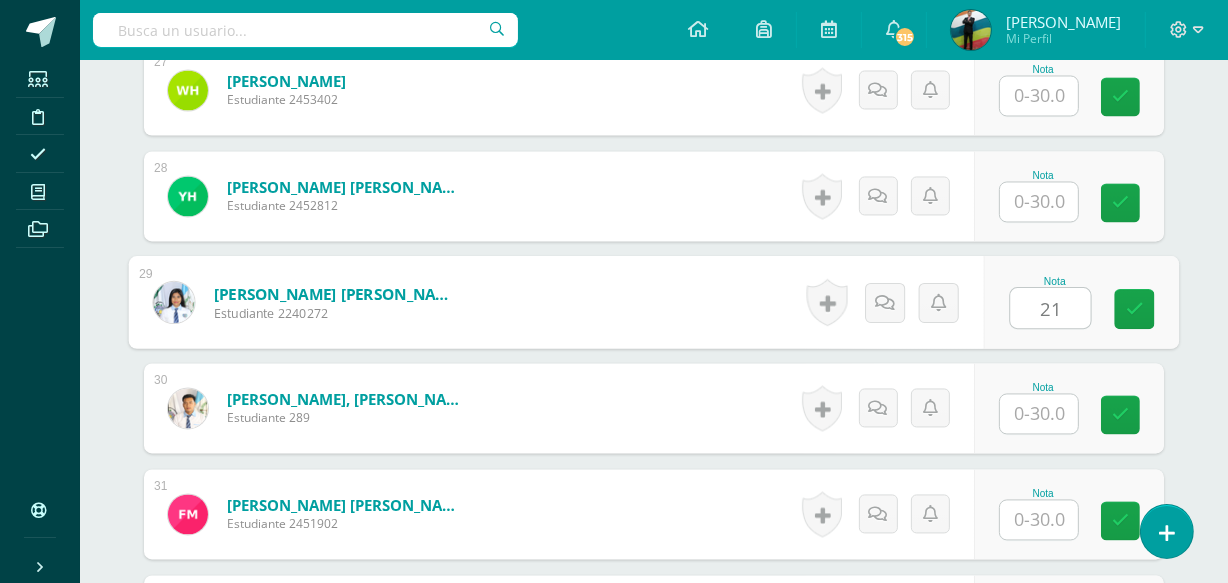 type on "21" 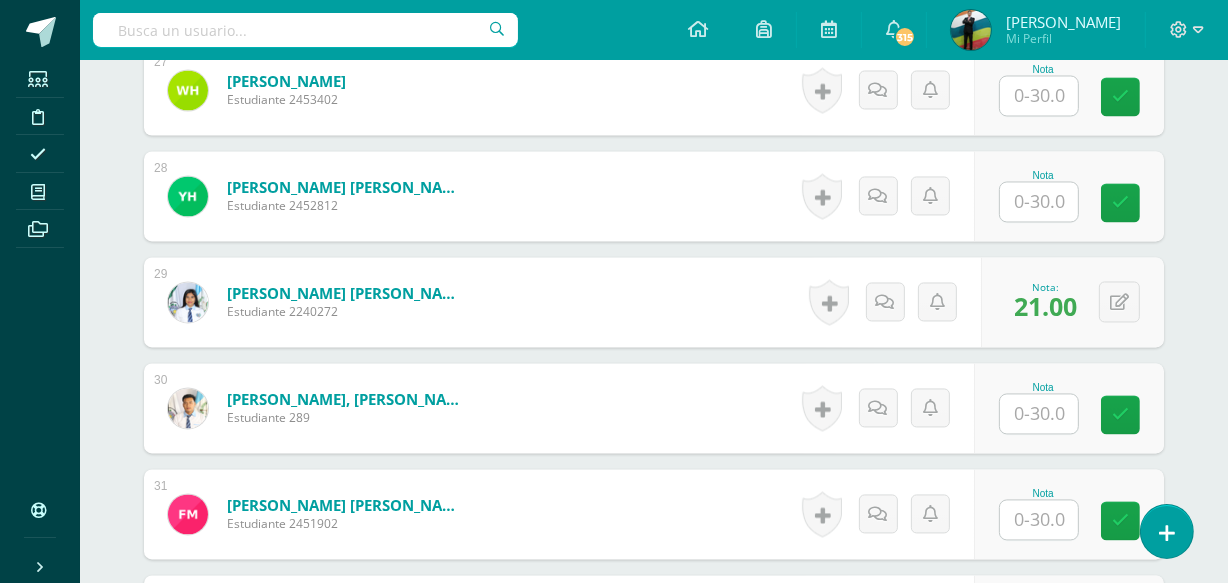 scroll, scrollTop: 4485, scrollLeft: 0, axis: vertical 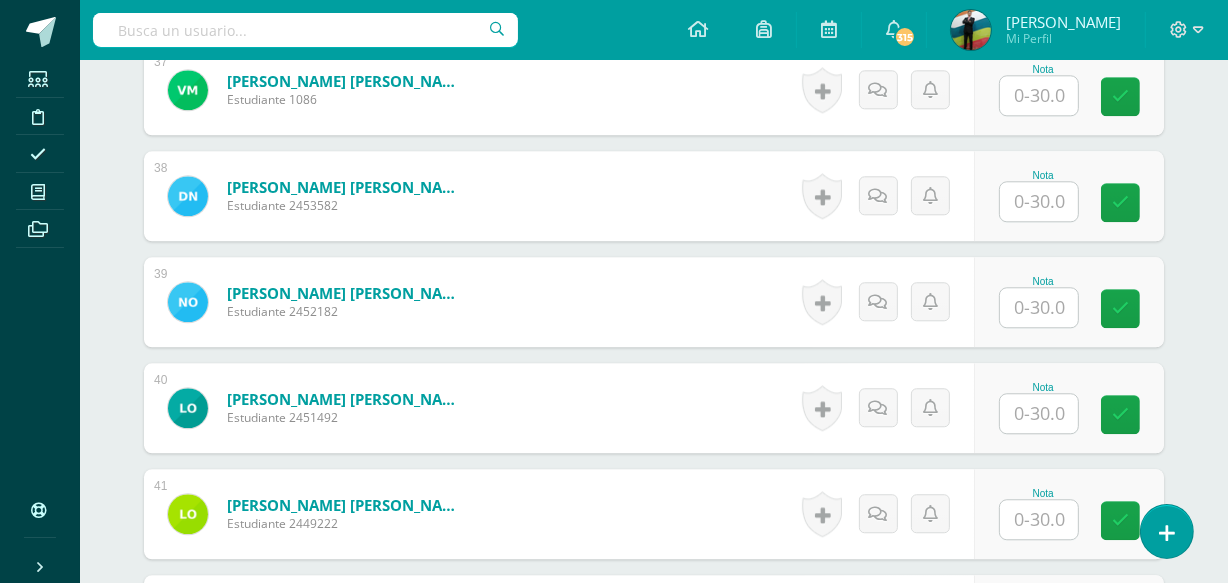 click at bounding box center [1039, 307] 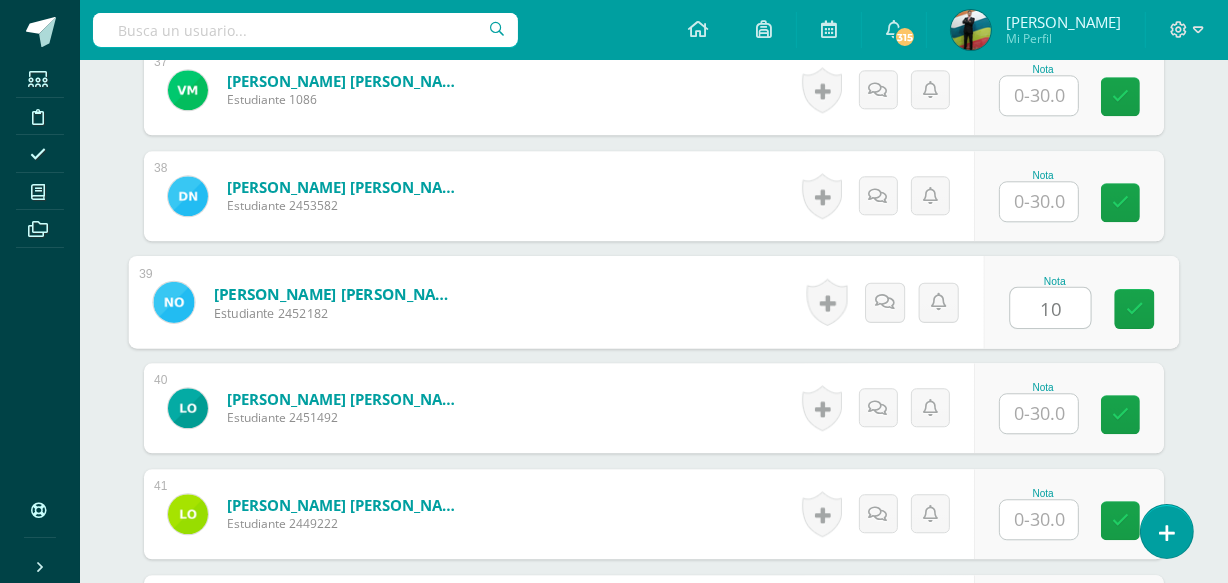 type on "10" 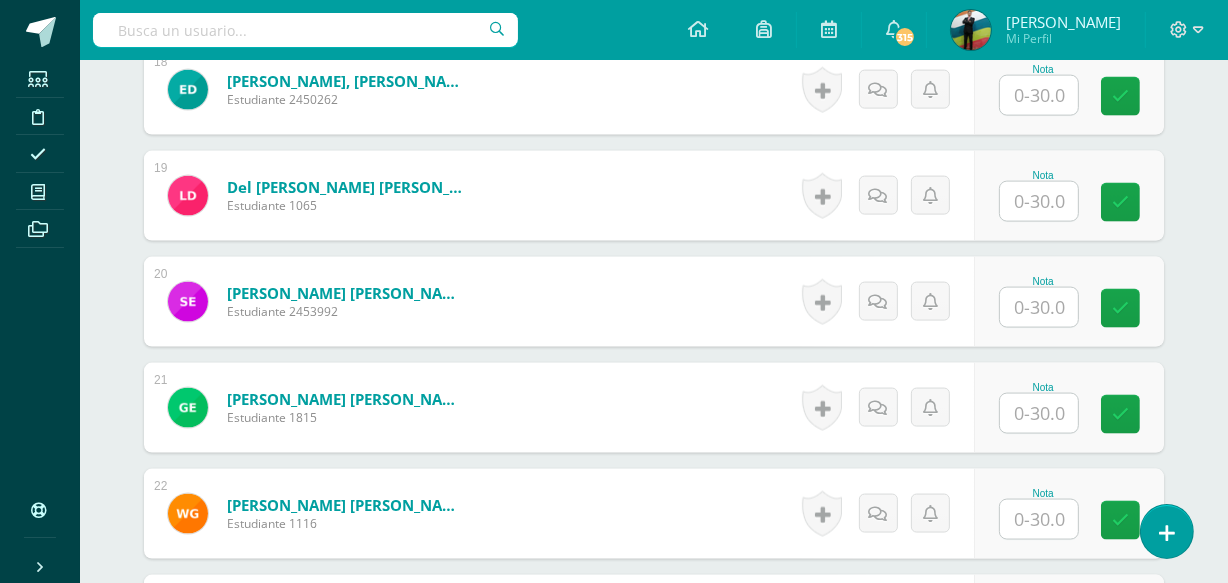 scroll, scrollTop: 5757, scrollLeft: 0, axis: vertical 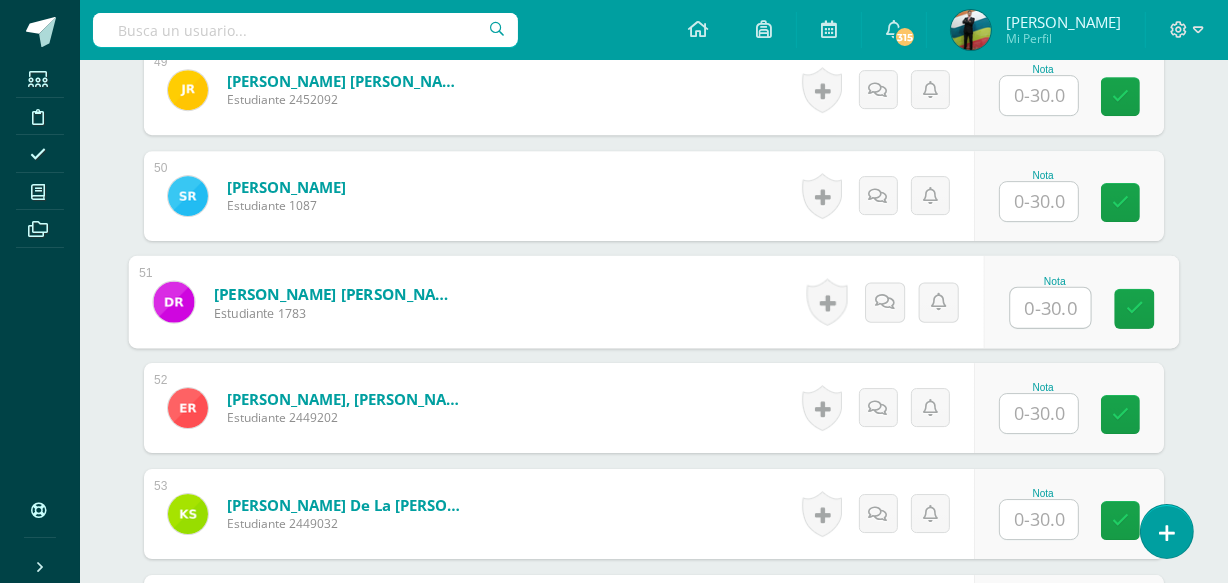 drag, startPoint x: 1030, startPoint y: 308, endPoint x: 1070, endPoint y: 319, distance: 41.484936 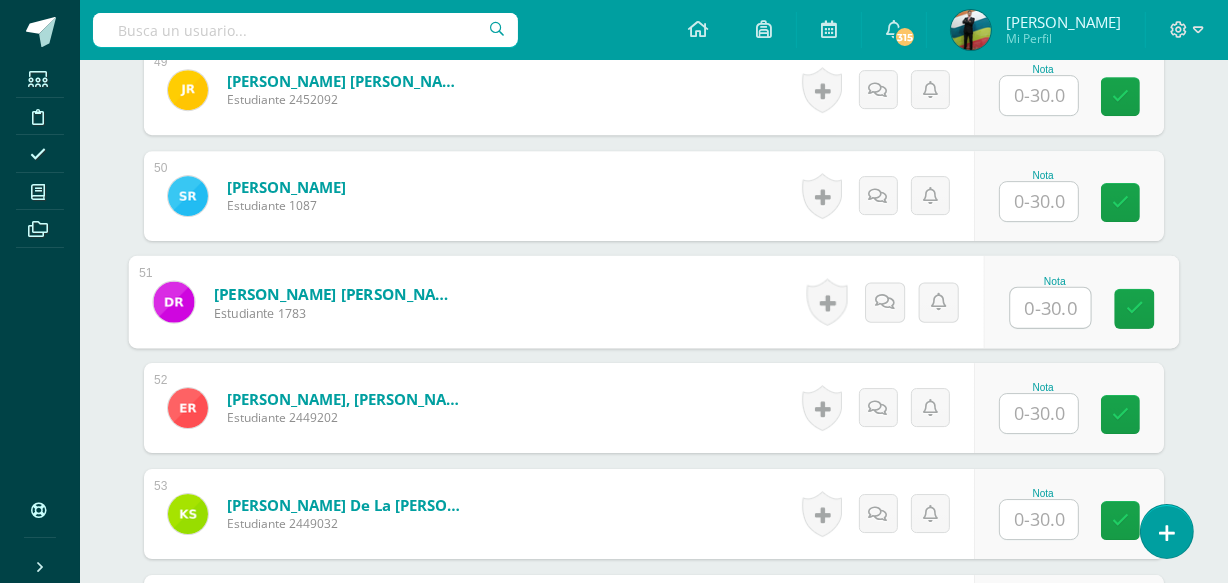 click at bounding box center (1051, 308) 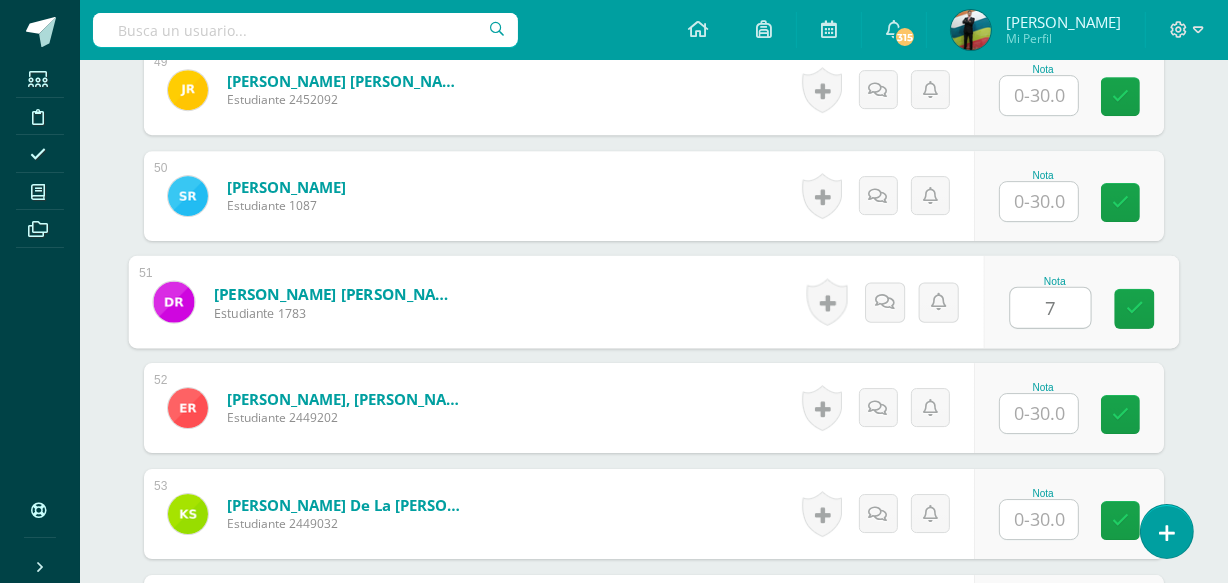 type on "7" 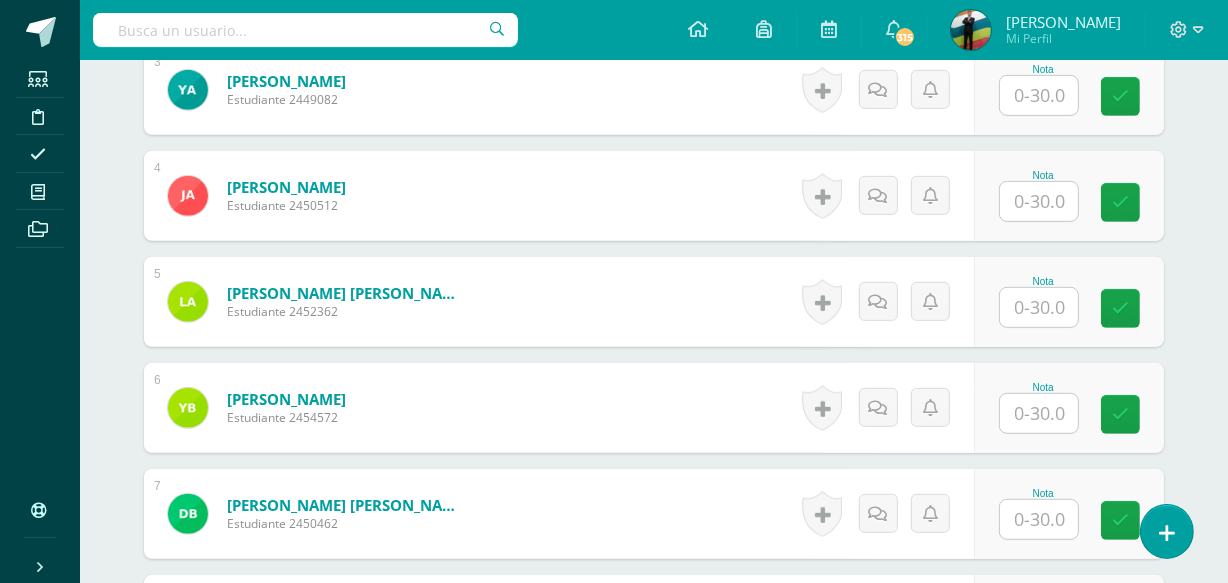 scroll, scrollTop: 3849, scrollLeft: 0, axis: vertical 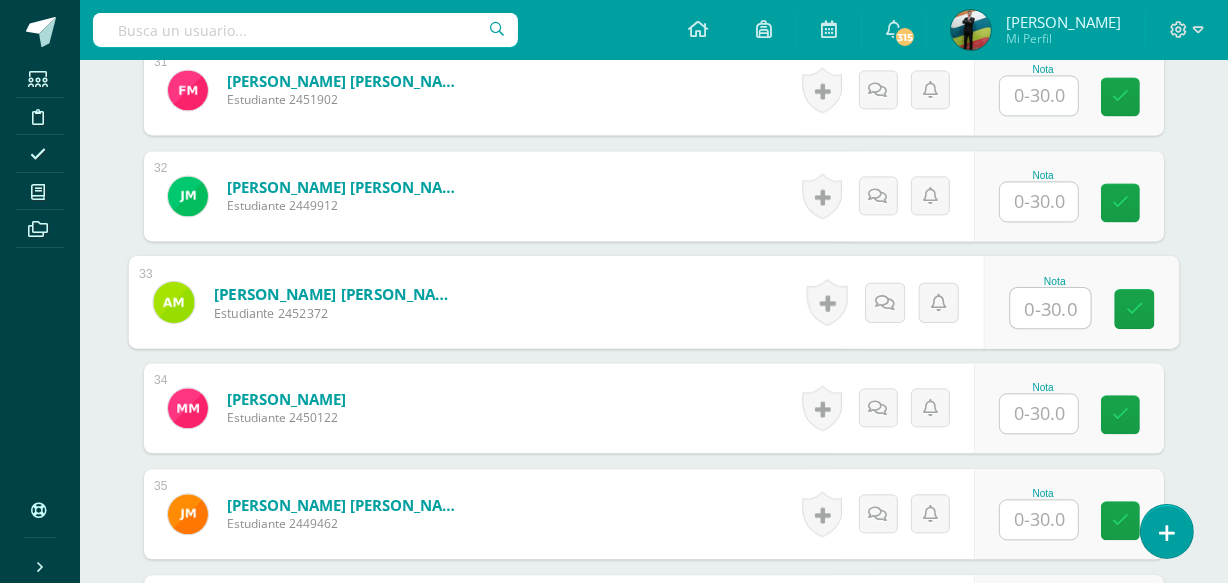 click at bounding box center (1051, 308) 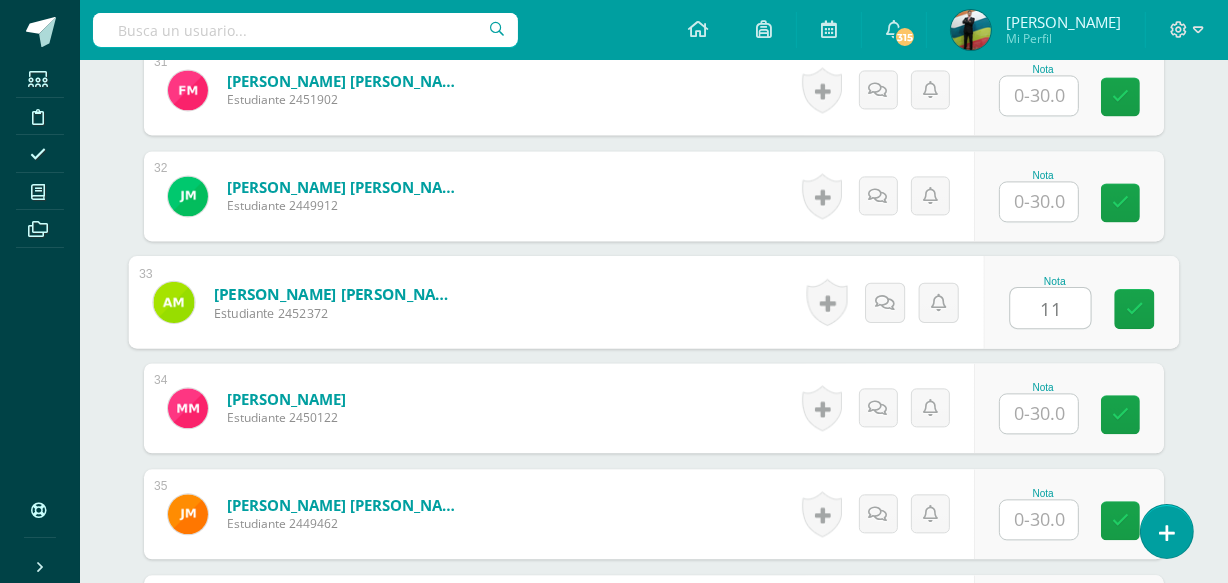 type on "11" 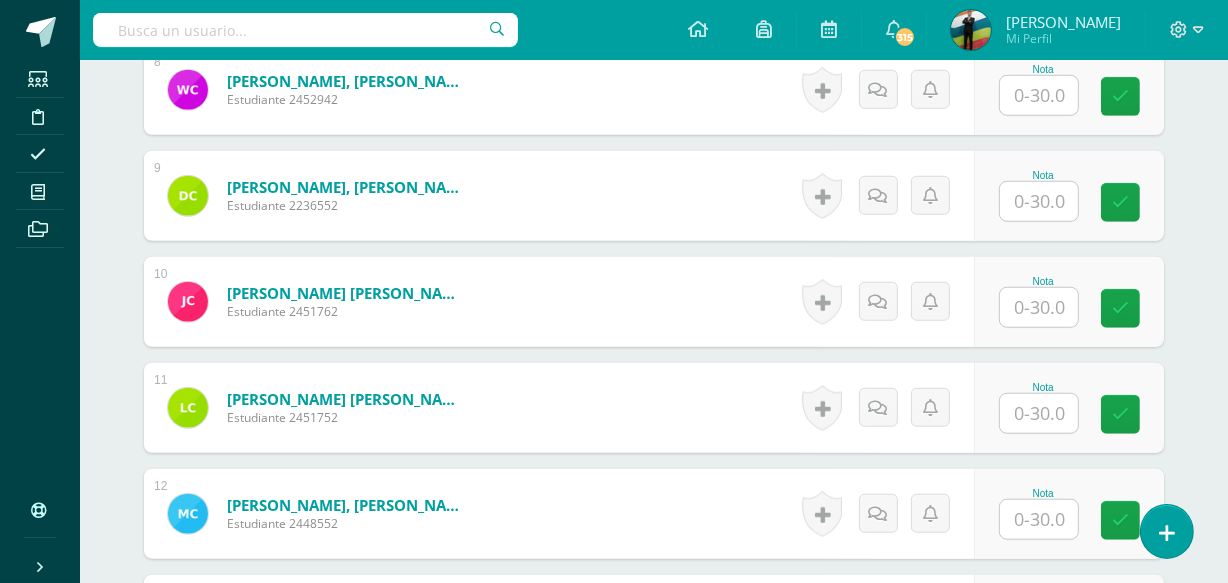 scroll, scrollTop: 2471, scrollLeft: 0, axis: vertical 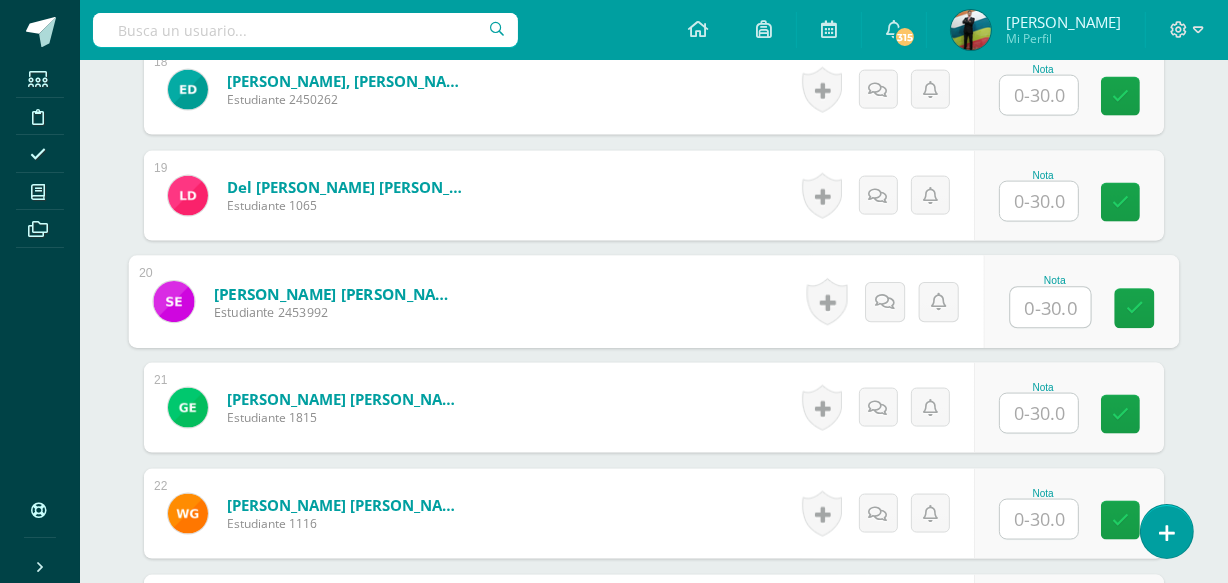 click at bounding box center (1051, 308) 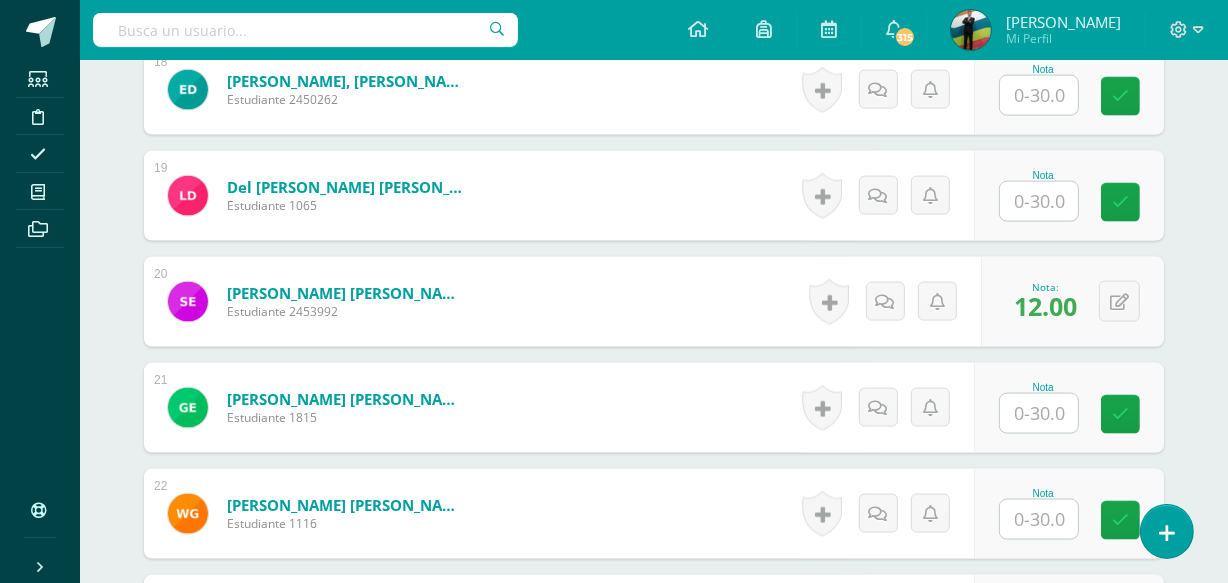 scroll, scrollTop: 2790, scrollLeft: 0, axis: vertical 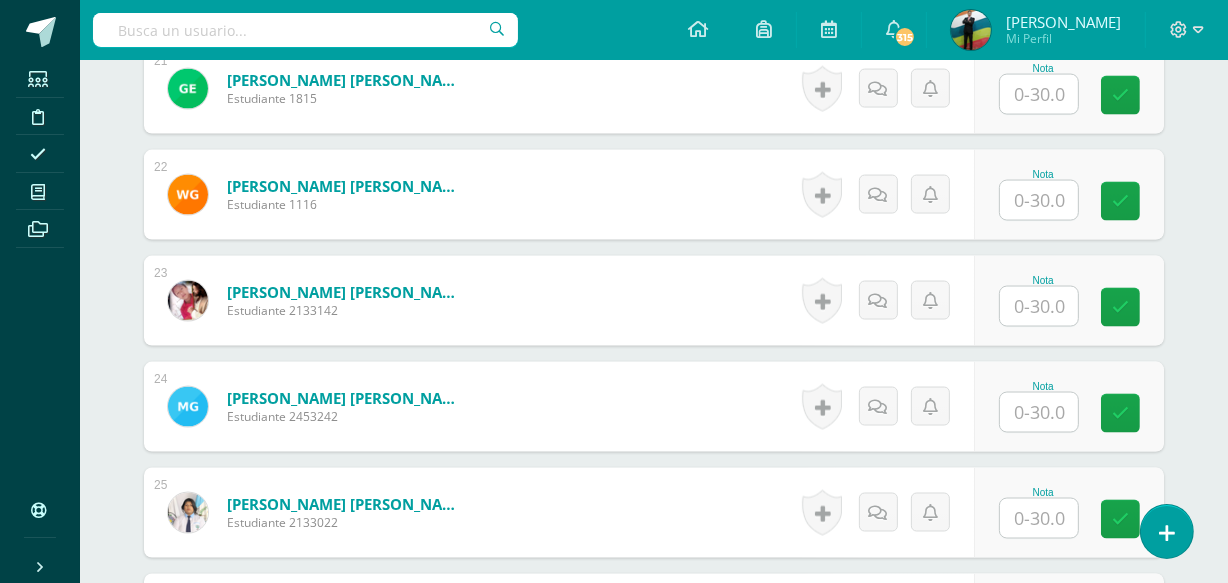 click at bounding box center (1039, 306) 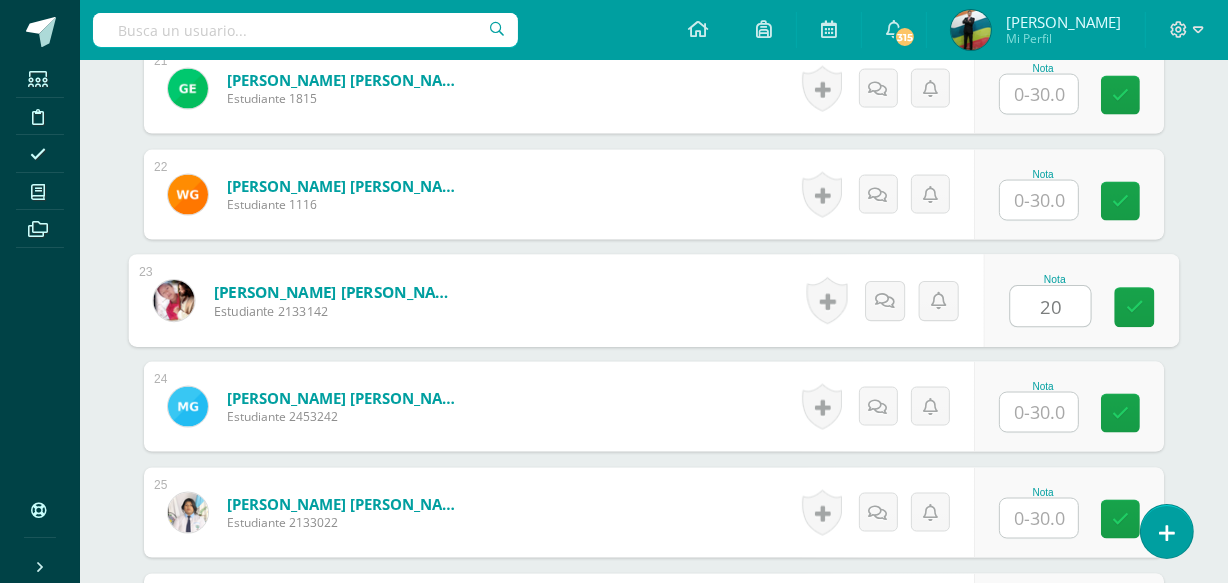 type on "20" 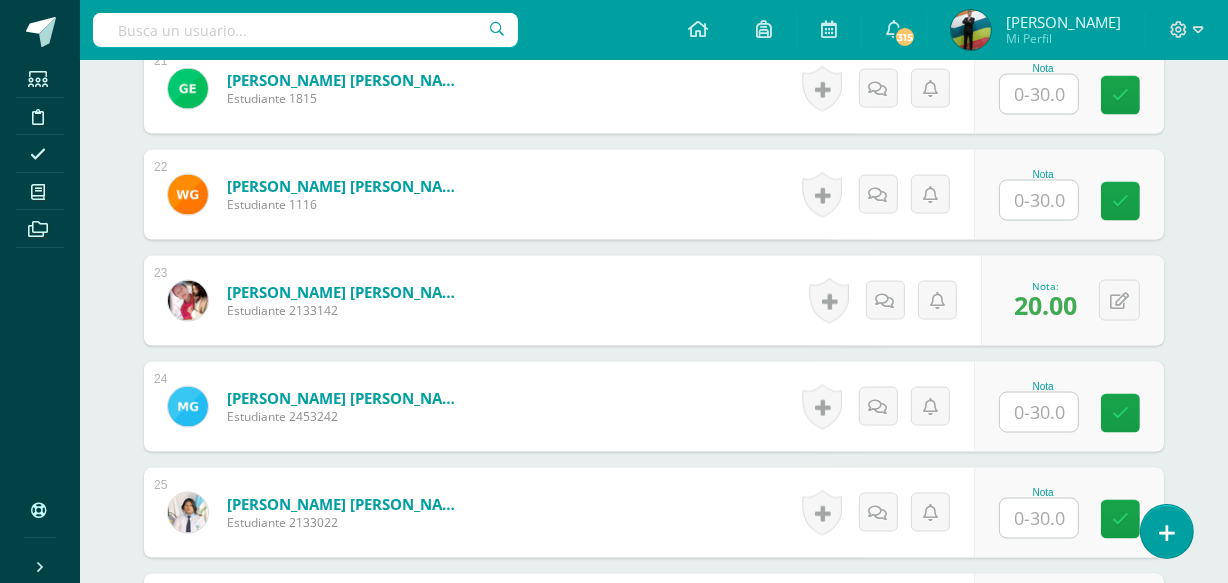 scroll, scrollTop: 881, scrollLeft: 0, axis: vertical 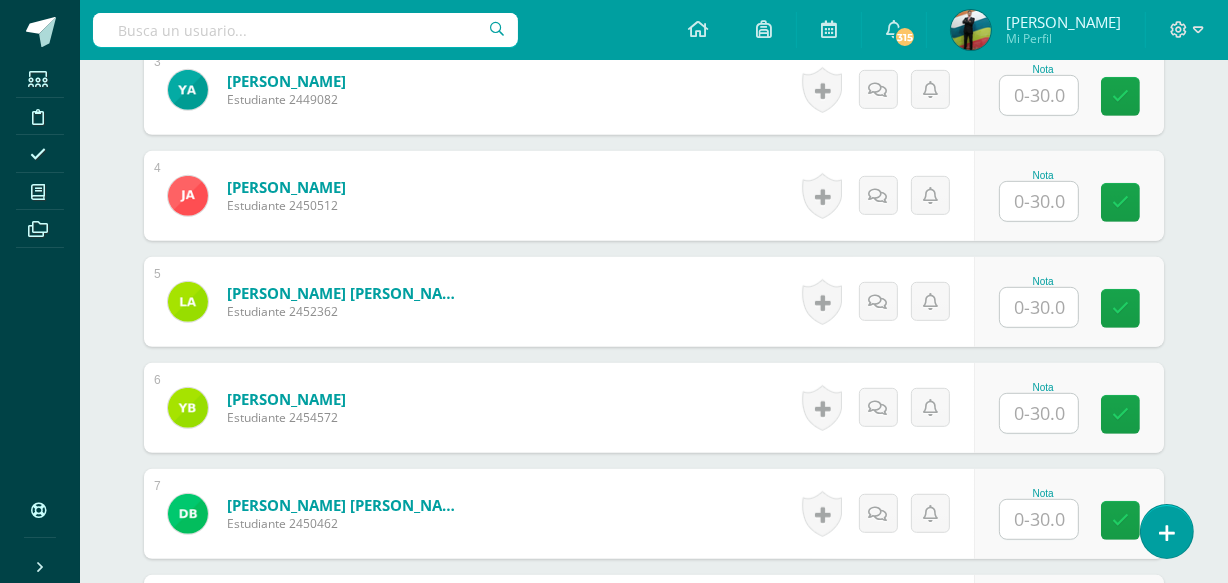 click at bounding box center [1039, 307] 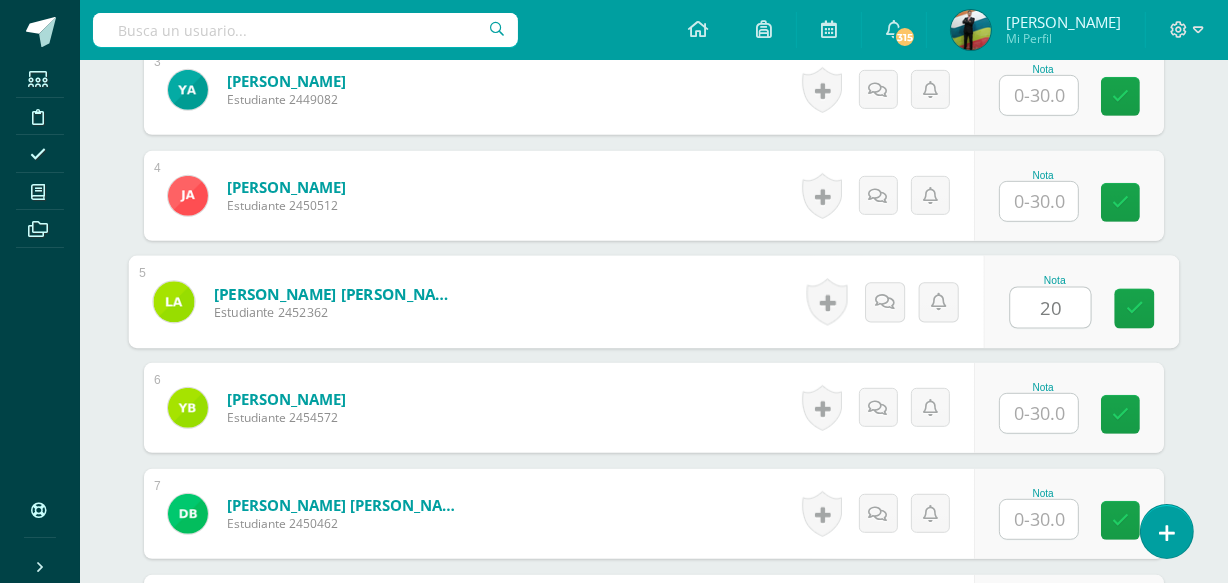 type on "20" 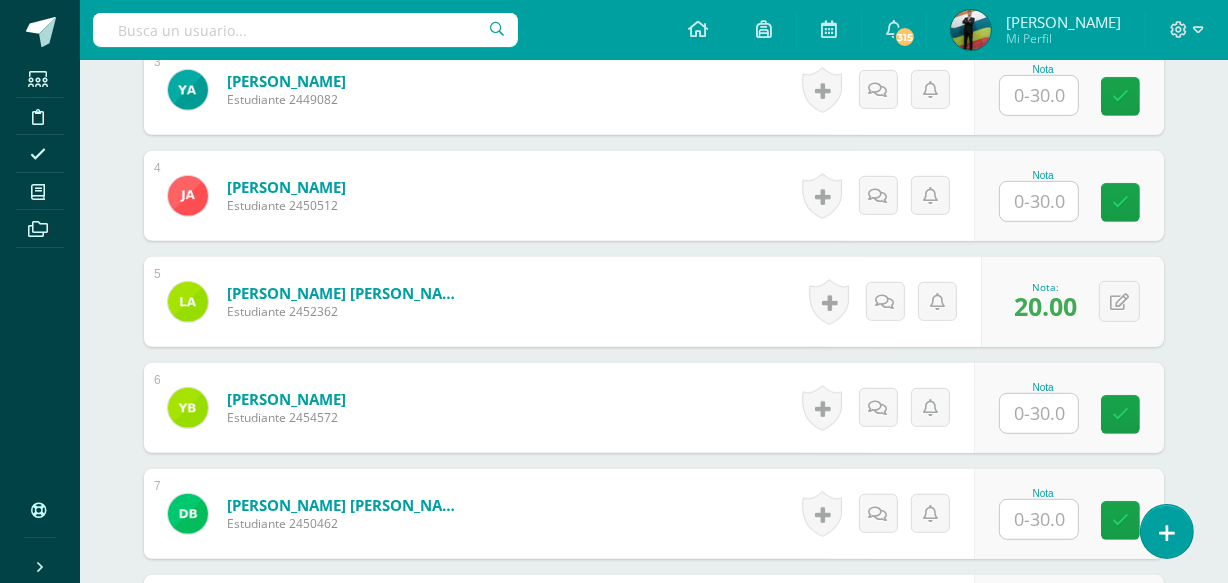 scroll, scrollTop: 4379, scrollLeft: 0, axis: vertical 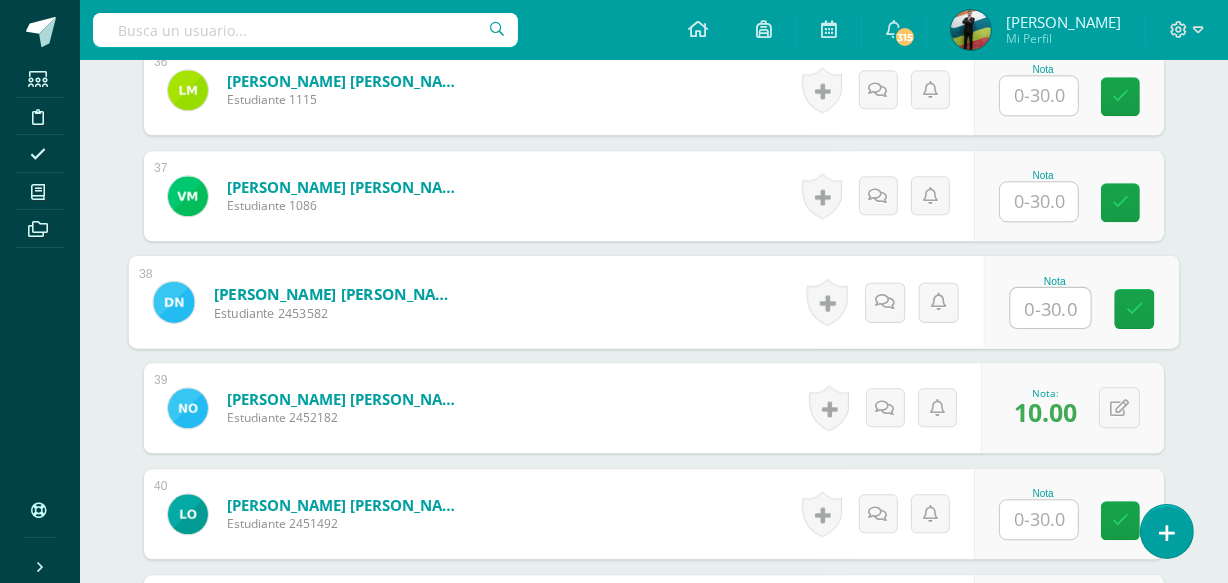 click at bounding box center (1051, 308) 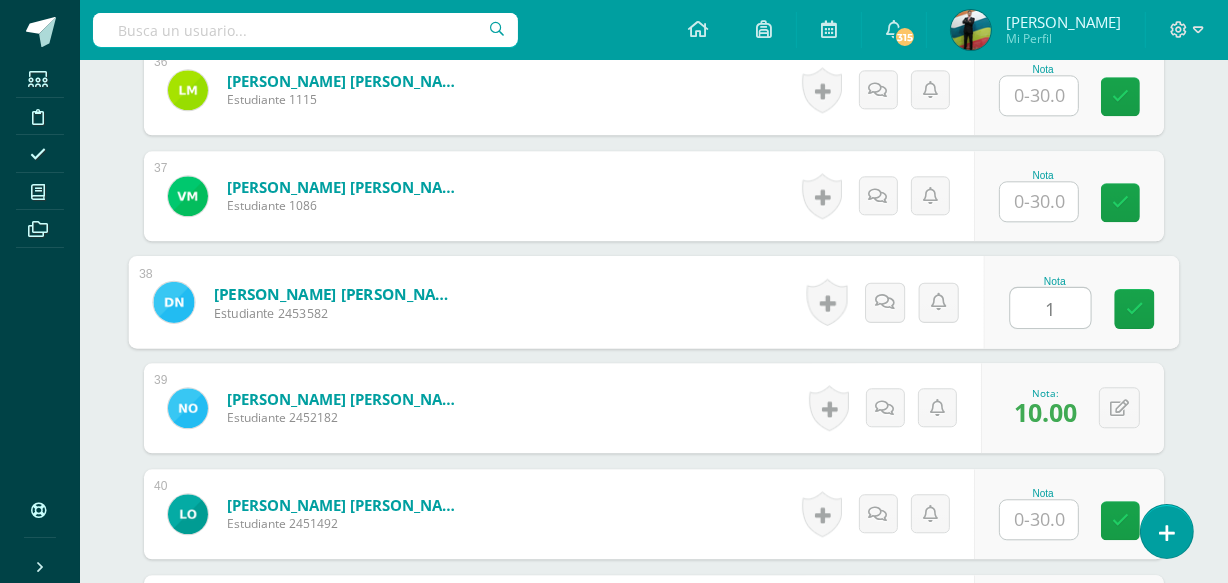 type on "10" 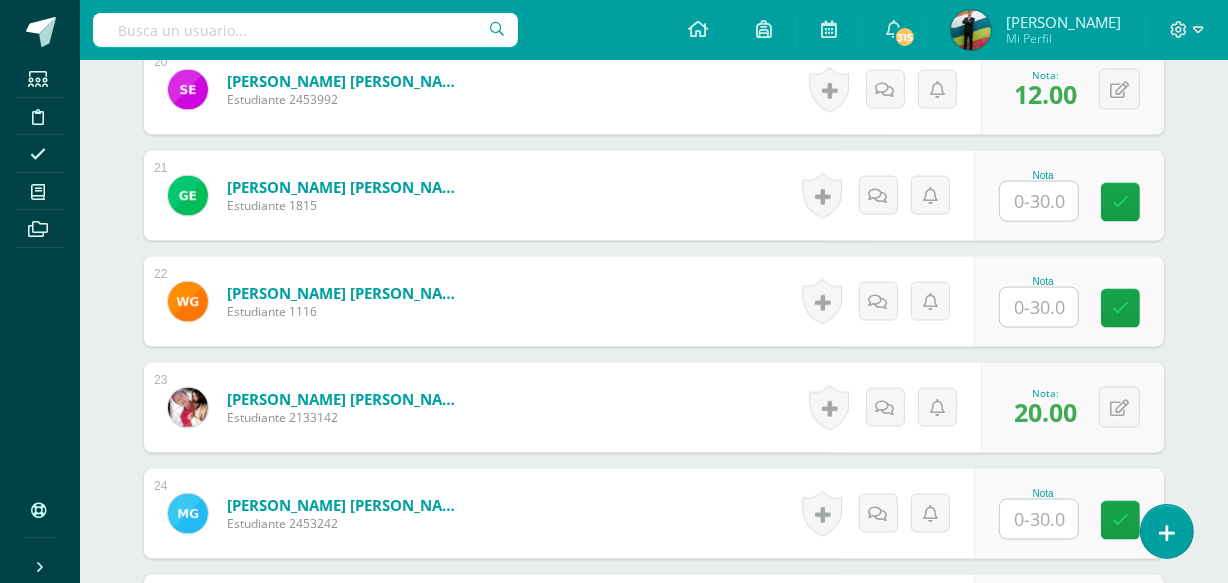 scroll, scrollTop: 5333, scrollLeft: 0, axis: vertical 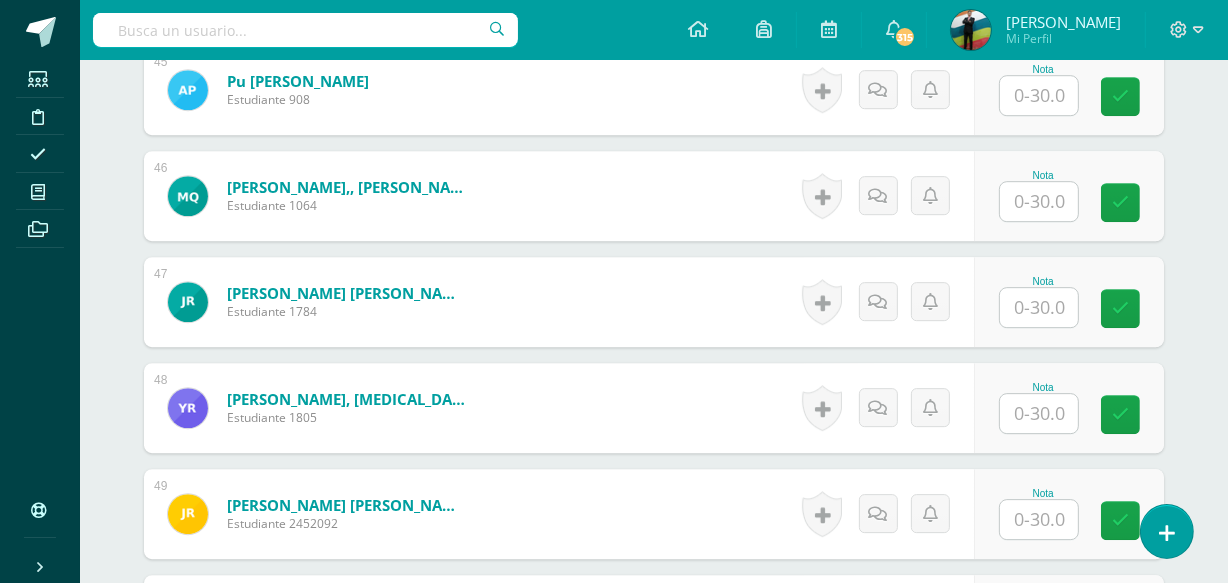 click at bounding box center [1039, 413] 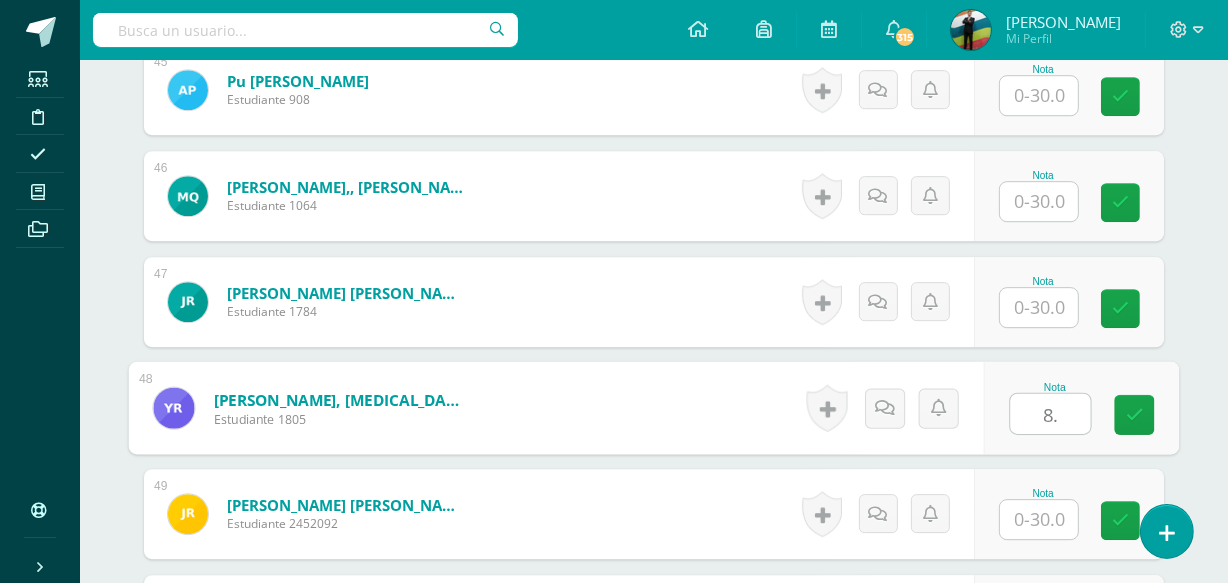 type on "8." 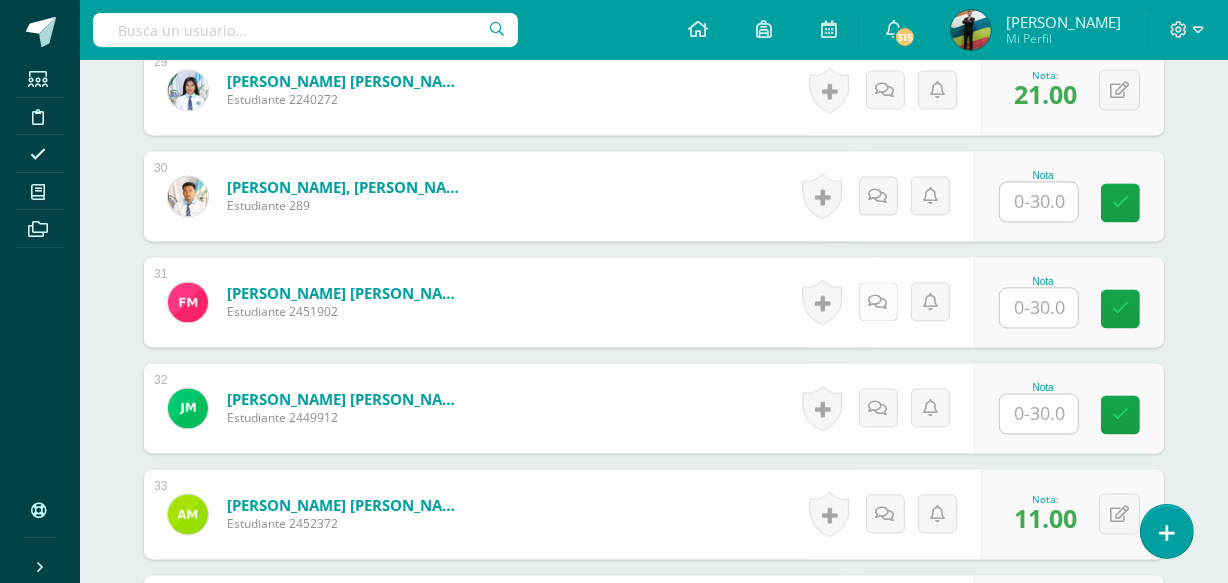 scroll, scrollTop: 3955, scrollLeft: 0, axis: vertical 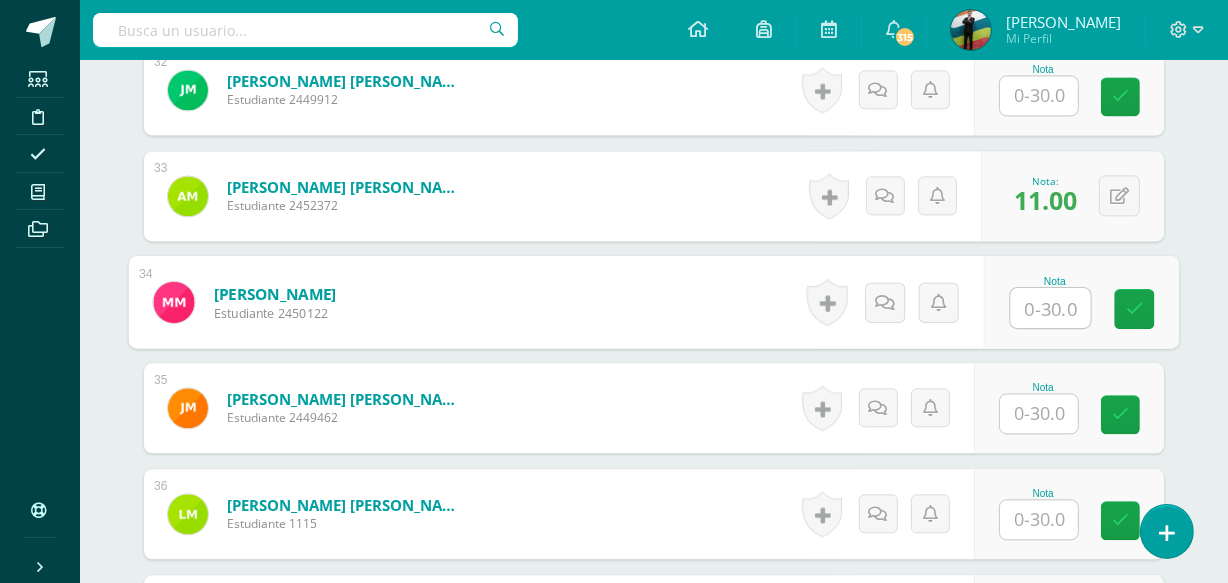 drag, startPoint x: 1035, startPoint y: 311, endPoint x: 1080, endPoint y: 313, distance: 45.044422 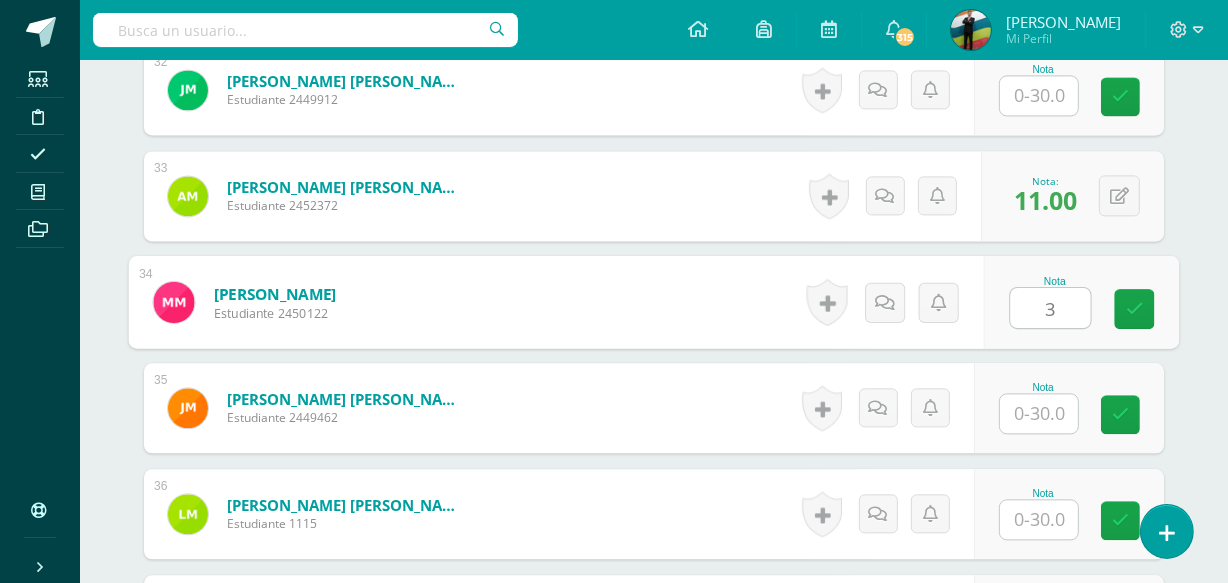 type on "30" 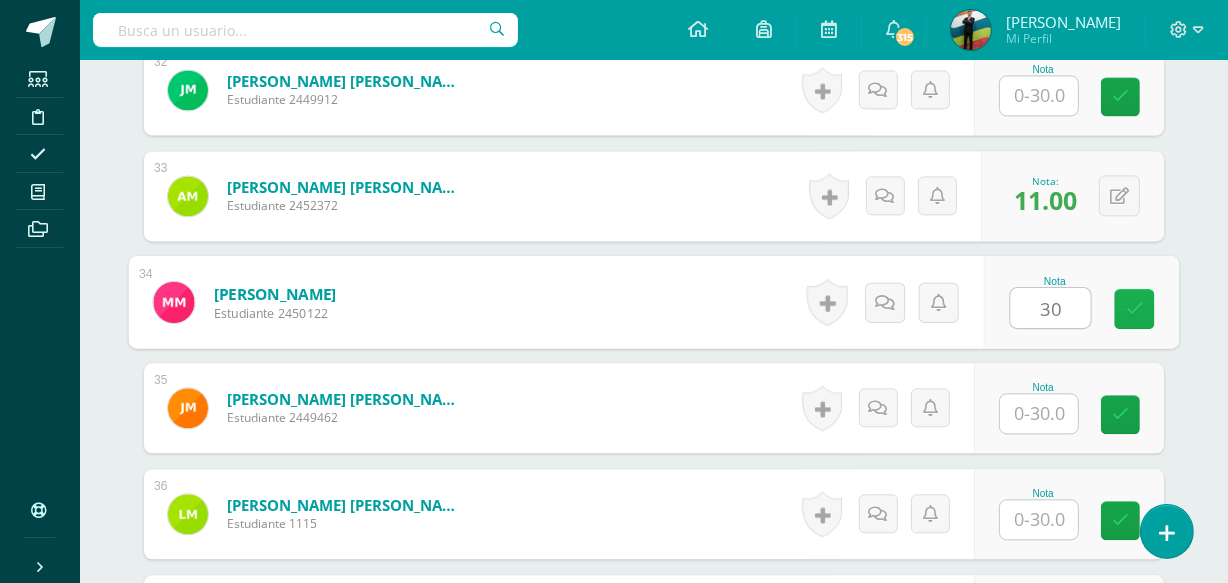 click at bounding box center [1135, 308] 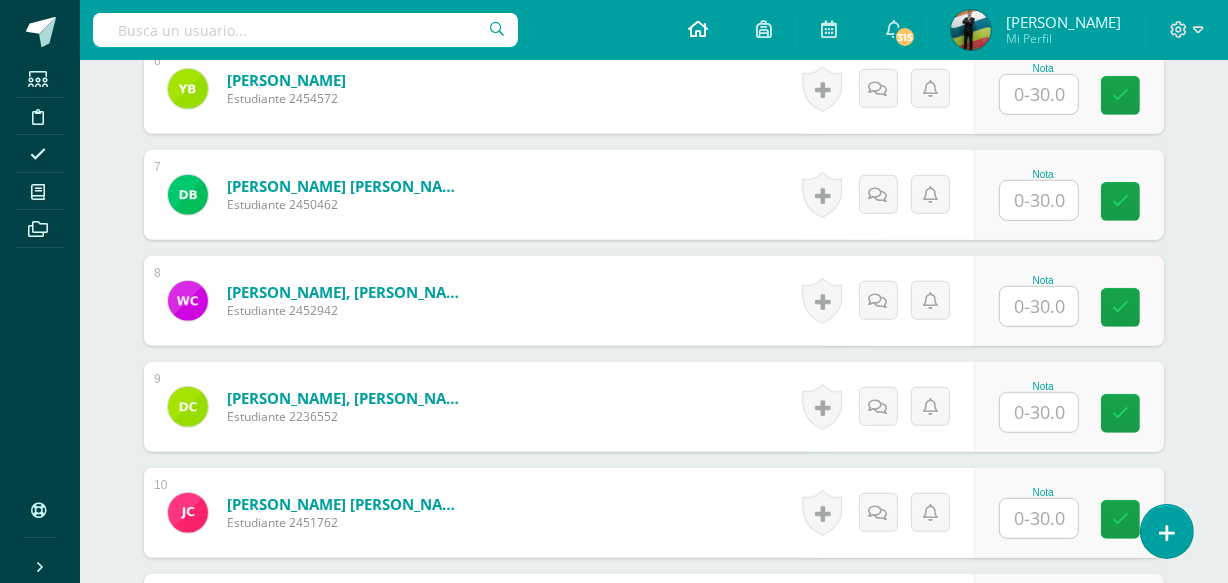 scroll, scrollTop: 4591, scrollLeft: 0, axis: vertical 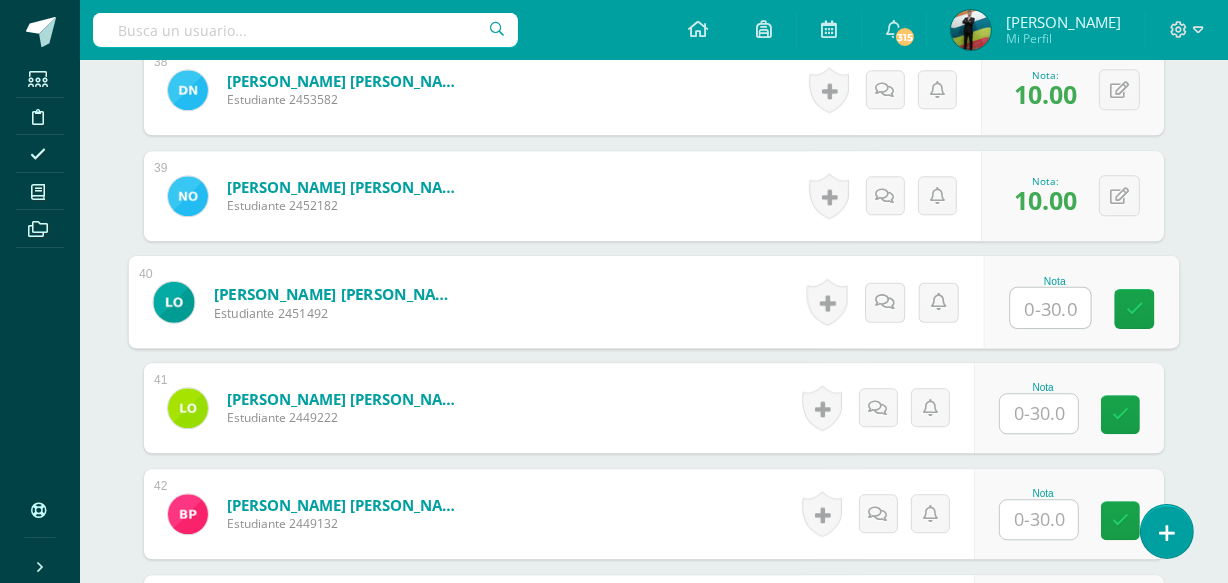 click at bounding box center [1051, 308] 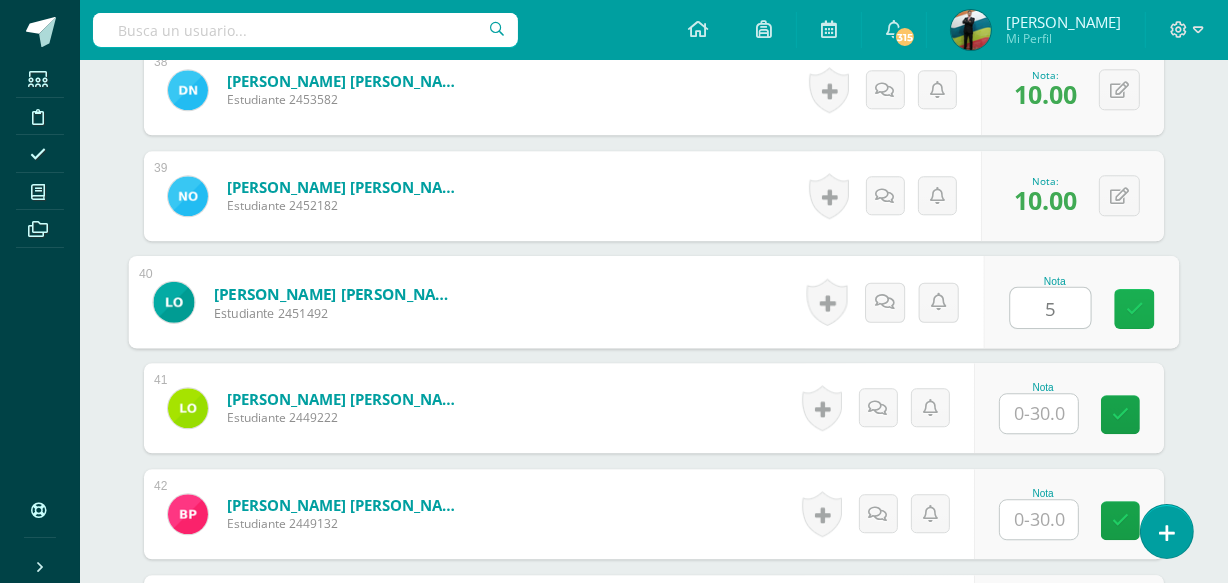 click at bounding box center [1135, 308] 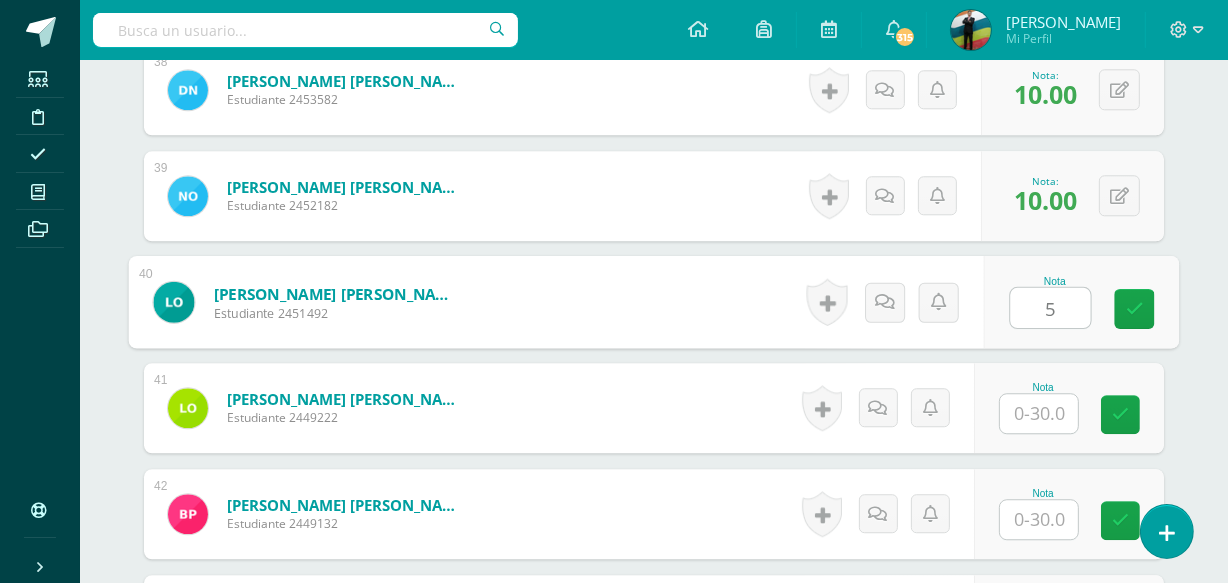 type on "5" 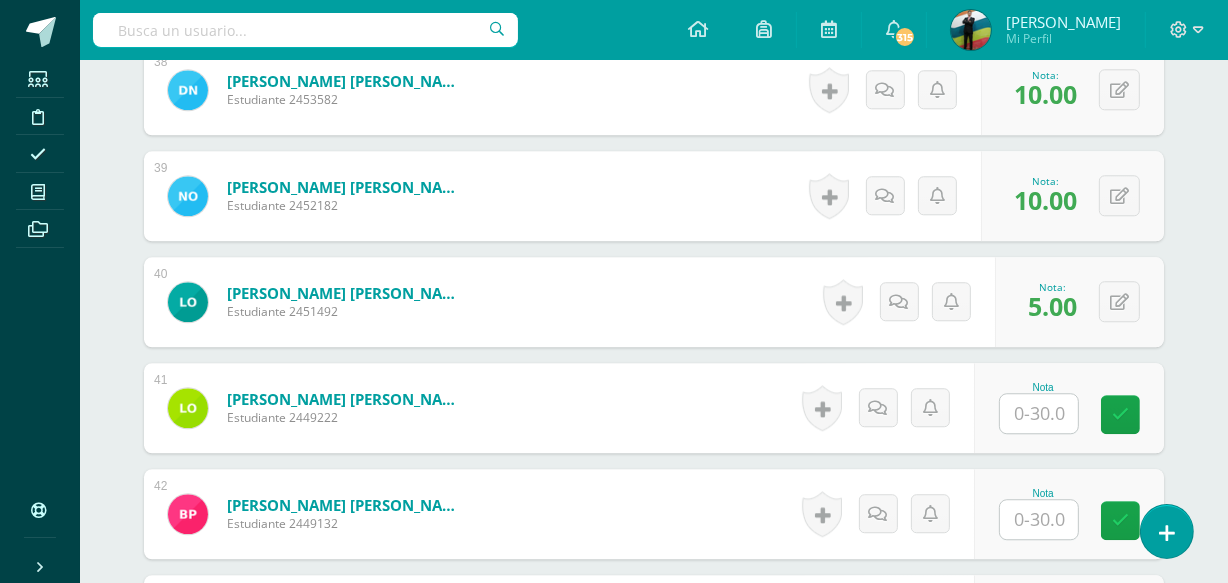 scroll, scrollTop: 1305, scrollLeft: 0, axis: vertical 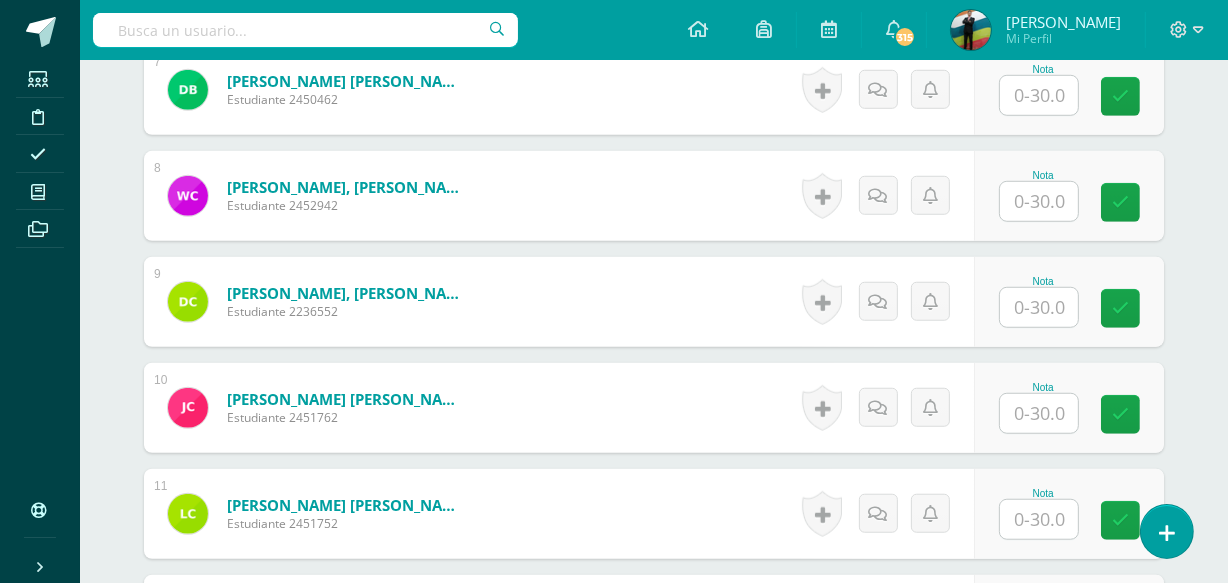 click at bounding box center (1039, 307) 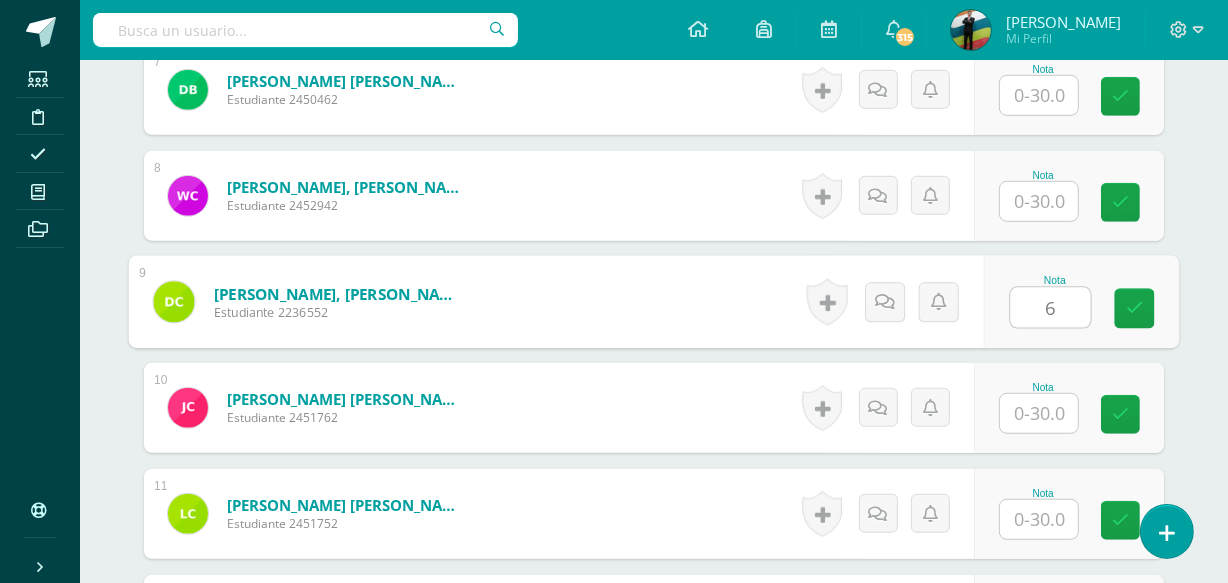 type on "6" 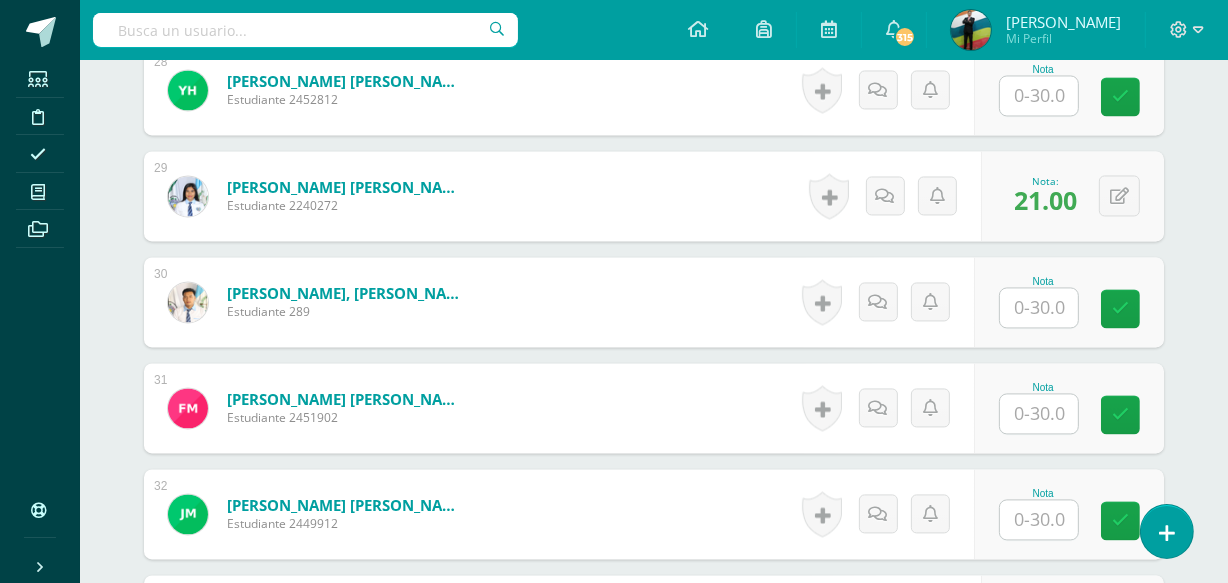 scroll, scrollTop: 5121, scrollLeft: 0, axis: vertical 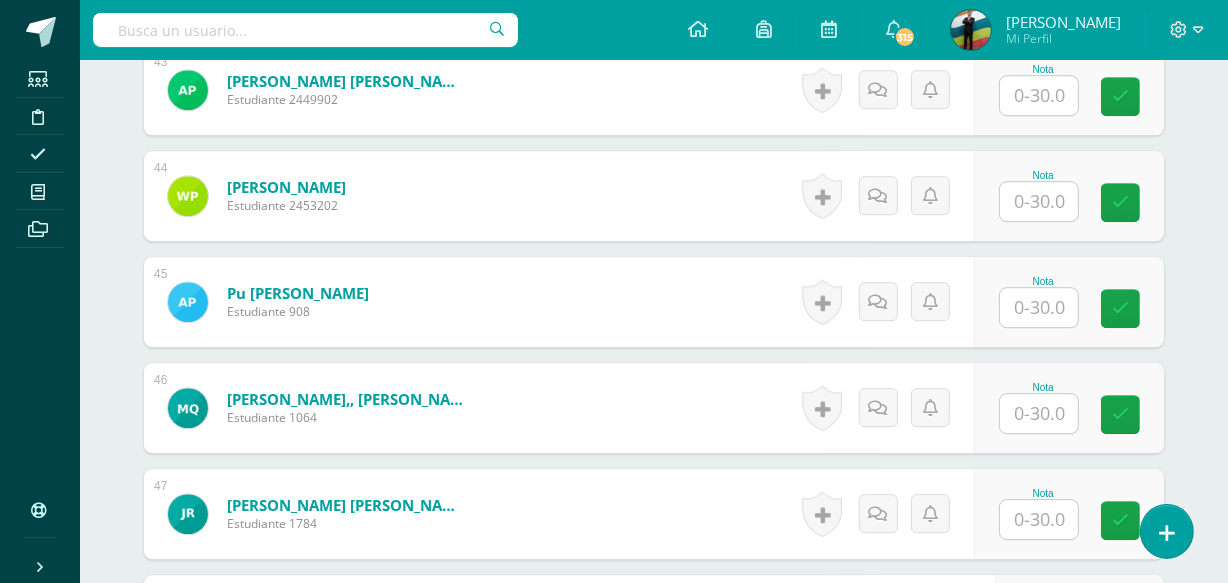 click at bounding box center (1039, 307) 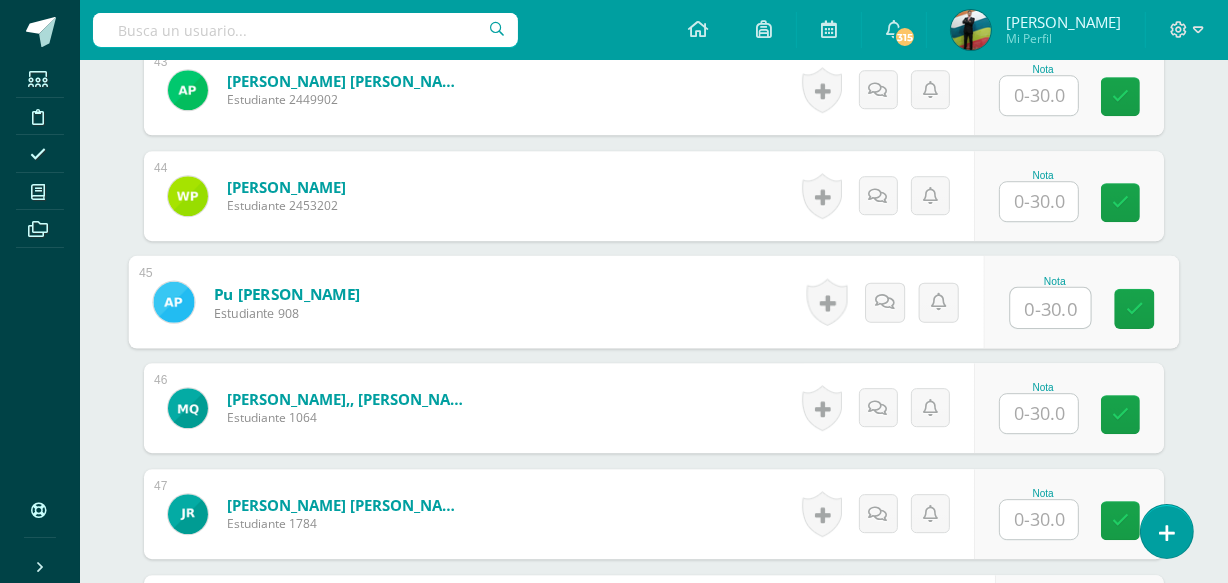 type on "5" 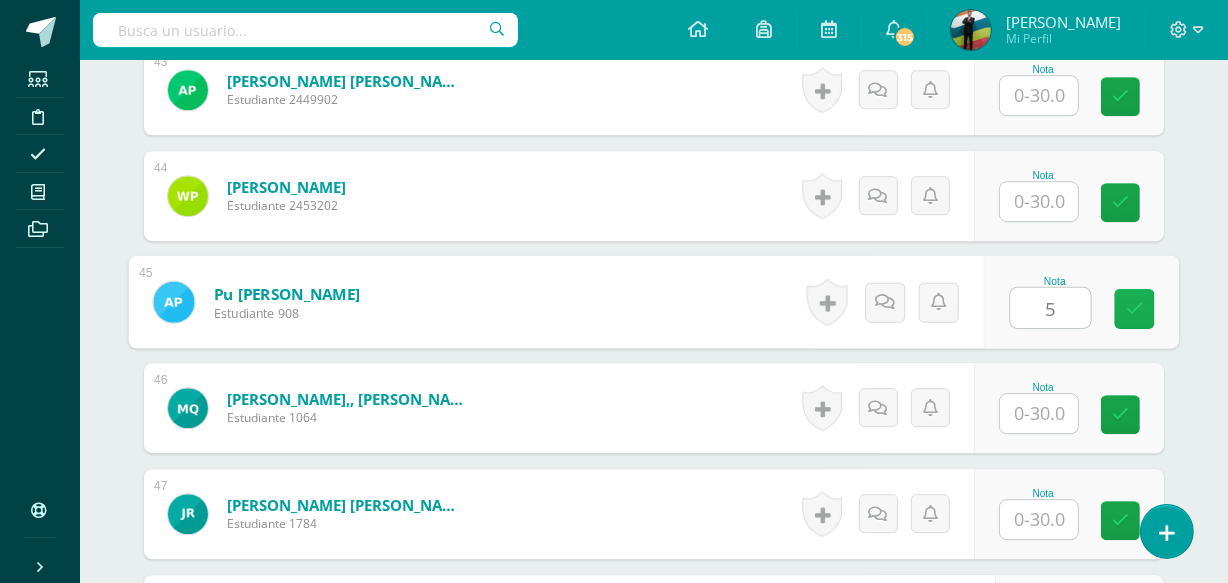 click at bounding box center (1135, 309) 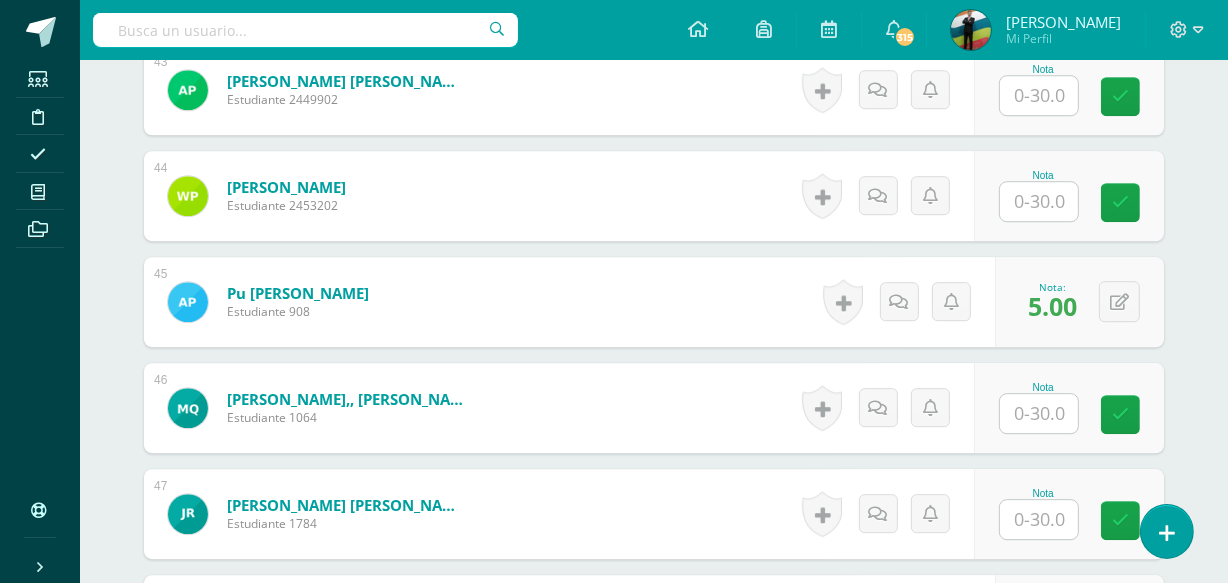 scroll, scrollTop: 5545, scrollLeft: 0, axis: vertical 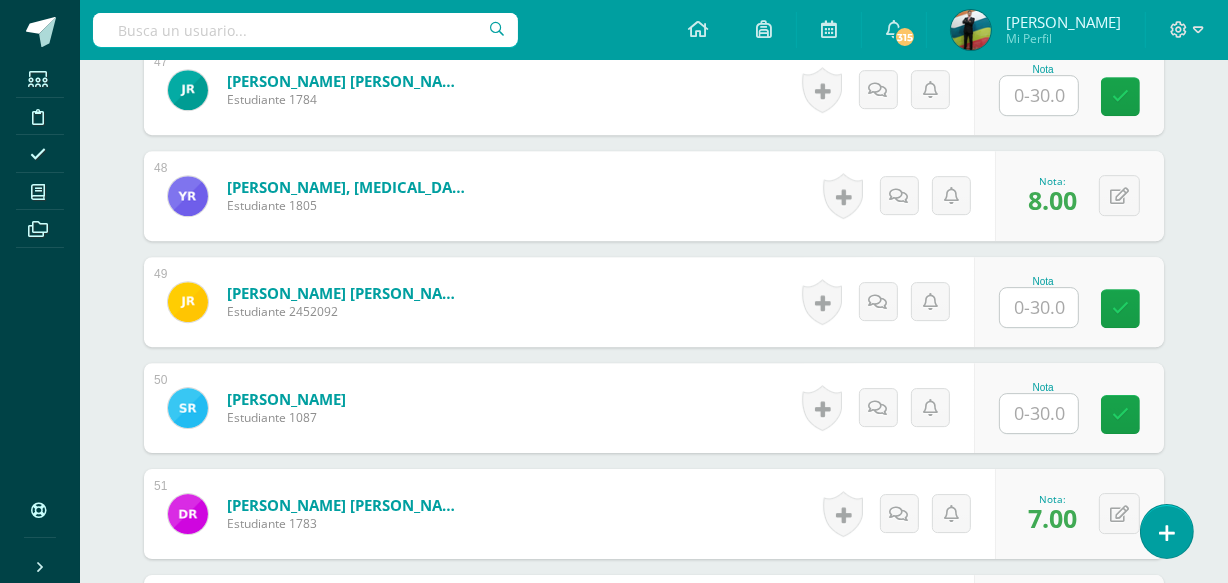 click at bounding box center [1039, 307] 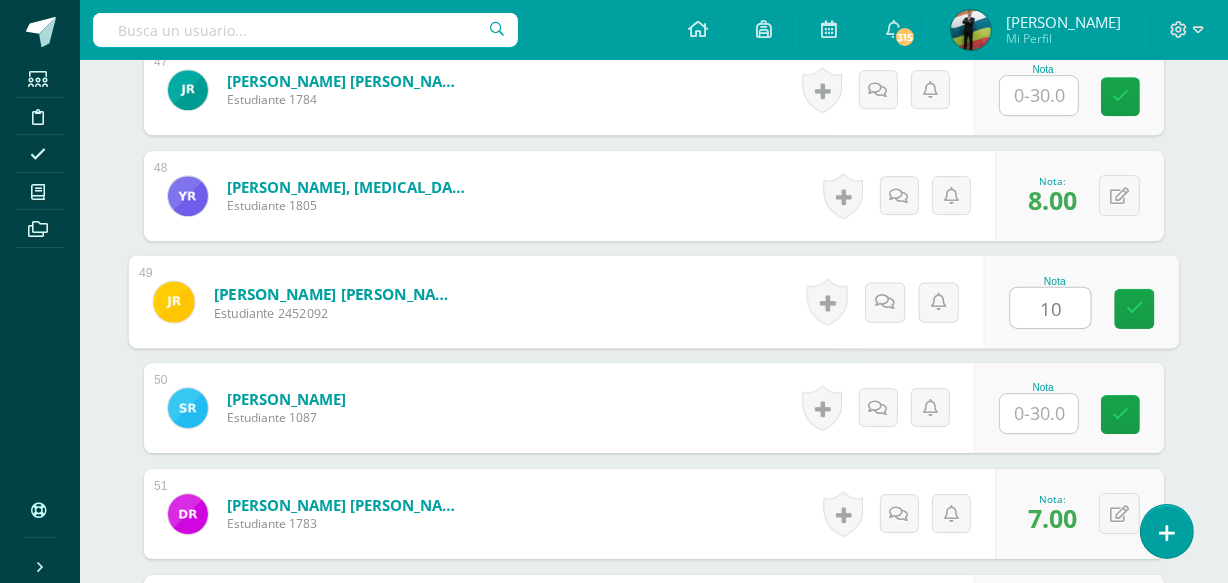 type on "10" 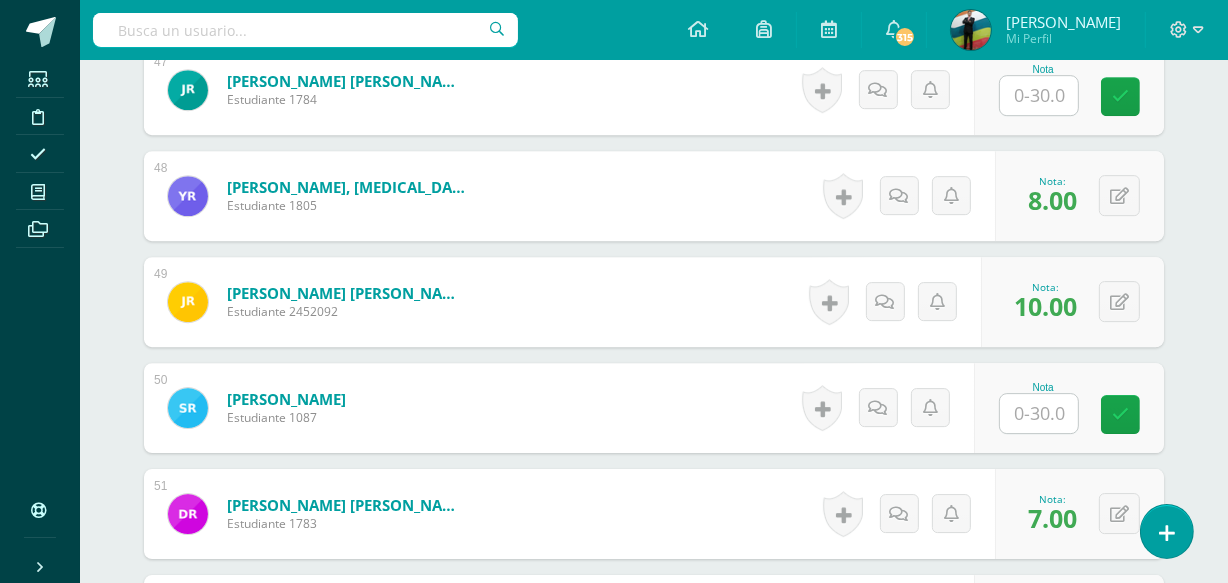 scroll, scrollTop: 3213, scrollLeft: 0, axis: vertical 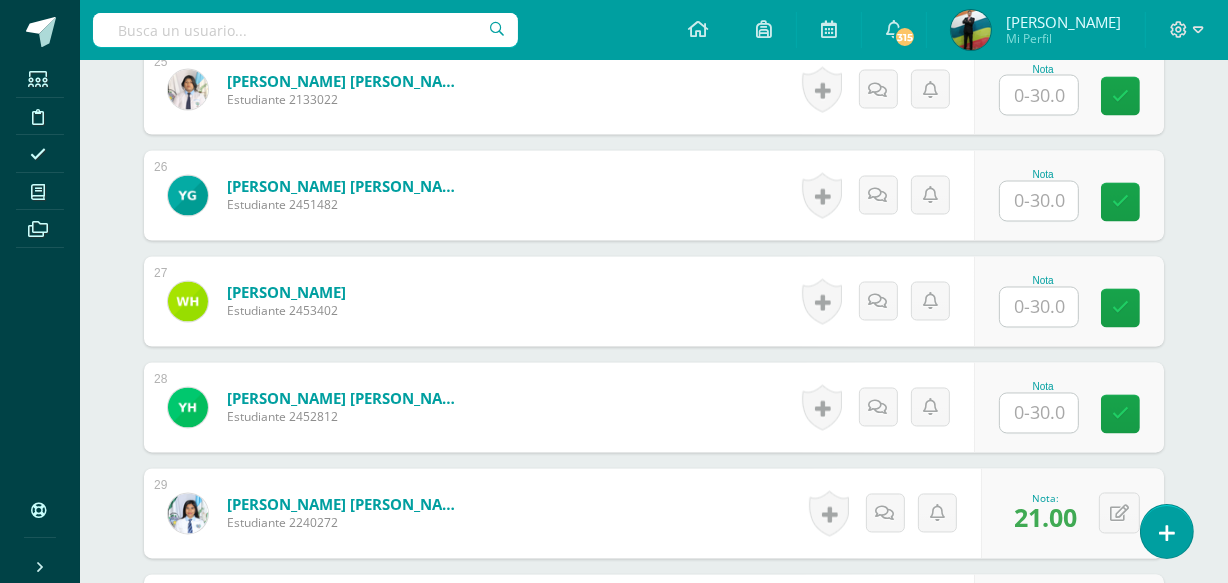 click at bounding box center (1039, 413) 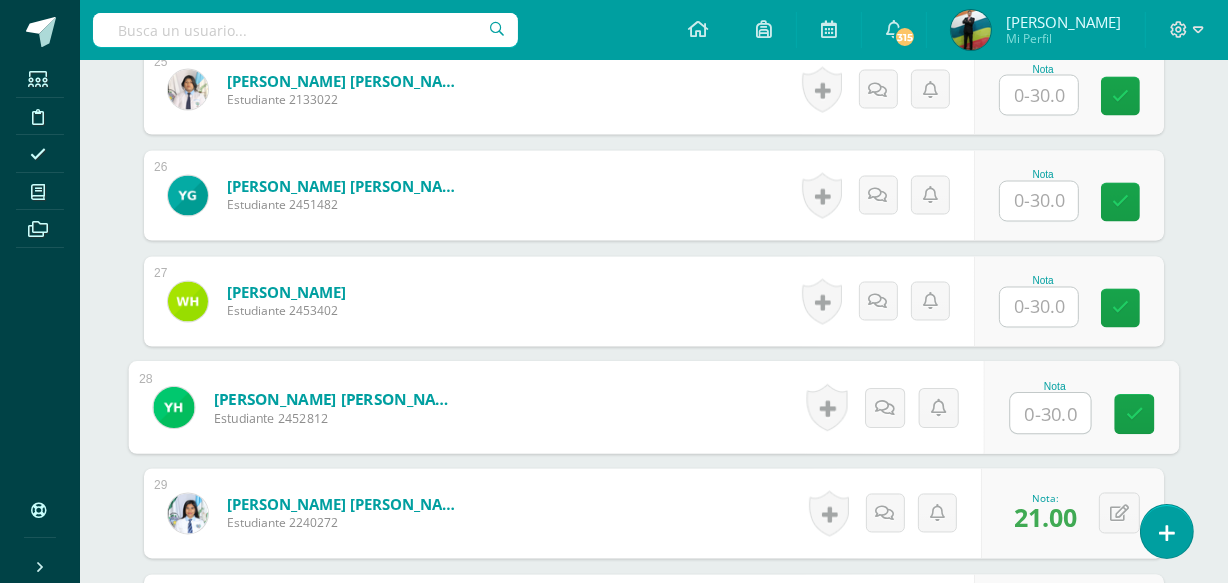 type on "6" 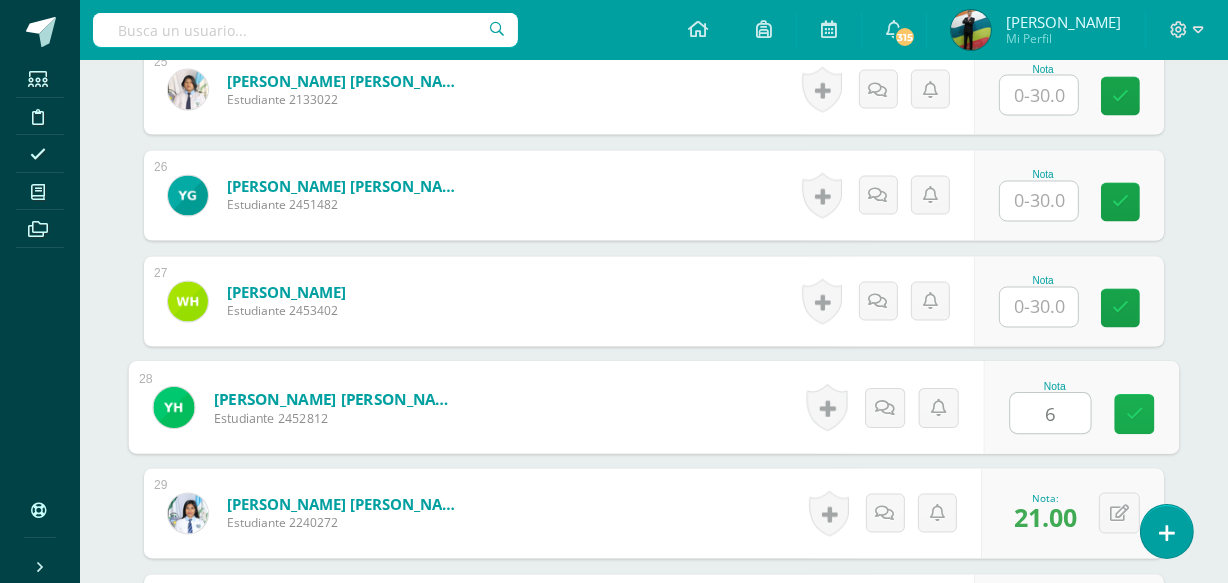 click at bounding box center [1135, 415] 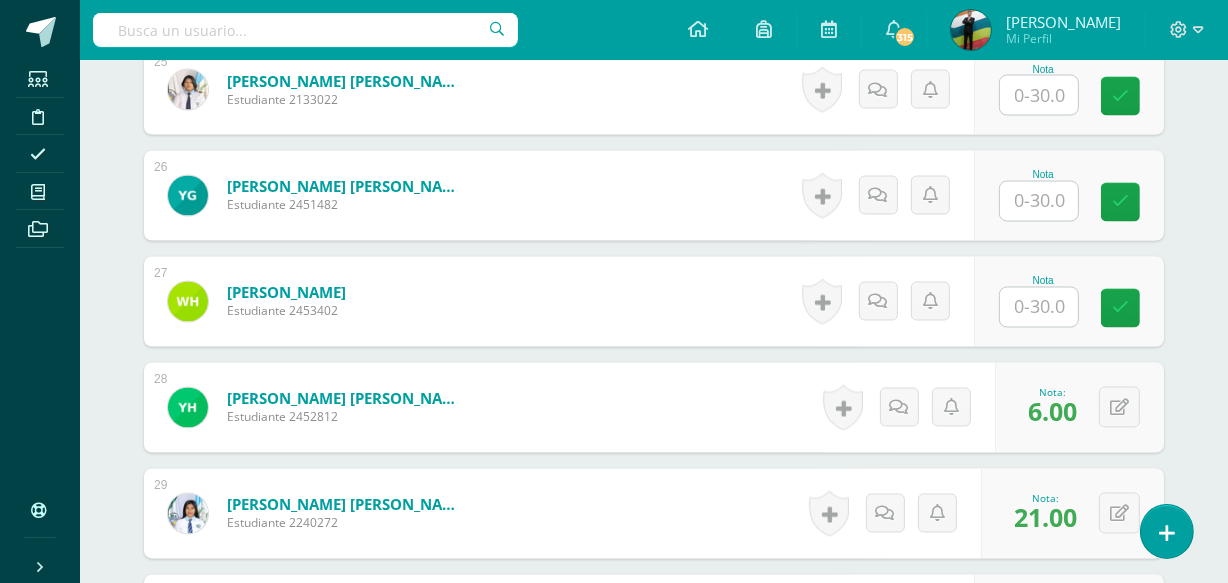 scroll, scrollTop: 563, scrollLeft: 0, axis: vertical 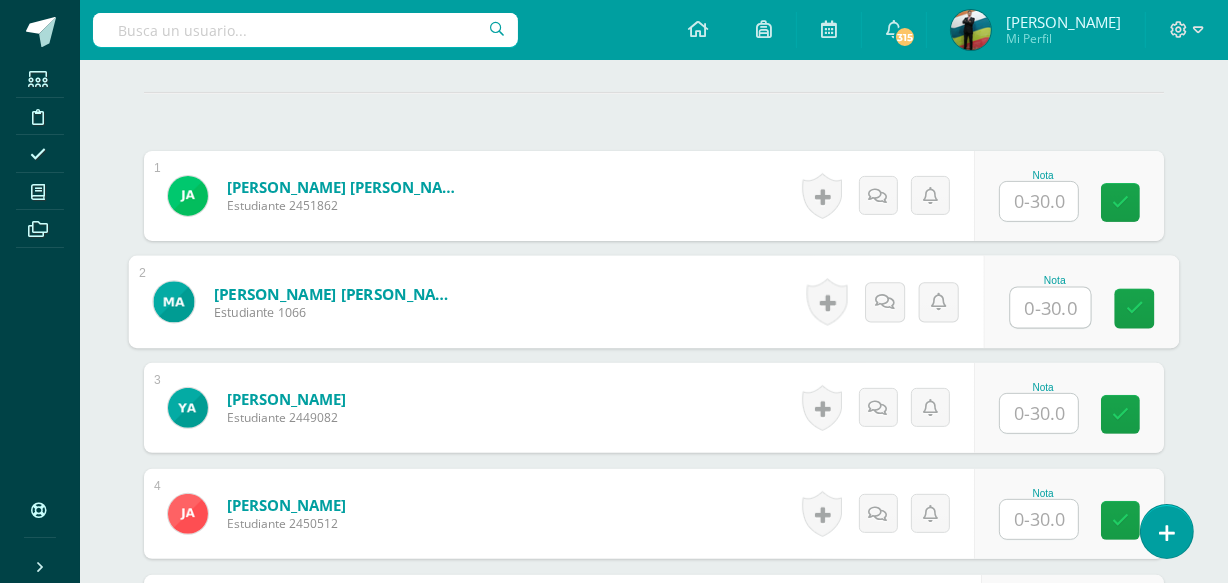 click at bounding box center (1051, 308) 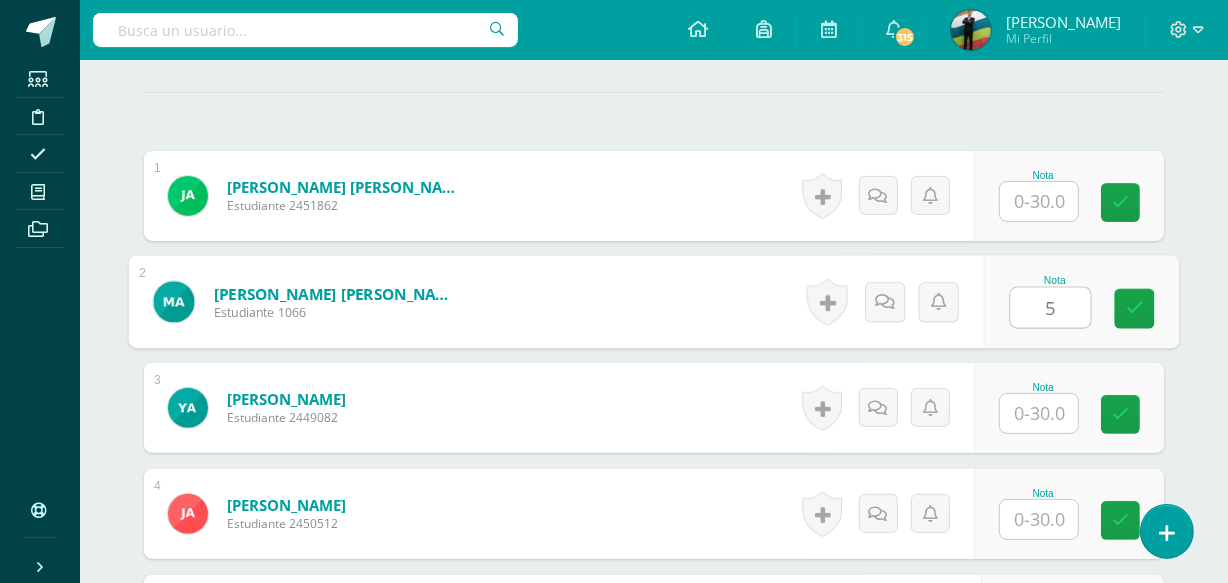 type on "5" 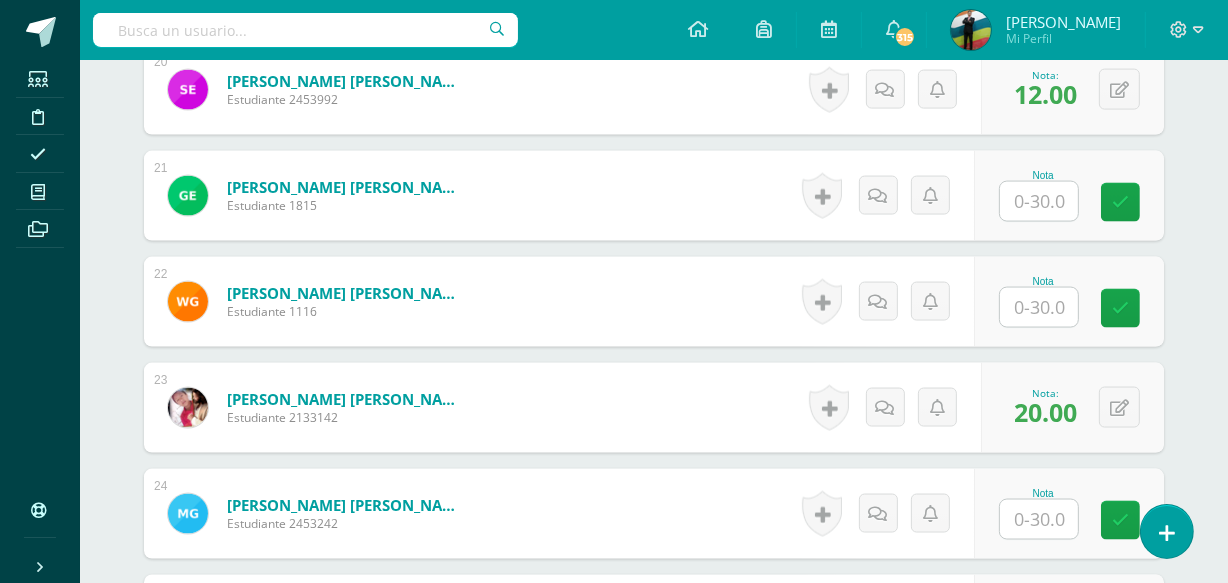 scroll, scrollTop: 5333, scrollLeft: 0, axis: vertical 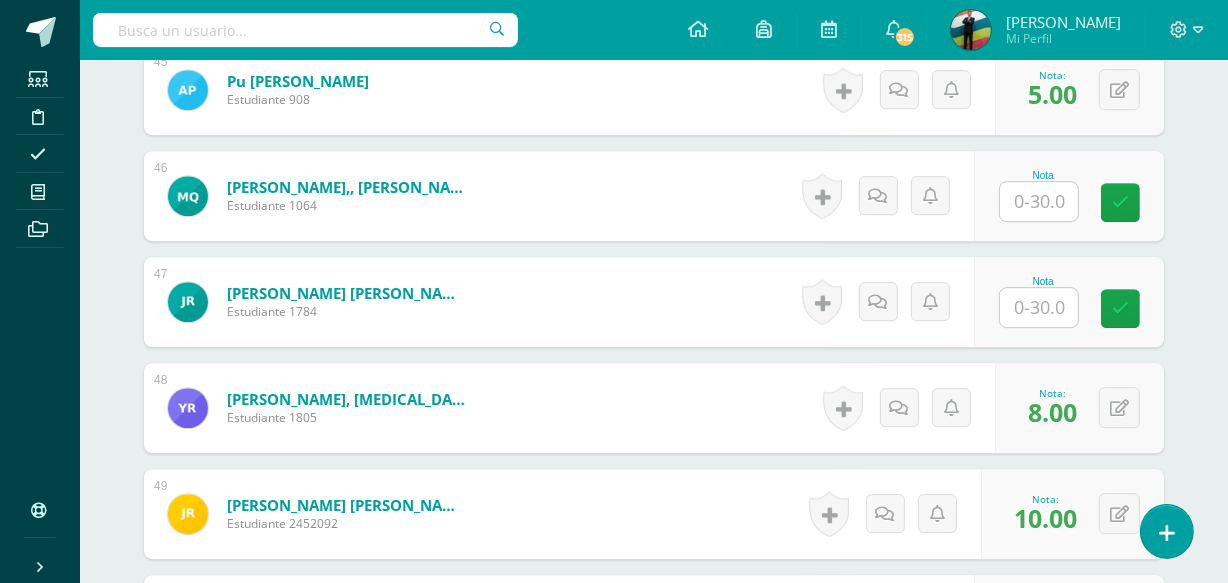 click at bounding box center [1039, 307] 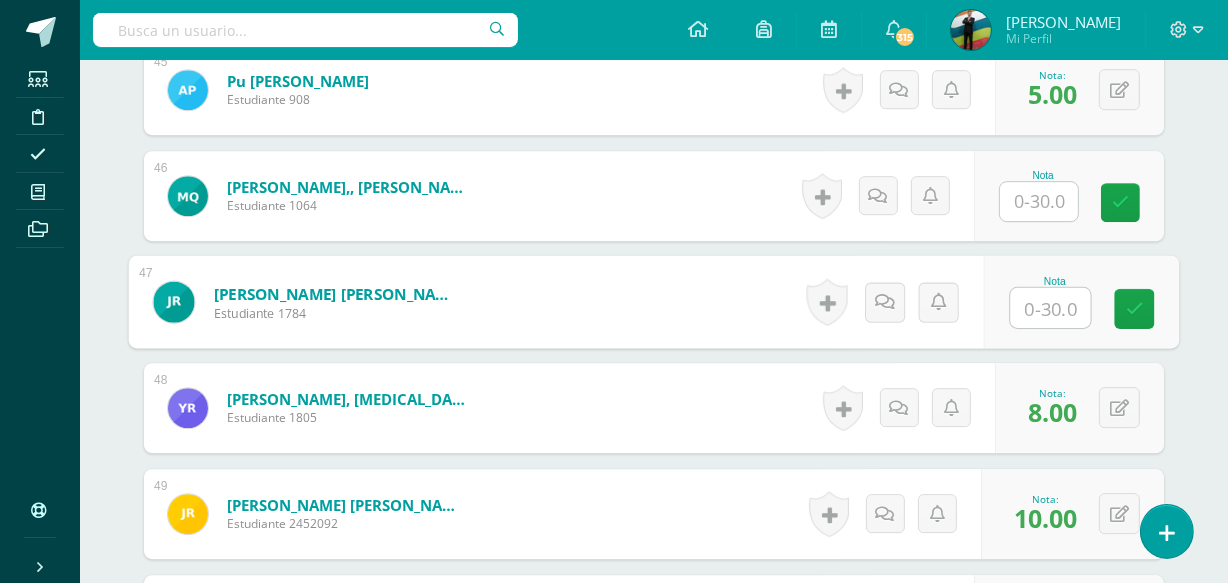 type on "9" 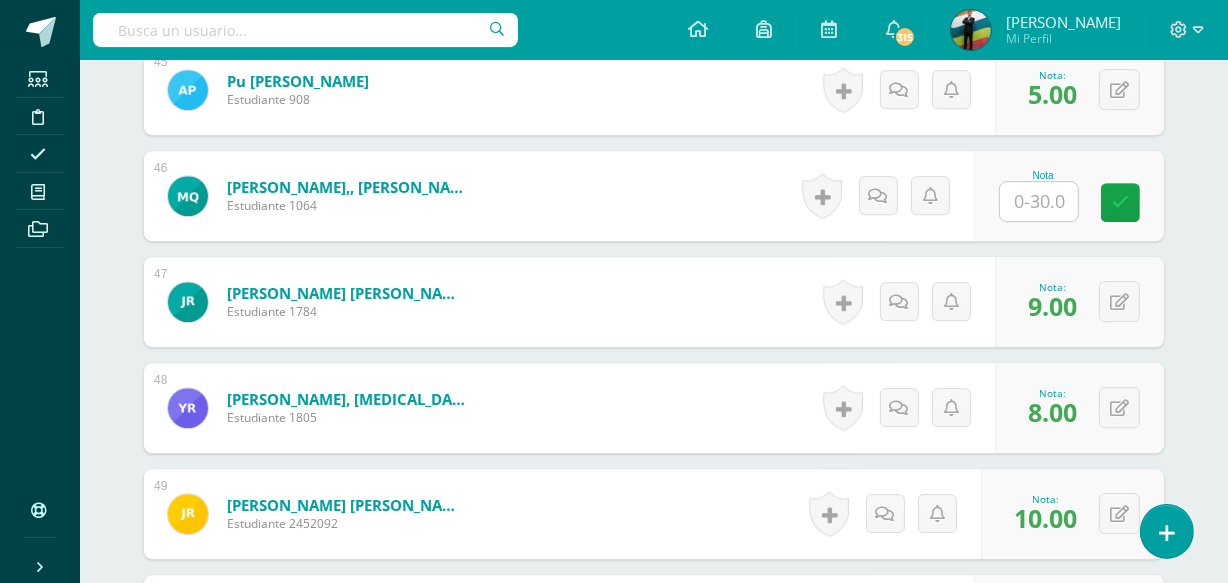 scroll, scrollTop: 2365, scrollLeft: 0, axis: vertical 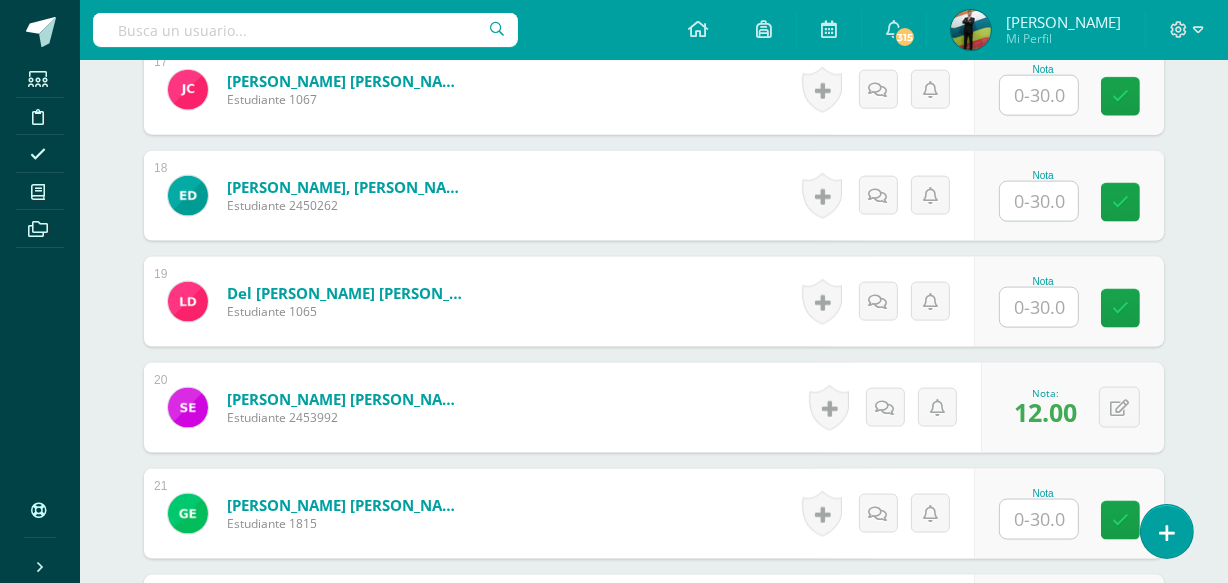 click at bounding box center (1039, 307) 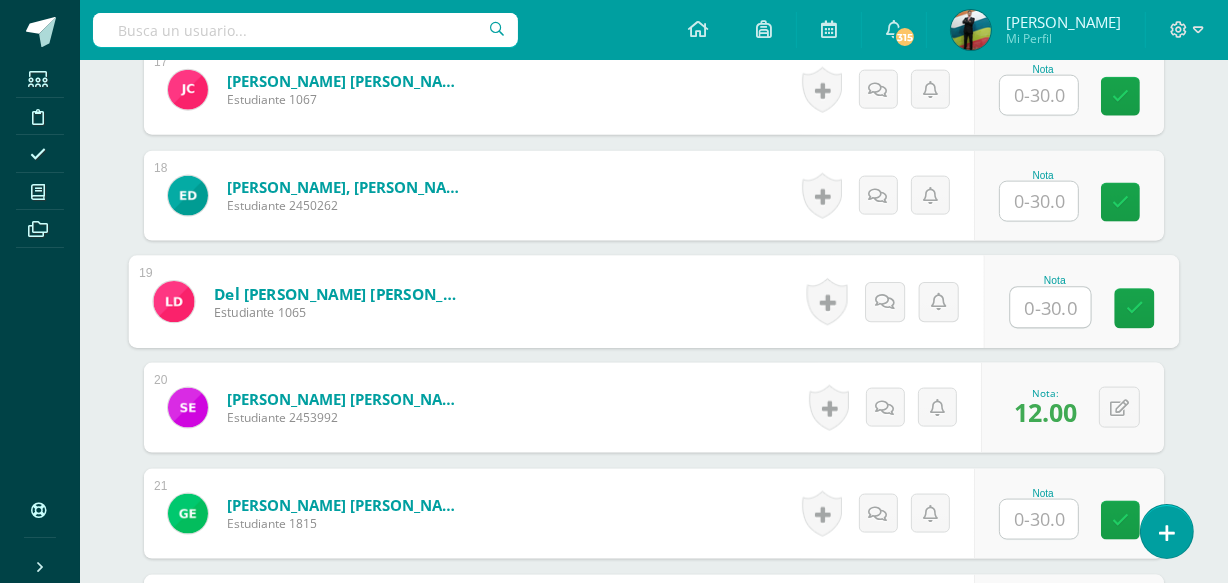 type on "5" 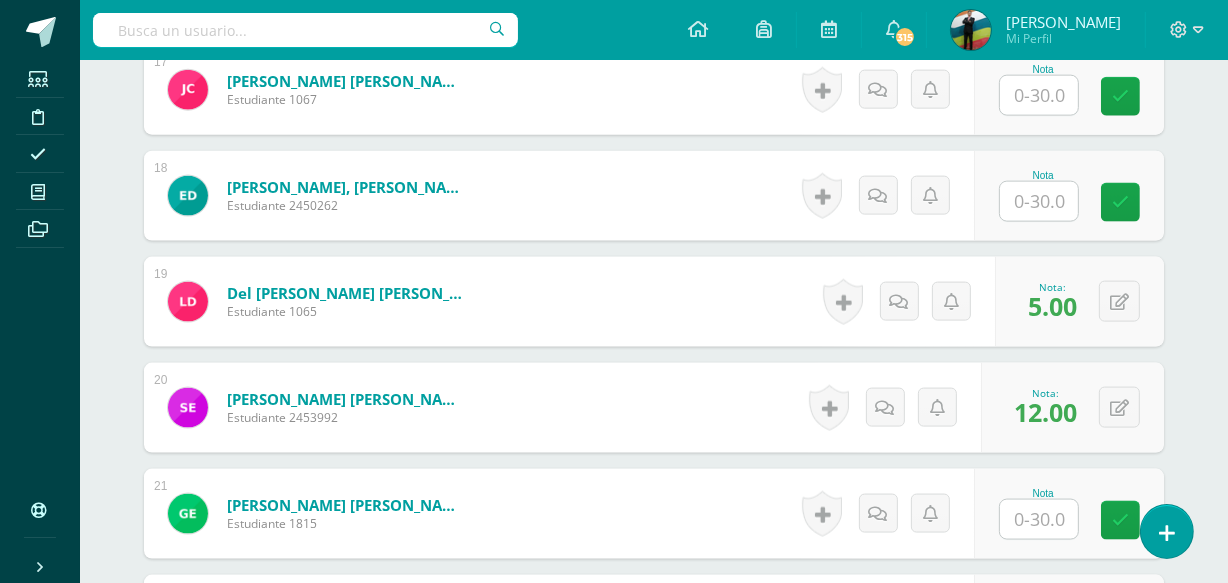 scroll, scrollTop: 3637, scrollLeft: 0, axis: vertical 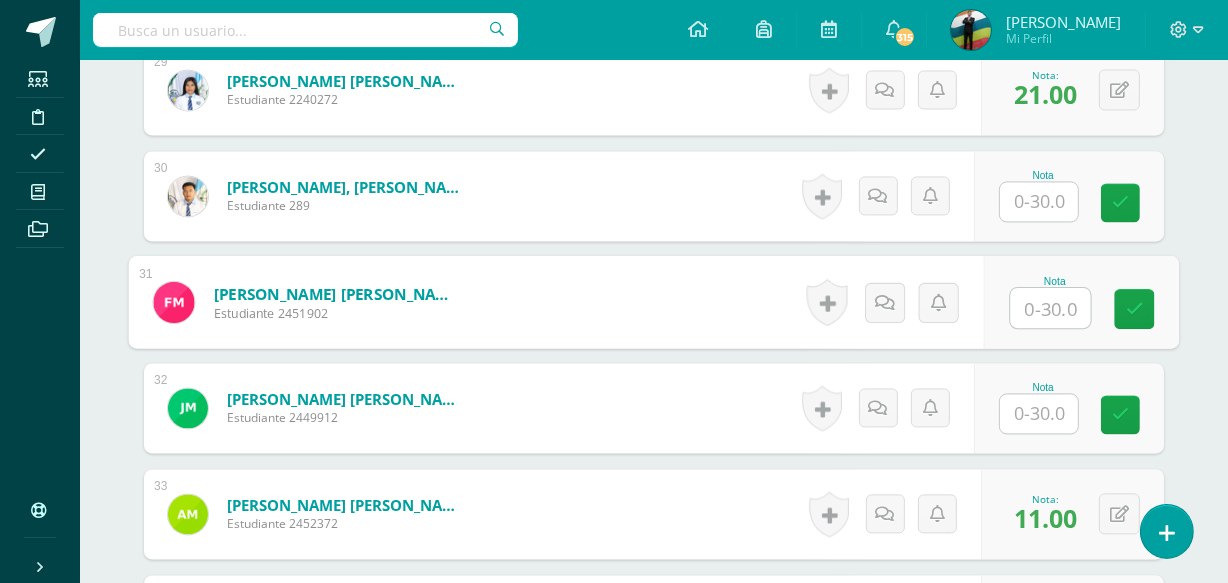 click at bounding box center [1051, 308] 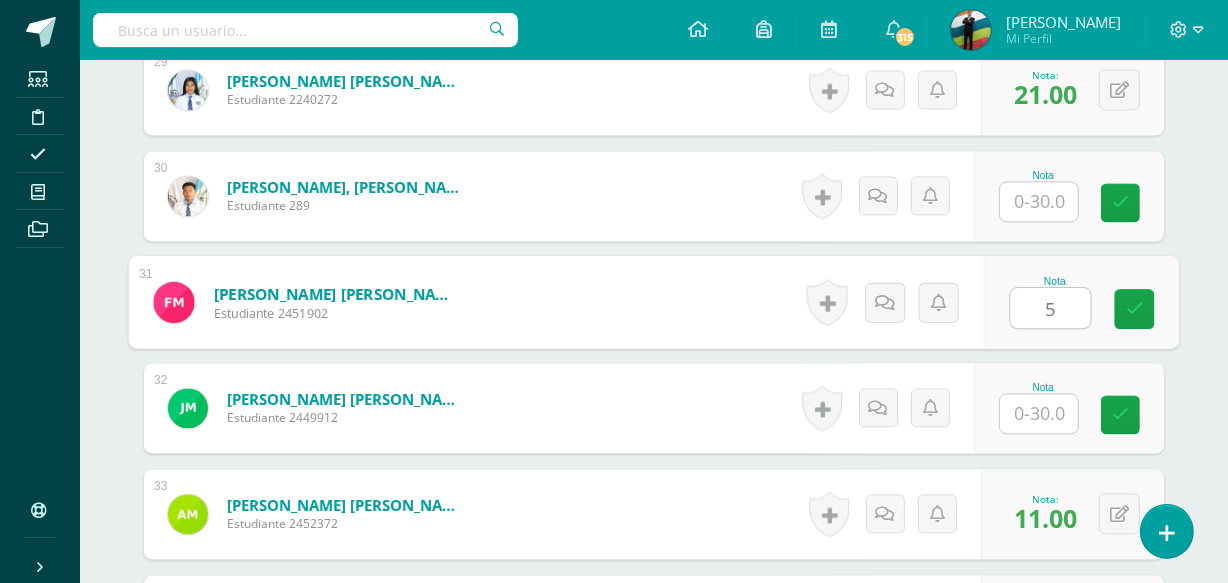 type on "5" 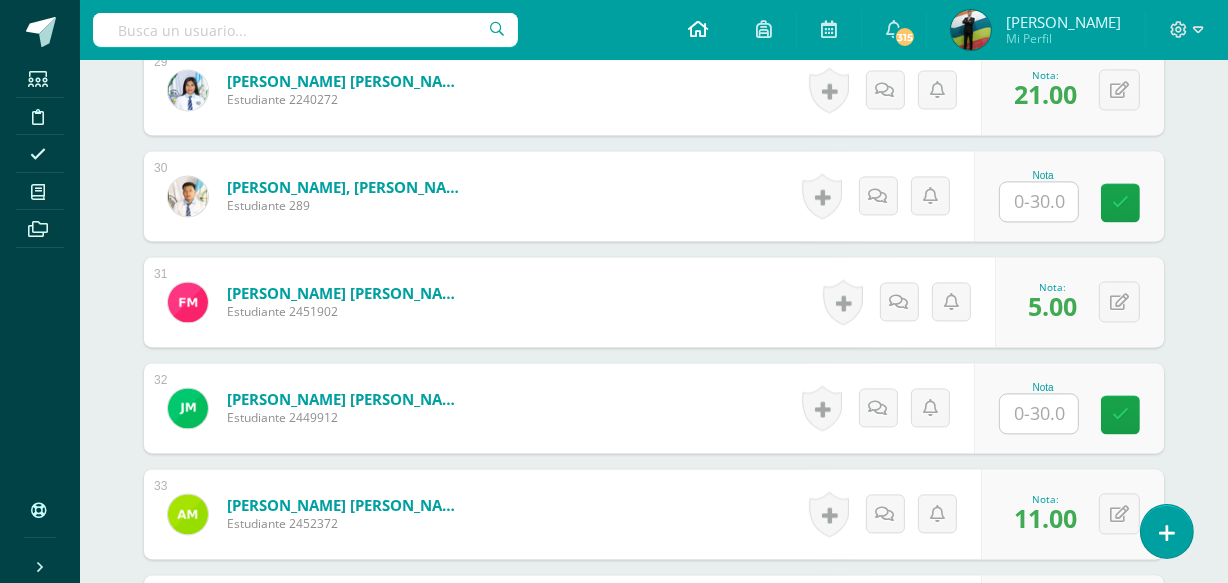 scroll, scrollTop: 3001, scrollLeft: 0, axis: vertical 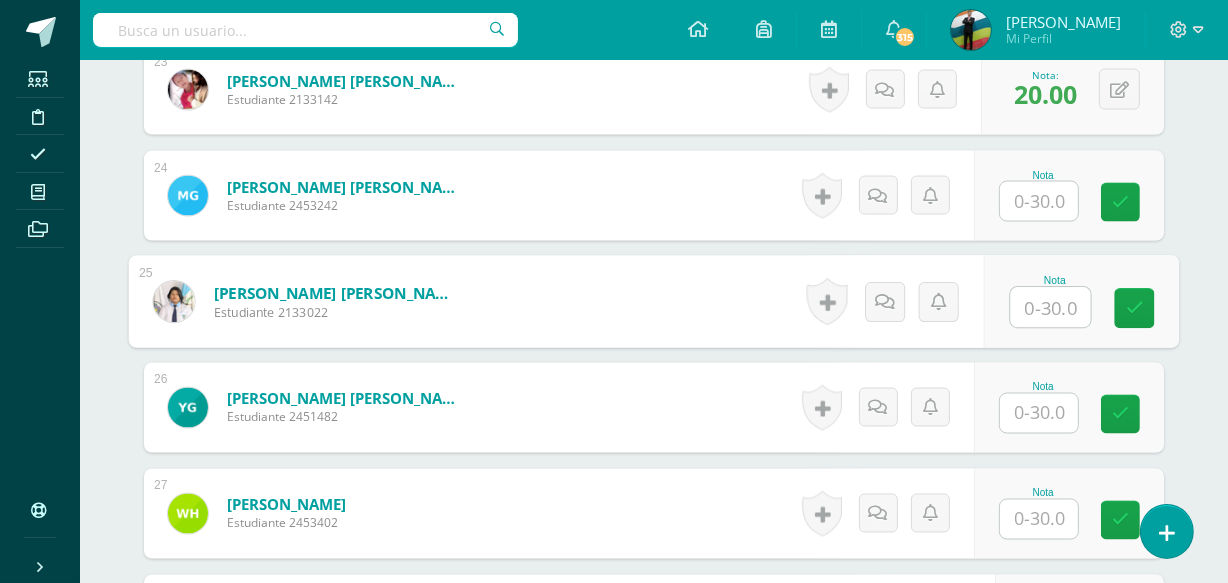 click at bounding box center [1051, 308] 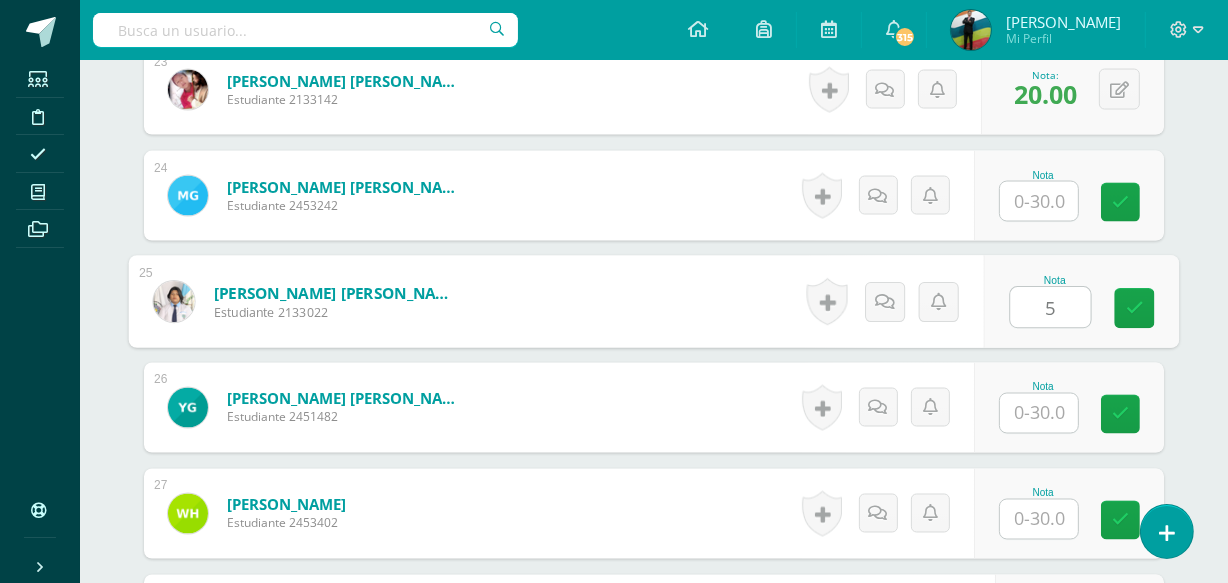 type on "5" 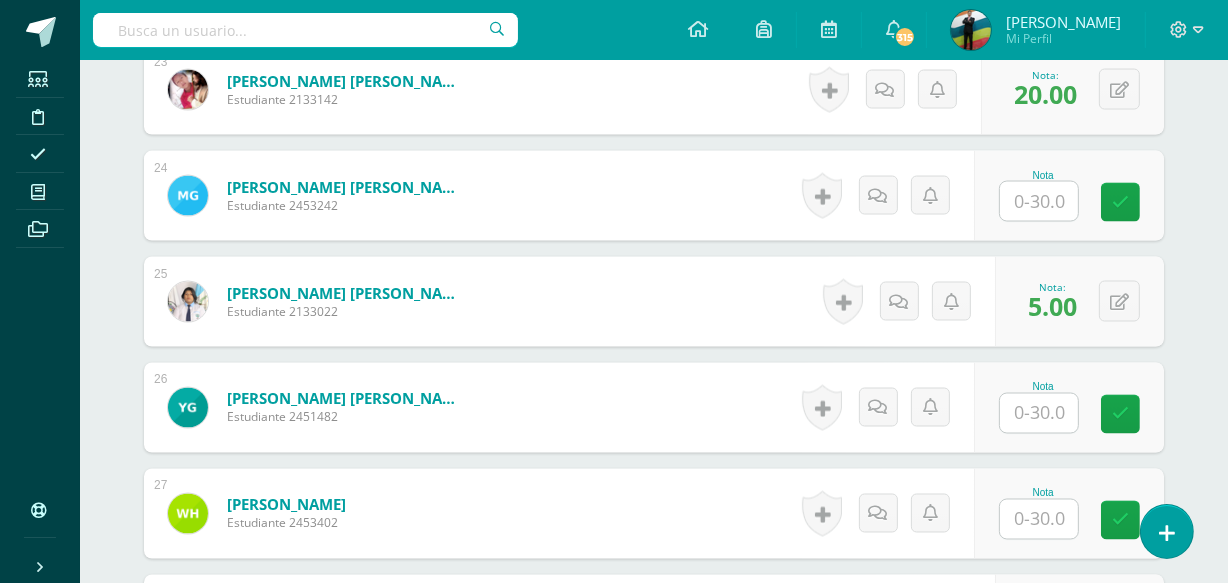 scroll, scrollTop: 1730, scrollLeft: 0, axis: vertical 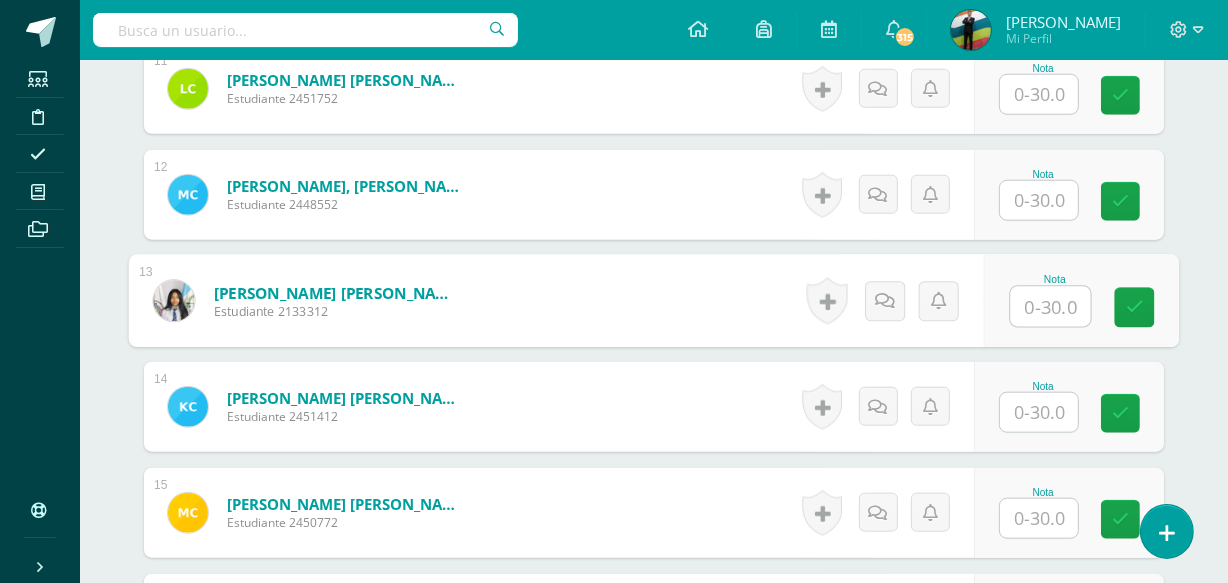 click at bounding box center (1051, 307) 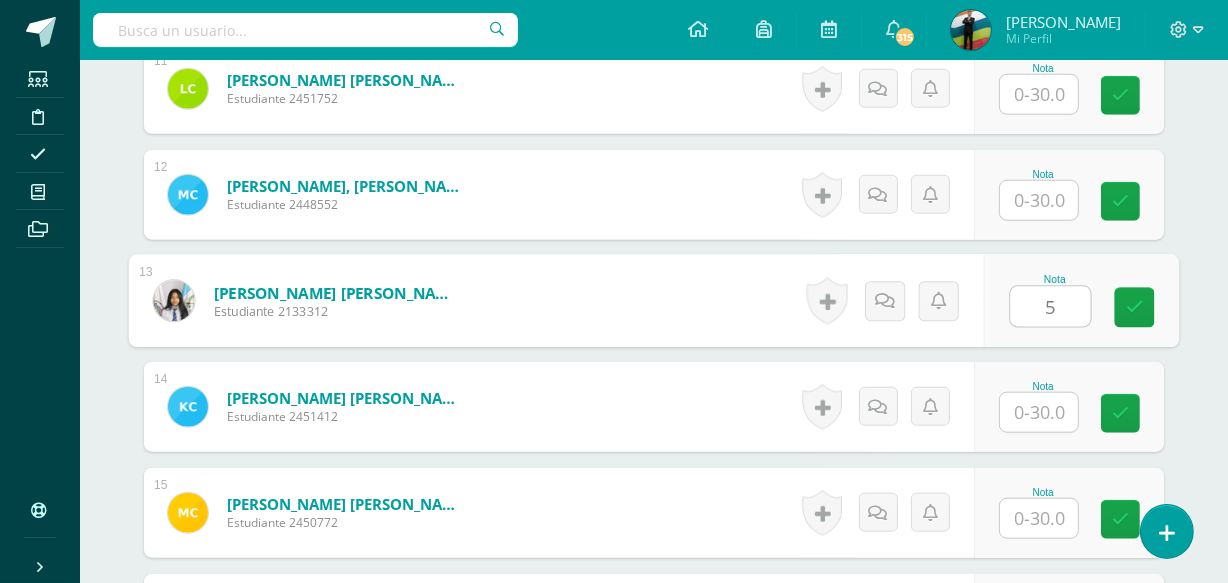type on "5" 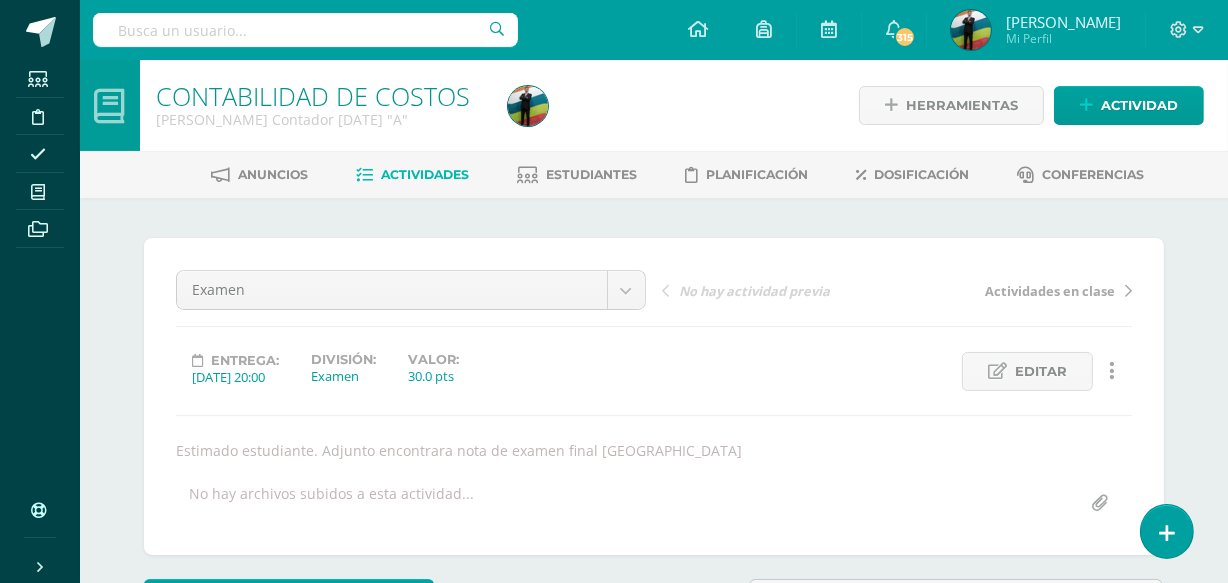scroll, scrollTop: 3213, scrollLeft: 0, axis: vertical 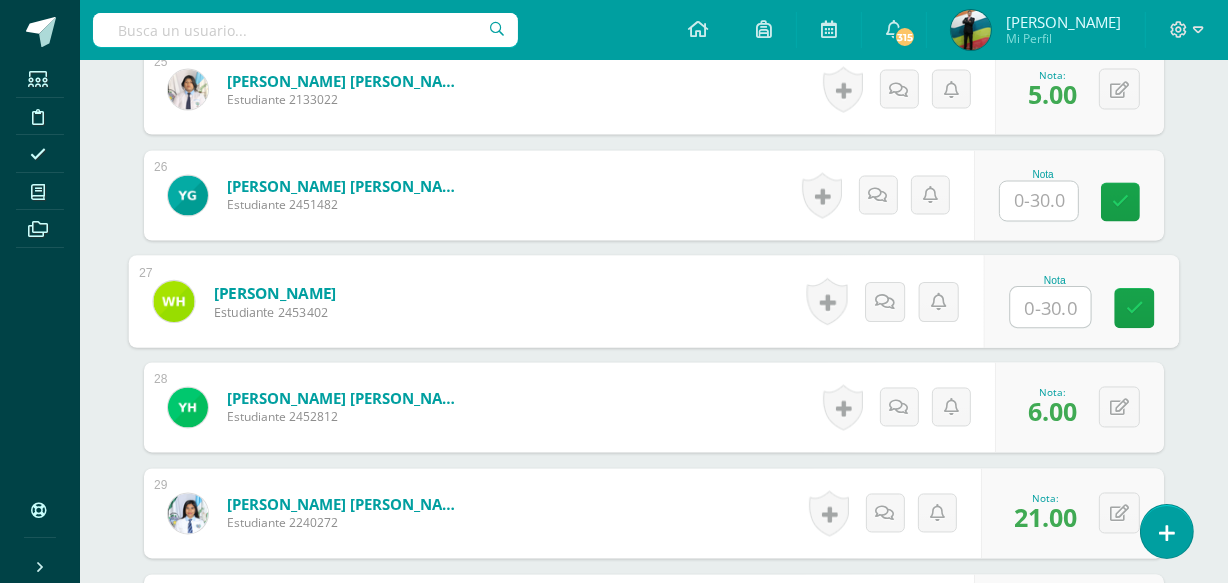 click at bounding box center [1051, 308] 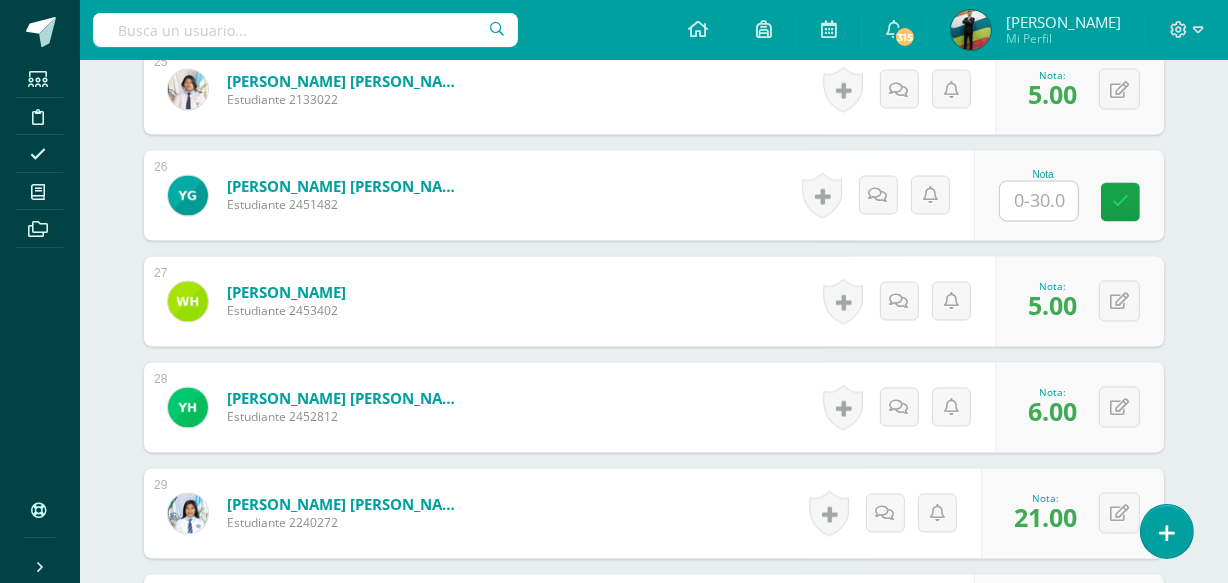 scroll, scrollTop: 1200, scrollLeft: 0, axis: vertical 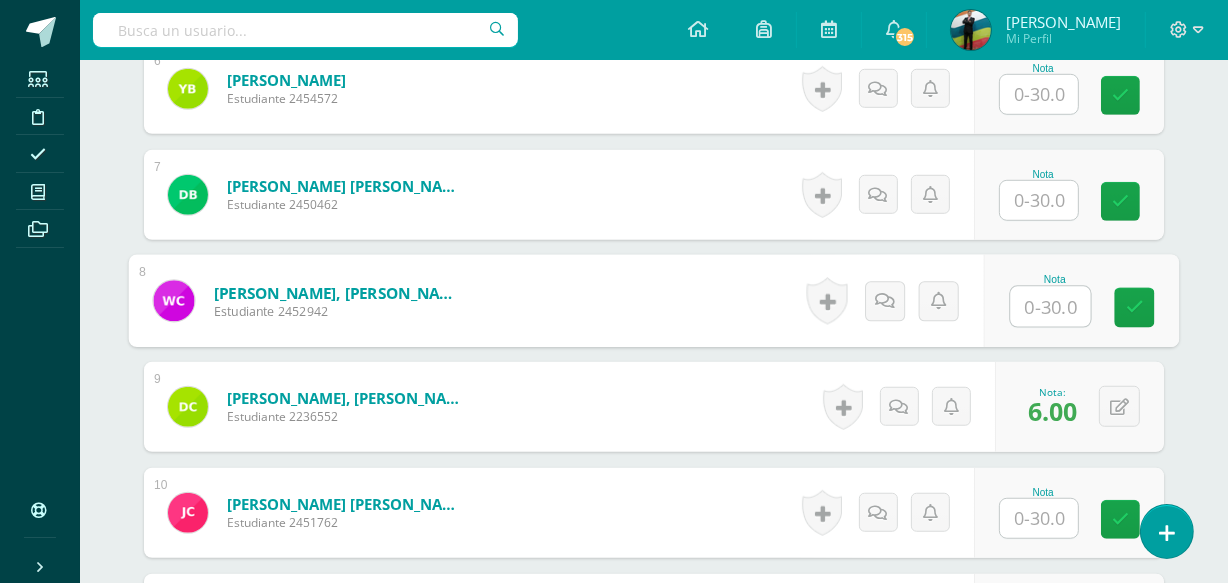 click at bounding box center (1051, 307) 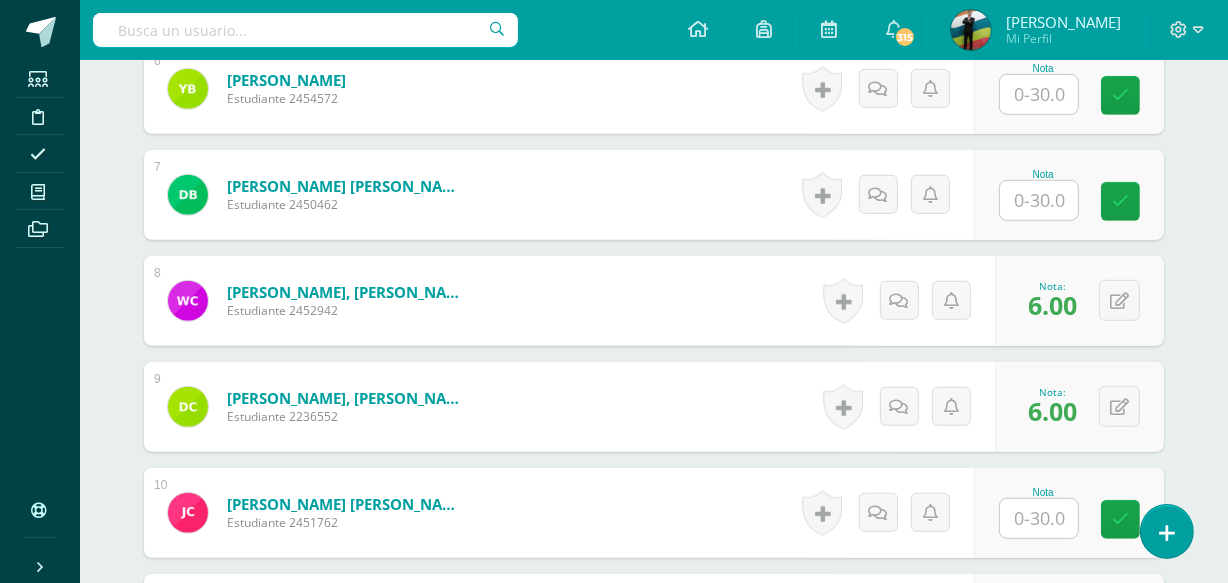 scroll, scrollTop: 2153, scrollLeft: 0, axis: vertical 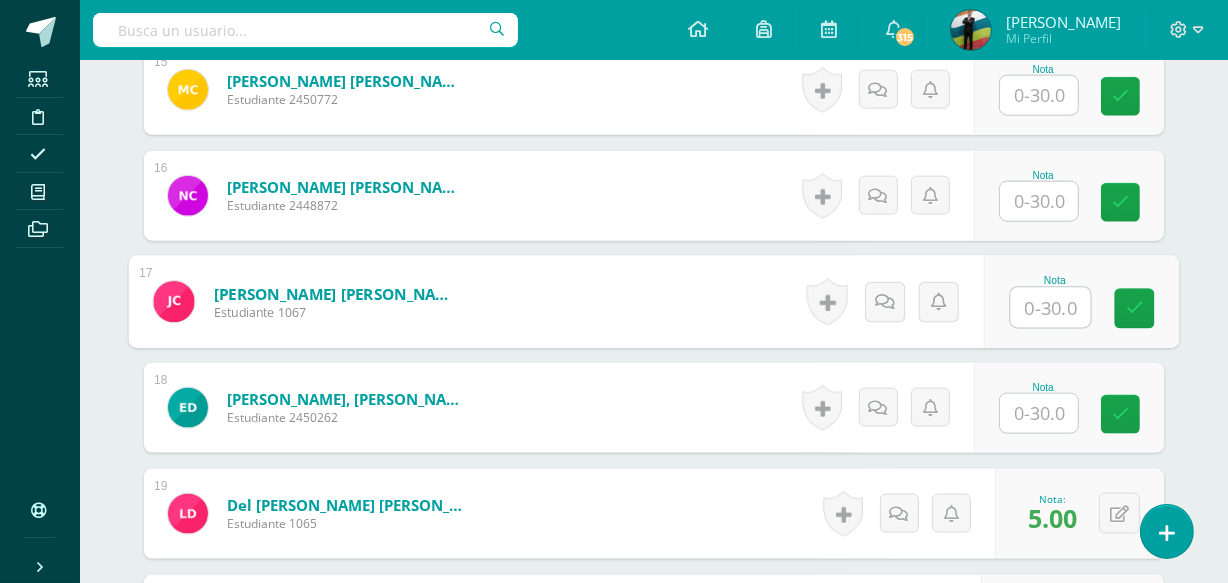 click at bounding box center (1051, 308) 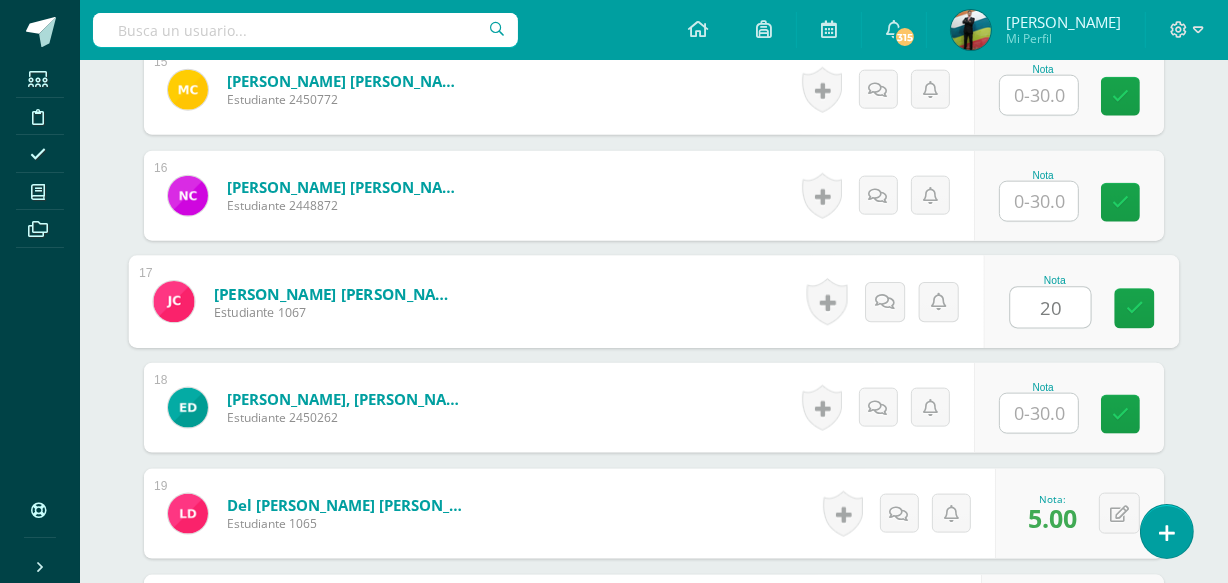 type on "20" 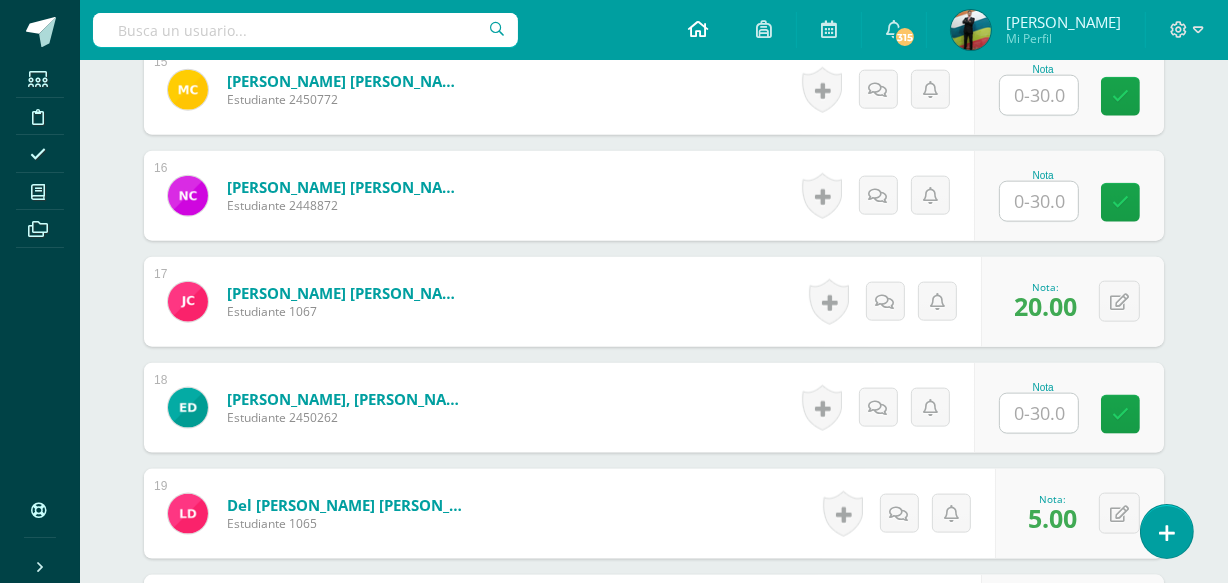 scroll, scrollTop: 1305, scrollLeft: 0, axis: vertical 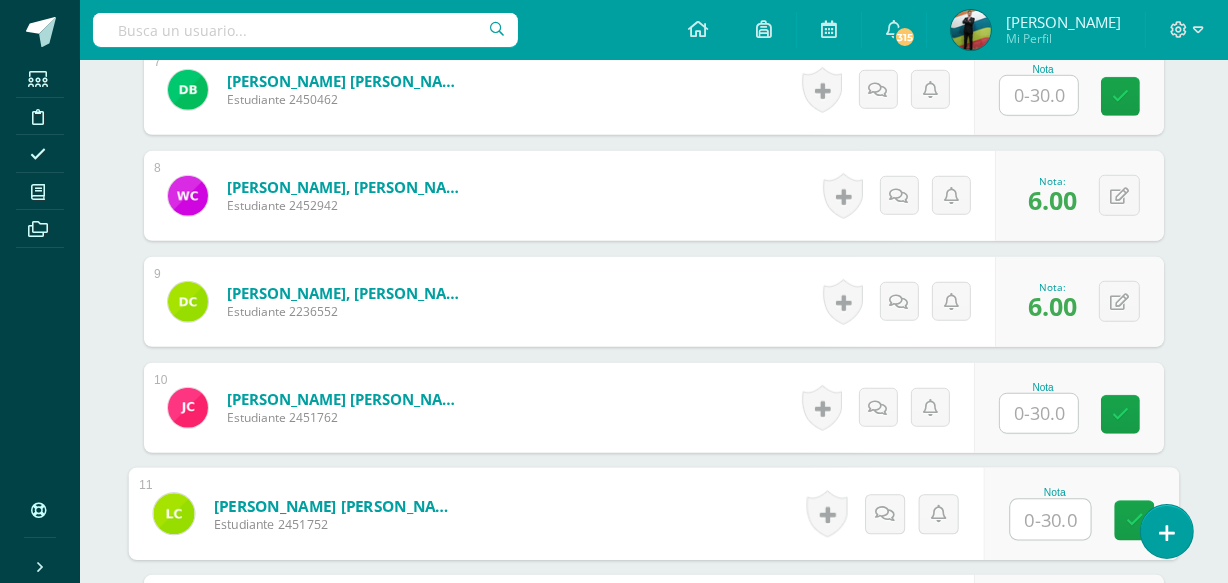 click at bounding box center (1051, 520) 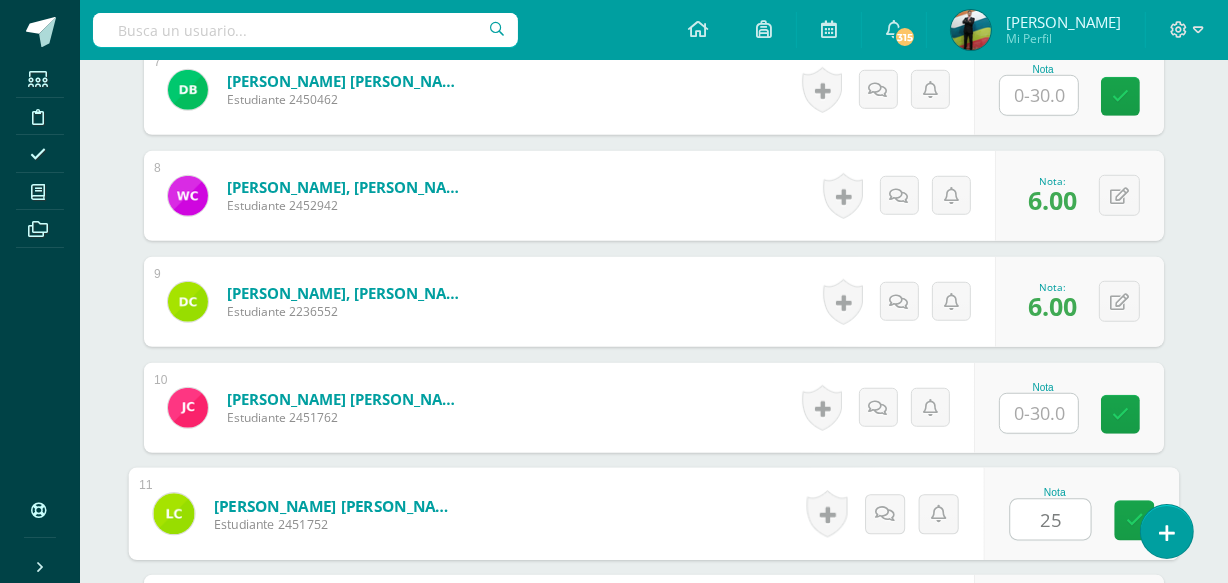 type on "25" 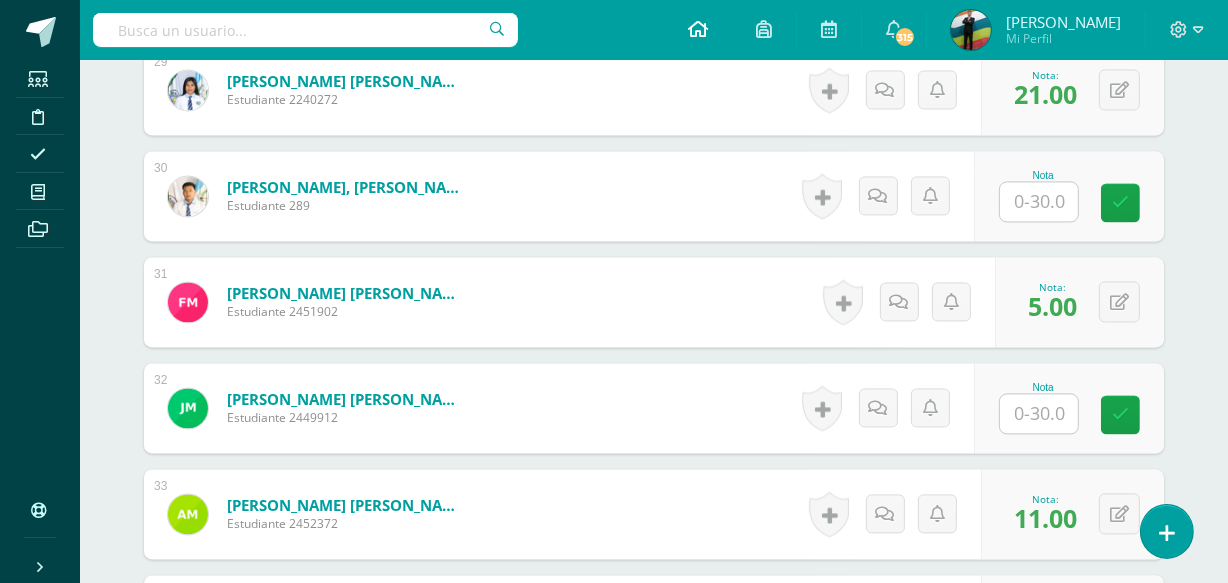 scroll, scrollTop: 3955, scrollLeft: 0, axis: vertical 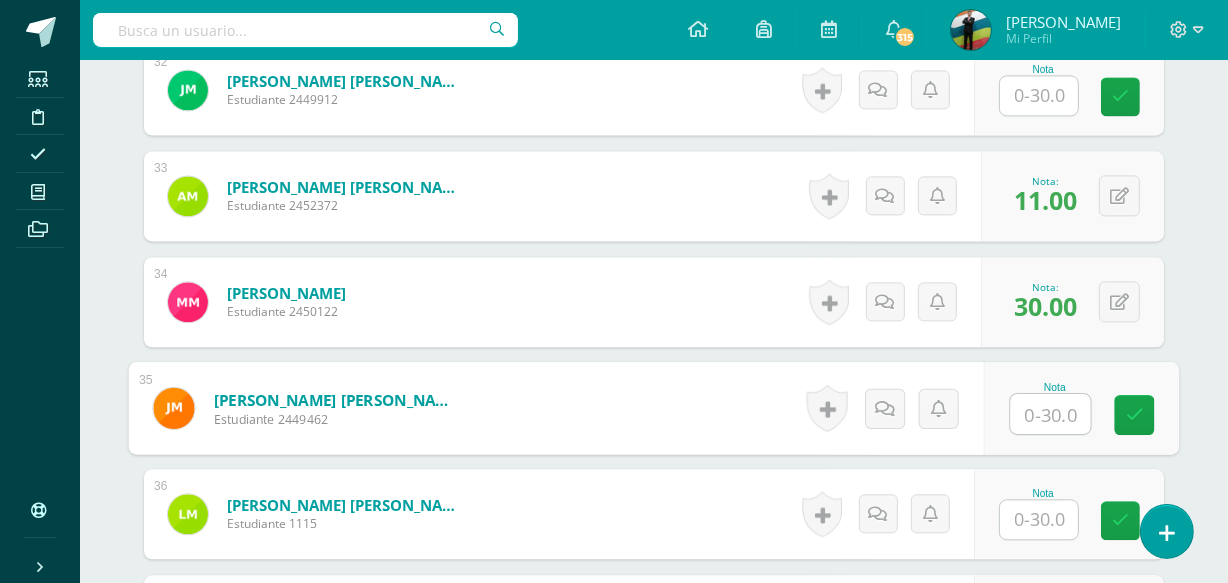 click at bounding box center (1051, 414) 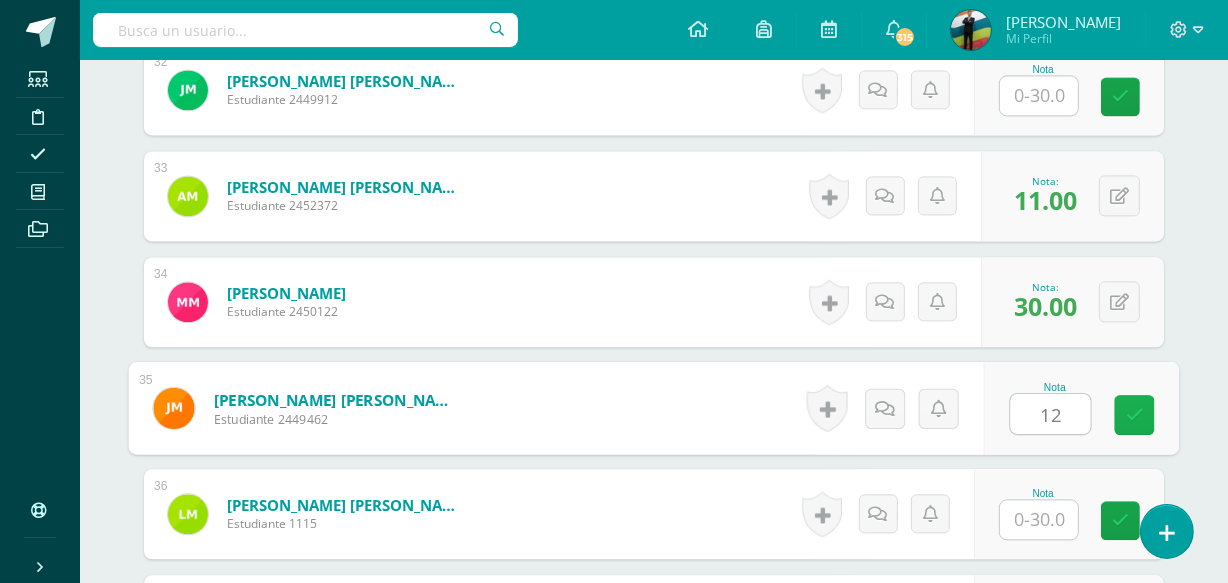 type on "12" 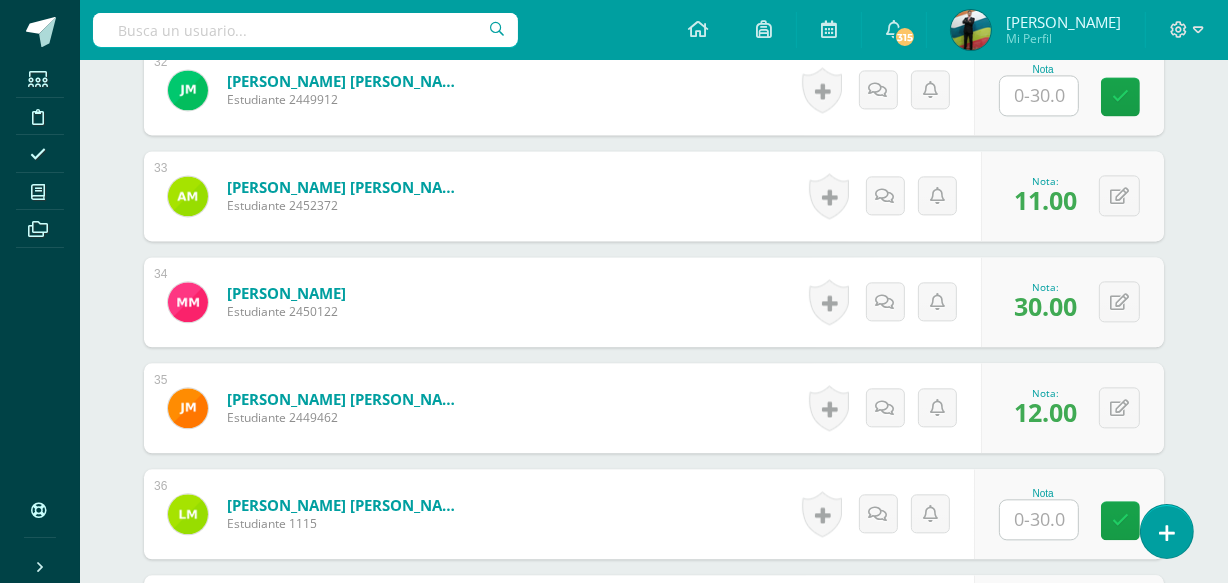 scroll, scrollTop: 2260, scrollLeft: 0, axis: vertical 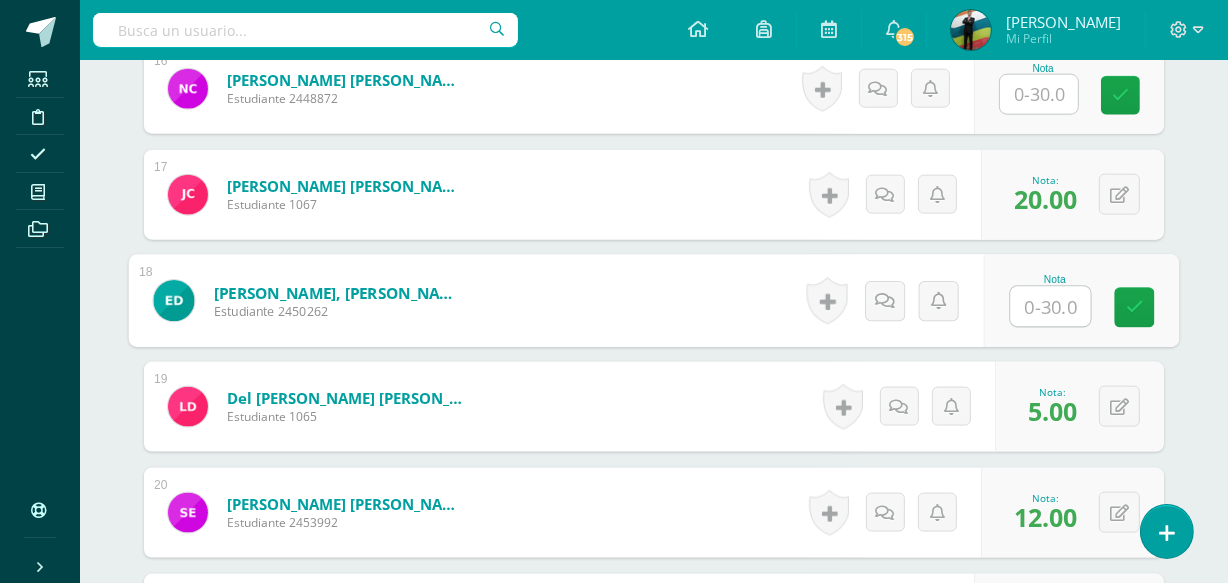 click at bounding box center (1051, 307) 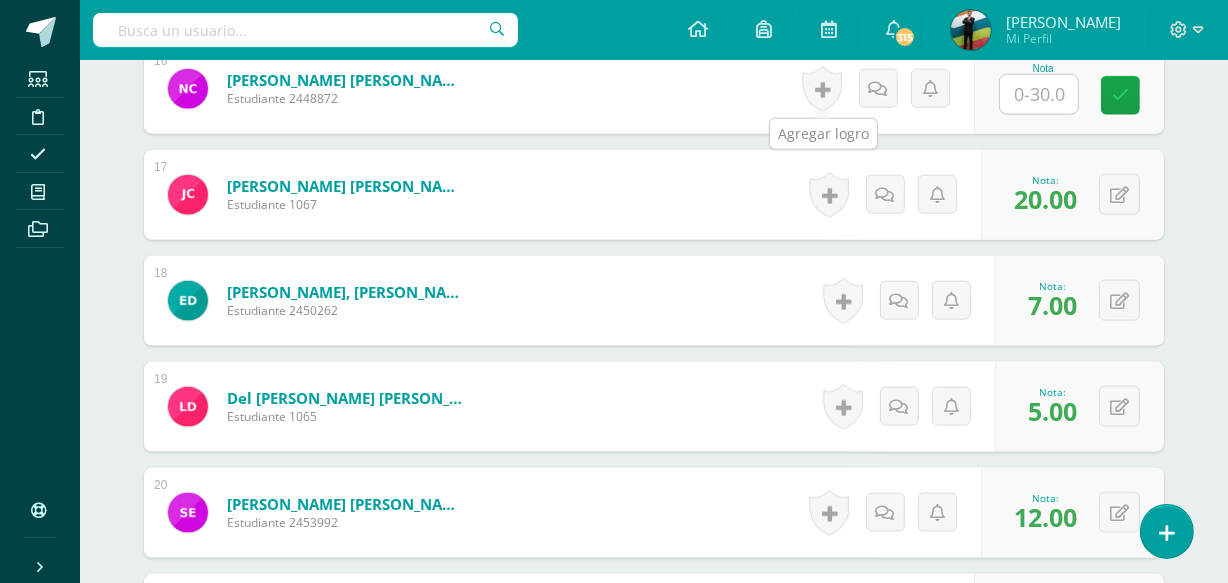 scroll, scrollTop: 932, scrollLeft: 0, axis: vertical 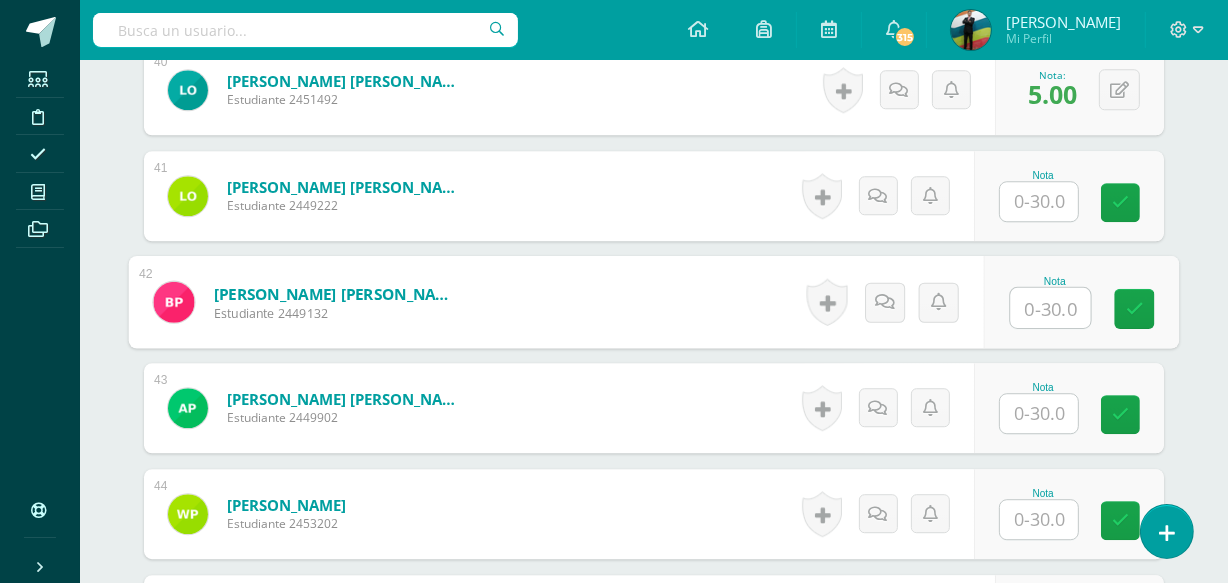 click at bounding box center [1051, 308] 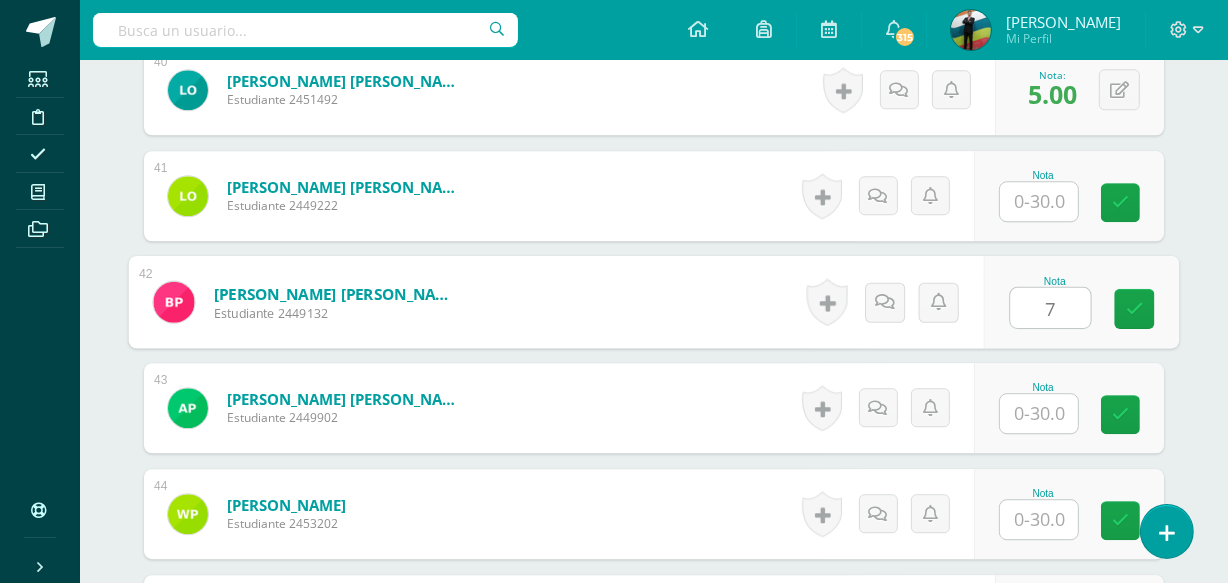 type on "7" 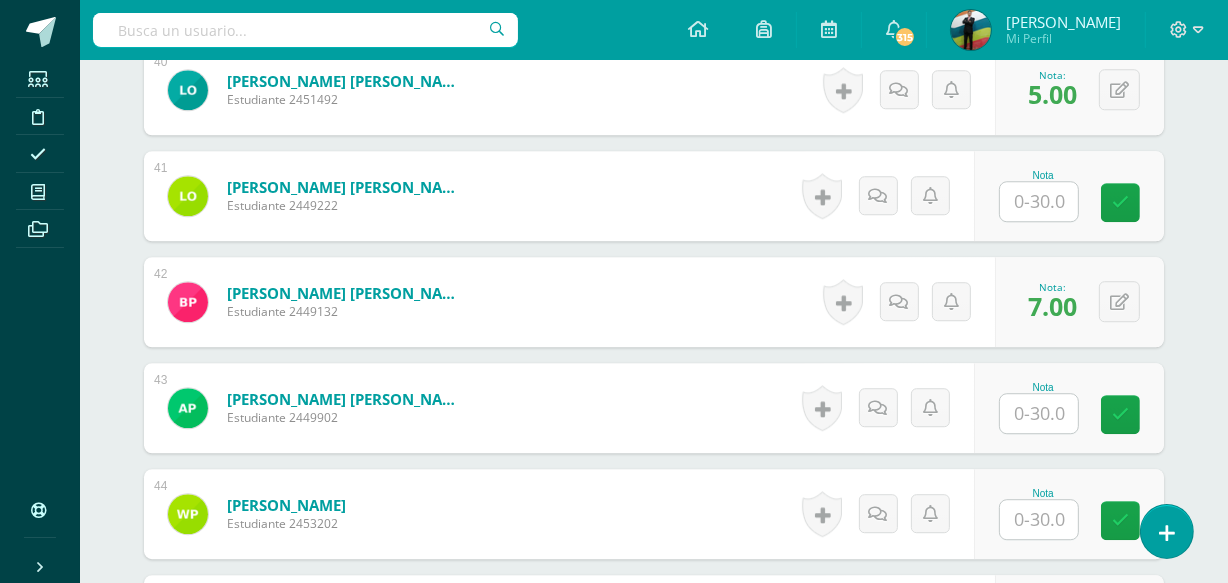 scroll, scrollTop: 457, scrollLeft: 0, axis: vertical 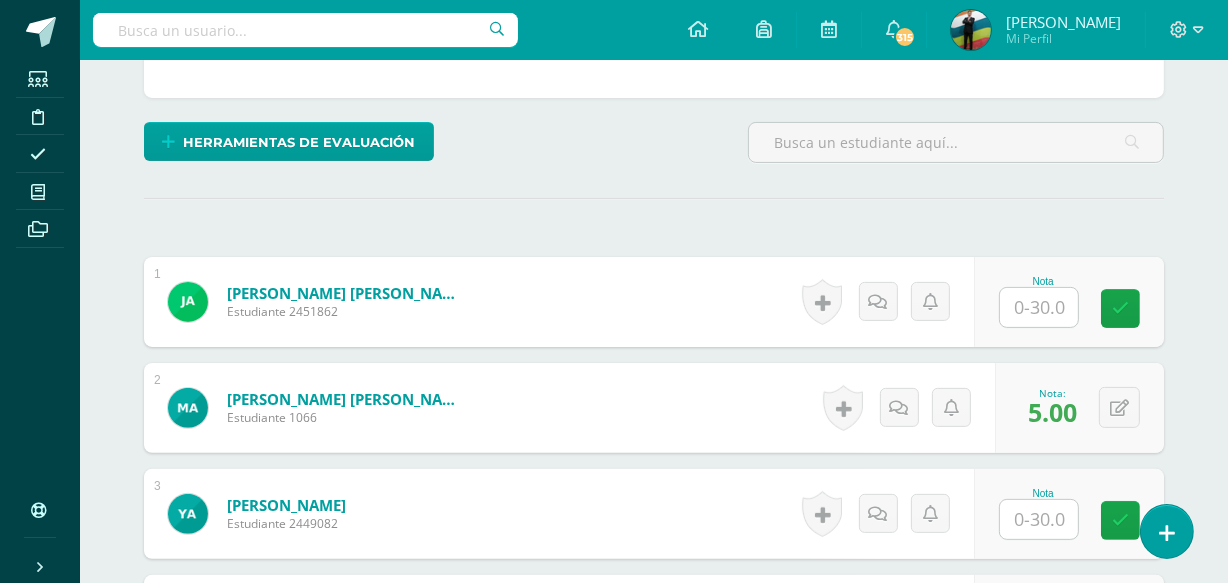click at bounding box center [1039, 307] 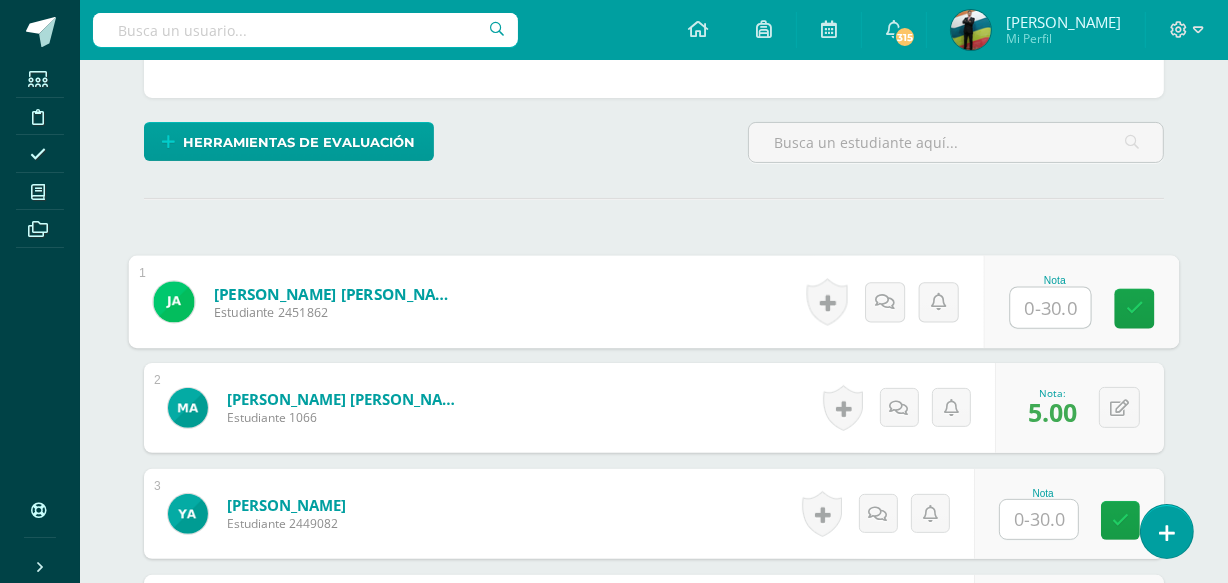 type on "6" 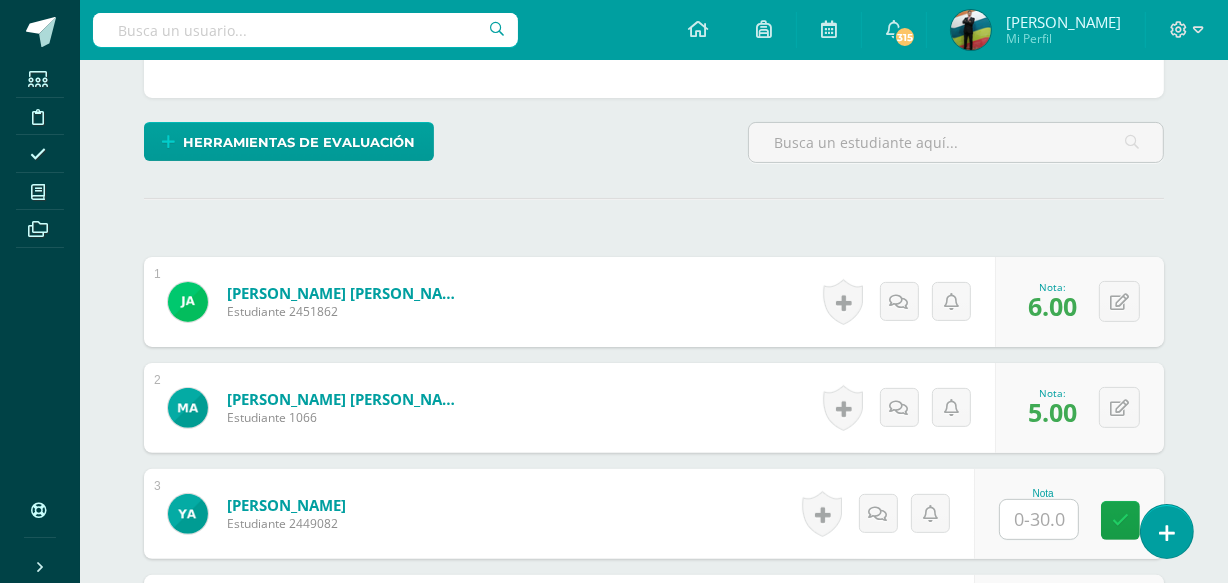 scroll, scrollTop: 1093, scrollLeft: 0, axis: vertical 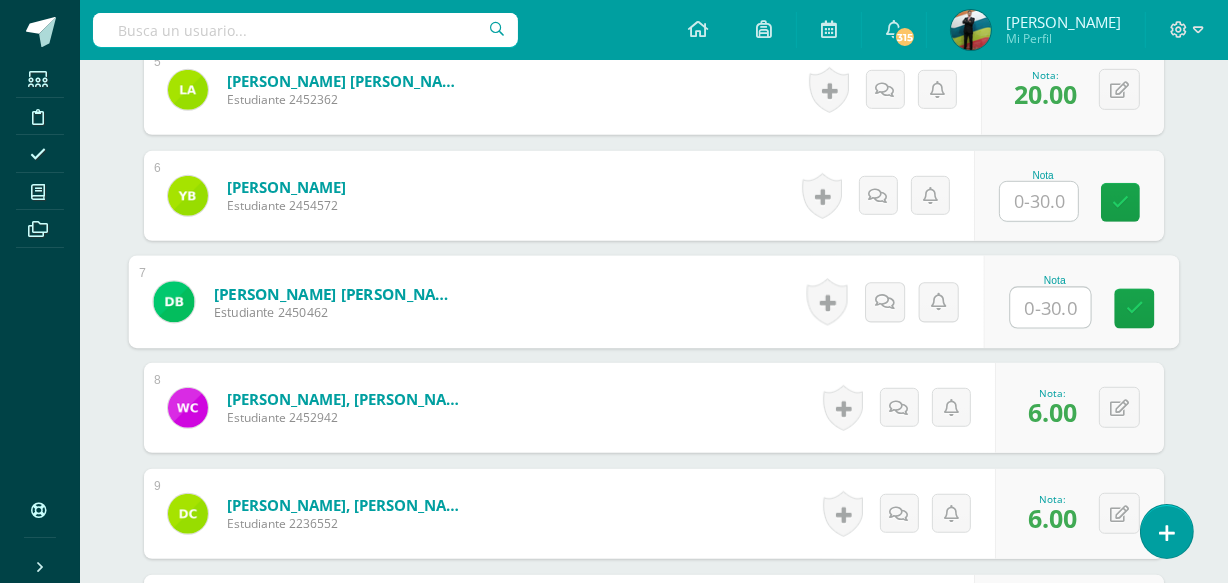 click at bounding box center [1051, 308] 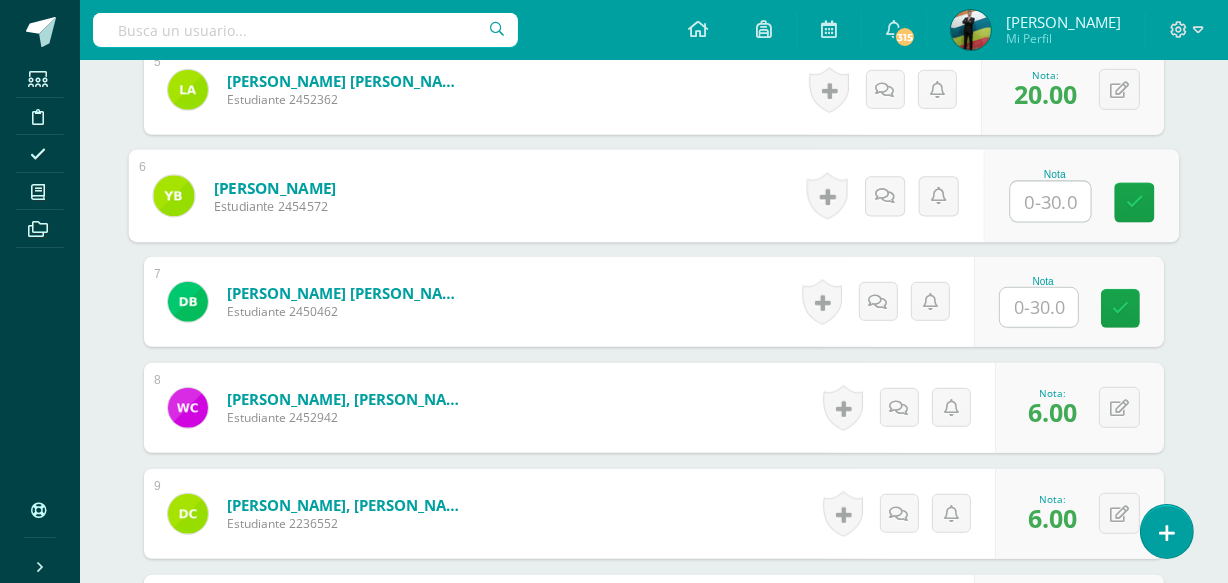 click at bounding box center (1051, 202) 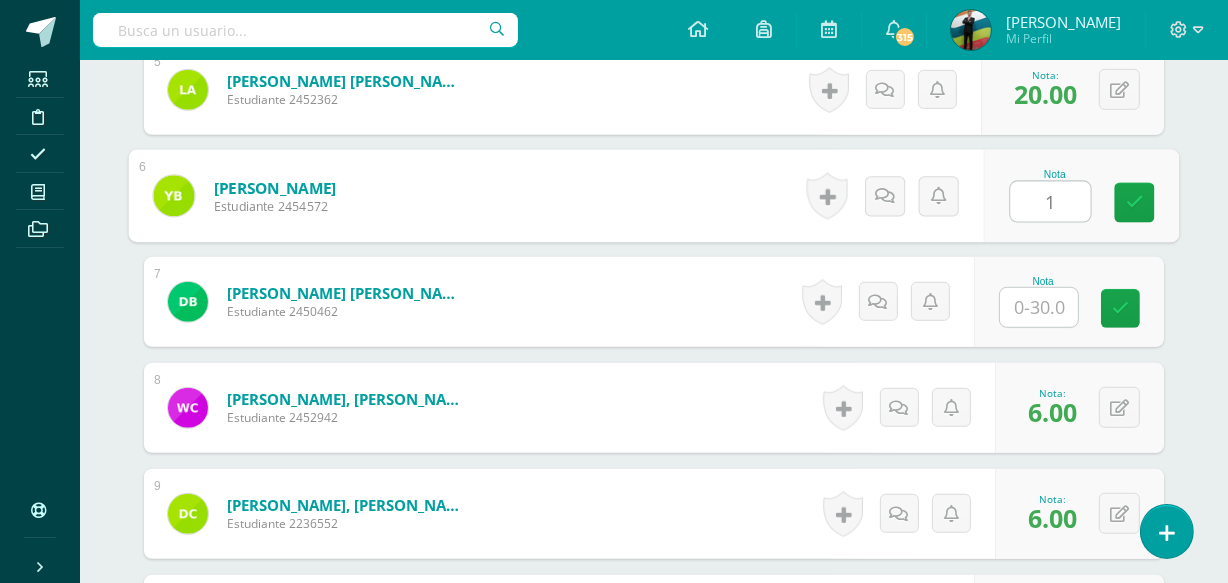 type on "12" 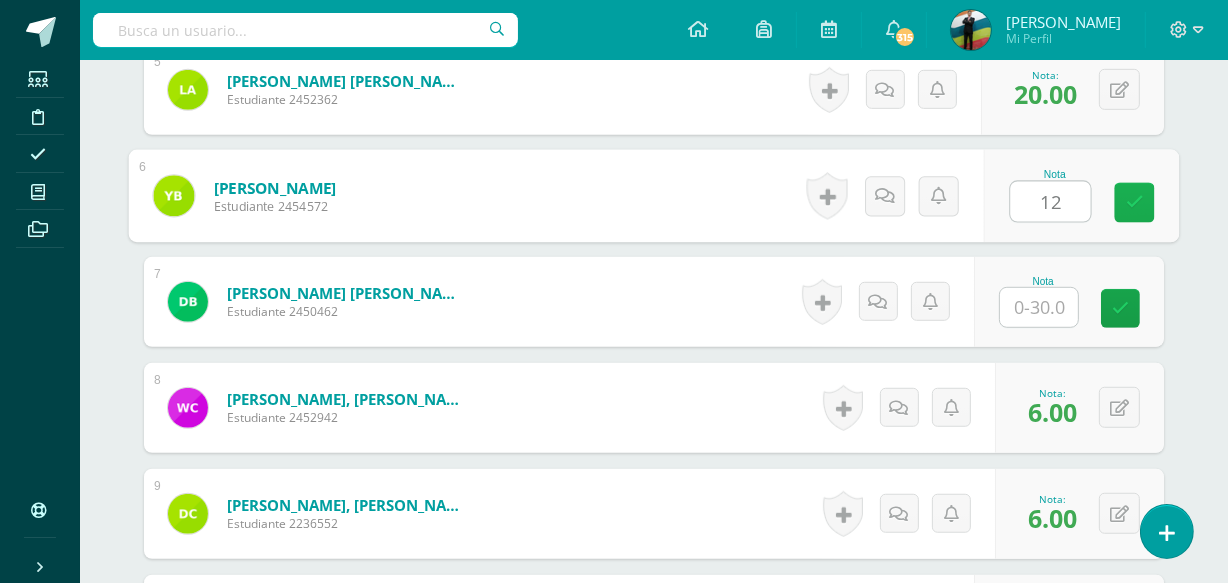 click at bounding box center [1135, 203] 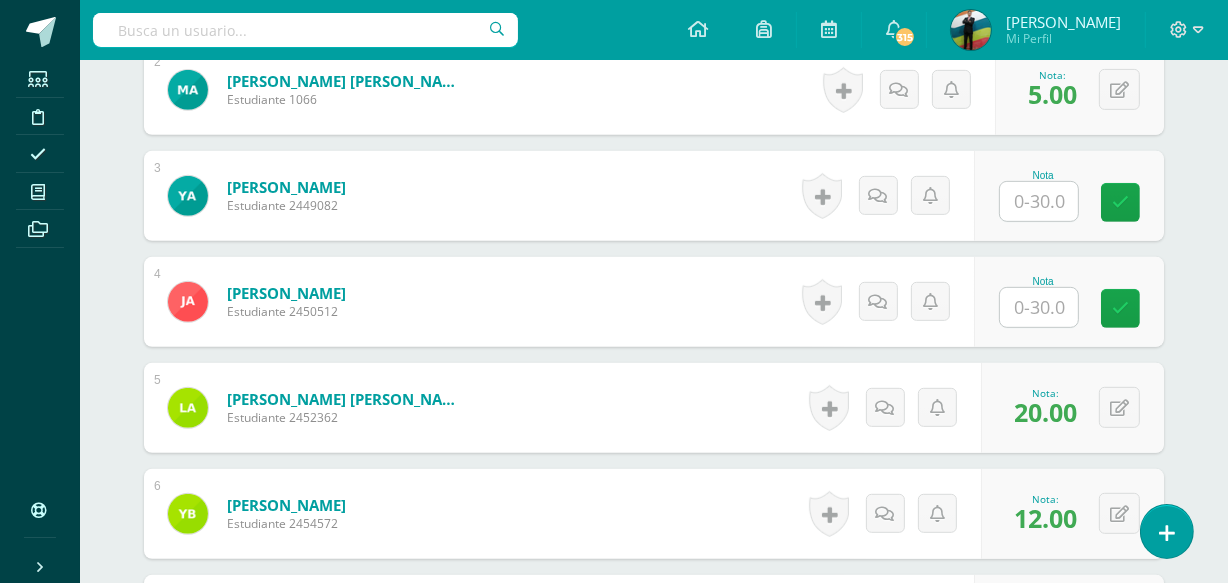 scroll, scrollTop: 5227, scrollLeft: 0, axis: vertical 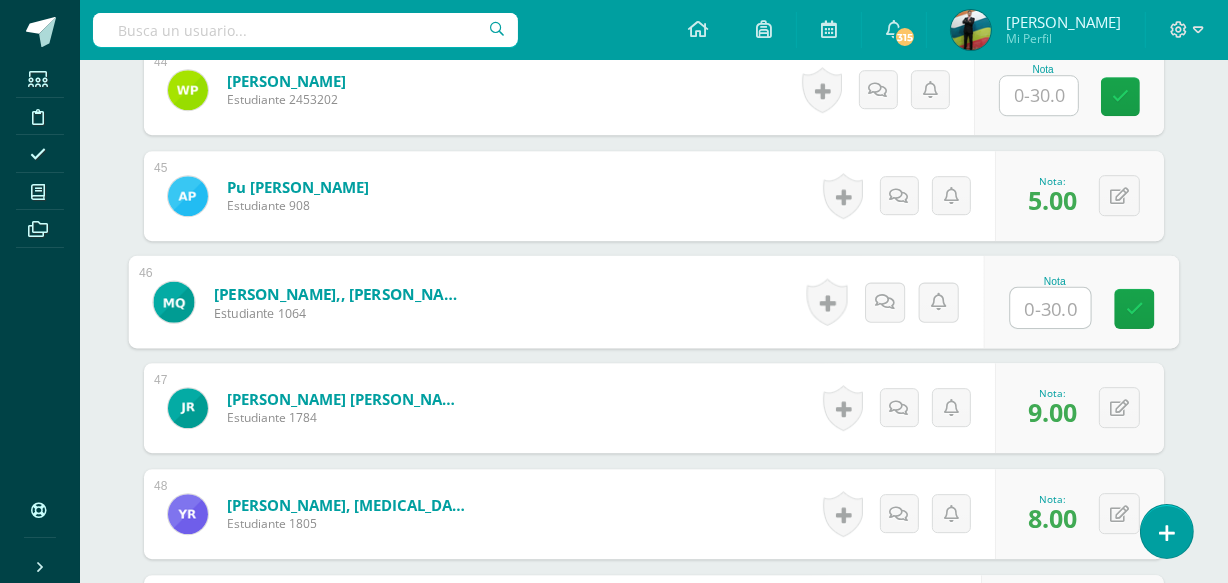 click at bounding box center (1051, 308) 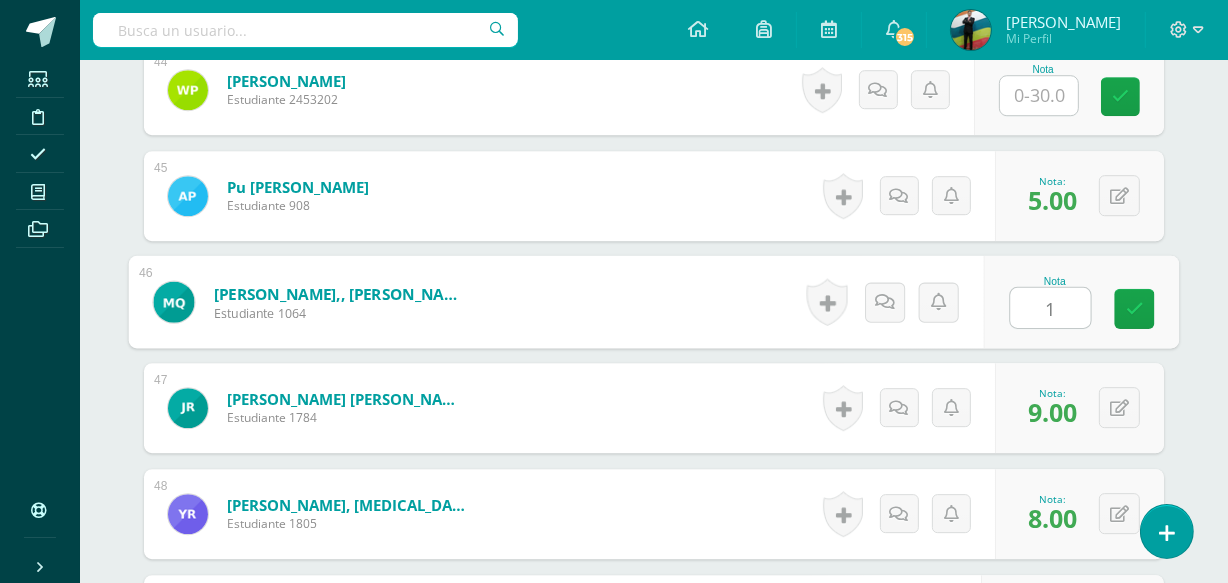 type on "11" 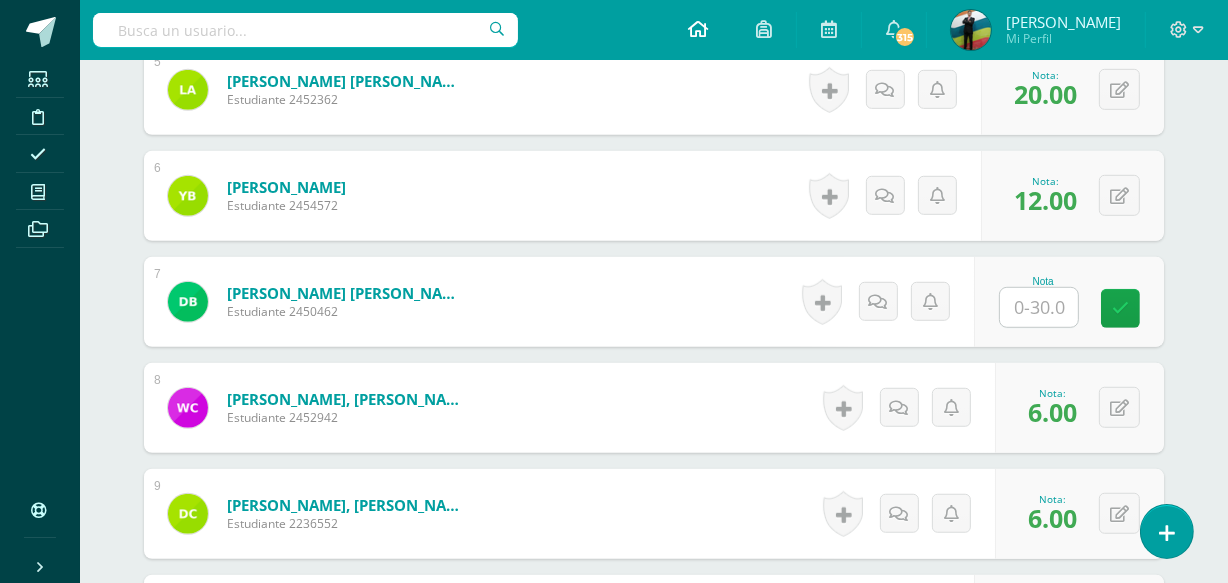 scroll, scrollTop: 5969, scrollLeft: 0, axis: vertical 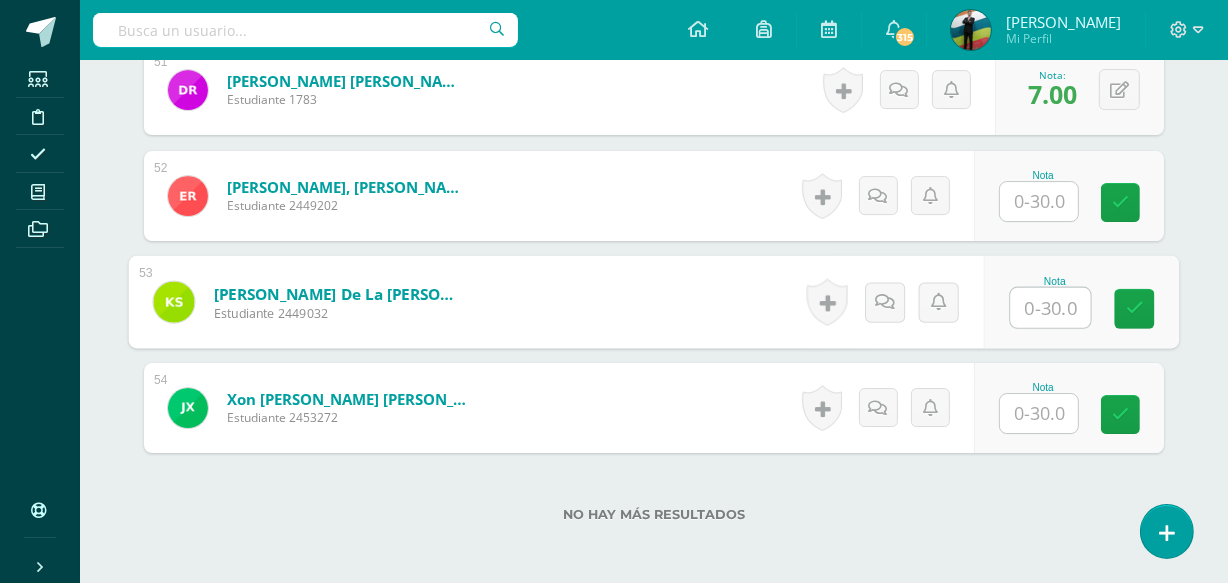 click at bounding box center [1051, 308] 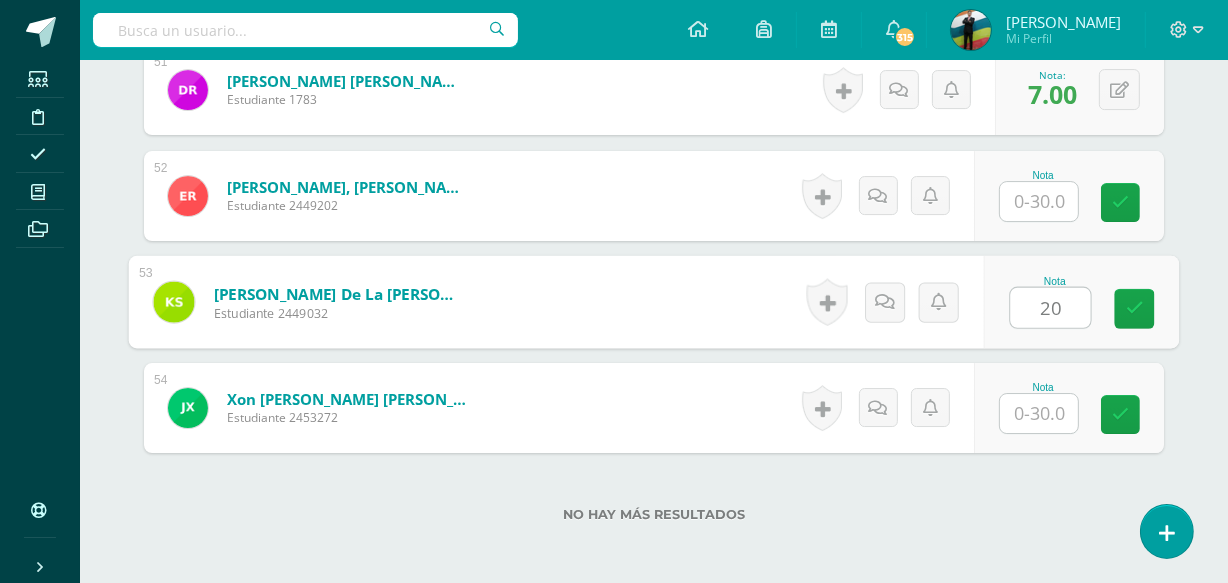type on "20" 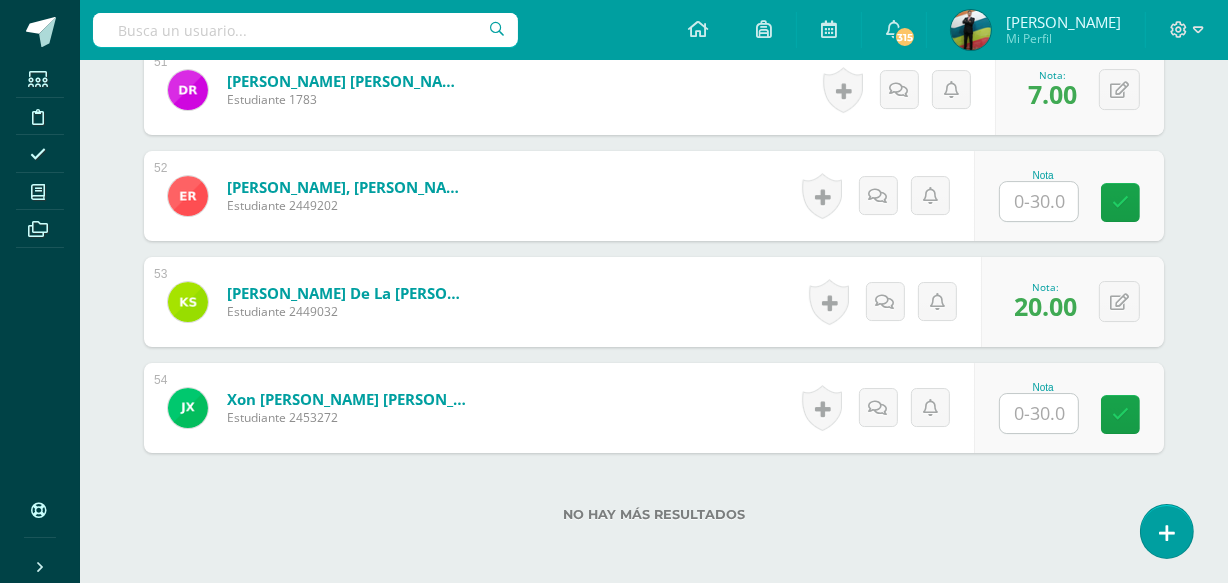 scroll, scrollTop: 1305, scrollLeft: 0, axis: vertical 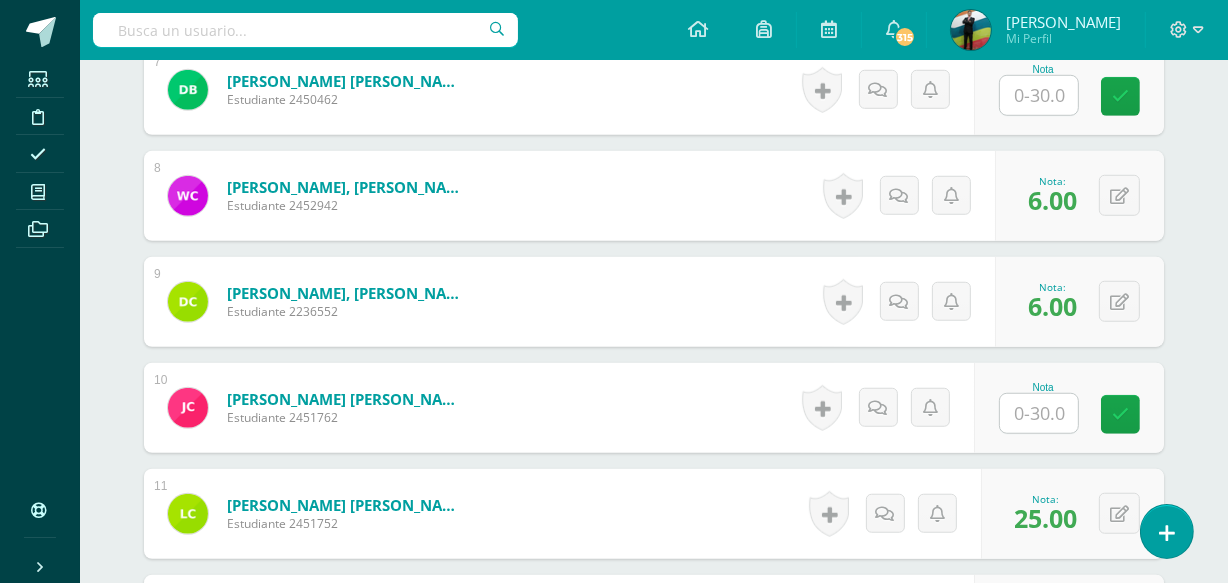 click at bounding box center [1039, 413] 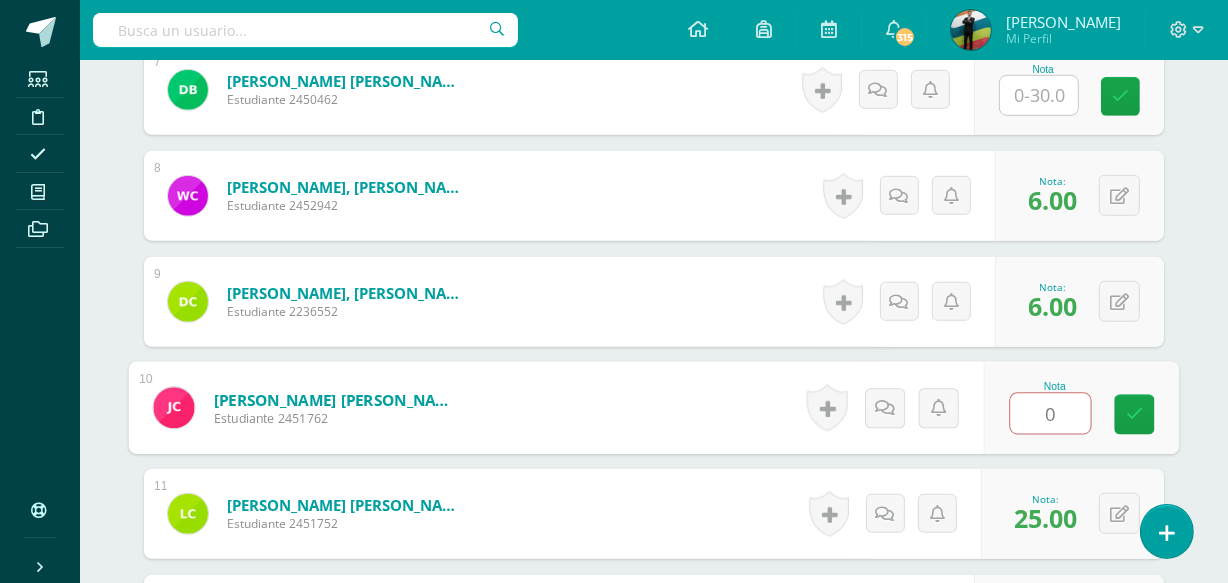 scroll, scrollTop: 0, scrollLeft: 0, axis: both 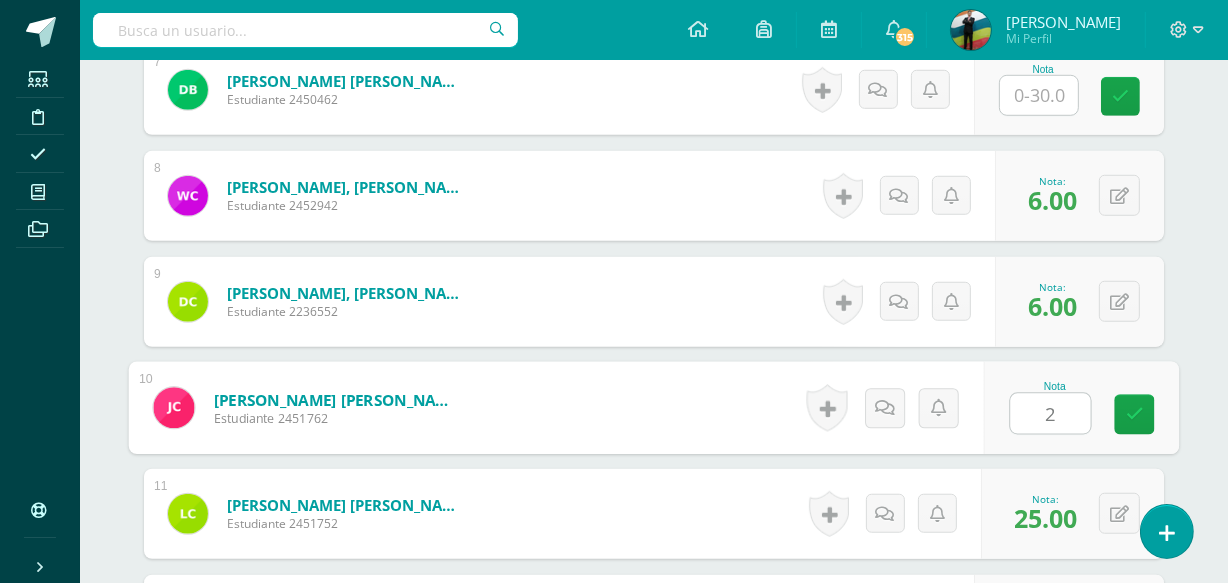 type on "20" 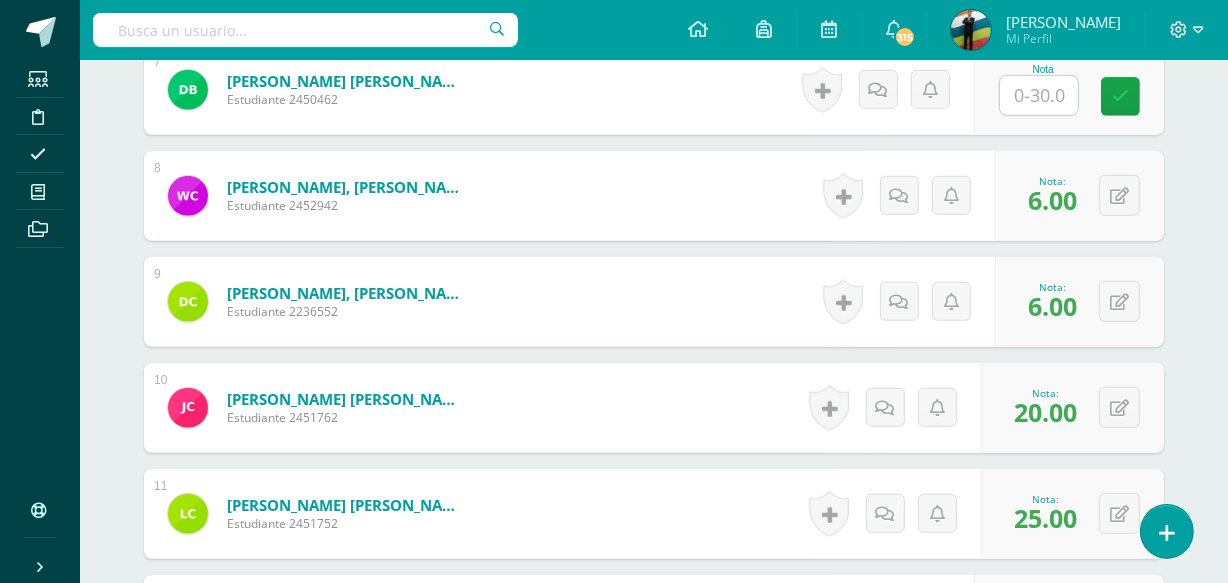 scroll, scrollTop: 775, scrollLeft: 0, axis: vertical 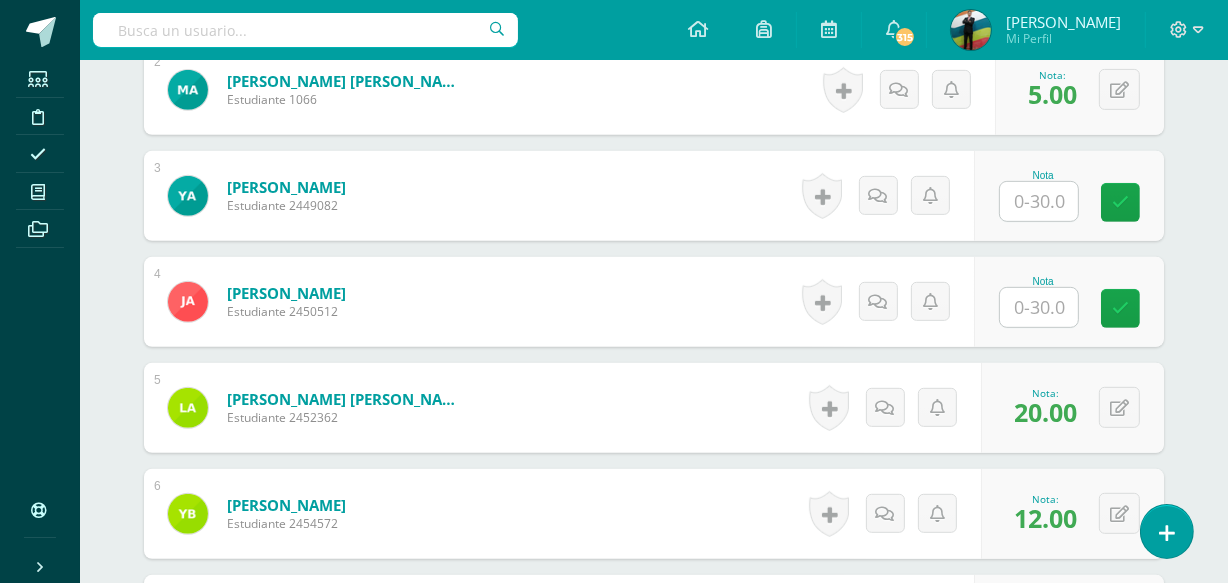 click on "Nota" at bounding box center (1043, 281) 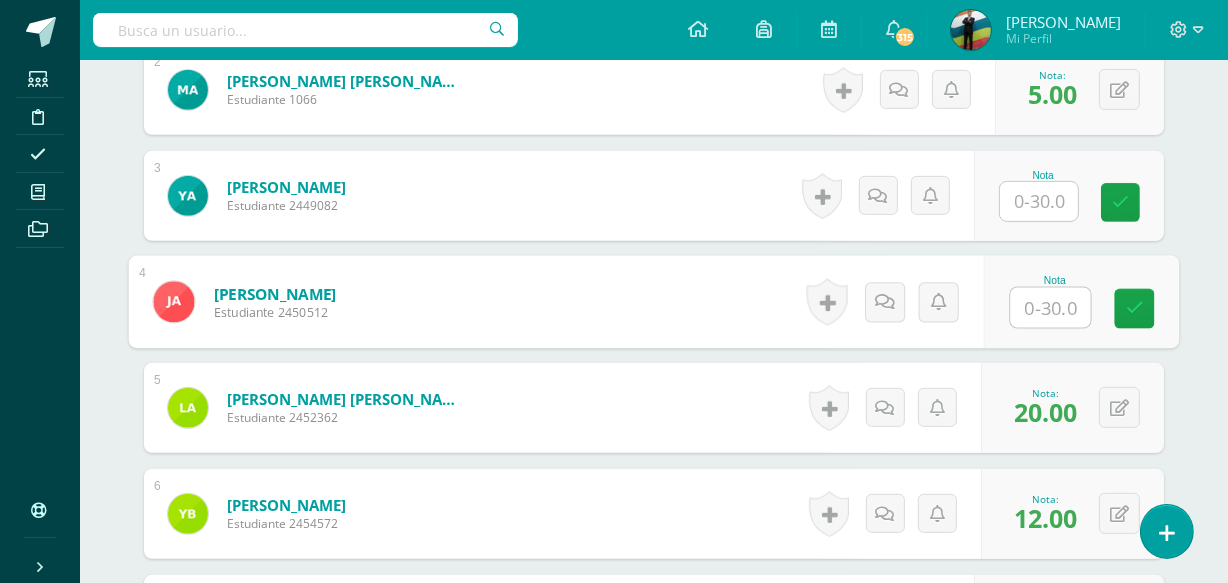 type on "7" 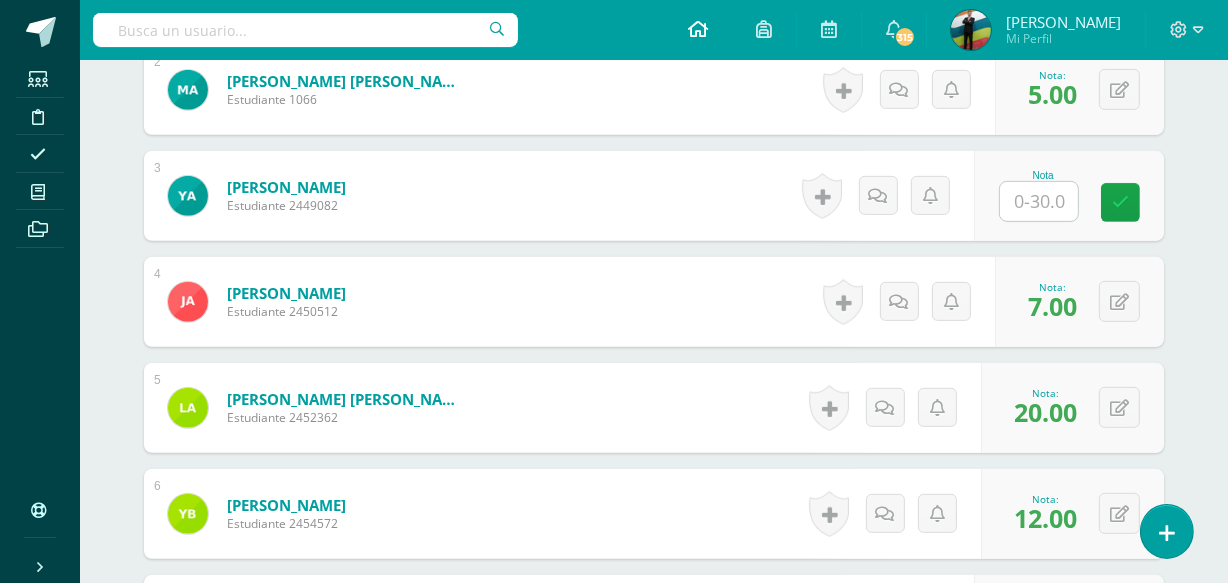 scroll, scrollTop: 1093, scrollLeft: 0, axis: vertical 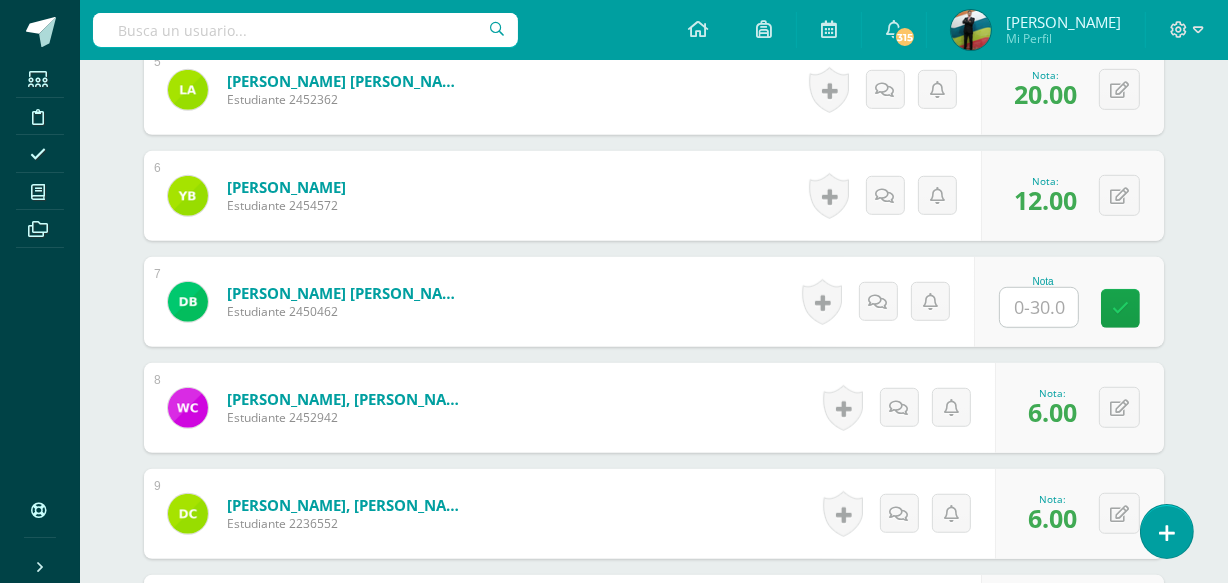 click at bounding box center (1039, 307) 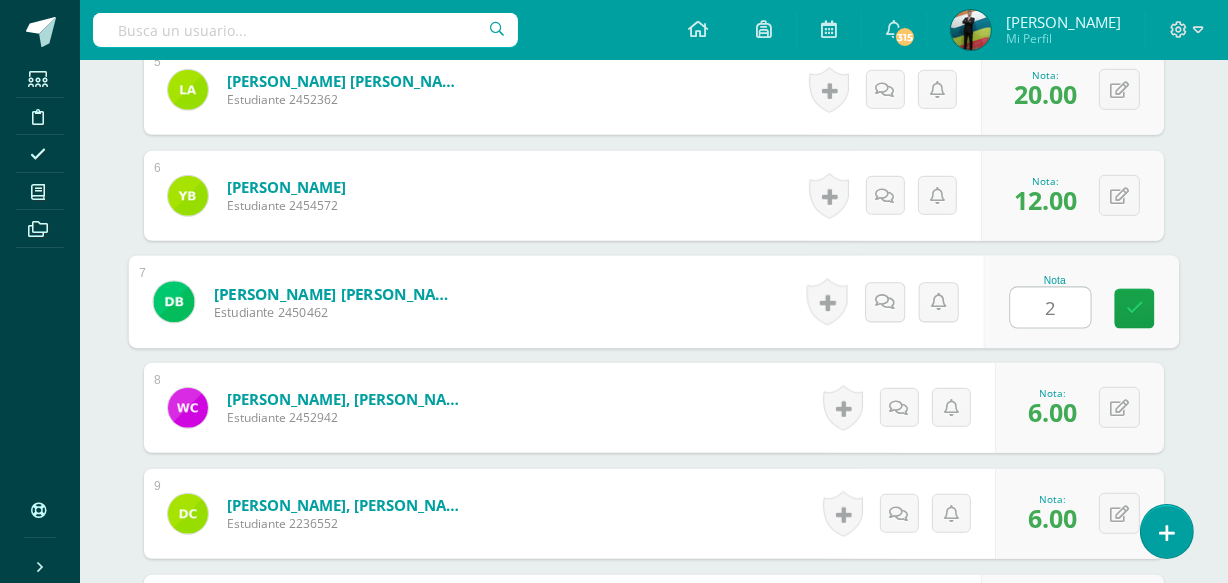 type on "20" 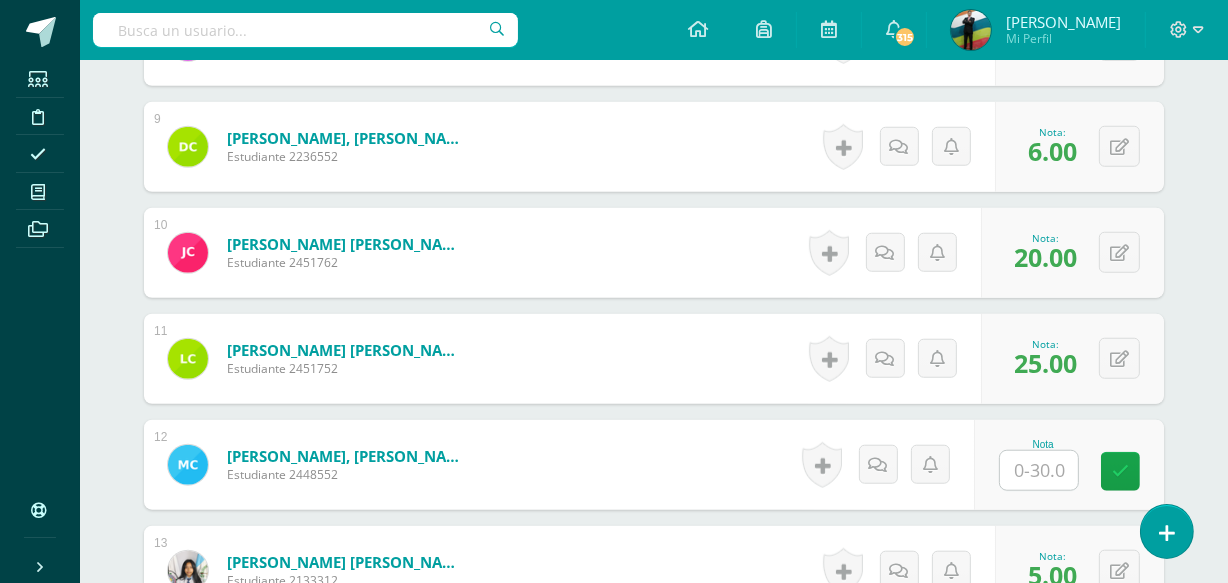 scroll, scrollTop: 1639, scrollLeft: 0, axis: vertical 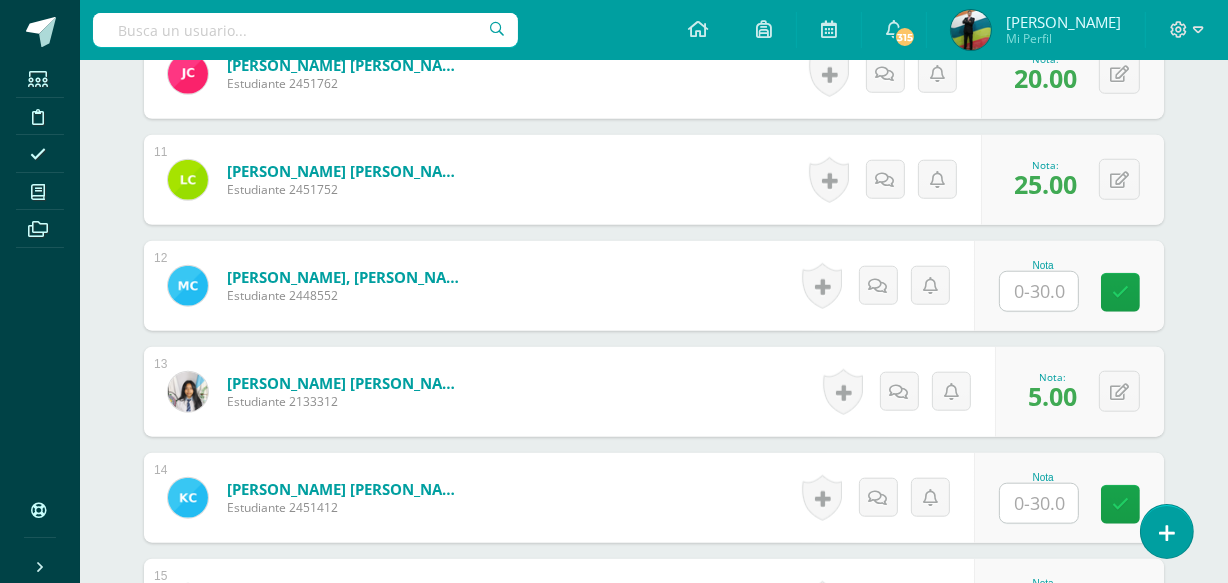 click at bounding box center (1039, 291) 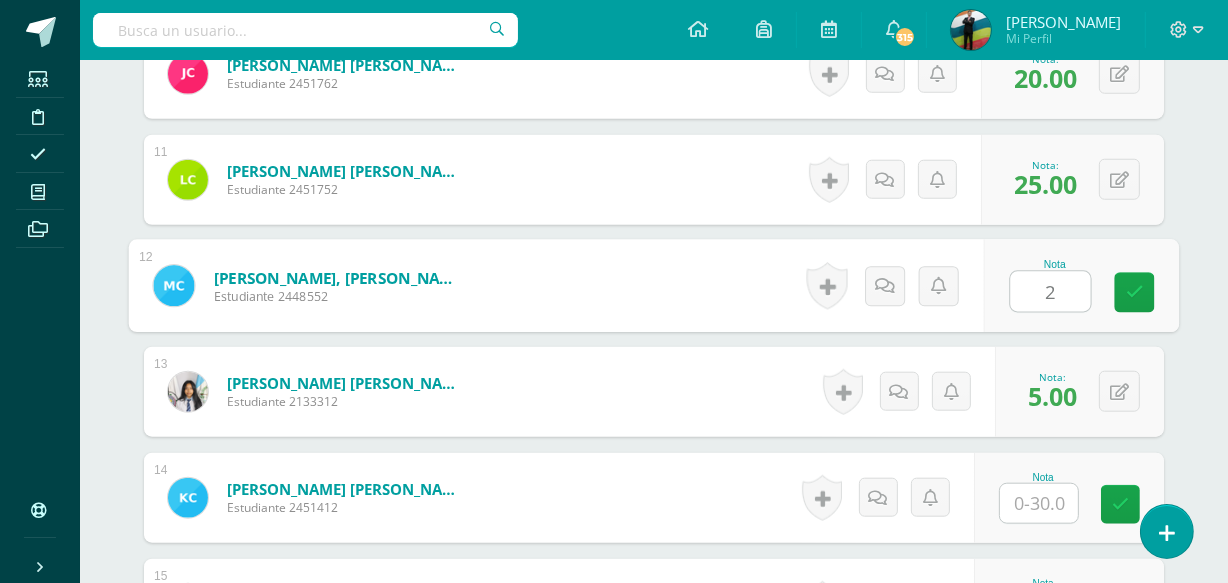 type on "26" 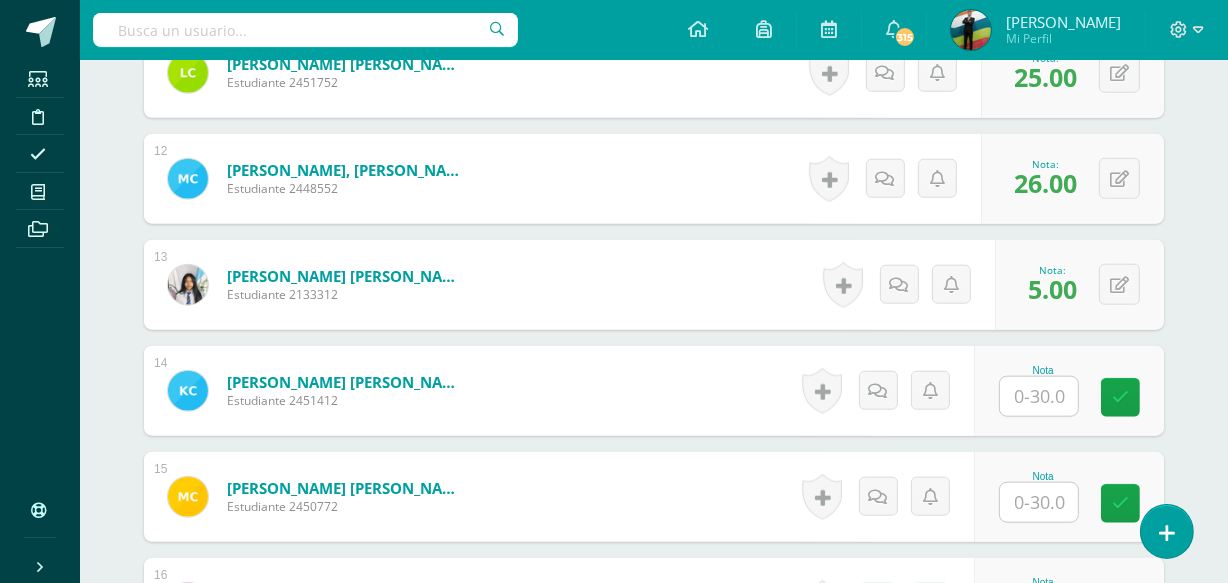 scroll, scrollTop: 1820, scrollLeft: 0, axis: vertical 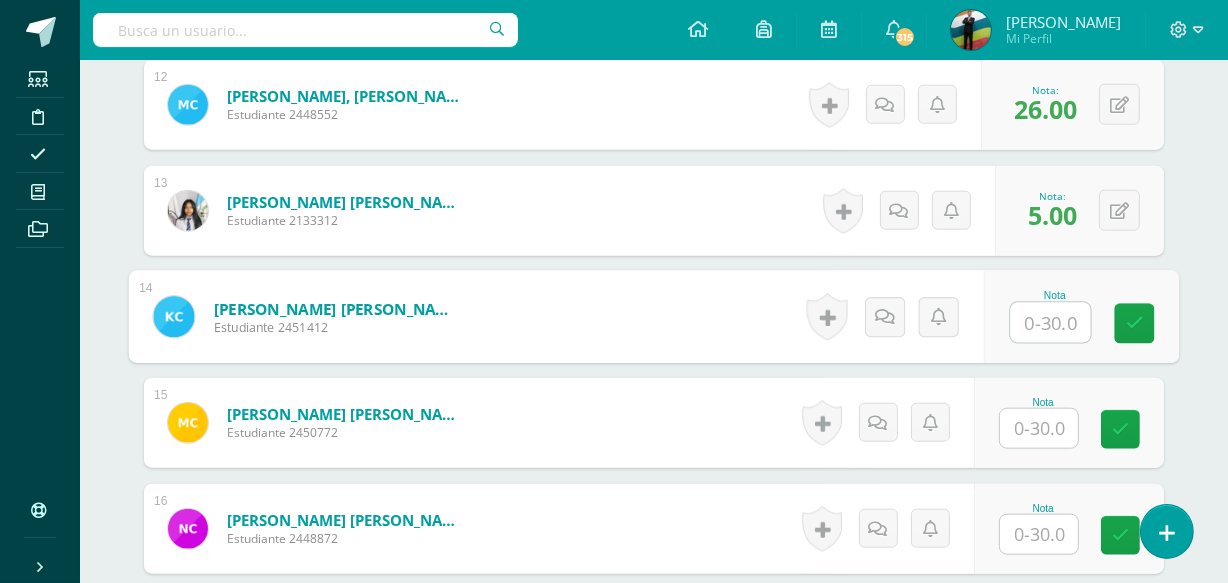 click at bounding box center [1051, 323] 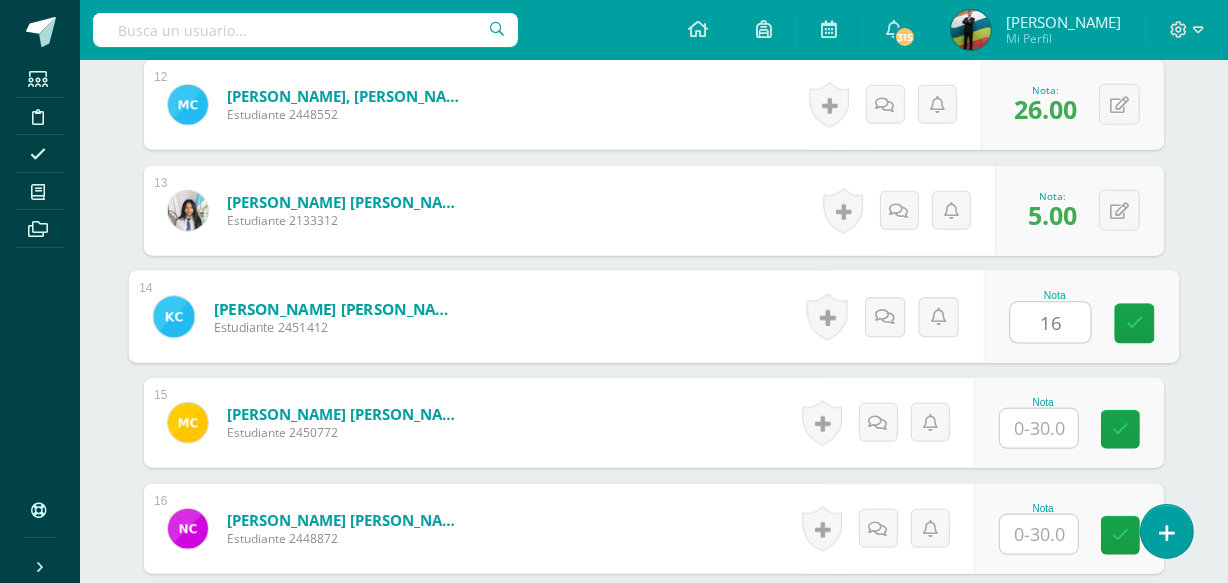 type on "16" 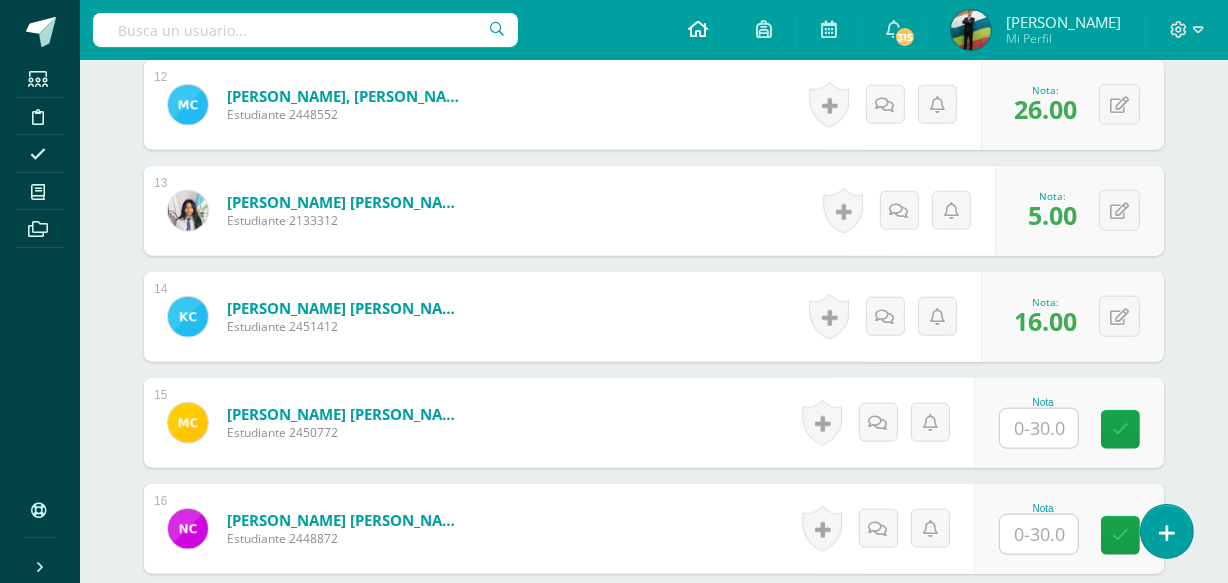 scroll, scrollTop: 5863, scrollLeft: 0, axis: vertical 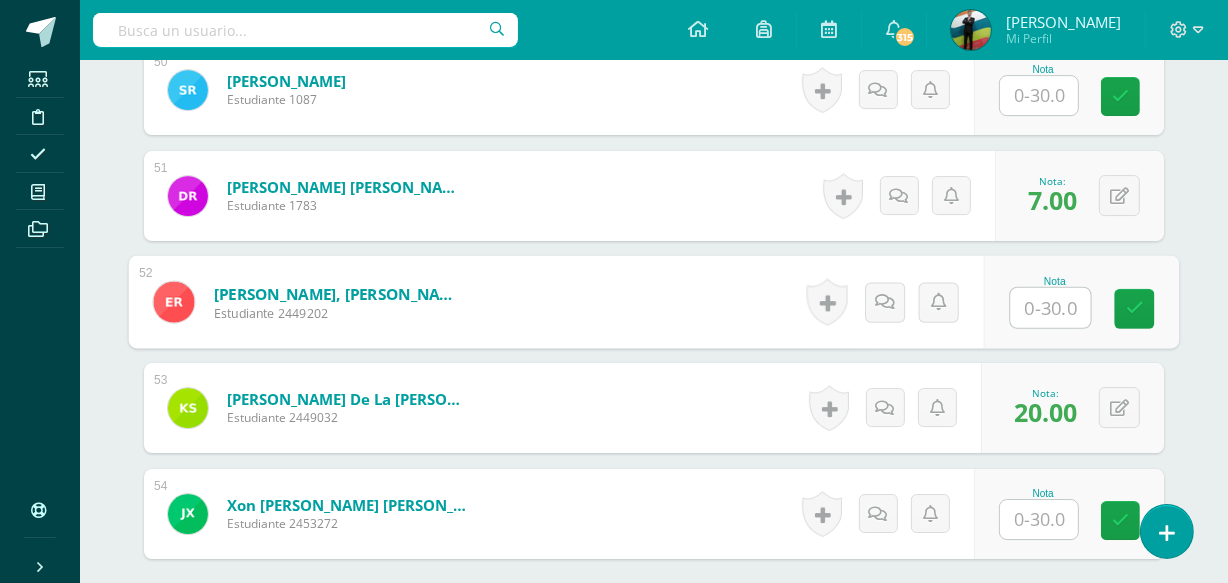 drag, startPoint x: 1040, startPoint y: 288, endPoint x: 1058, endPoint y: 295, distance: 19.313208 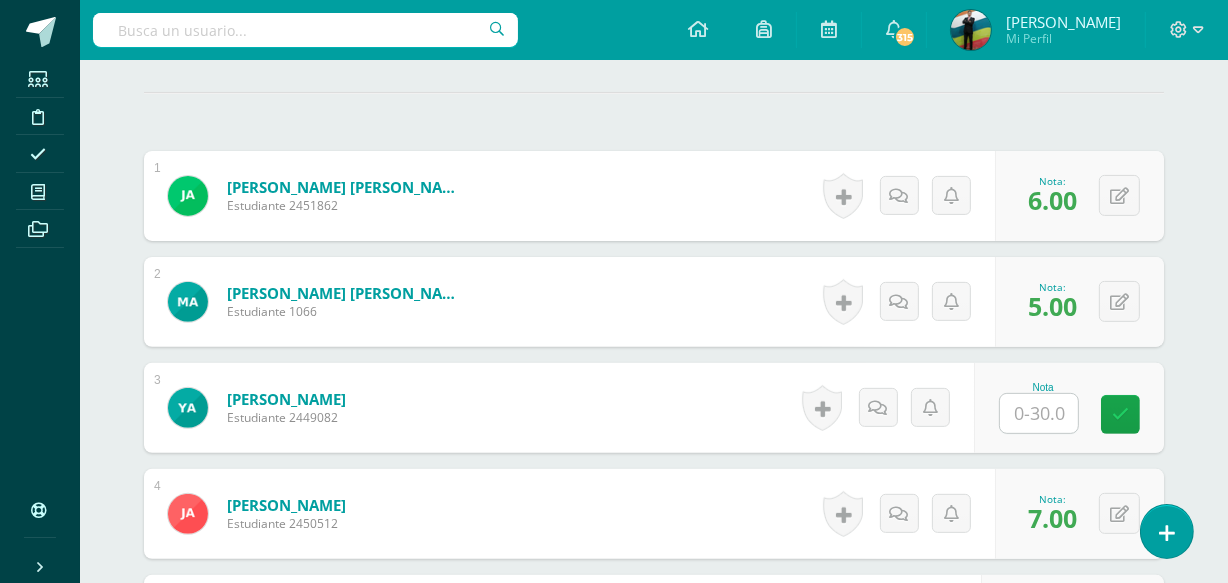 scroll, scrollTop: 3743, scrollLeft: 0, axis: vertical 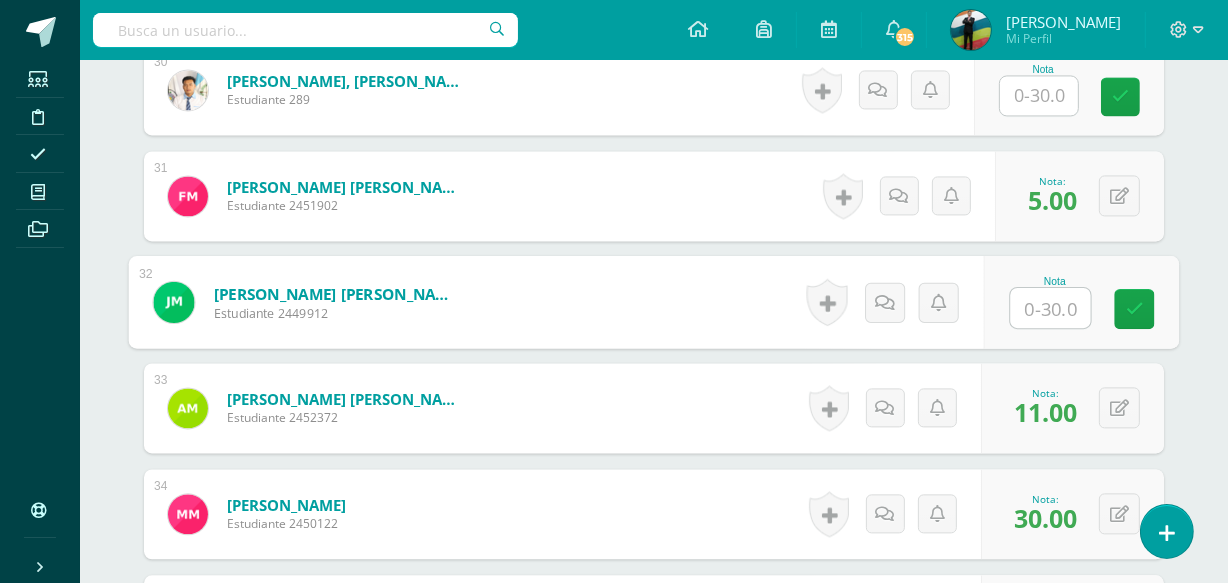 click at bounding box center (1051, 308) 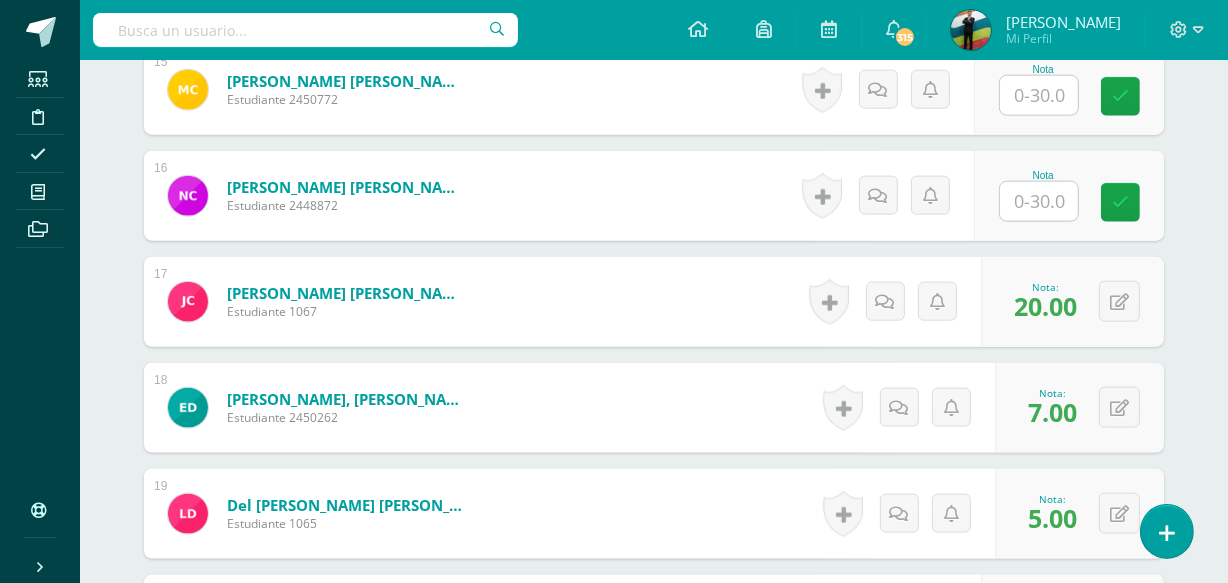 scroll, scrollTop: 6068, scrollLeft: 0, axis: vertical 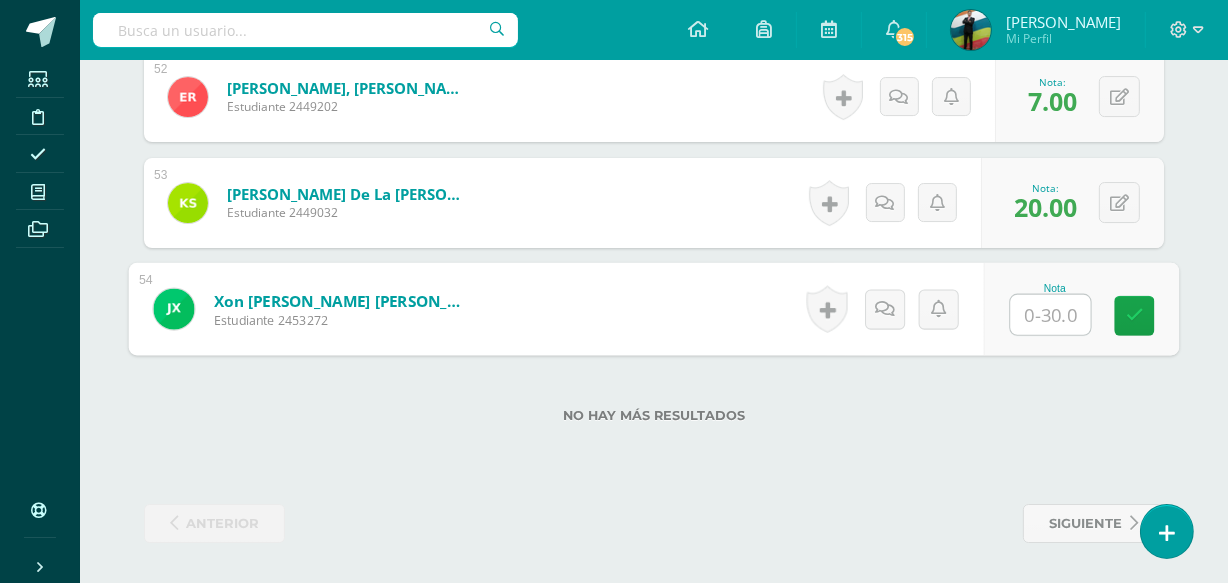 click at bounding box center [1051, 315] 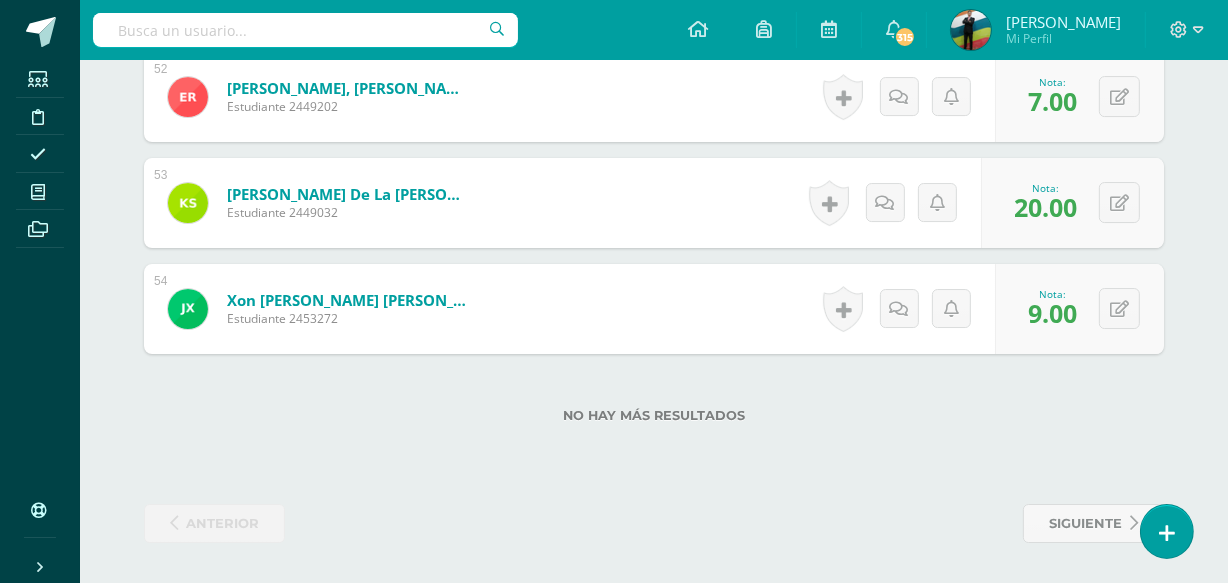 scroll, scrollTop: 0, scrollLeft: 0, axis: both 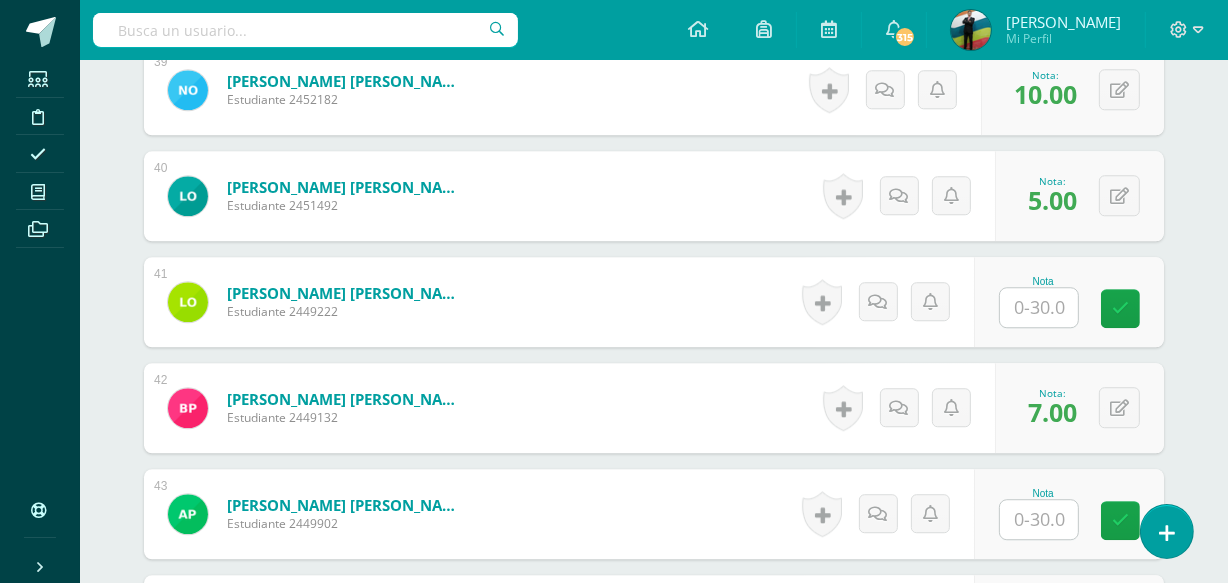 click at bounding box center (1039, 307) 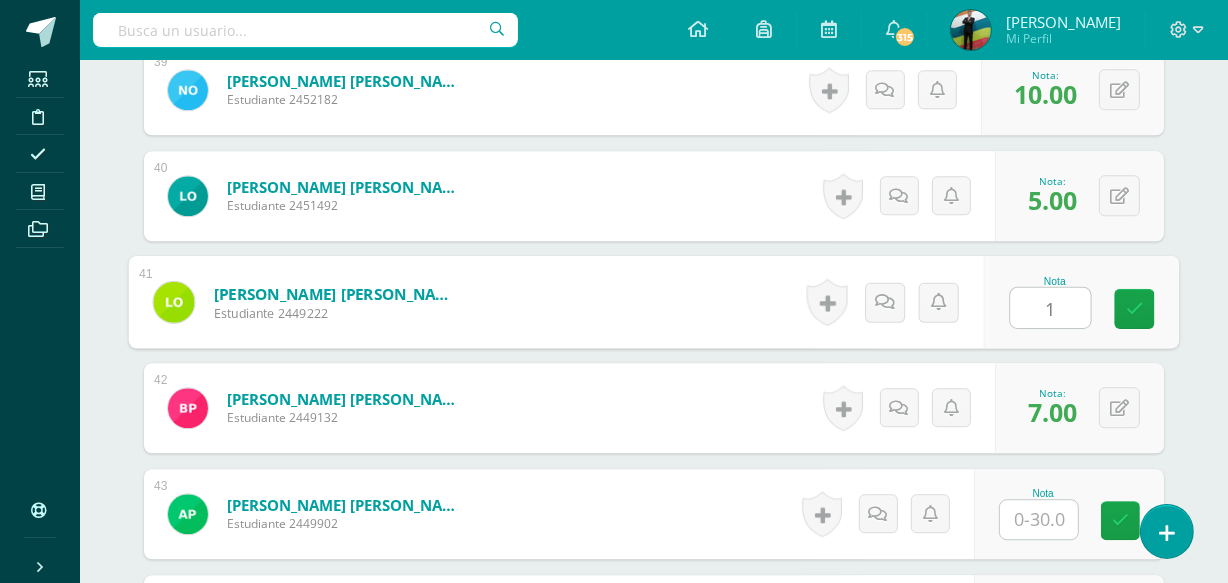 type on "11" 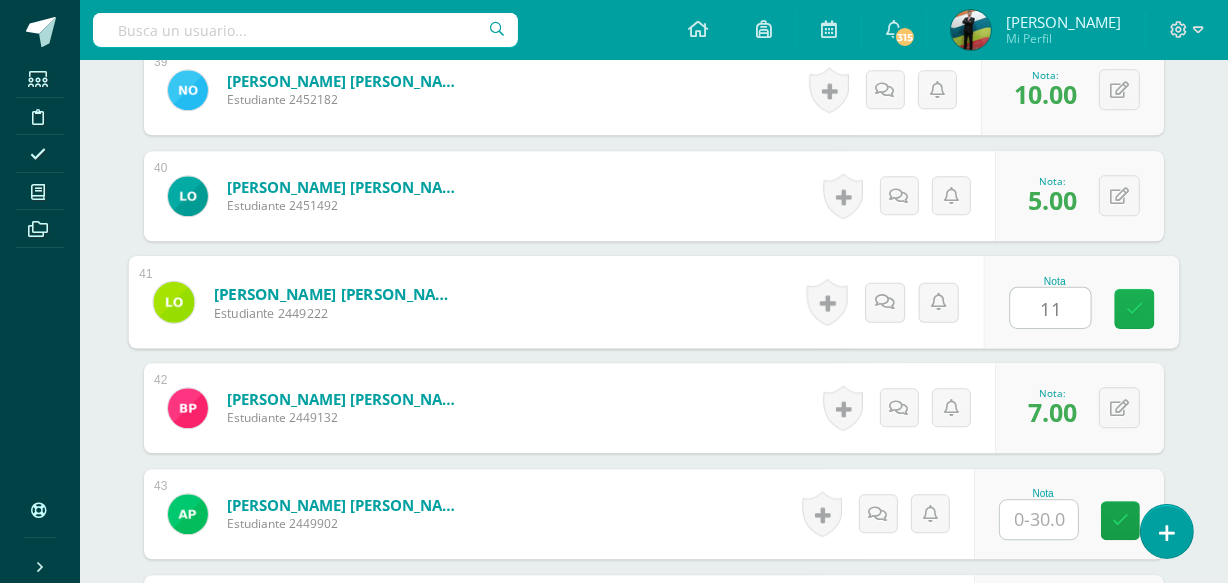 click at bounding box center (1135, 309) 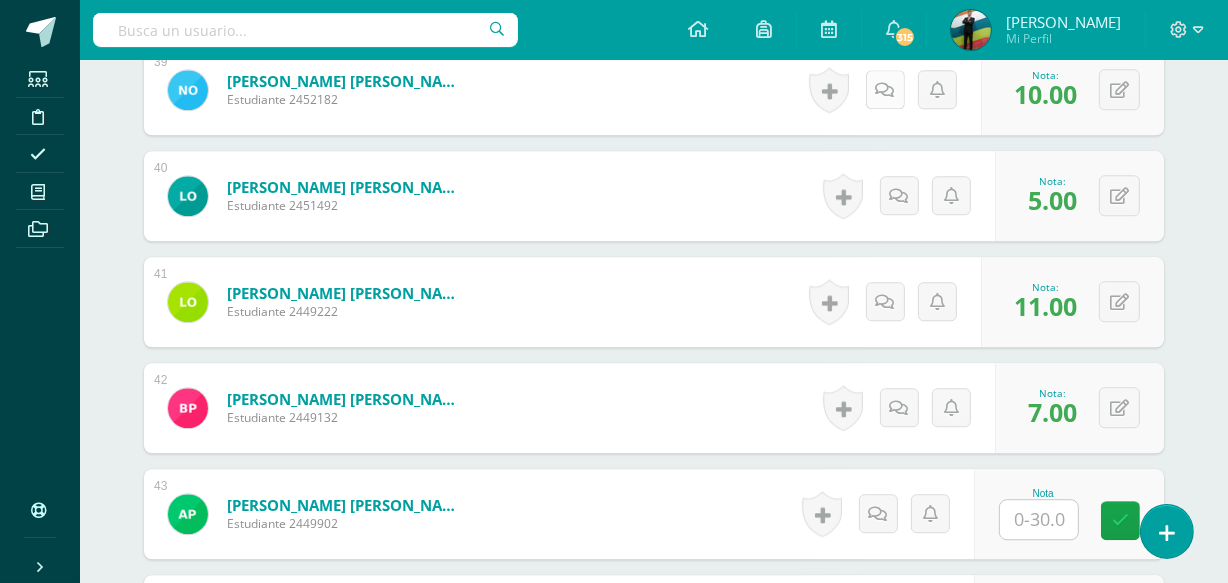 scroll, scrollTop: 1941, scrollLeft: 0, axis: vertical 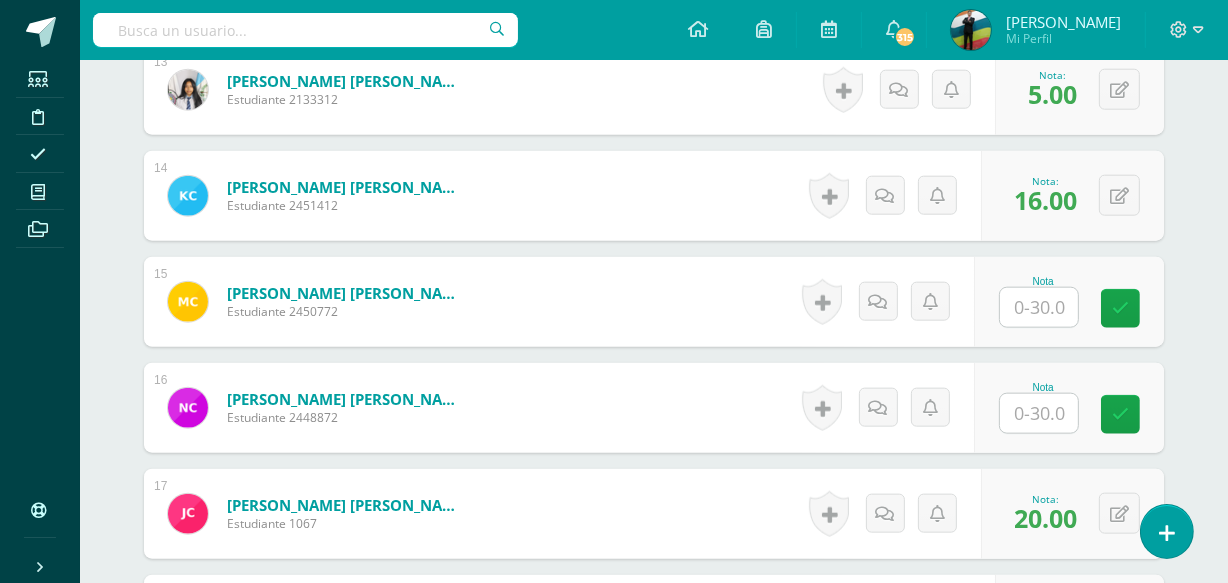 click at bounding box center (1039, 307) 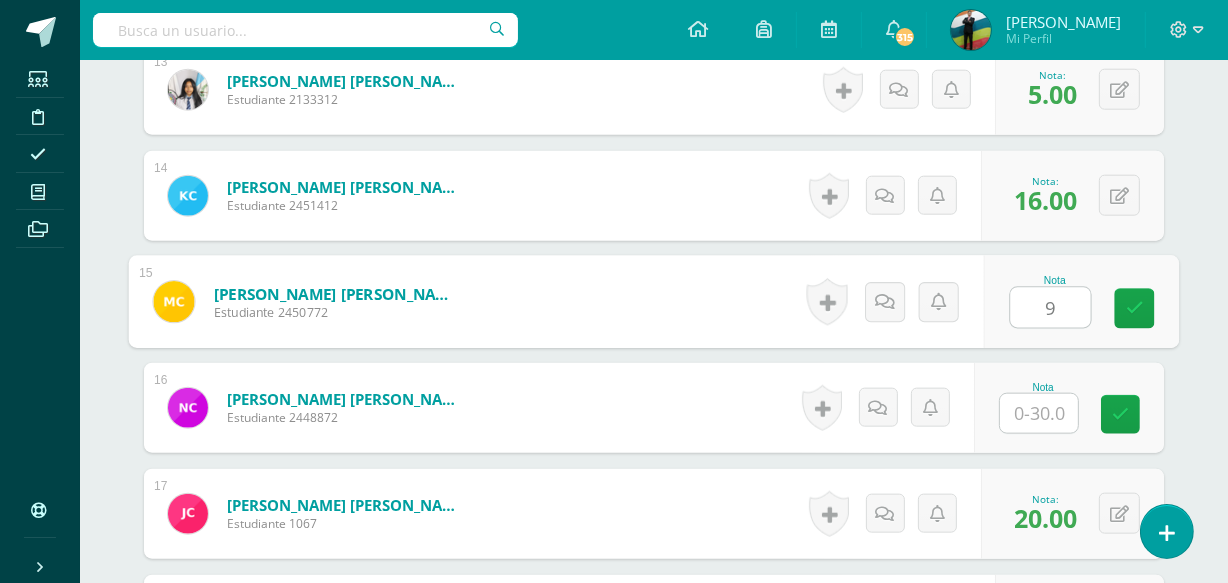 type on "9" 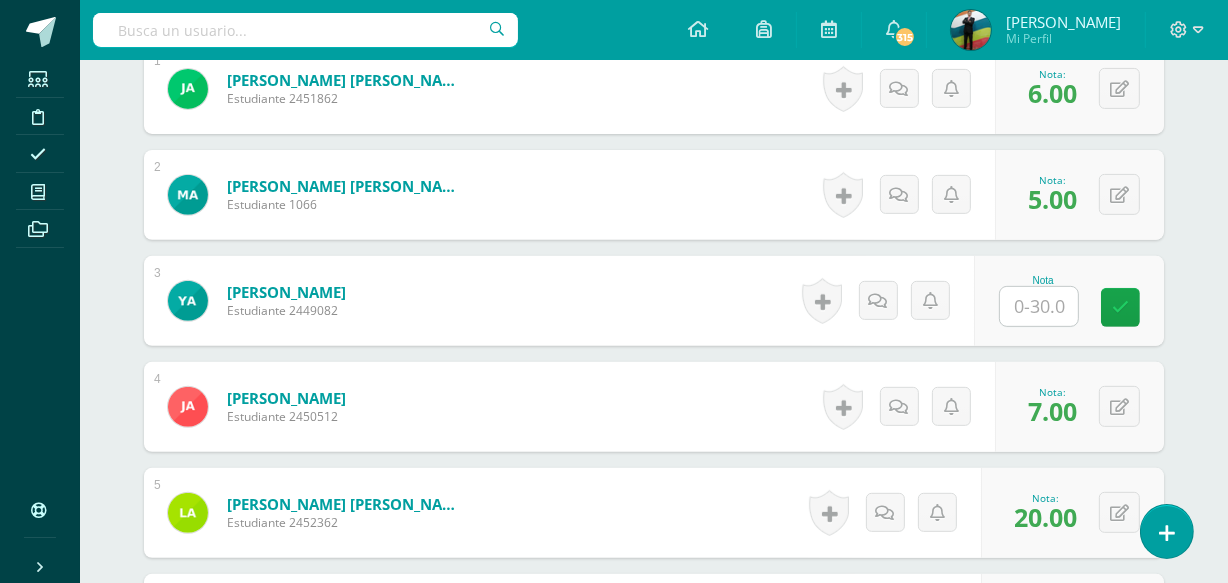scroll, scrollTop: 4167, scrollLeft: 0, axis: vertical 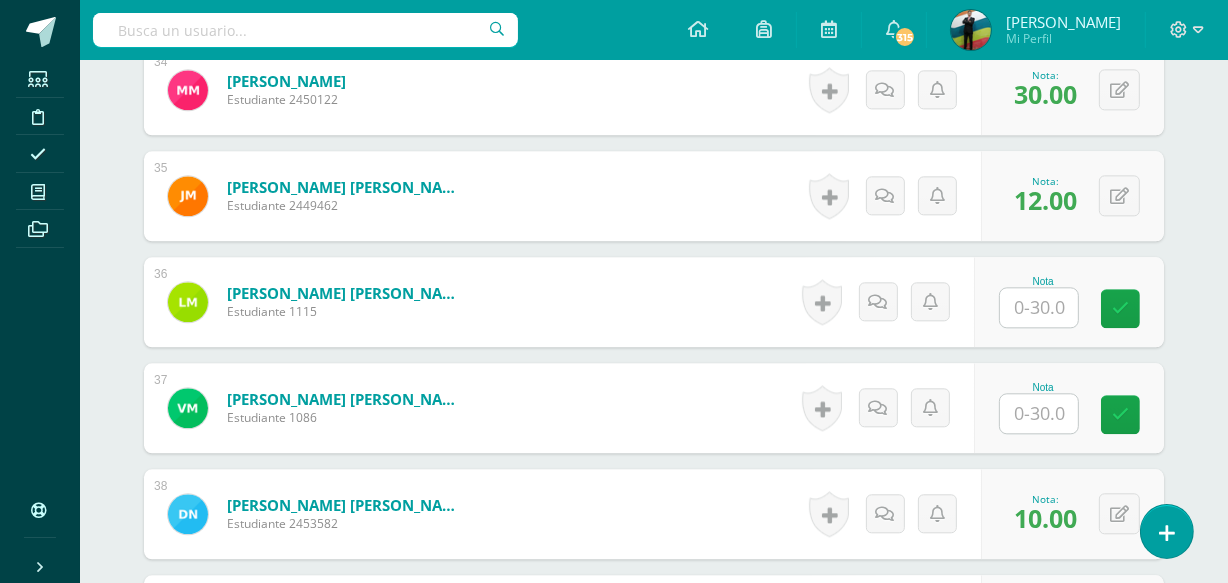 click at bounding box center [1039, 413] 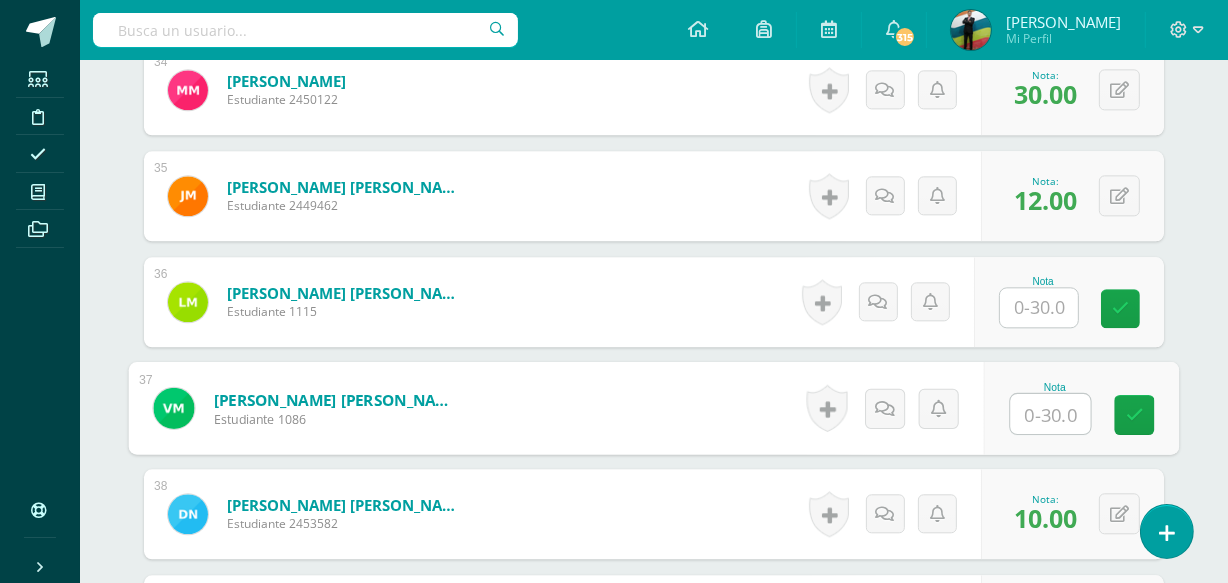 type on "5" 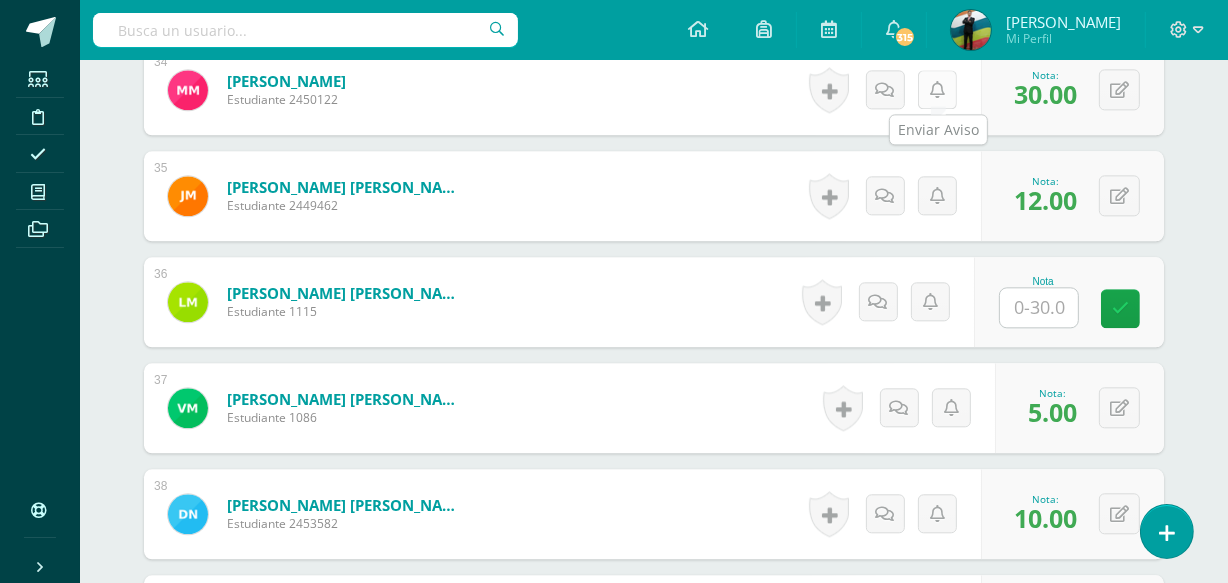 scroll, scrollTop: 4909, scrollLeft: 0, axis: vertical 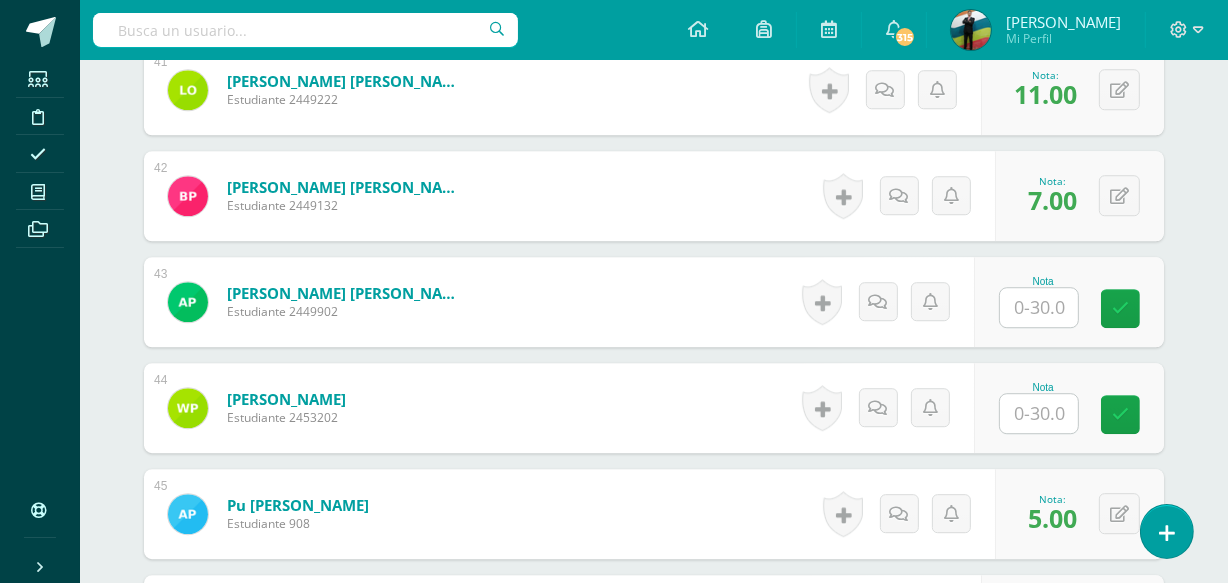 click at bounding box center (1039, 307) 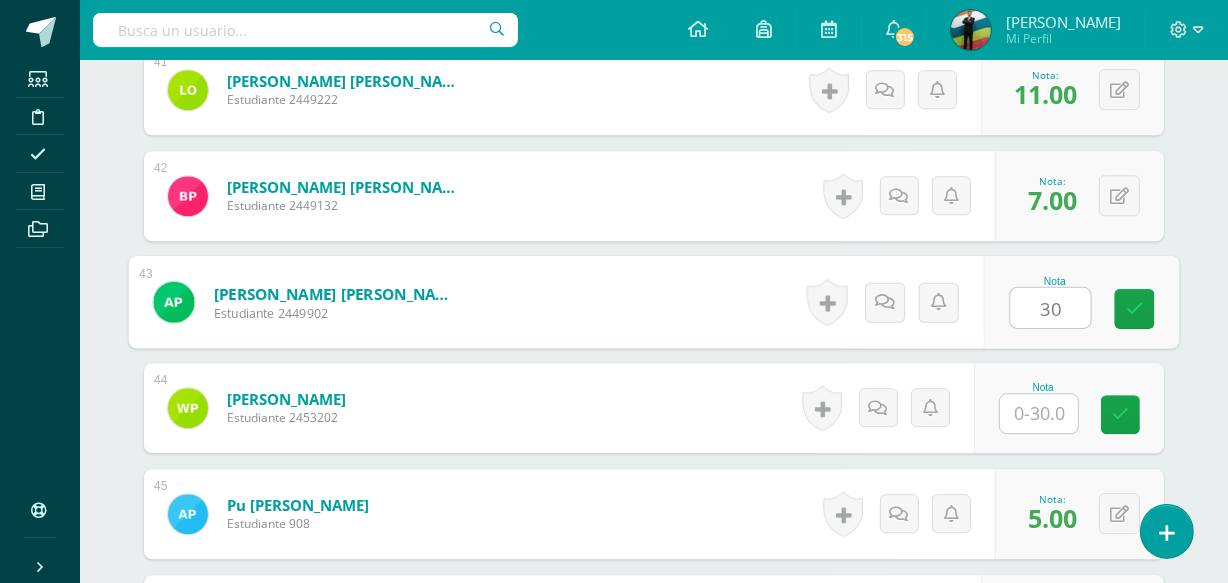 type on "30" 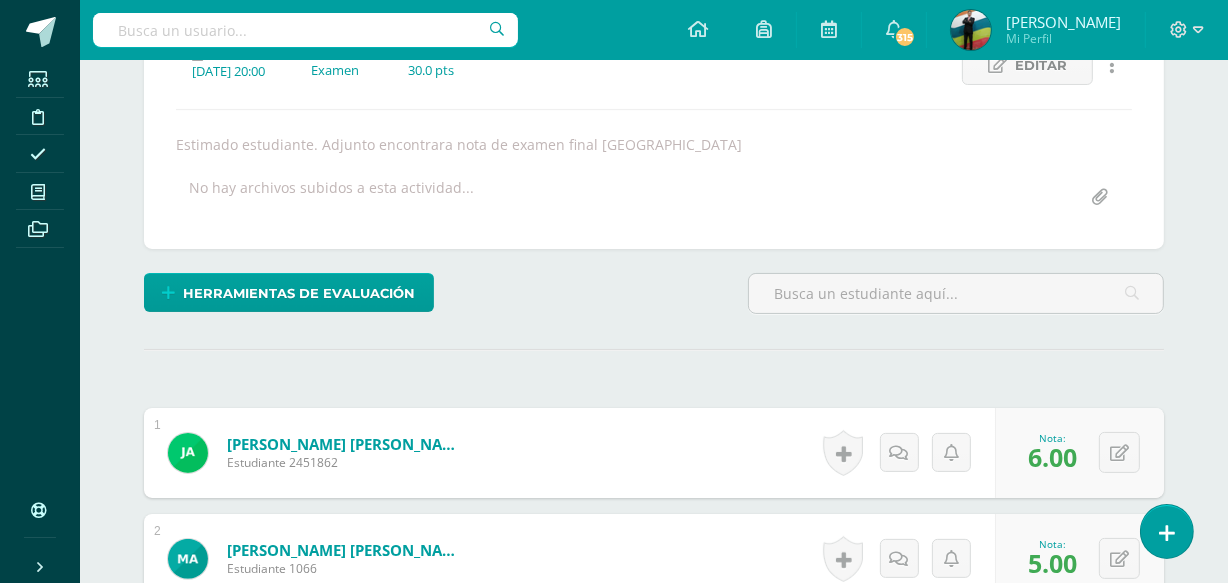 scroll, scrollTop: 670, scrollLeft: 0, axis: vertical 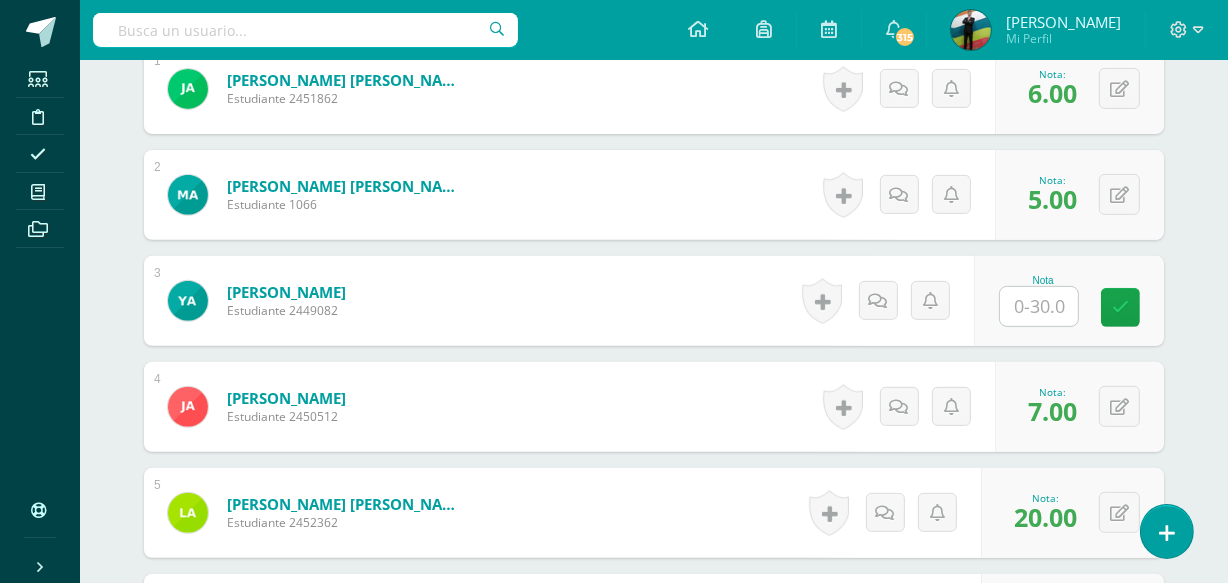 click at bounding box center [1039, 306] 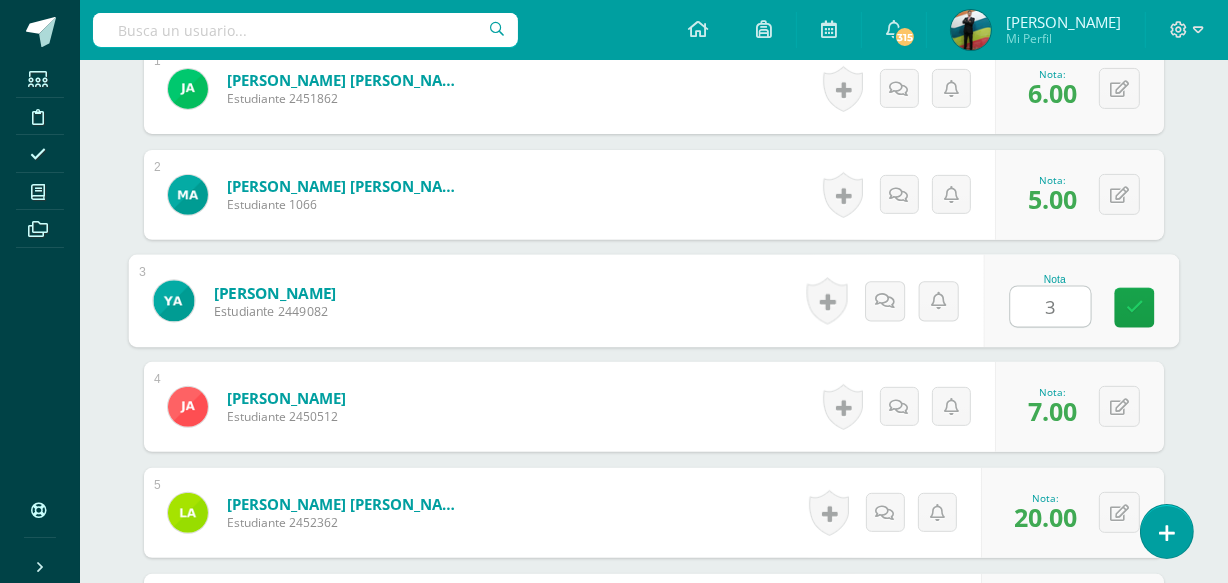 type on "30" 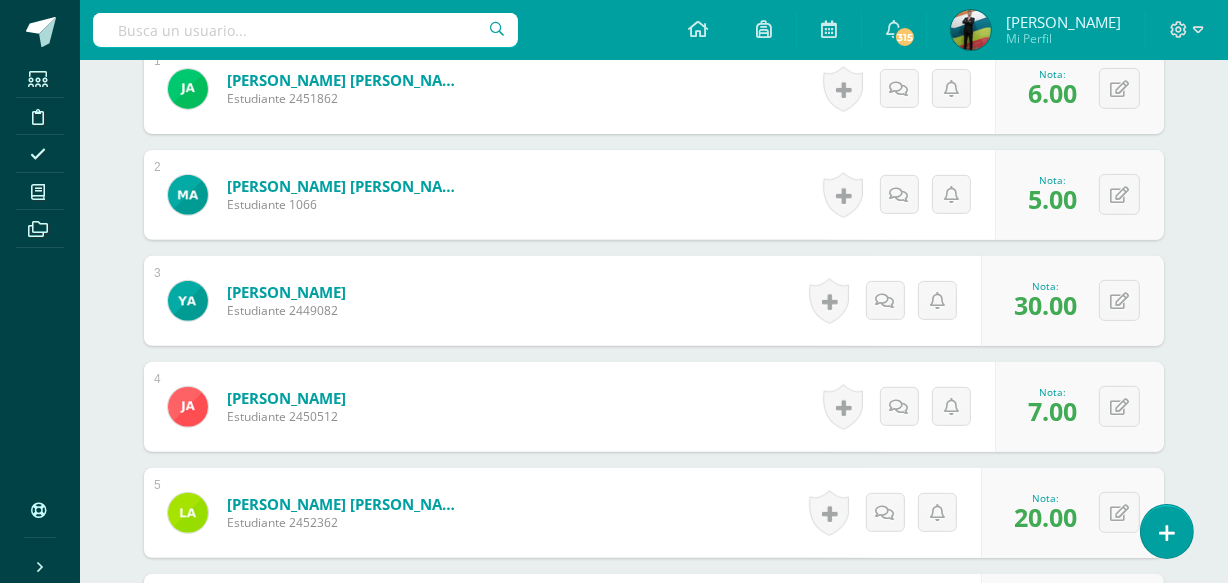scroll, scrollTop: 1941, scrollLeft: 0, axis: vertical 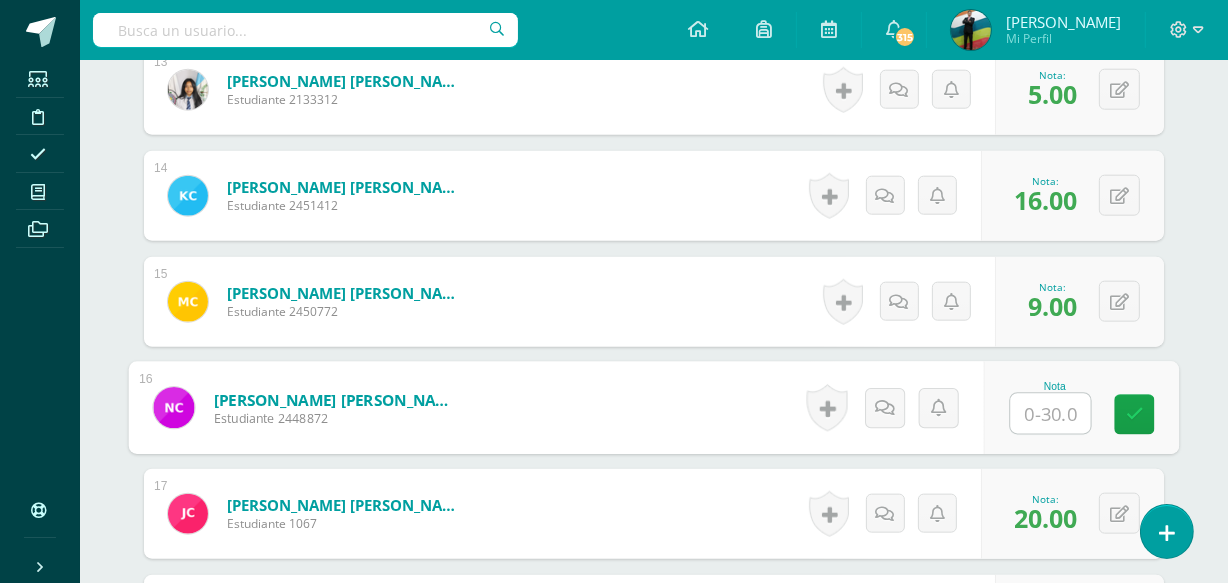 click at bounding box center (1051, 414) 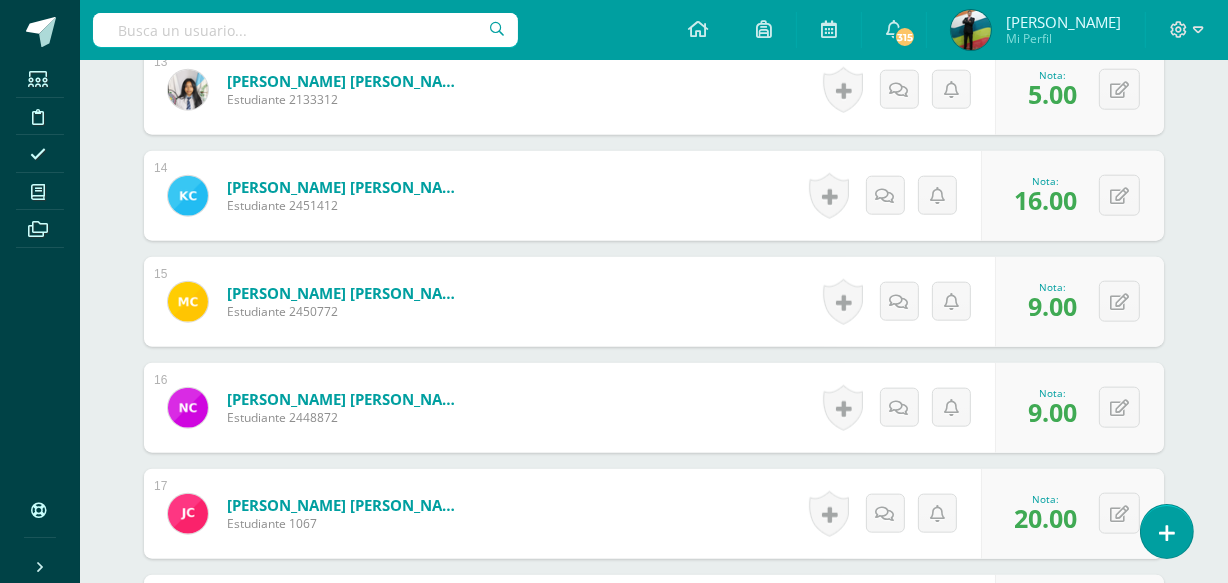 scroll, scrollTop: 3001, scrollLeft: 0, axis: vertical 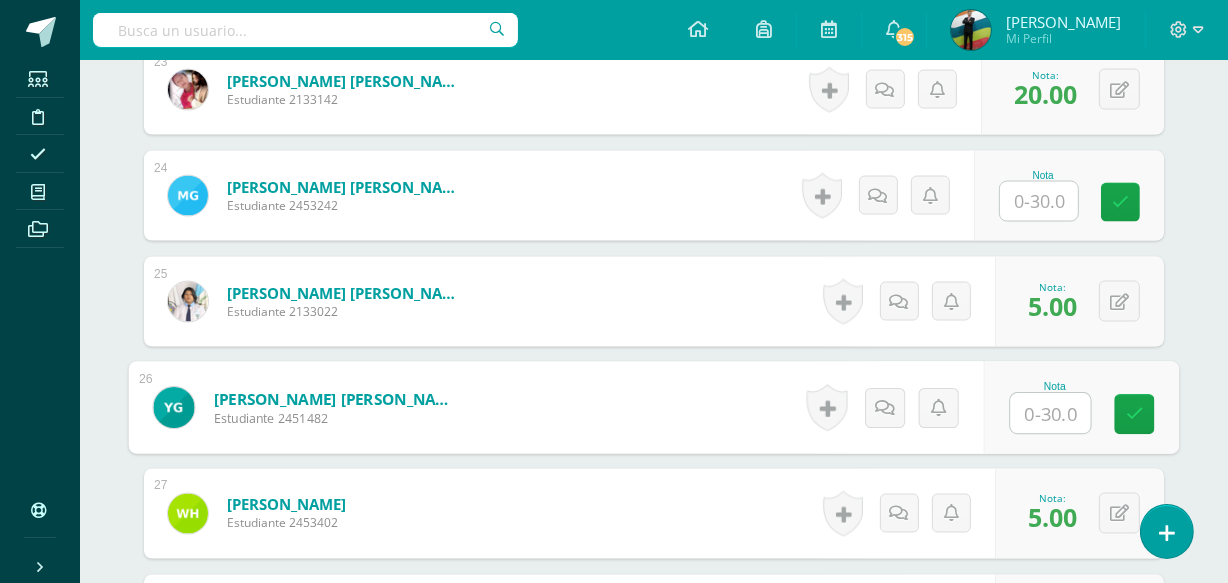 click at bounding box center [1051, 414] 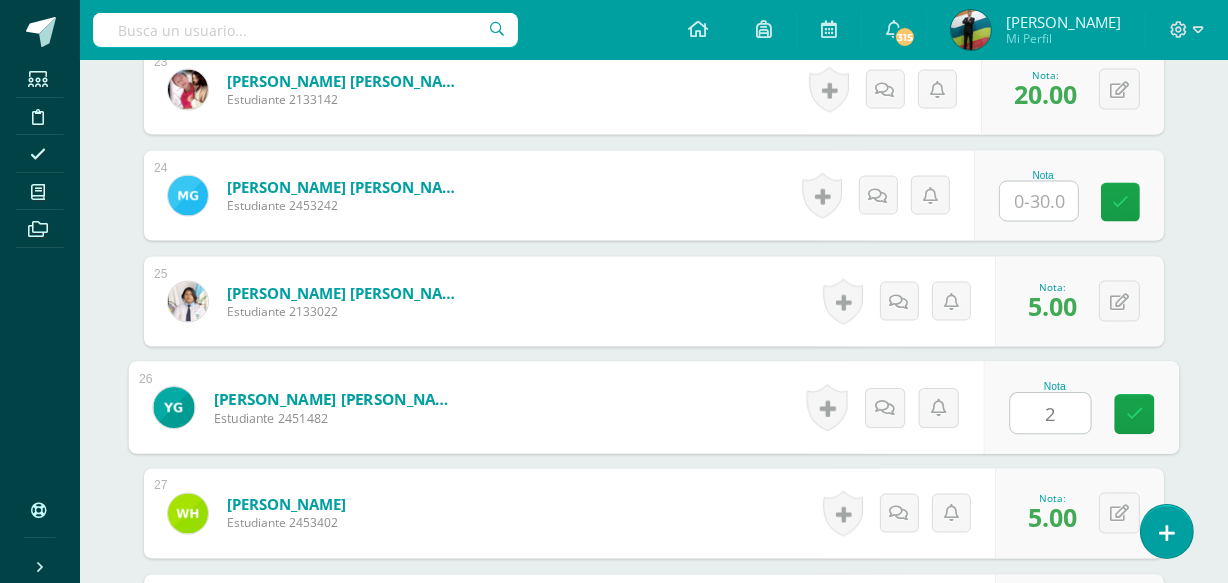 type on "25" 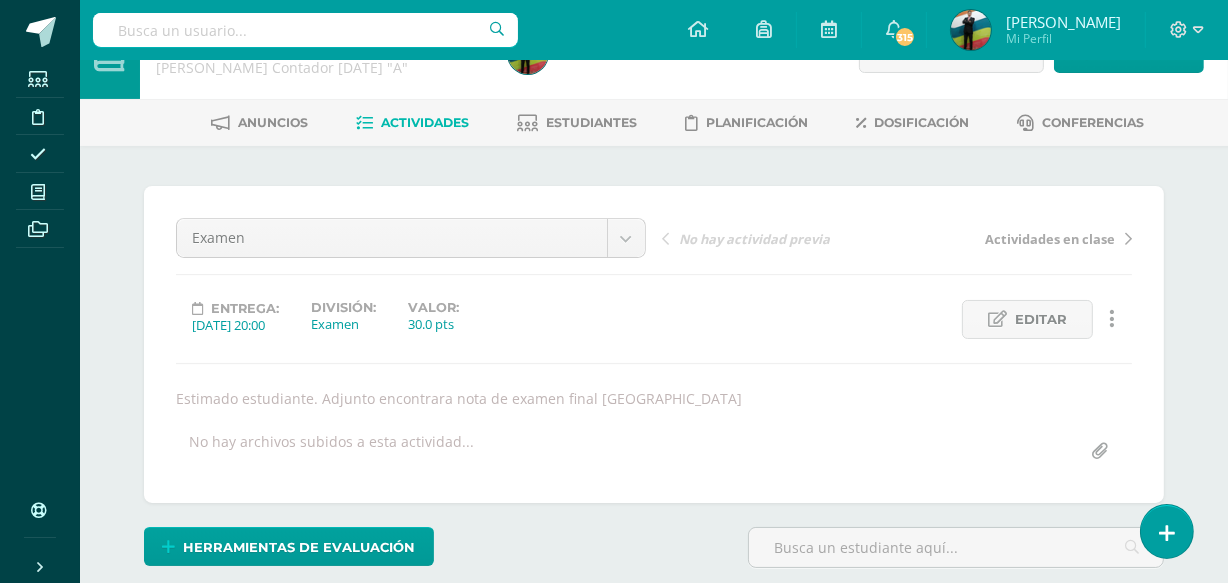 scroll, scrollTop: 0, scrollLeft: 0, axis: both 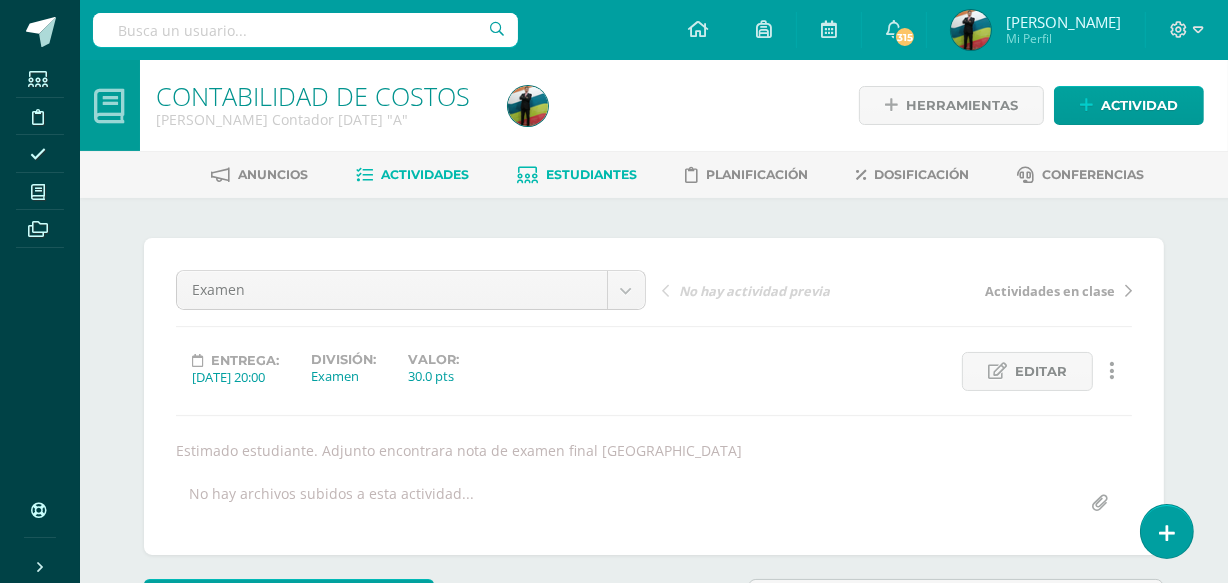 click on "Estudiantes" at bounding box center (578, 175) 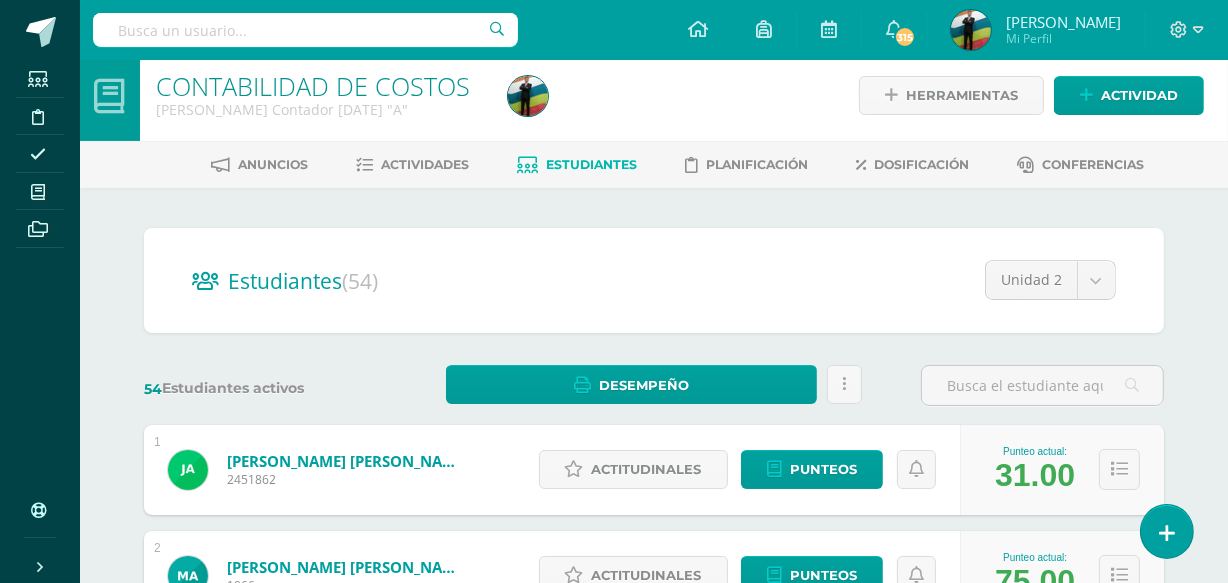 scroll, scrollTop: 0, scrollLeft: 0, axis: both 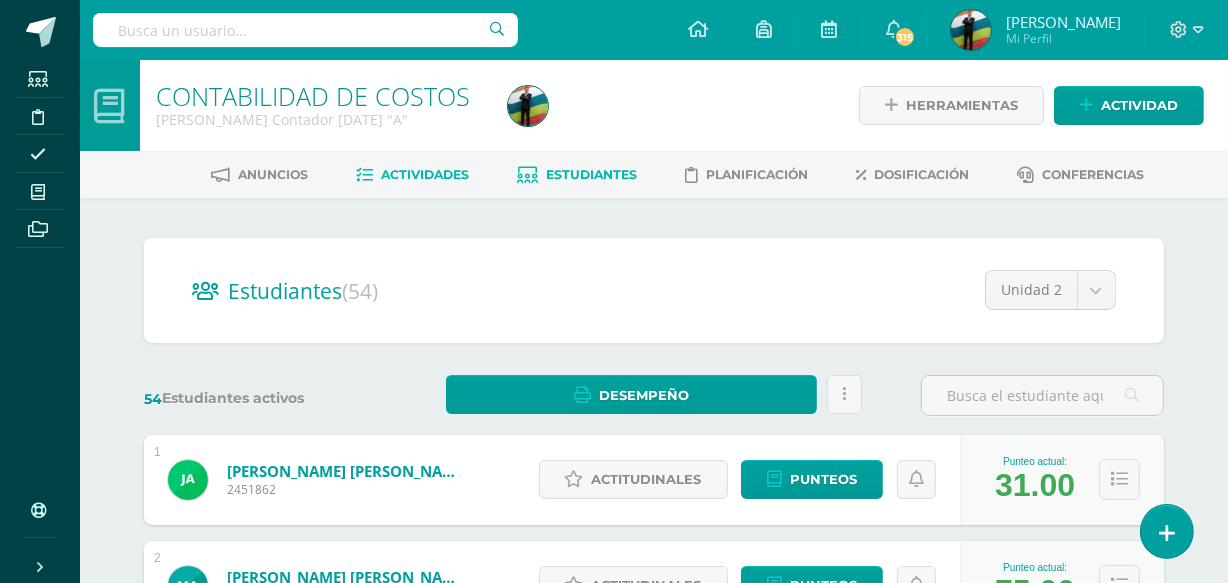 click on "Actividades" at bounding box center [426, 174] 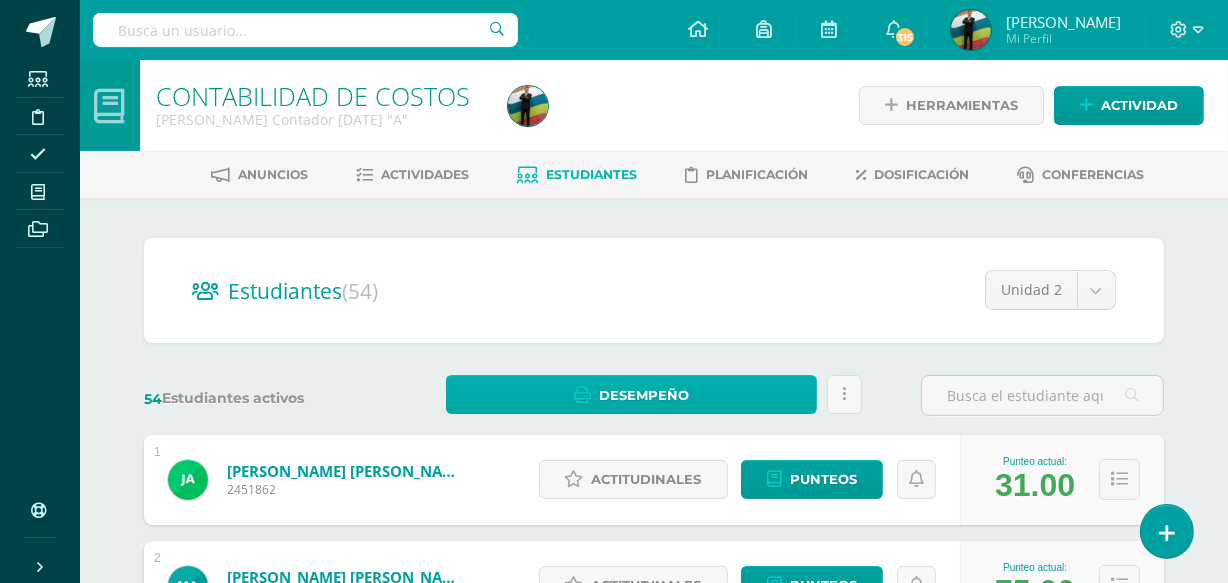 scroll, scrollTop: 363, scrollLeft: 0, axis: vertical 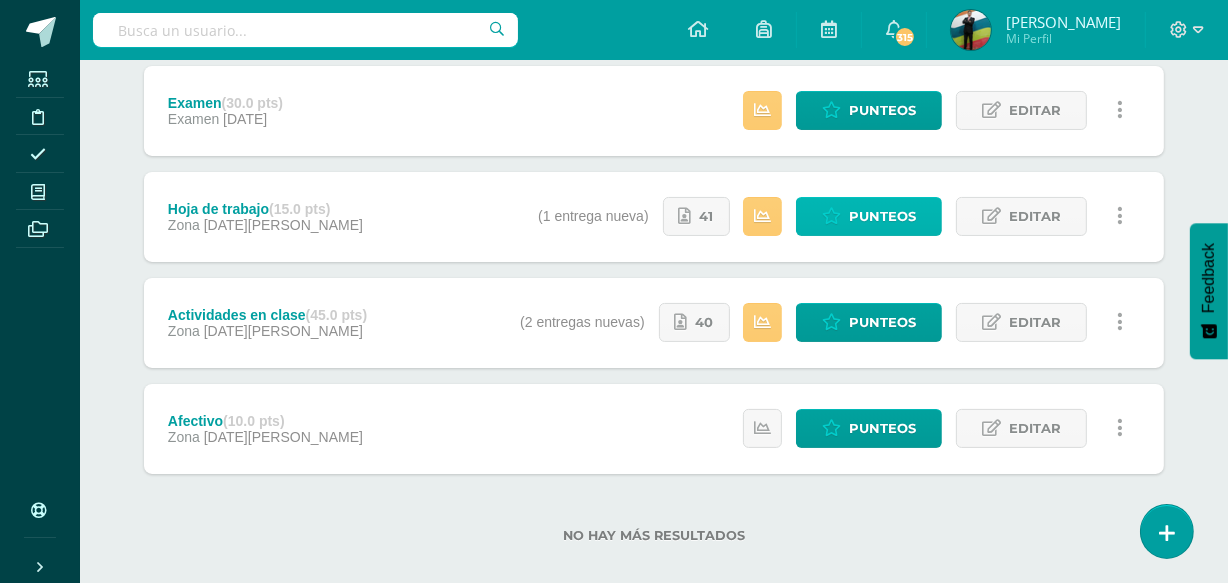click on "Punteos" at bounding box center (882, 216) 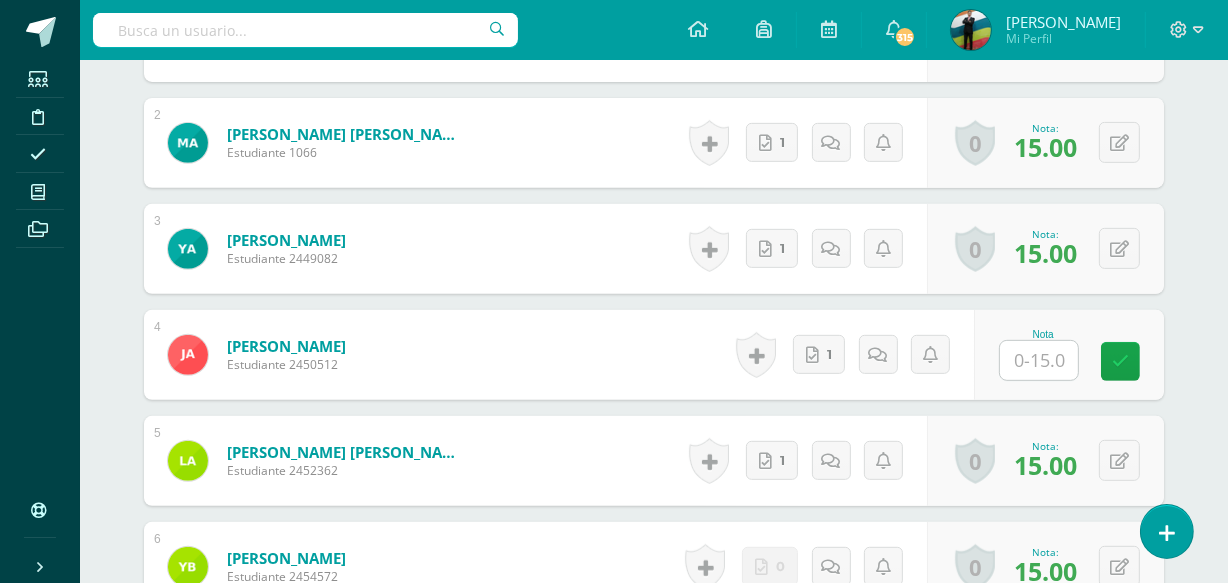 scroll, scrollTop: 749, scrollLeft: 0, axis: vertical 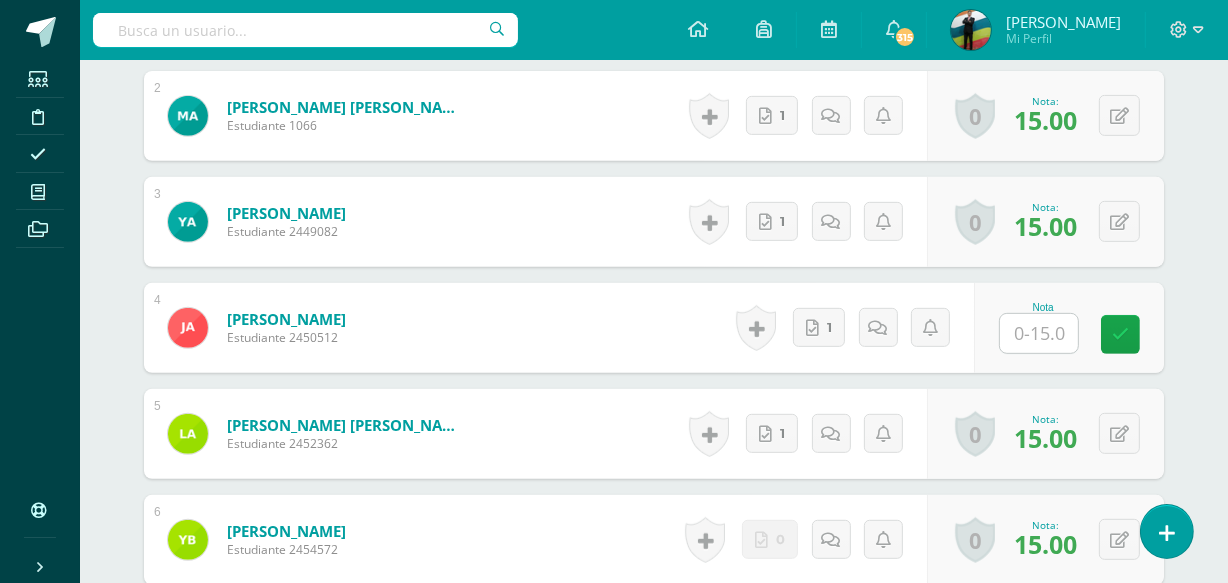 click at bounding box center (1039, 333) 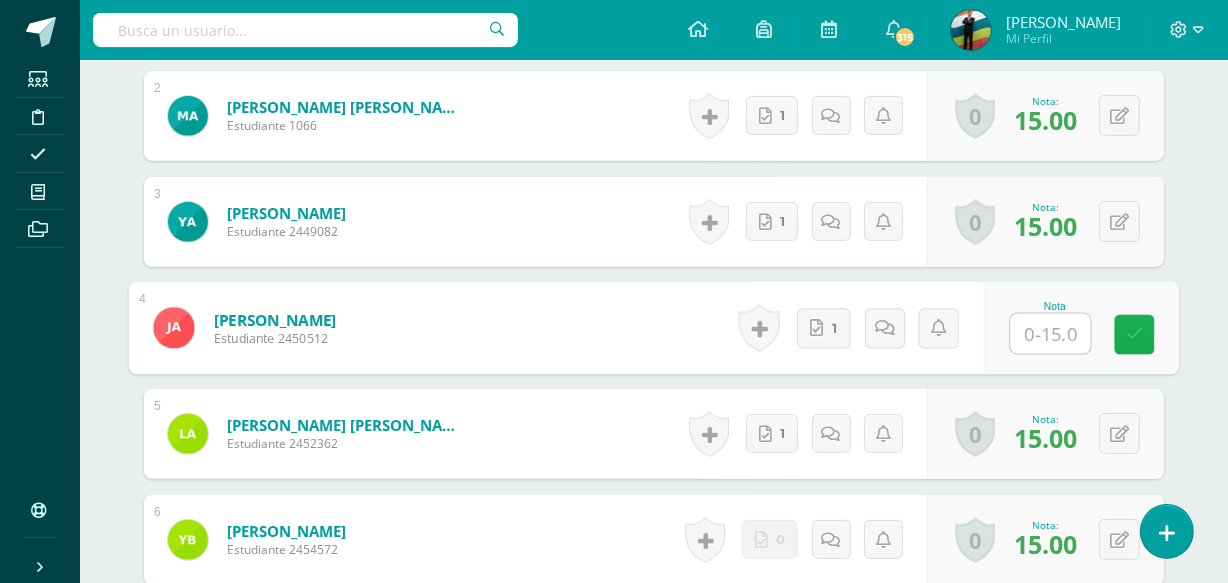 scroll, scrollTop: 750, scrollLeft: 0, axis: vertical 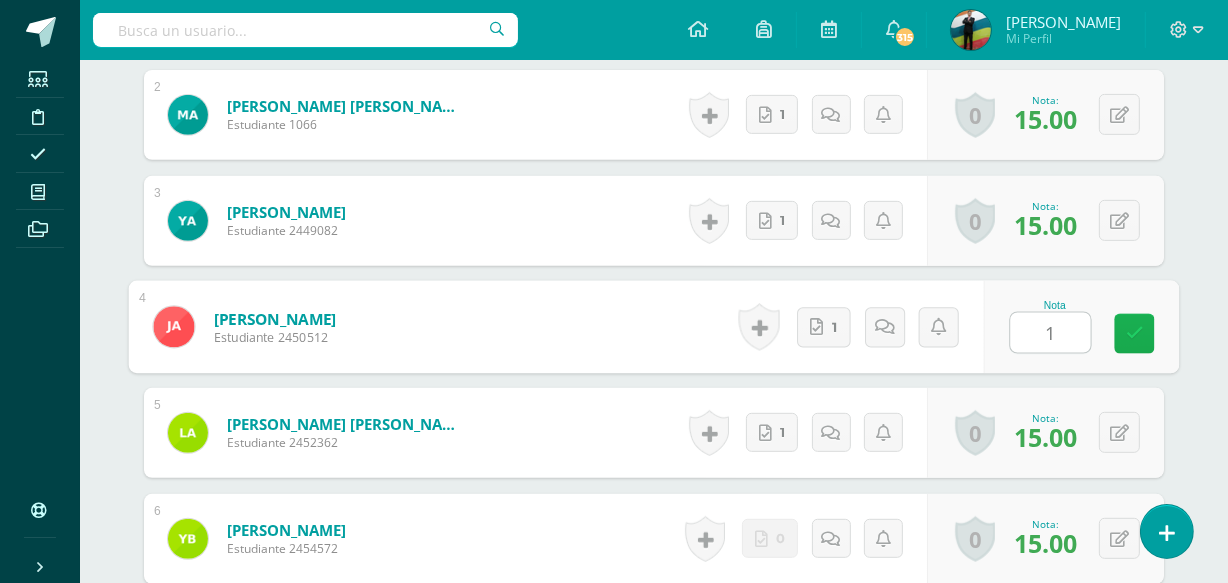 type on "15" 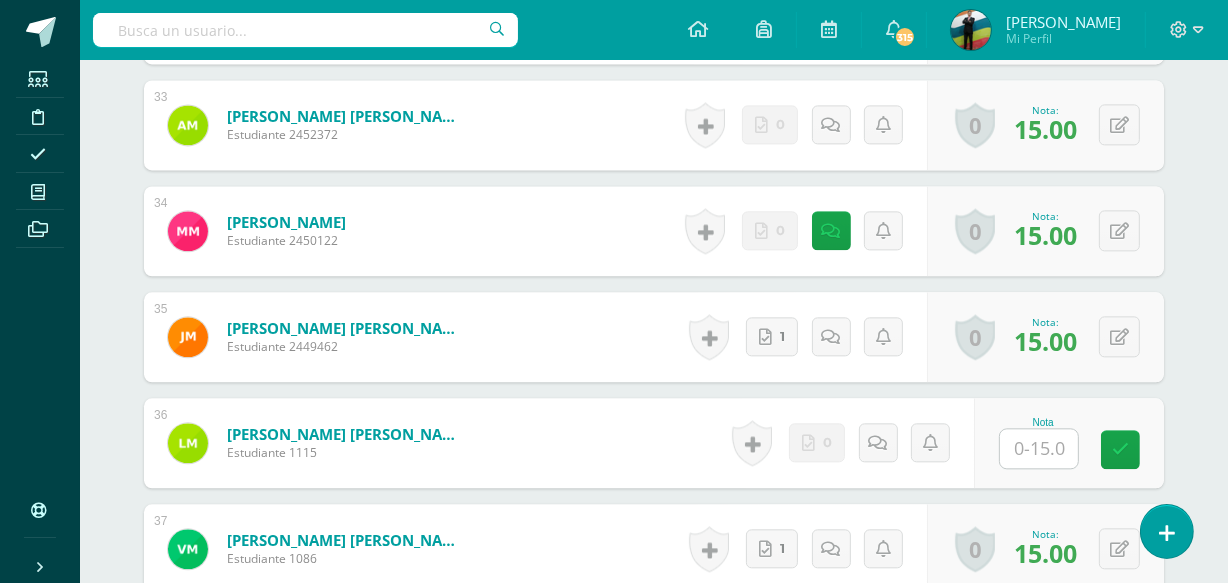 scroll, scrollTop: 4208, scrollLeft: 0, axis: vertical 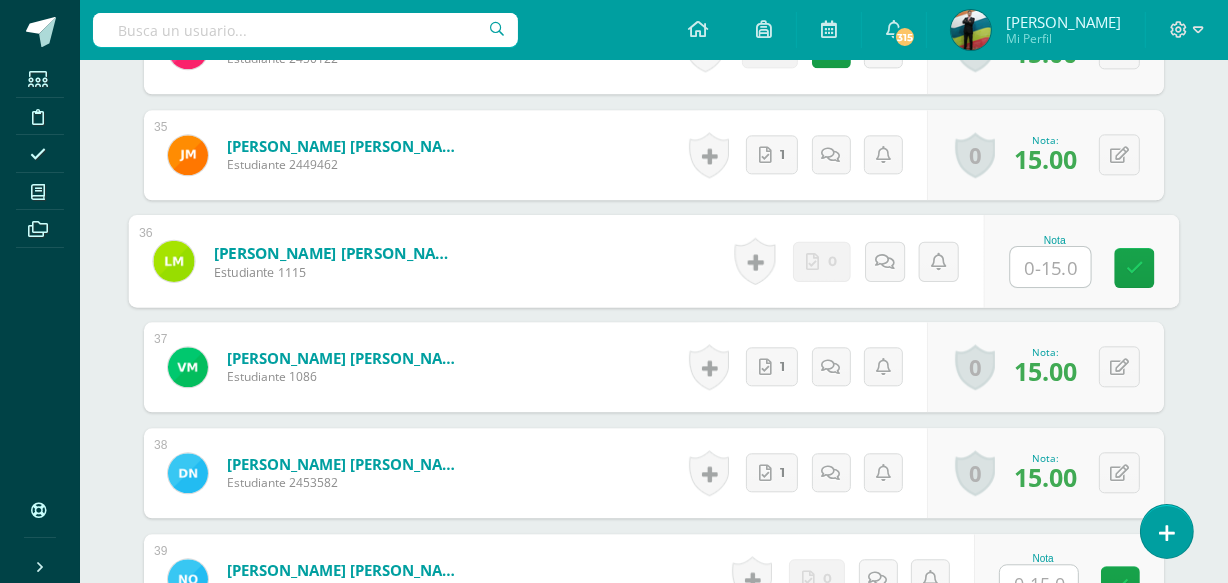click at bounding box center [1051, 267] 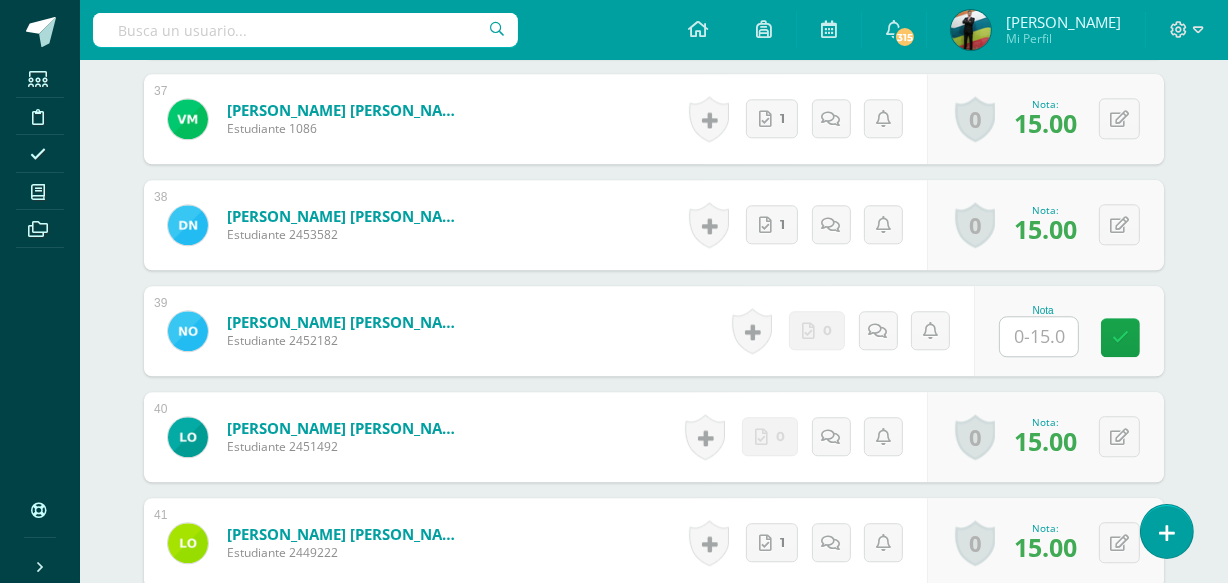 scroll, scrollTop: 4480, scrollLeft: 0, axis: vertical 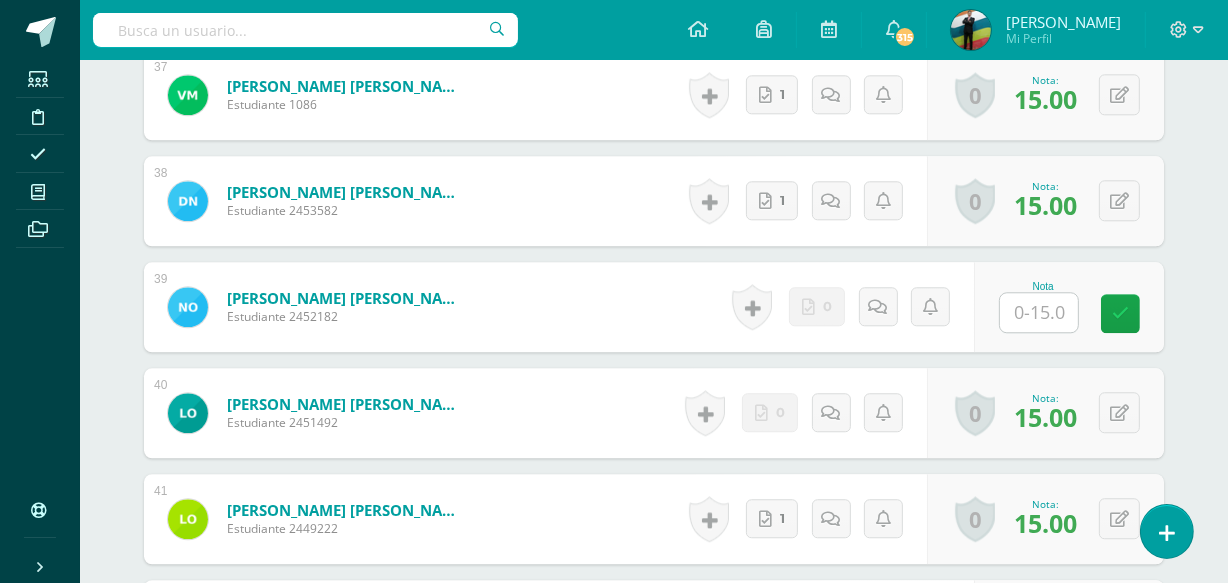 click at bounding box center [1039, 312] 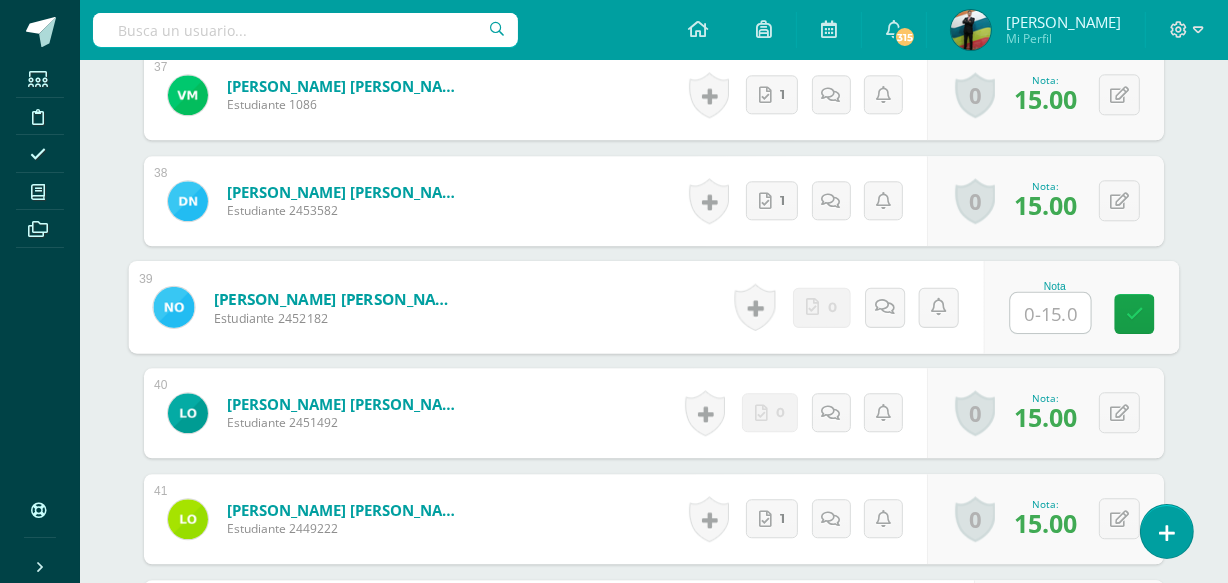 type on "0" 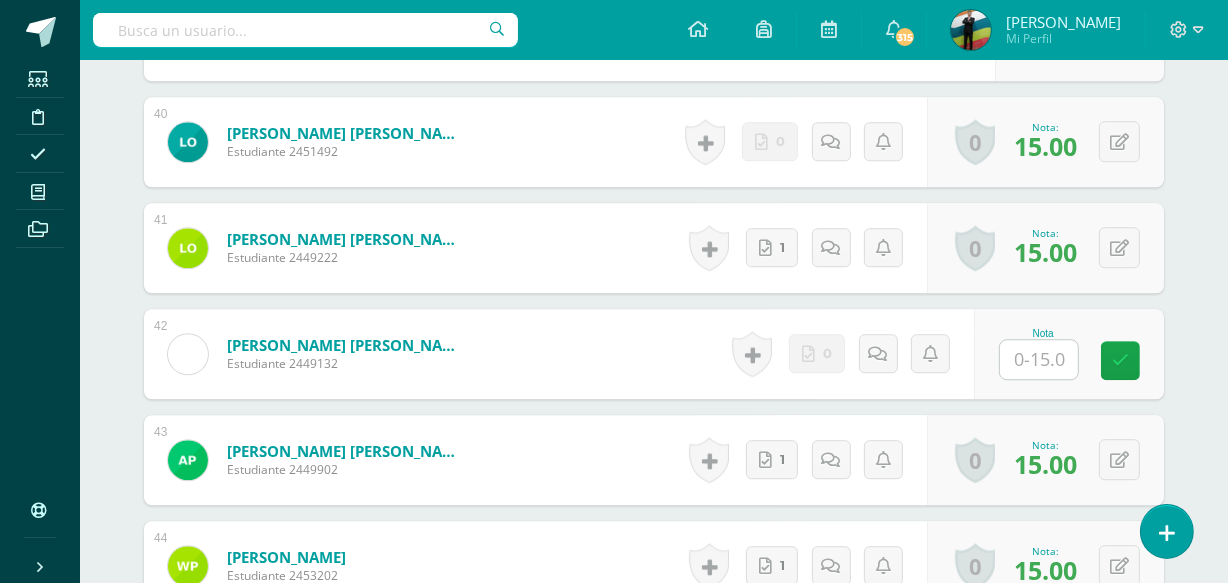 scroll, scrollTop: 4753, scrollLeft: 0, axis: vertical 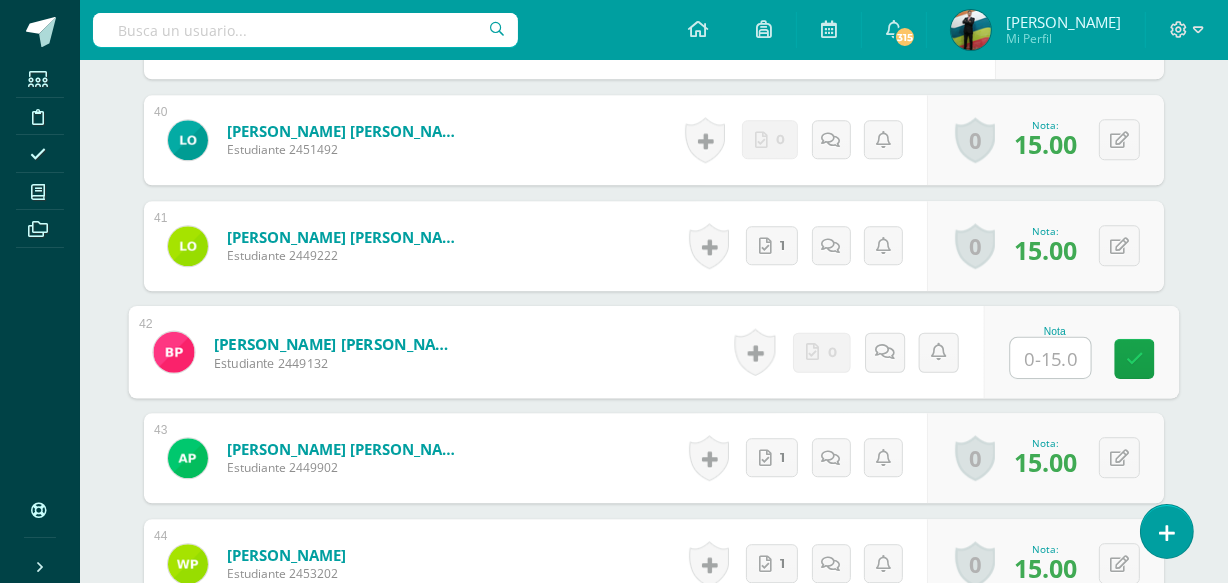 drag, startPoint x: 1055, startPoint y: 351, endPoint x: 1060, endPoint y: 360, distance: 10.29563 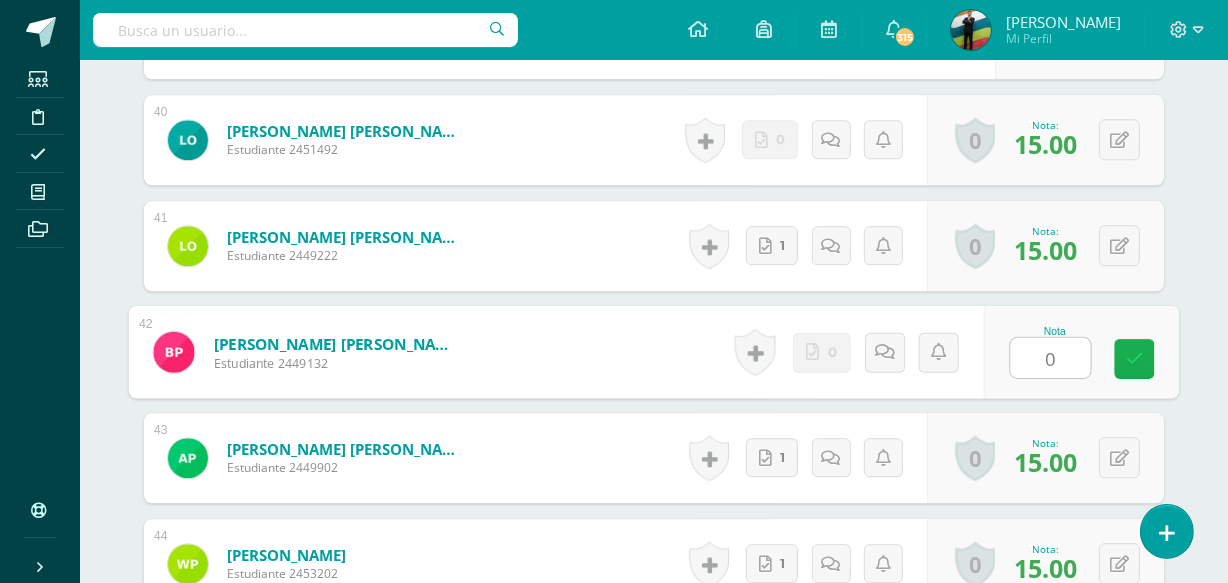 click at bounding box center (1135, 359) 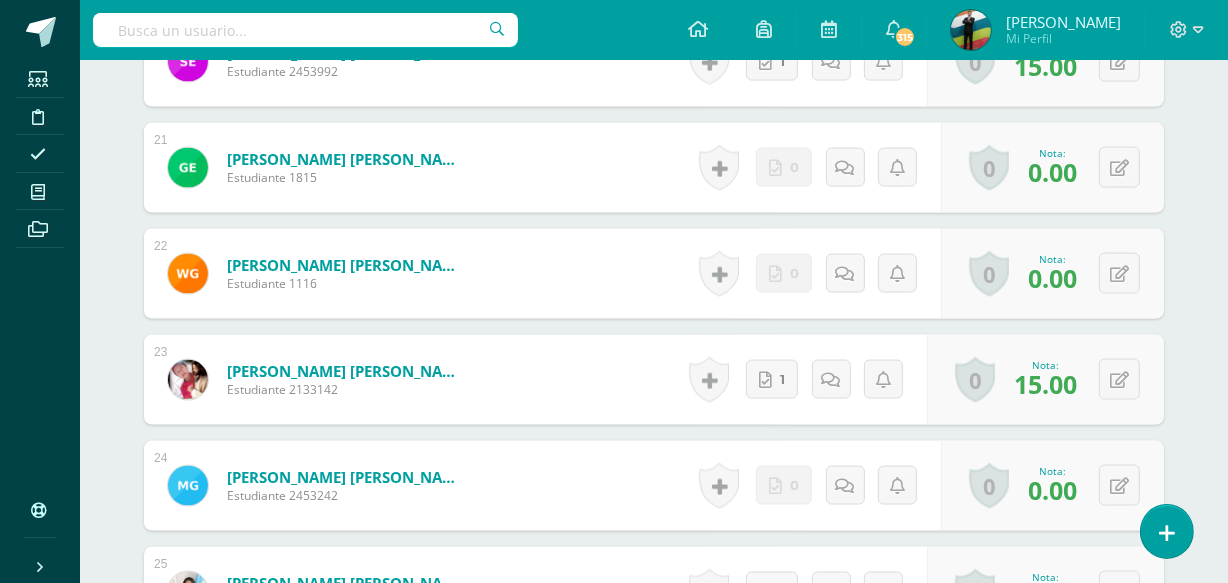 scroll, scrollTop: 2704, scrollLeft: 0, axis: vertical 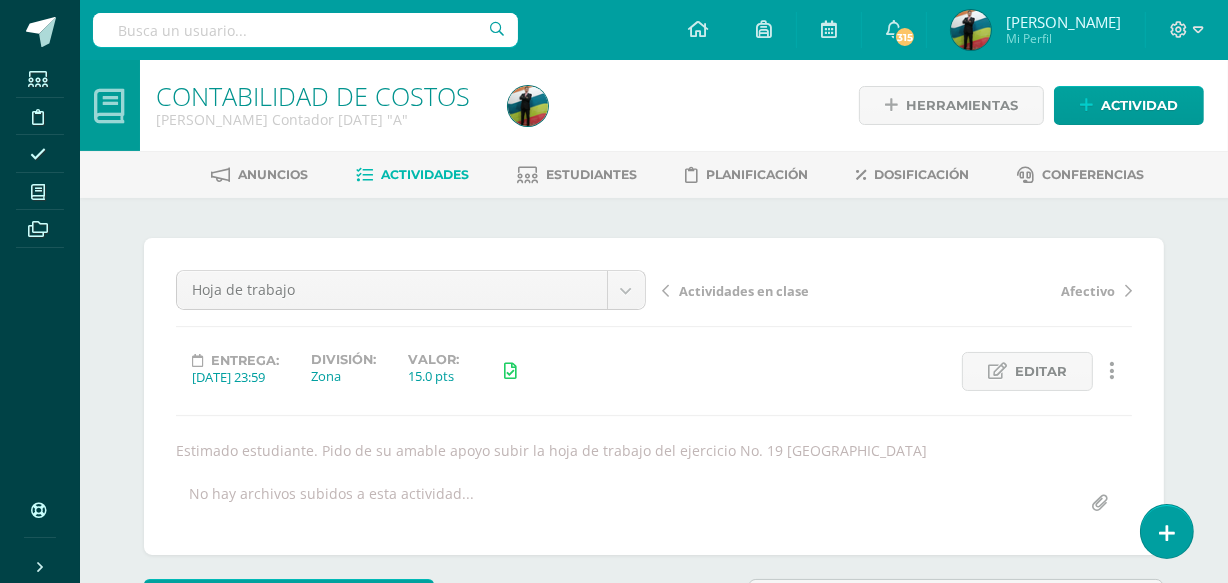 click on "Hoja de trabajo                             Examen Actividades en clase Hoja de trabajo Afectivo Actividades en clase Afectivo Entrega:
2025/06/29 23:59
División:
Zona
Valor:
15.0 pts
Editar
Historial de actividad
Eliminar
Historial de actividad
Estimado estudiante.
Pido de su amable apoyo subir la hoja de trabajo del ejercicio No. 19
Saludos
No hay archivos subidos a esta actividad..." at bounding box center [654, 396] 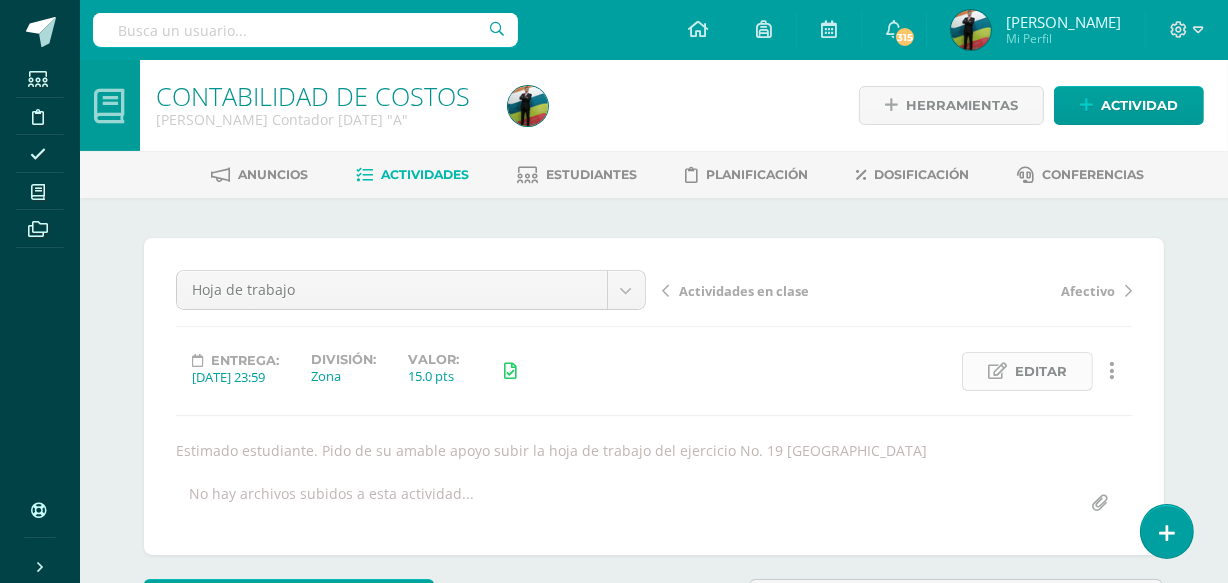 click on "Editar" at bounding box center [1041, 371] 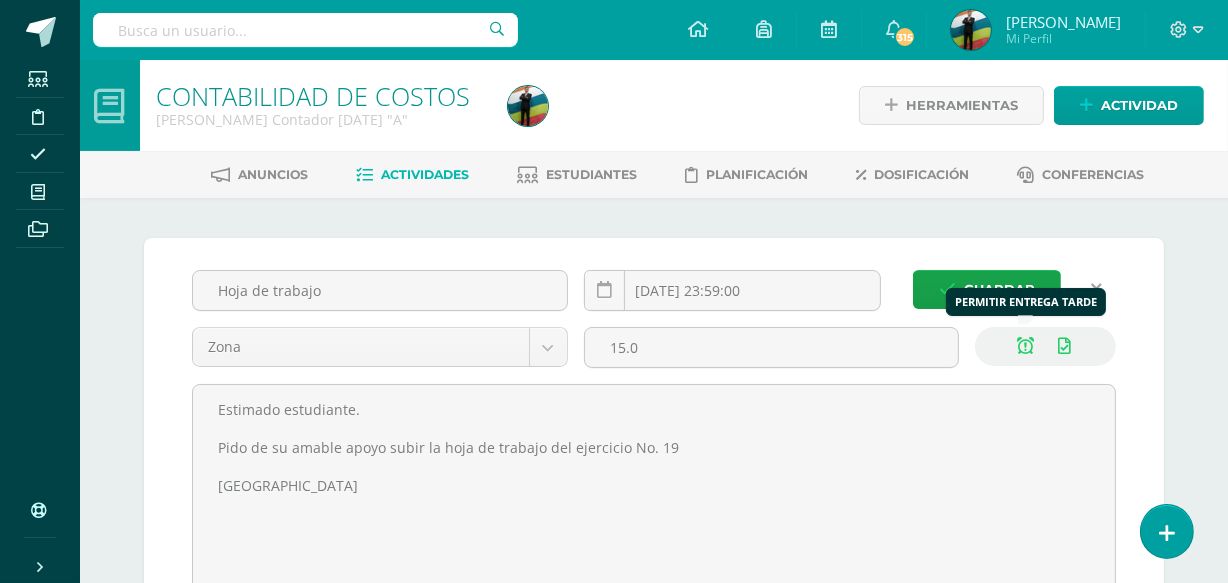 click at bounding box center [1026, 346] 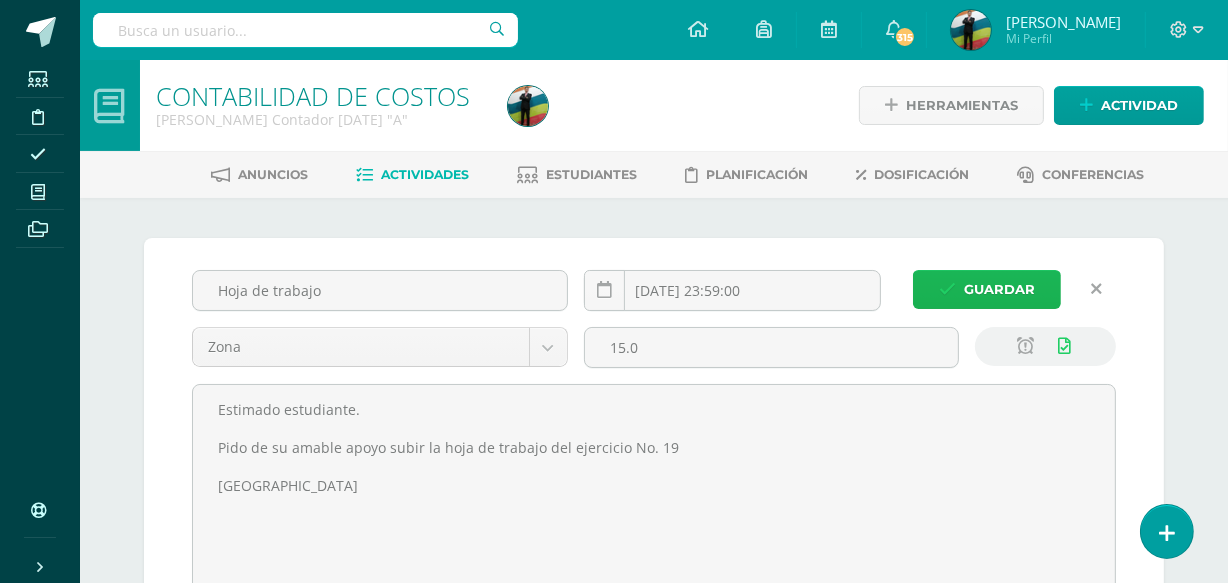 click on "Guardar" at bounding box center (999, 289) 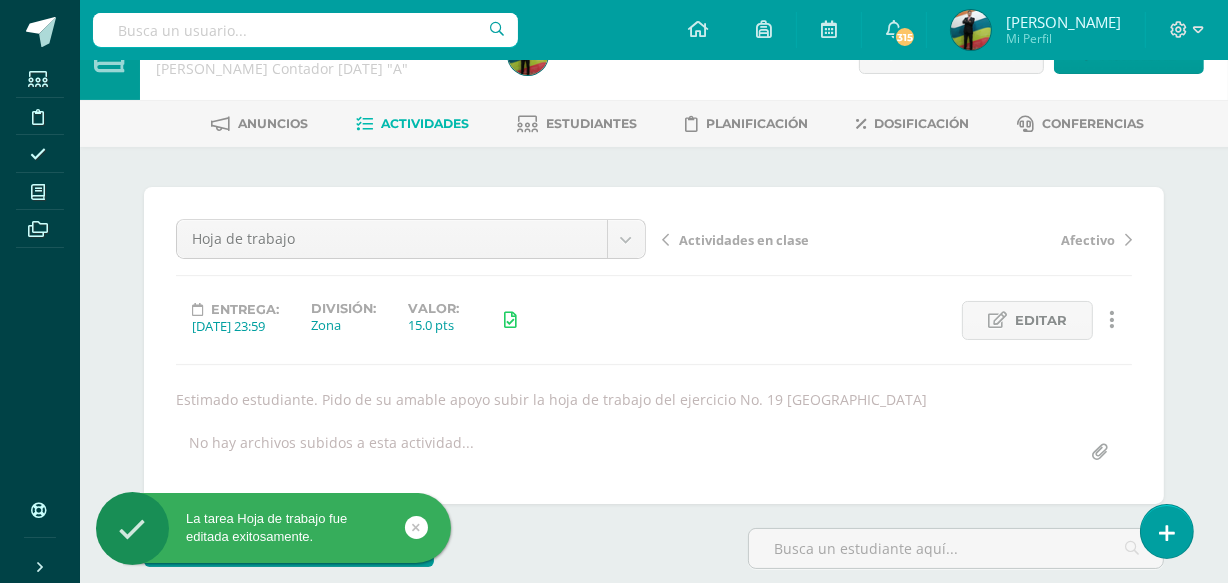 scroll, scrollTop: 0, scrollLeft: 0, axis: both 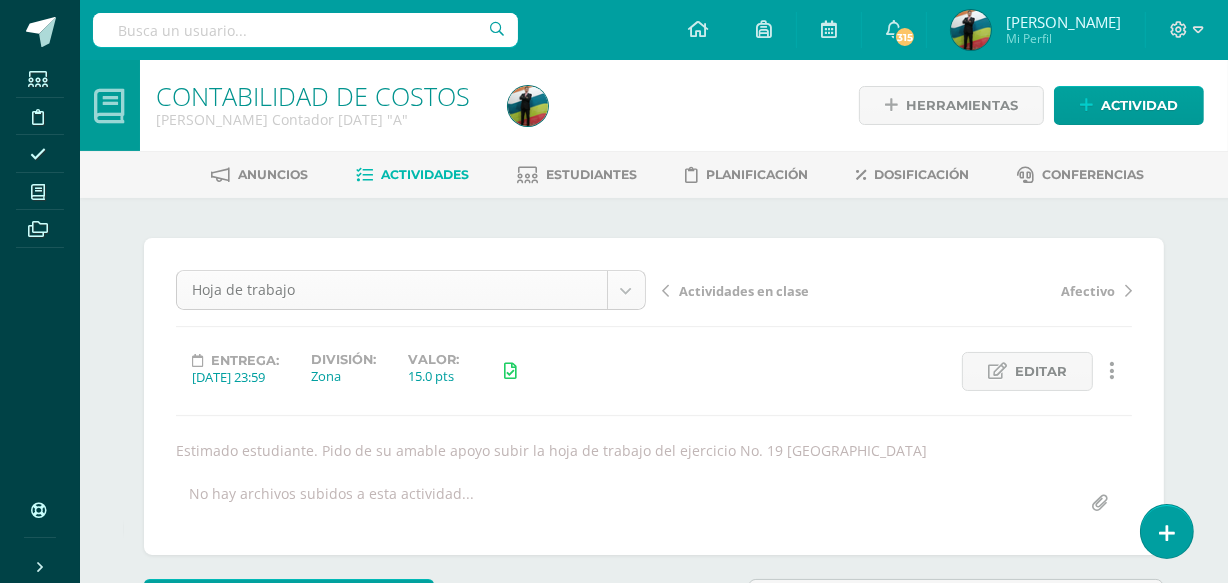 click on "La tarea Hoja de trabajo fue editada exitosamente.         Estudiantes Disciplina Asistencia Mis cursos Archivos Soporte
Centro de ayuda
Últimas actualizaciones
Cerrar panel
MATEMÁTICAS
Segundo
Básicos FDS [DATE]
"A"
Actividades Estudiantes Planificación Dosificación
Contabilidad
Cuarto
Secretariado Bilingüe [DATE]
"A"
Actividades Estudiantes Planificación Dosificación
Contabilidad De Sociedades
Cuarto
Perito Contador  [DATE]
"A"
Actividades Estudiantes Planificación Dosificación Mi Perfil" at bounding box center (614, 990) 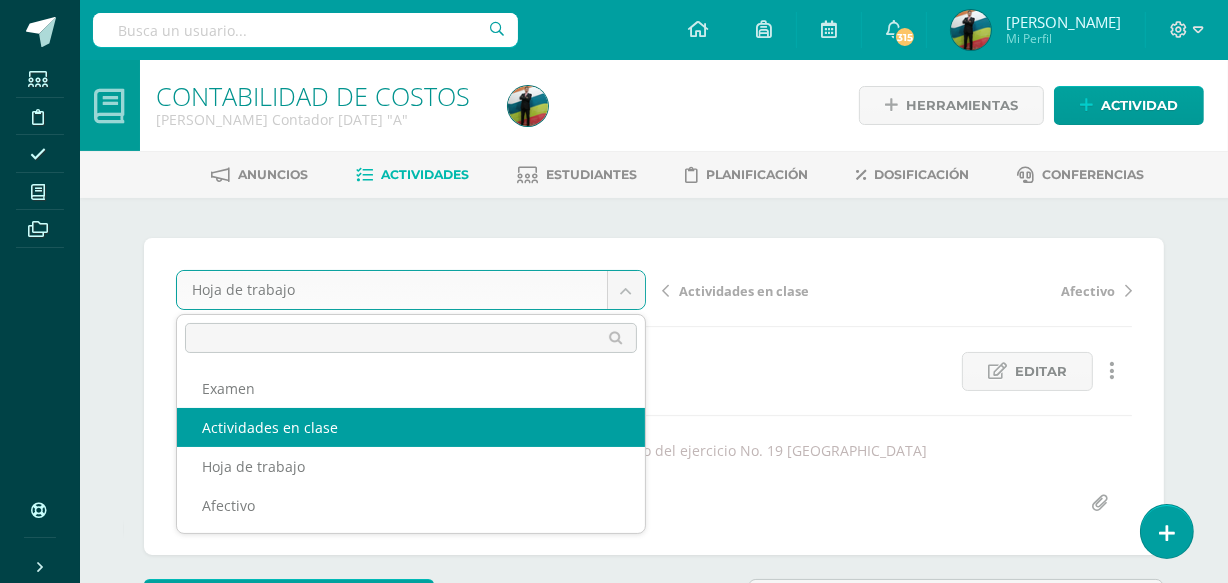 select on "/dashboard/teacher/grade-activity/79665/" 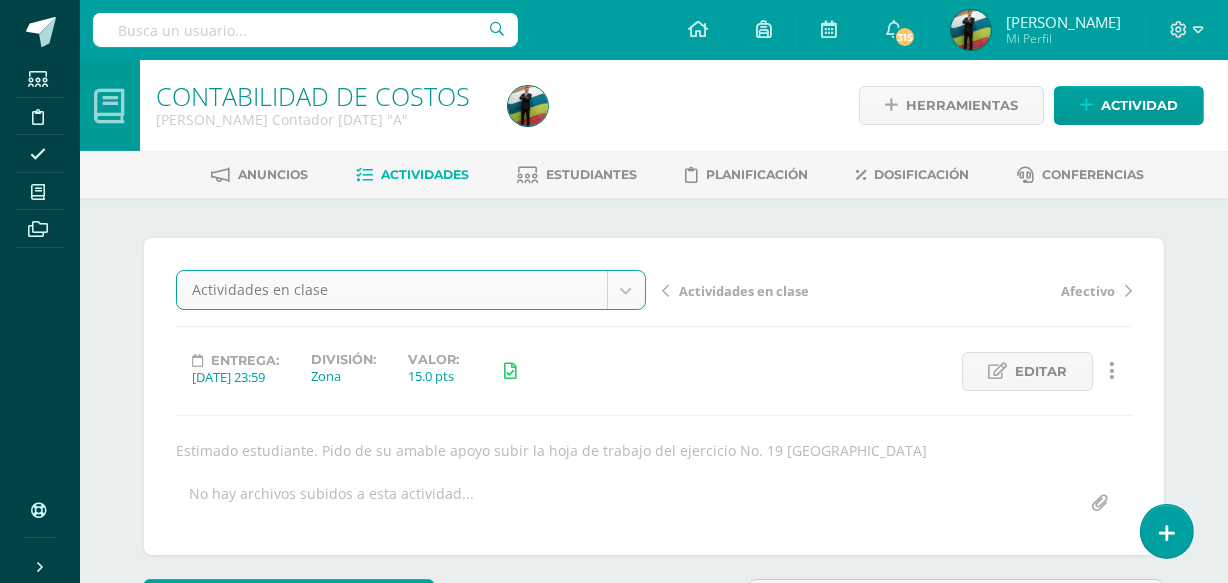 scroll, scrollTop: 0, scrollLeft: 0, axis: both 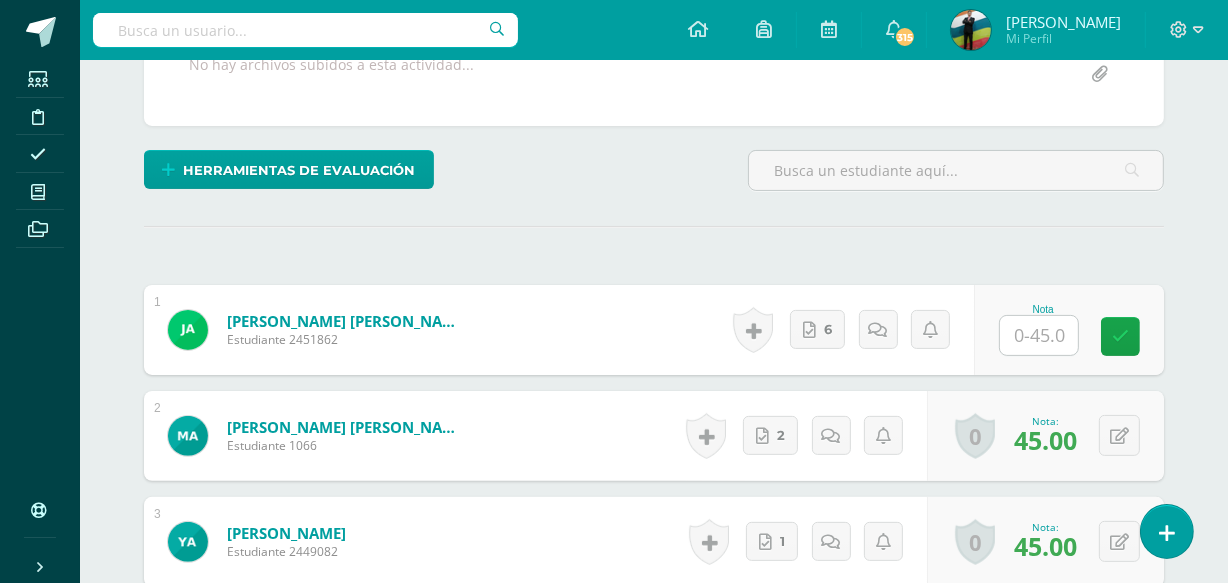click at bounding box center (1039, 335) 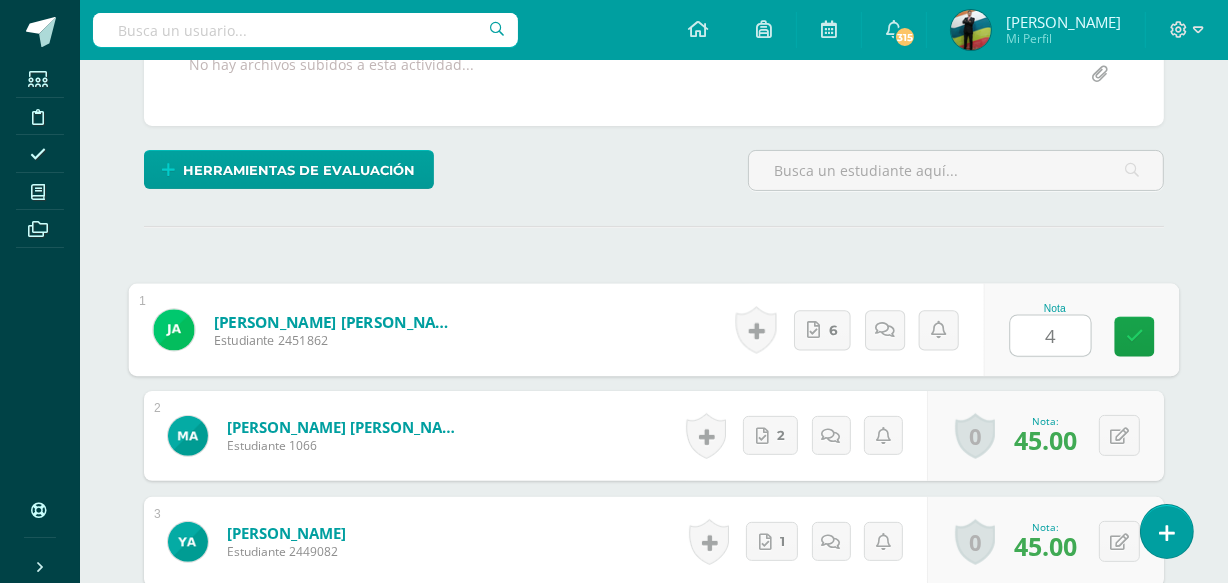 type on "45" 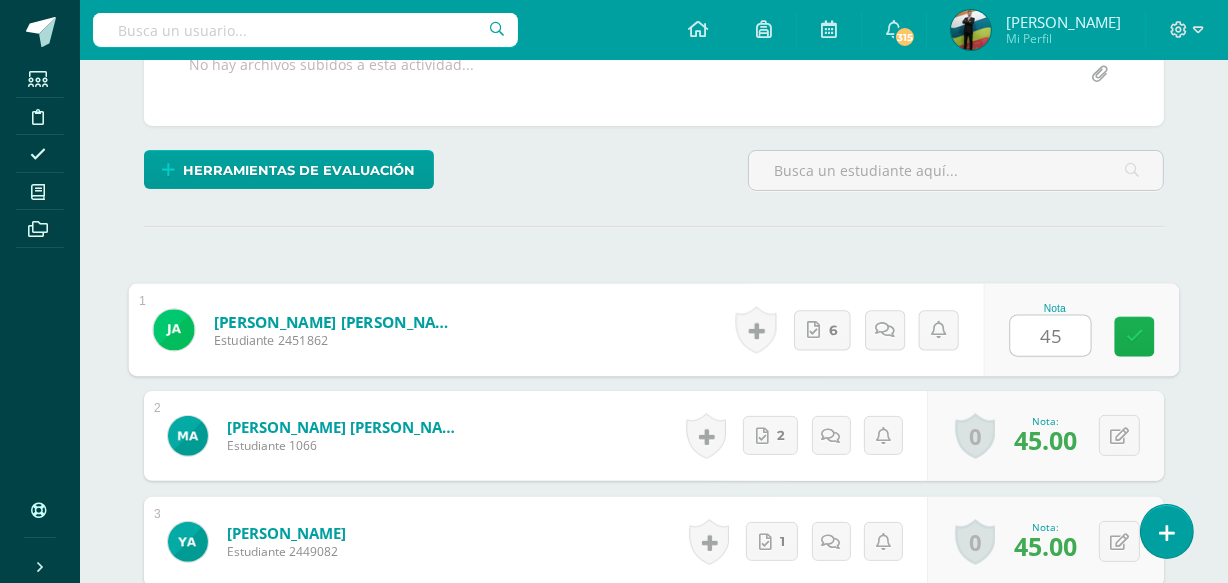 click at bounding box center (1135, 337) 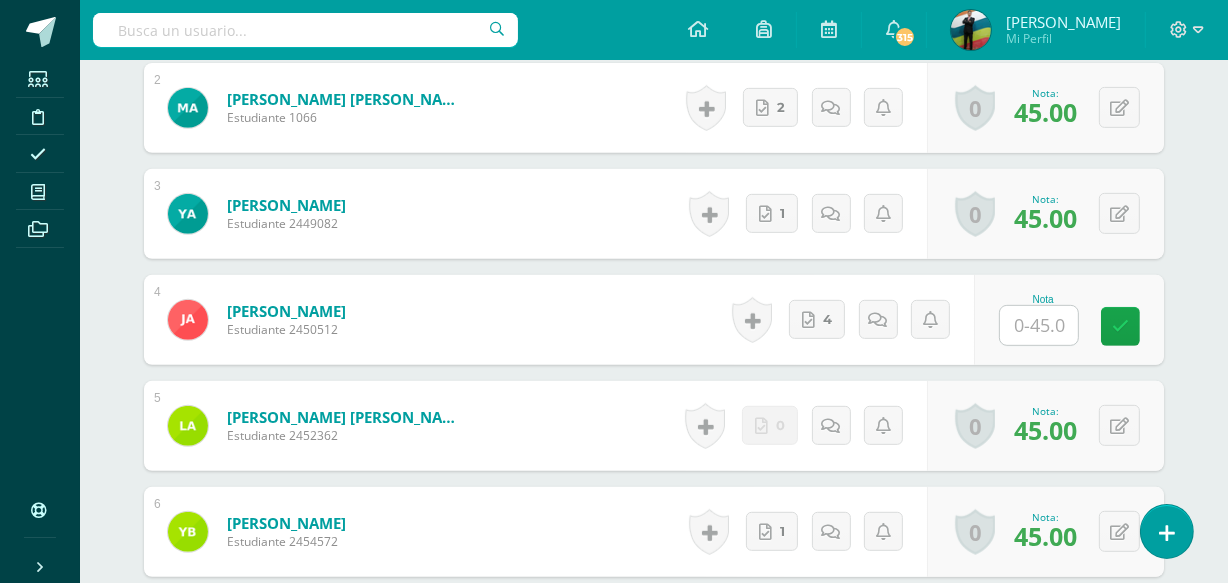 scroll, scrollTop: 752, scrollLeft: 0, axis: vertical 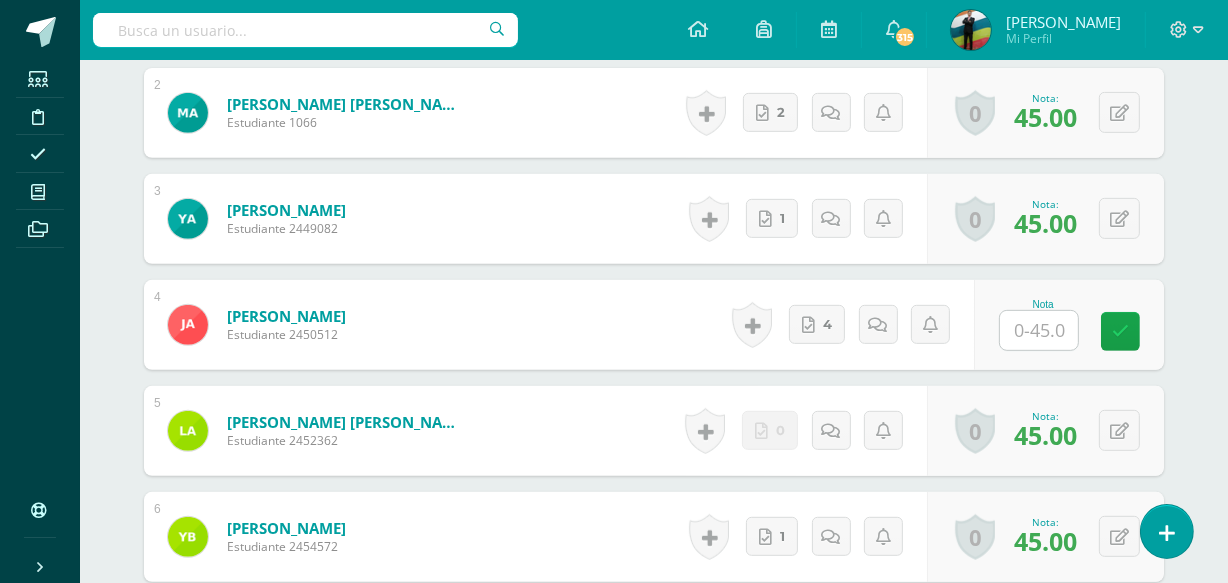 click at bounding box center [1039, 330] 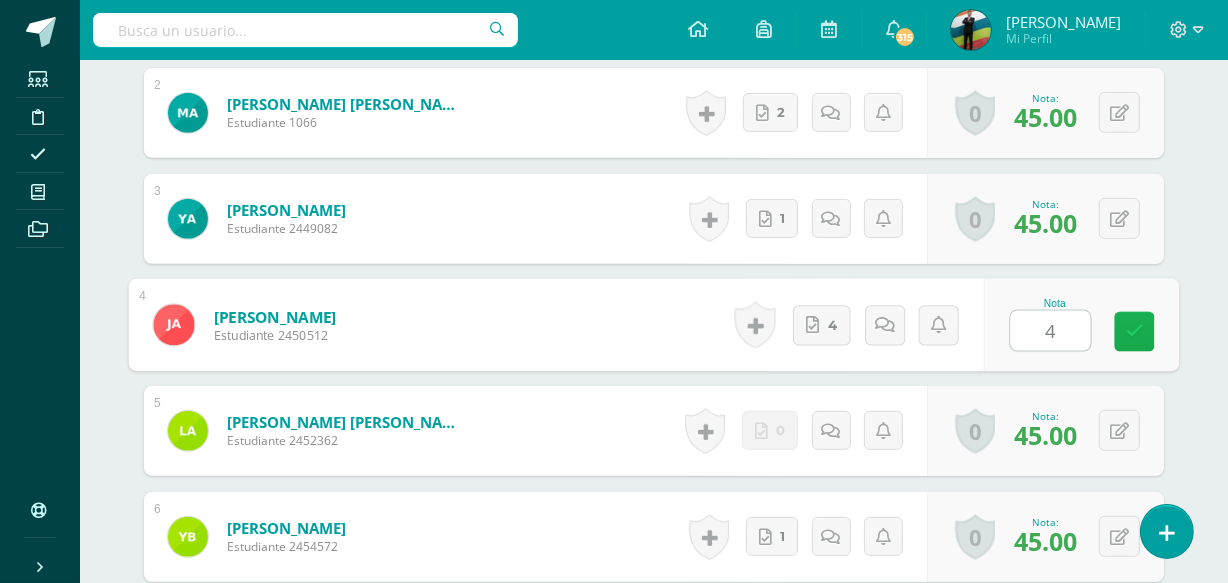 type on "45" 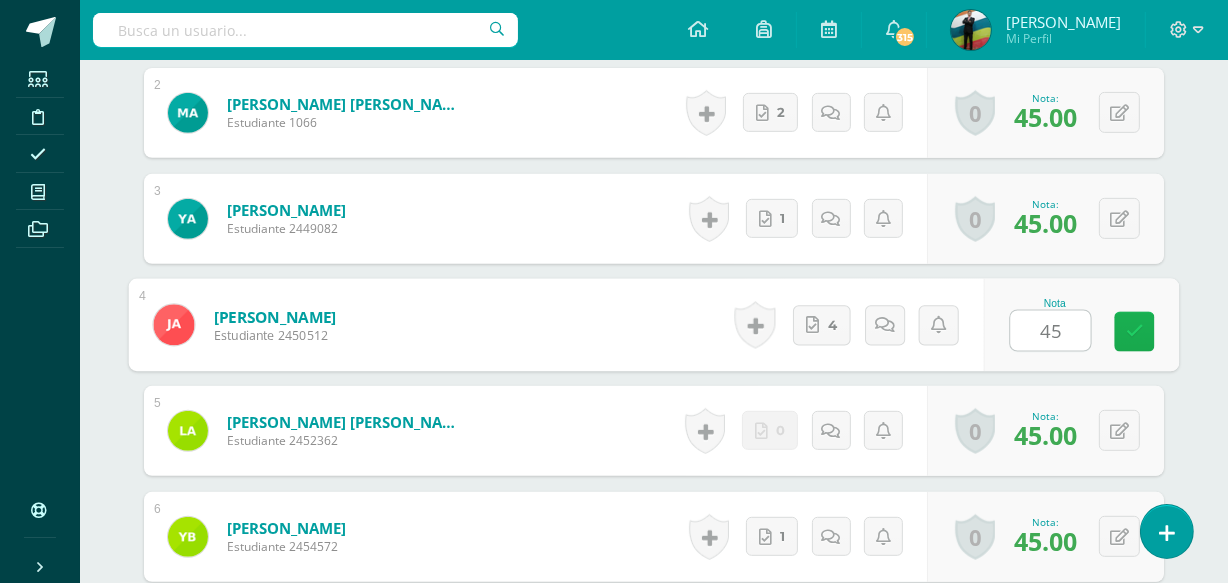 click at bounding box center (1135, 332) 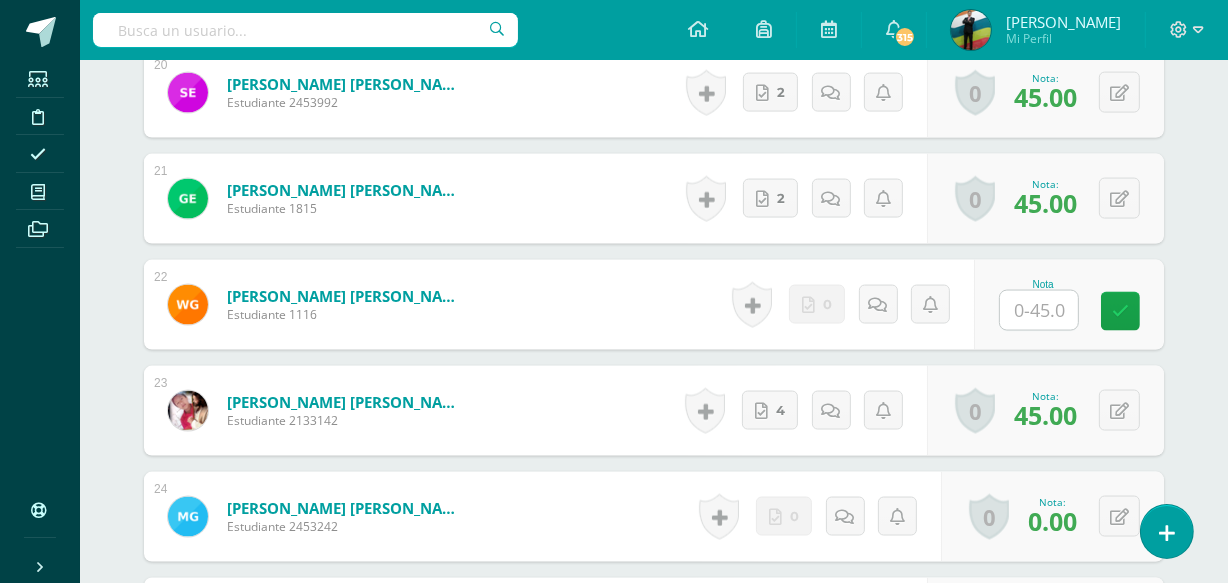 scroll, scrollTop: 2701, scrollLeft: 0, axis: vertical 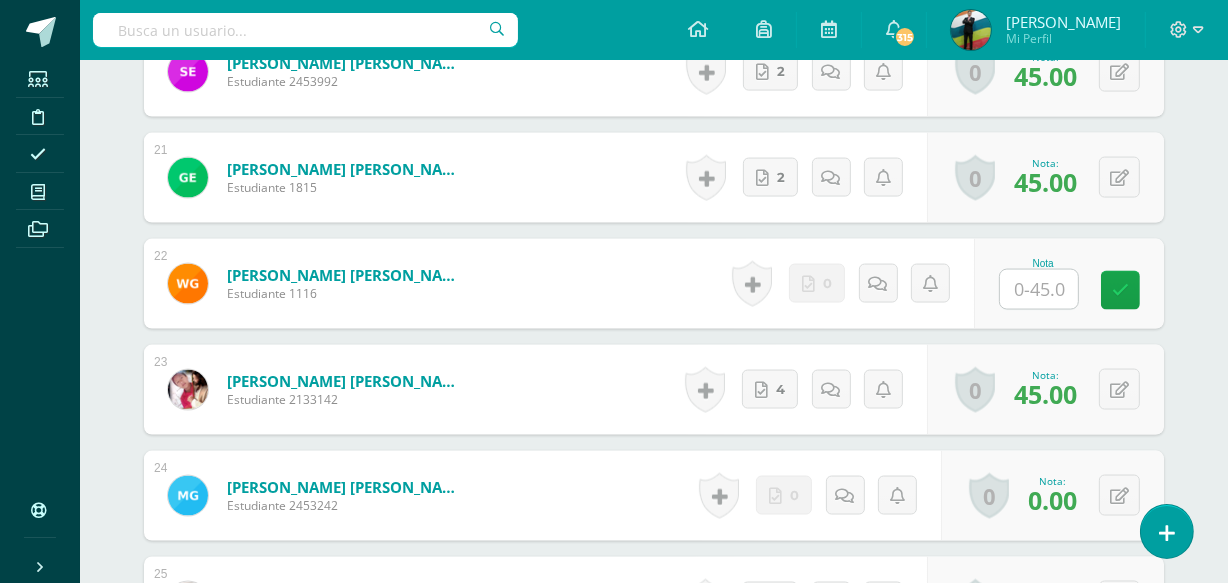 click at bounding box center (1039, 289) 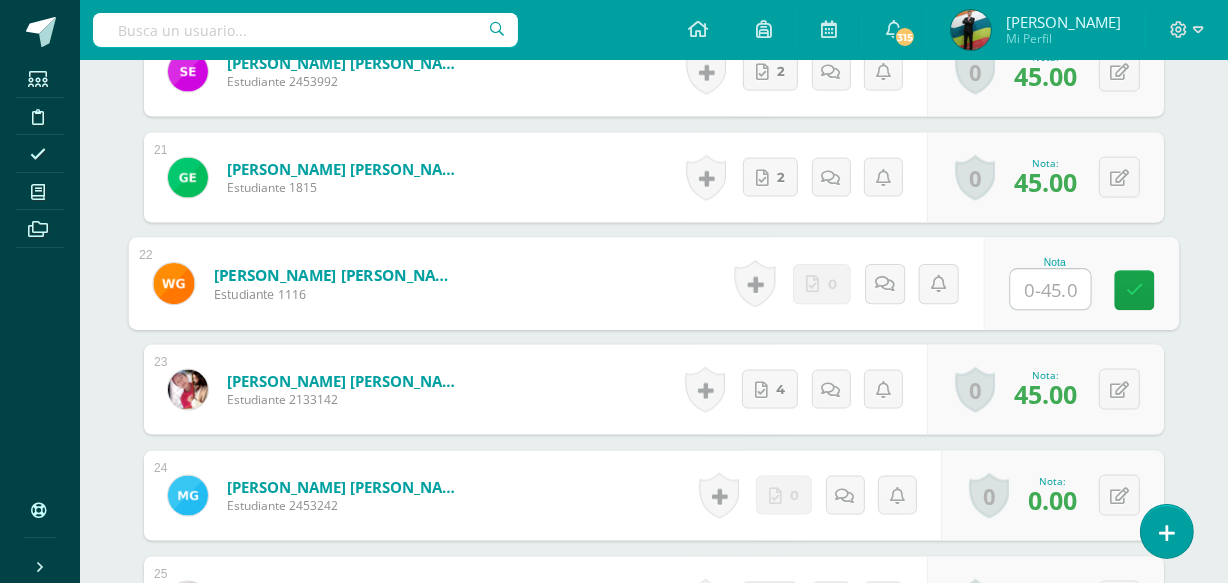 type on "0" 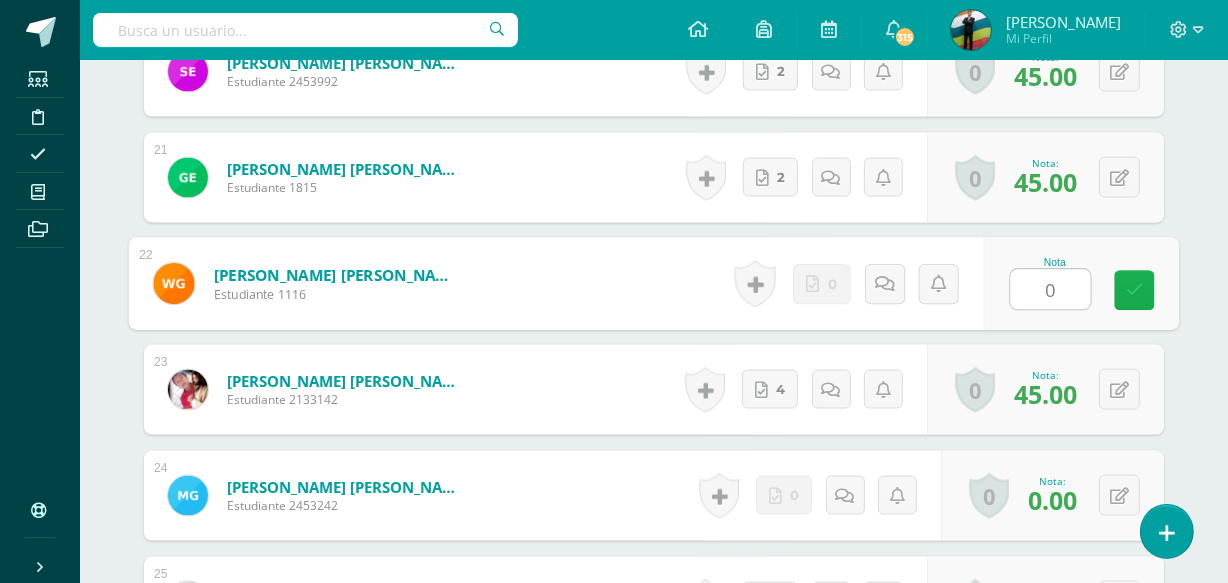 click at bounding box center [1135, 290] 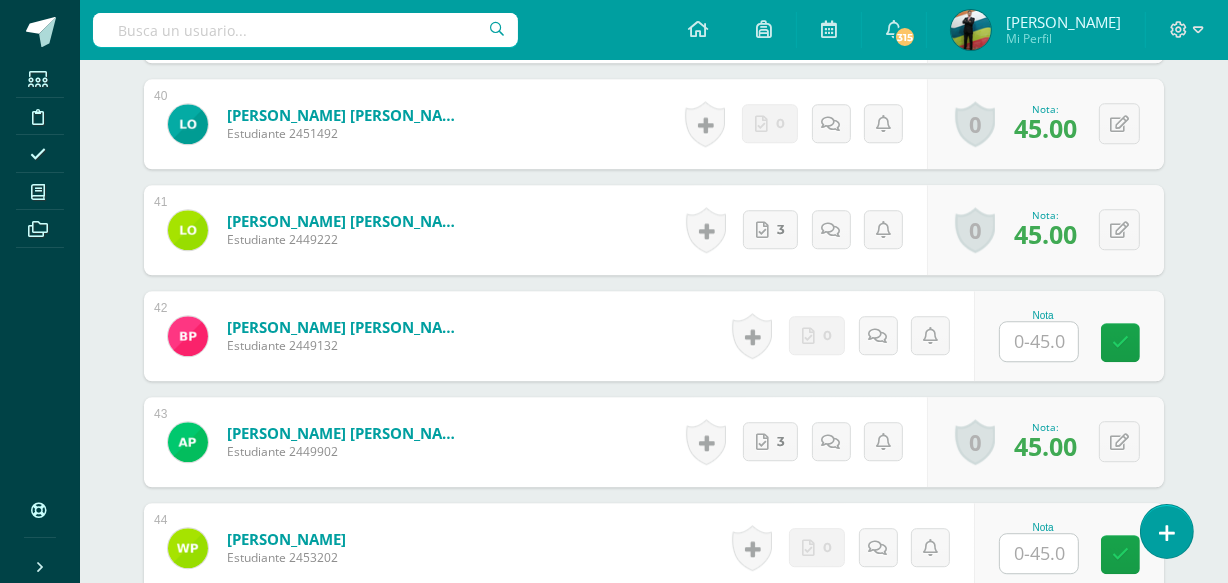 scroll, scrollTop: 4770, scrollLeft: 0, axis: vertical 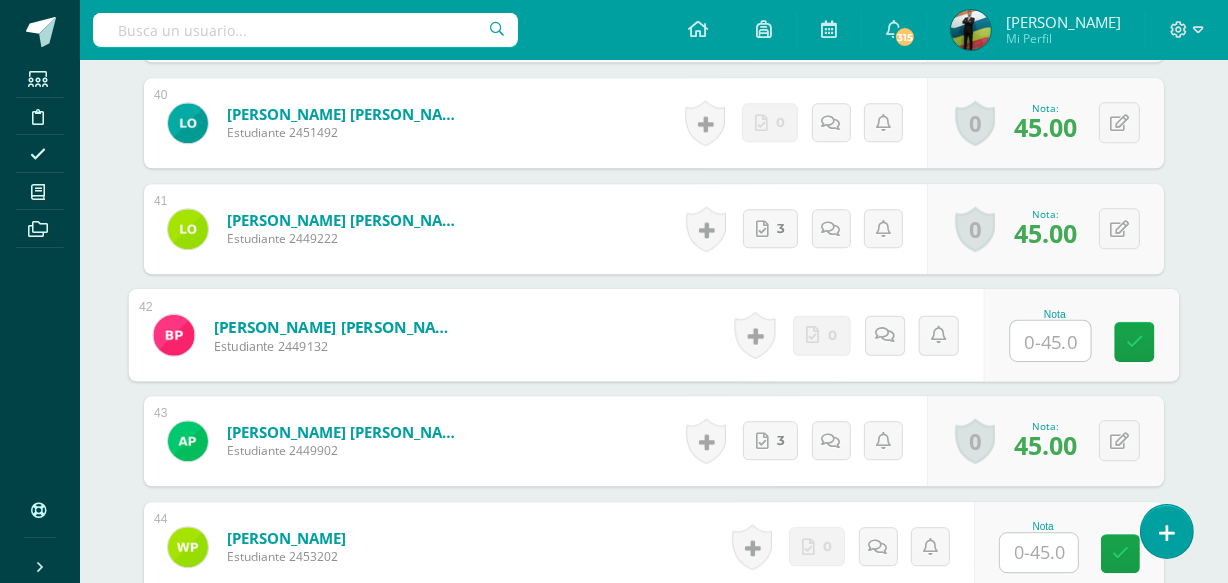 drag, startPoint x: 1052, startPoint y: 324, endPoint x: 1078, endPoint y: 329, distance: 26.476404 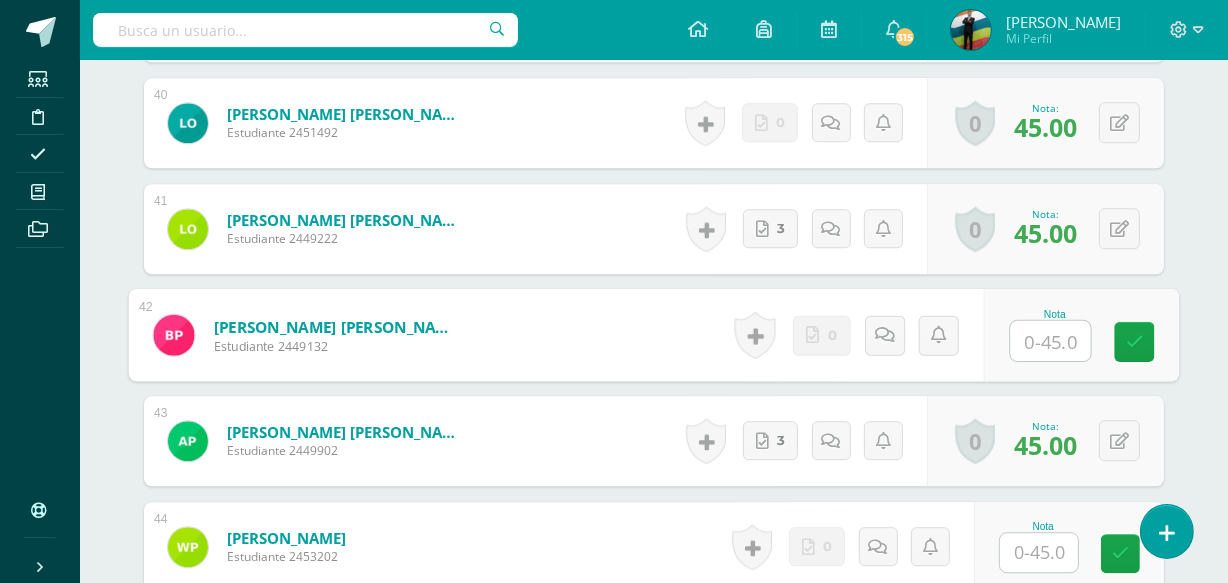 click at bounding box center (1051, 341) 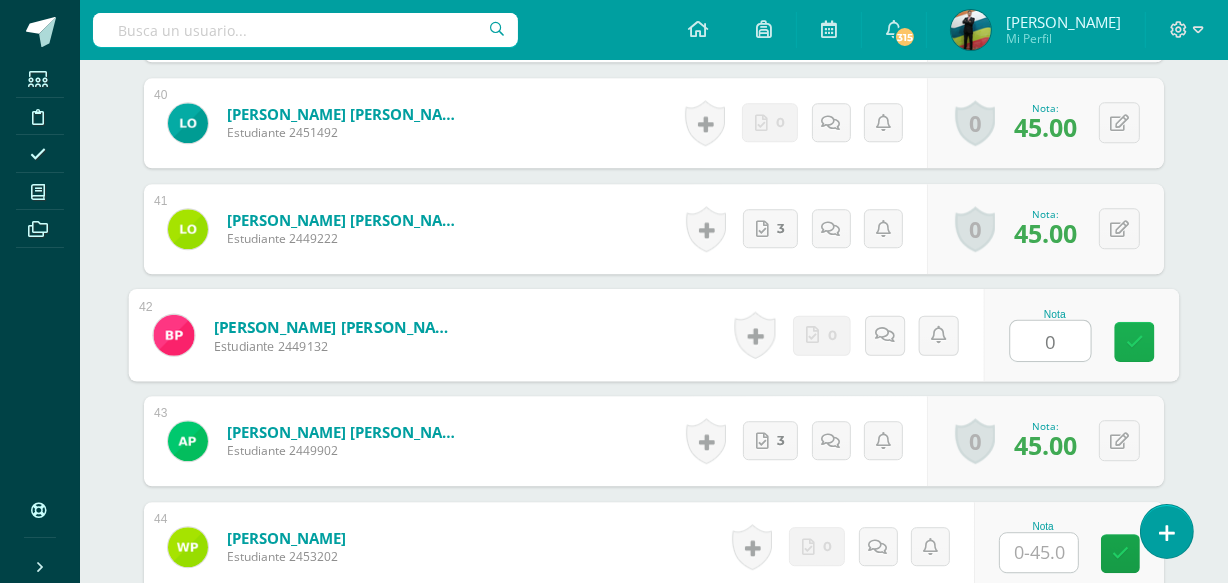 click at bounding box center [1135, 342] 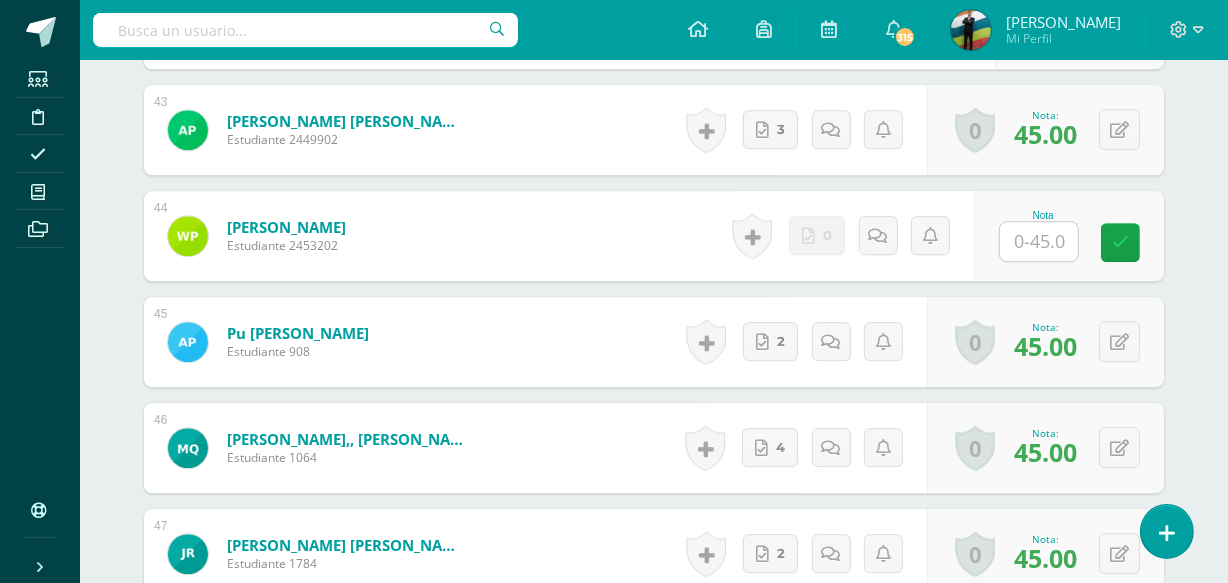 scroll, scrollTop: 5134, scrollLeft: 0, axis: vertical 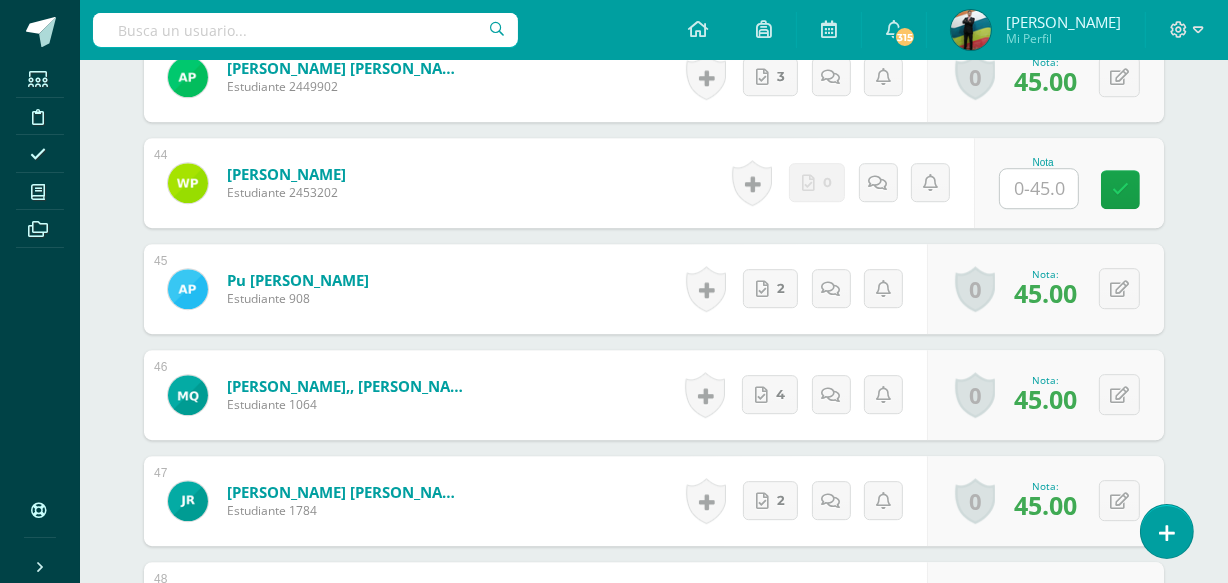 click at bounding box center [1039, 188] 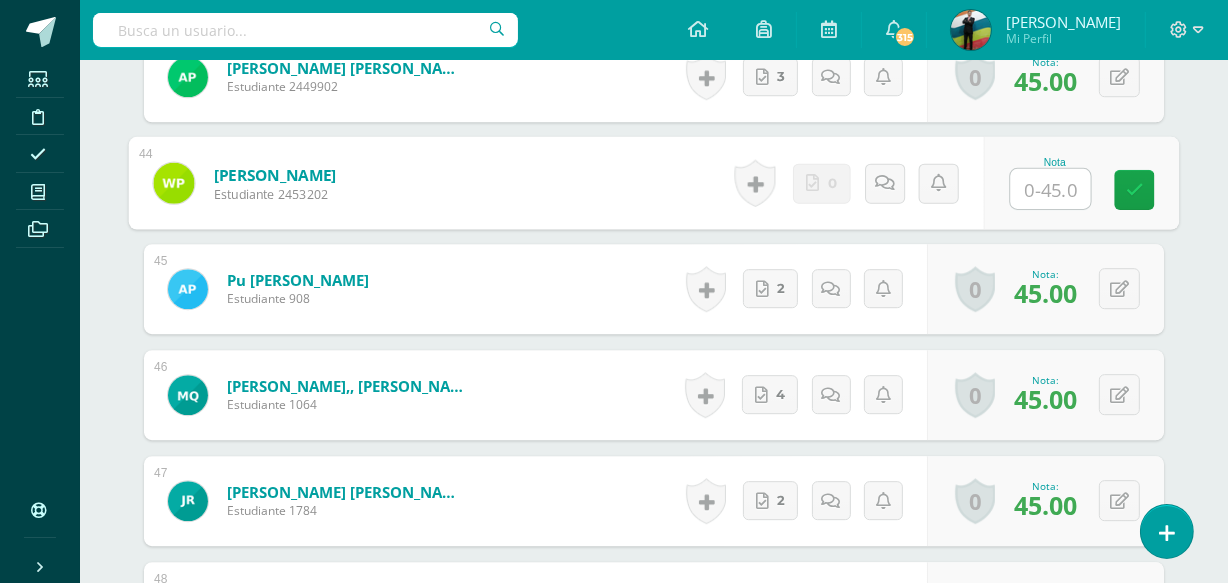 type on "0" 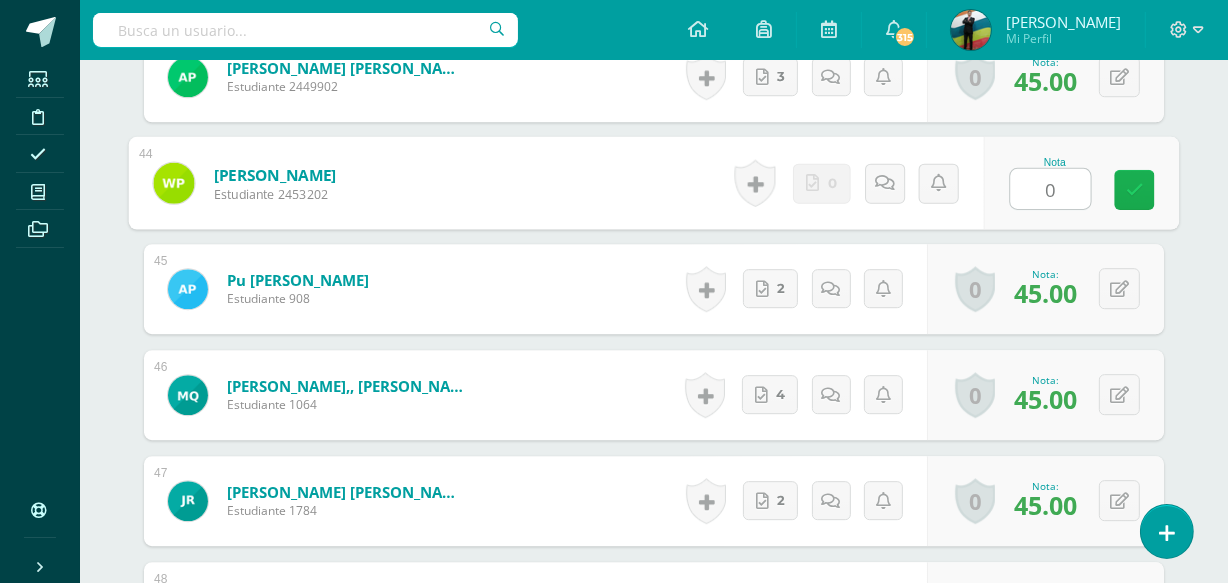 click at bounding box center [1135, 189] 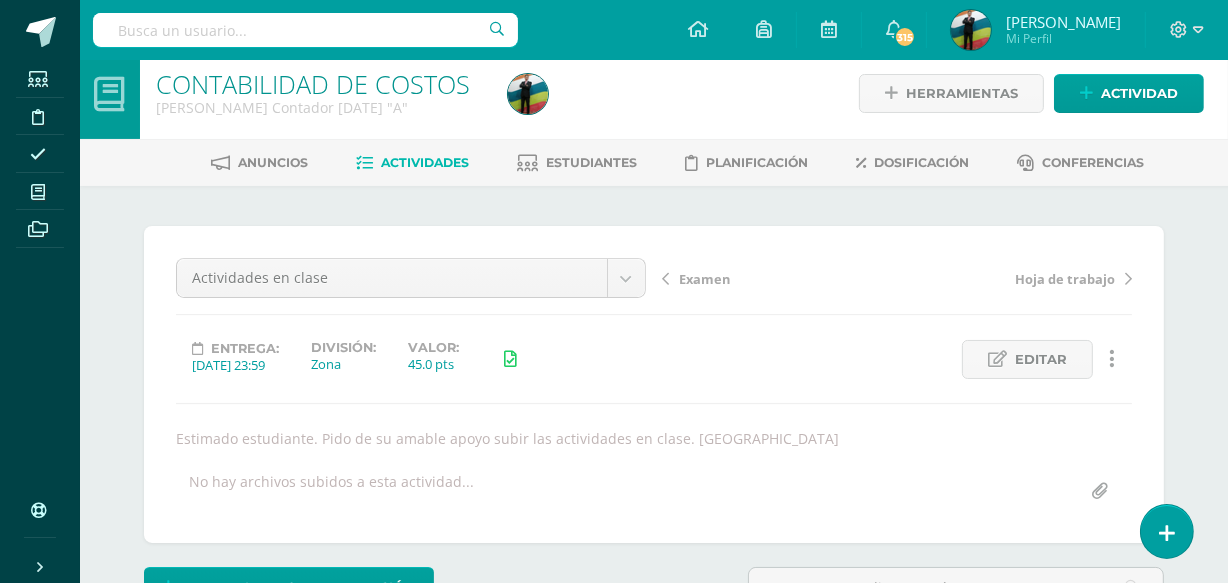 scroll, scrollTop: 0, scrollLeft: 0, axis: both 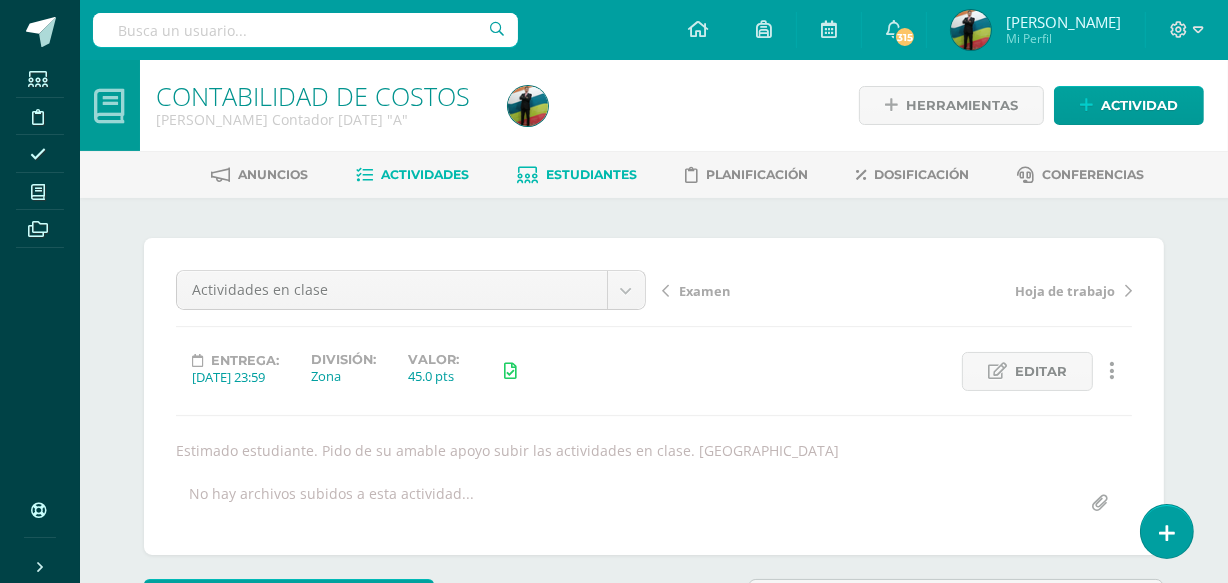 click on "Estudiantes" at bounding box center [578, 175] 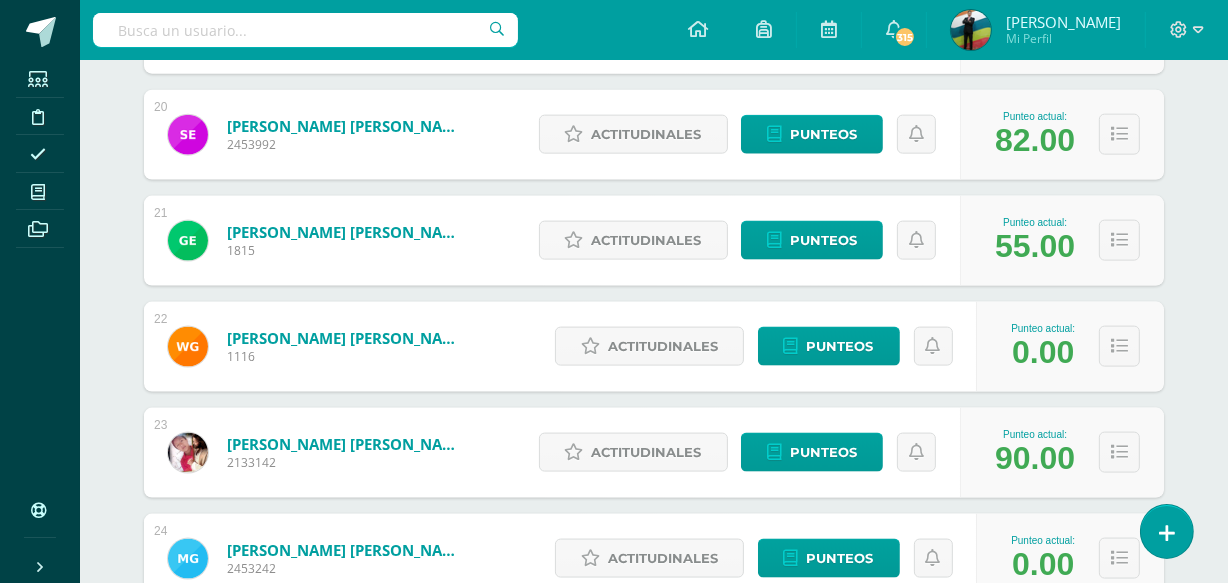scroll, scrollTop: 2383, scrollLeft: 0, axis: vertical 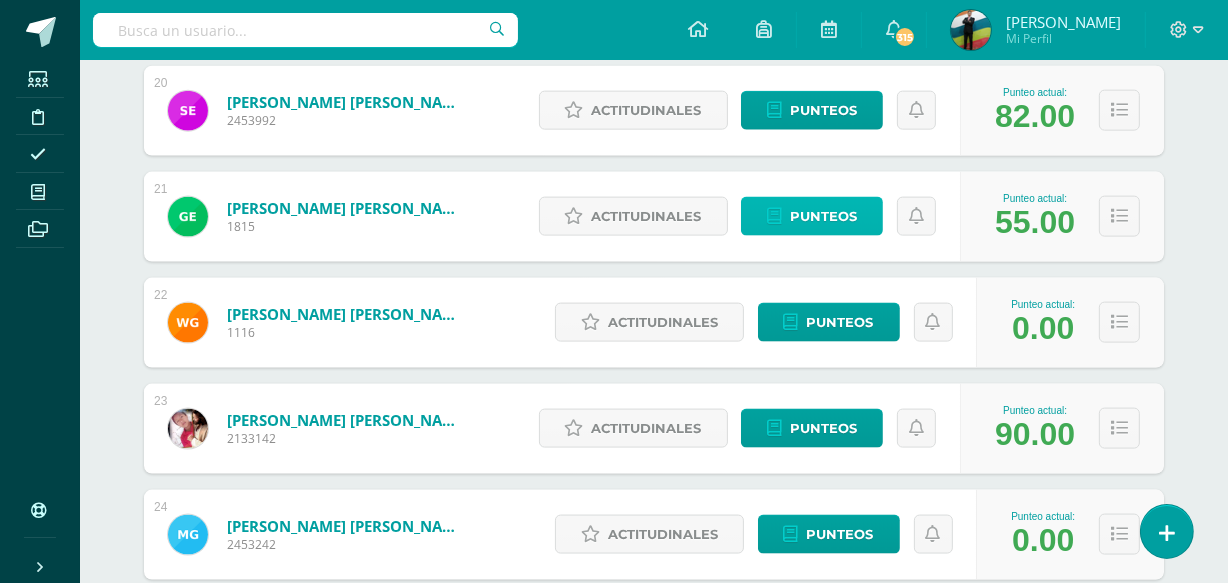 click on "Punteos" at bounding box center (823, 216) 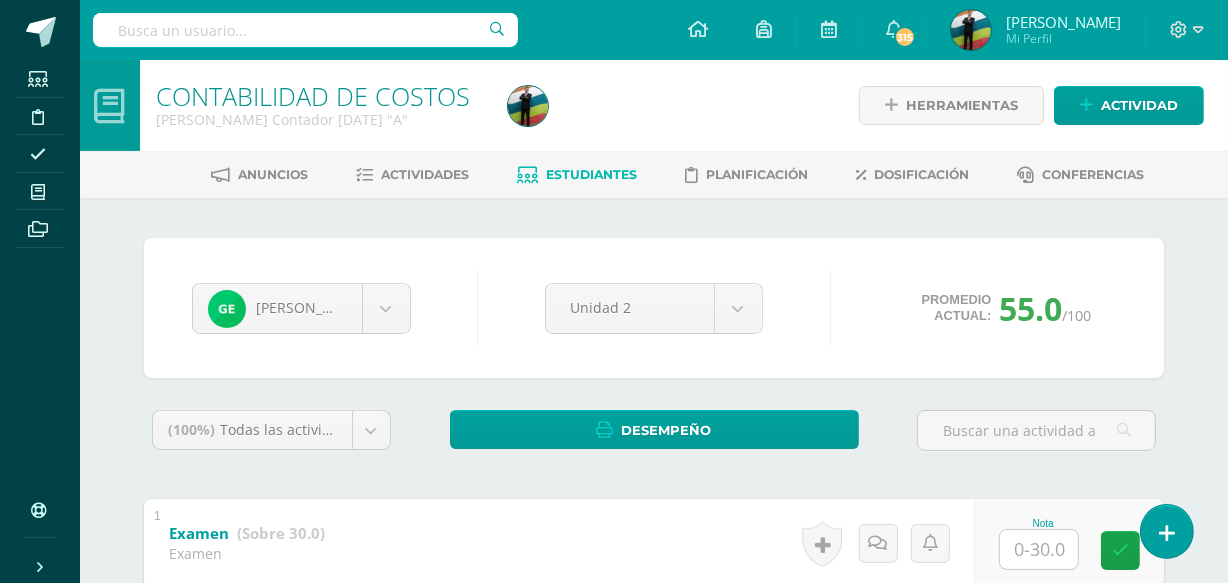 scroll, scrollTop: 272, scrollLeft: 0, axis: vertical 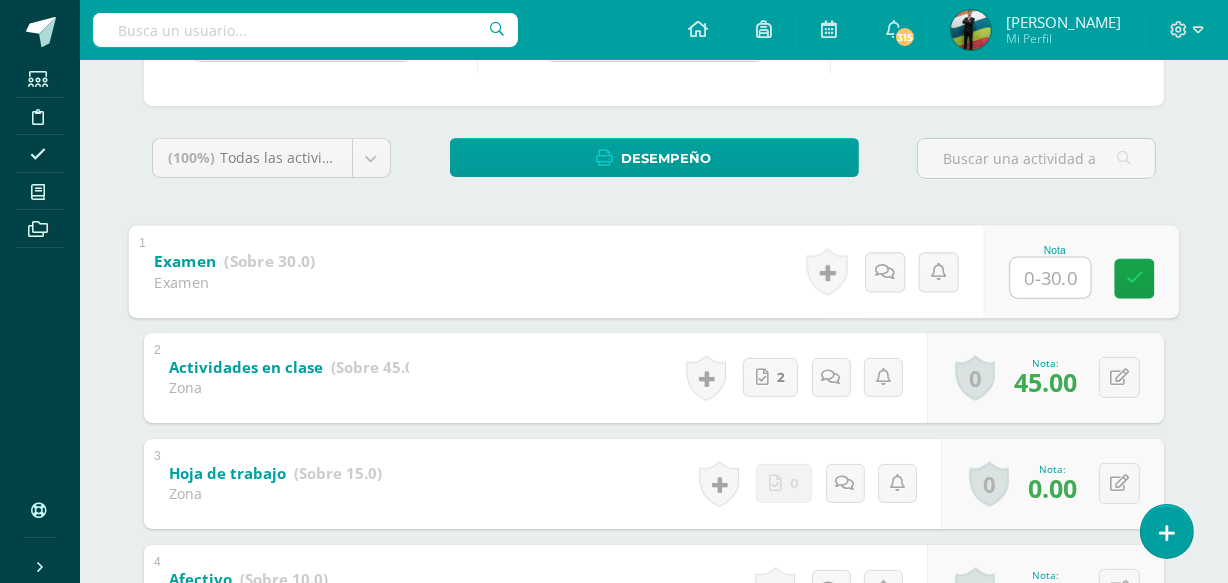 click at bounding box center [1051, 277] 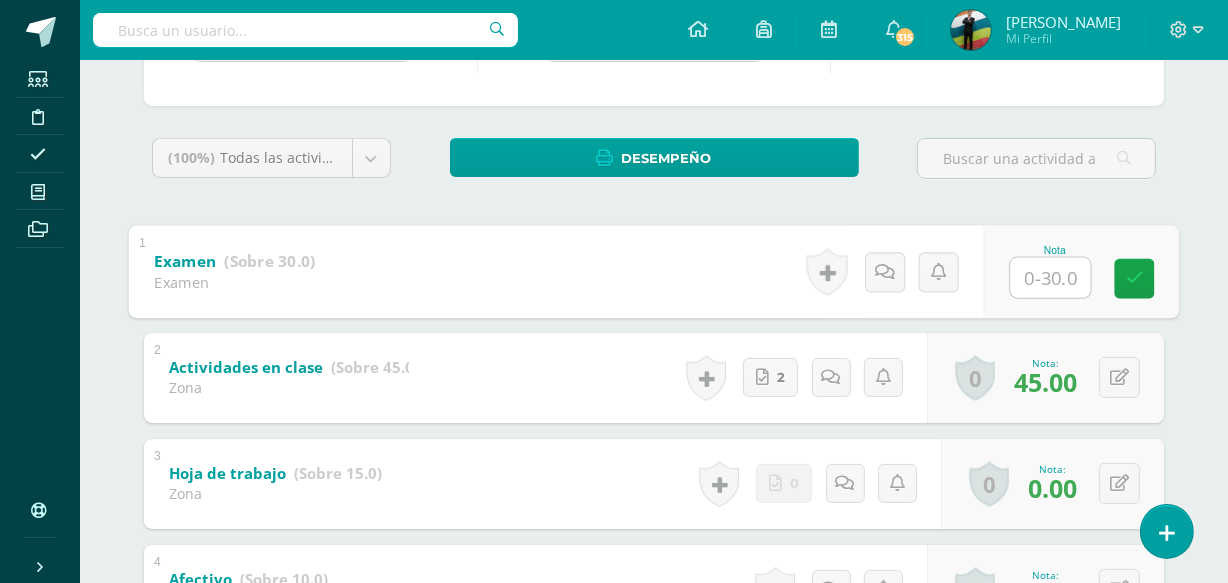 type on "0" 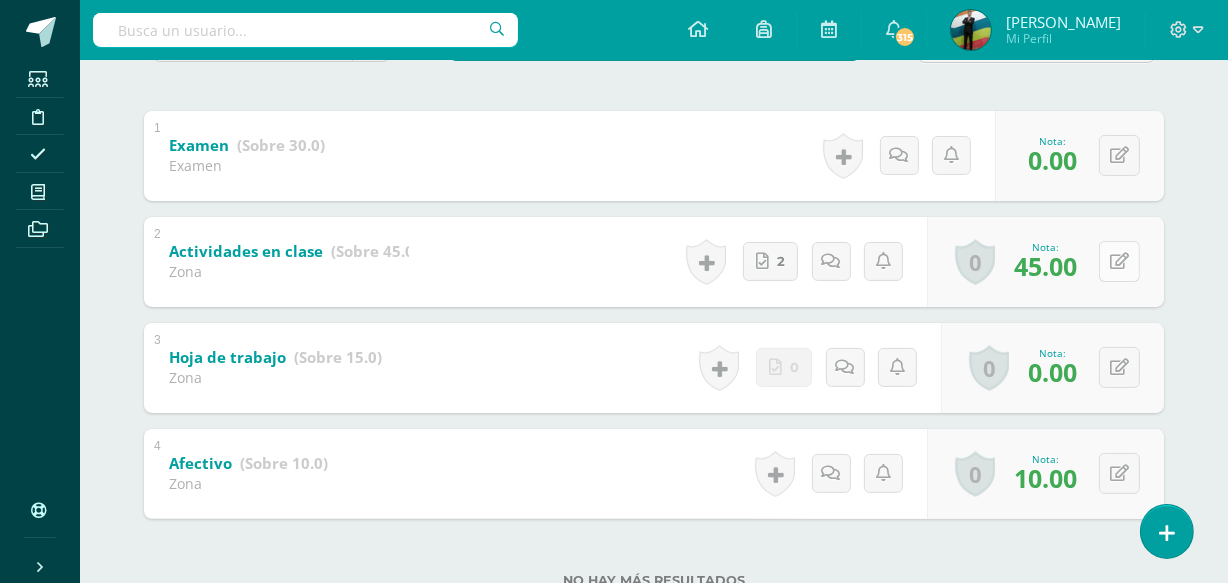 scroll, scrollTop: 454, scrollLeft: 0, axis: vertical 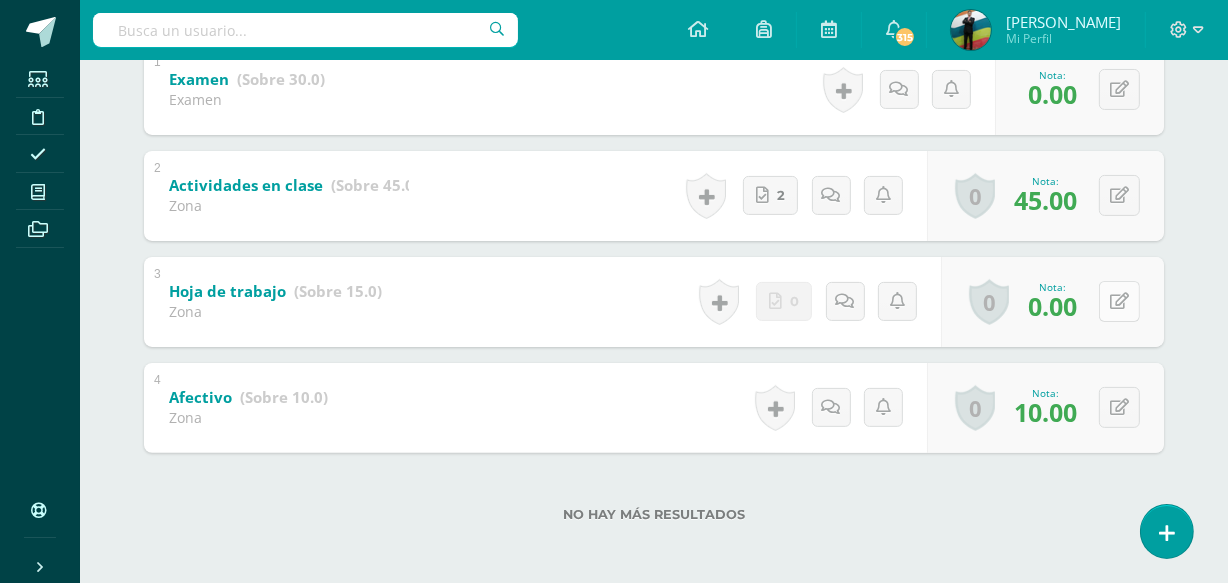 click at bounding box center (1119, 301) 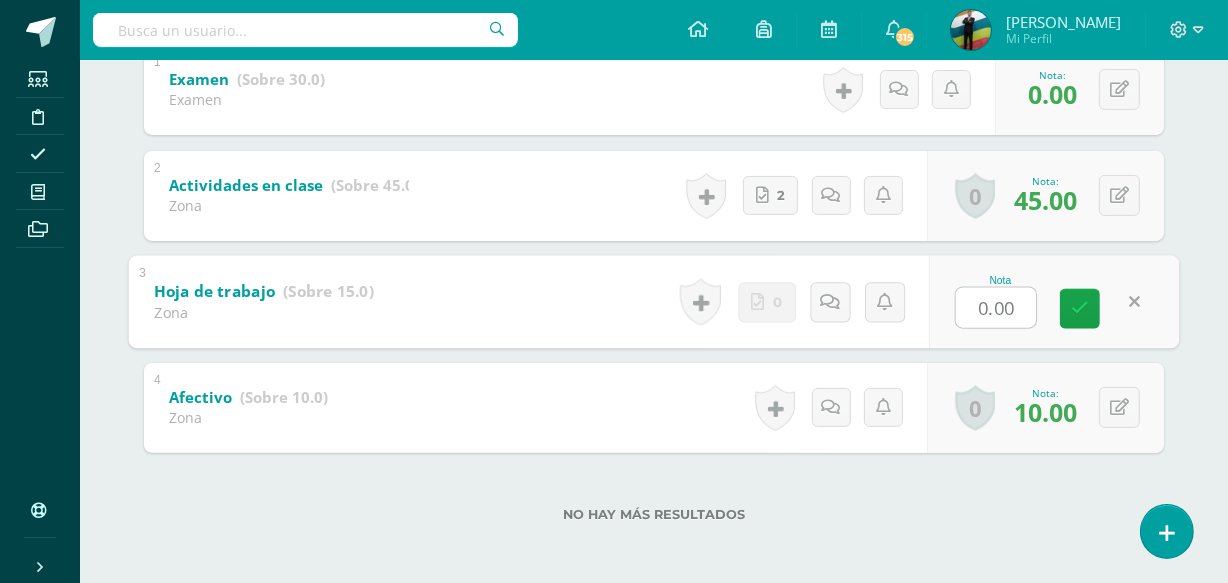 type on "6" 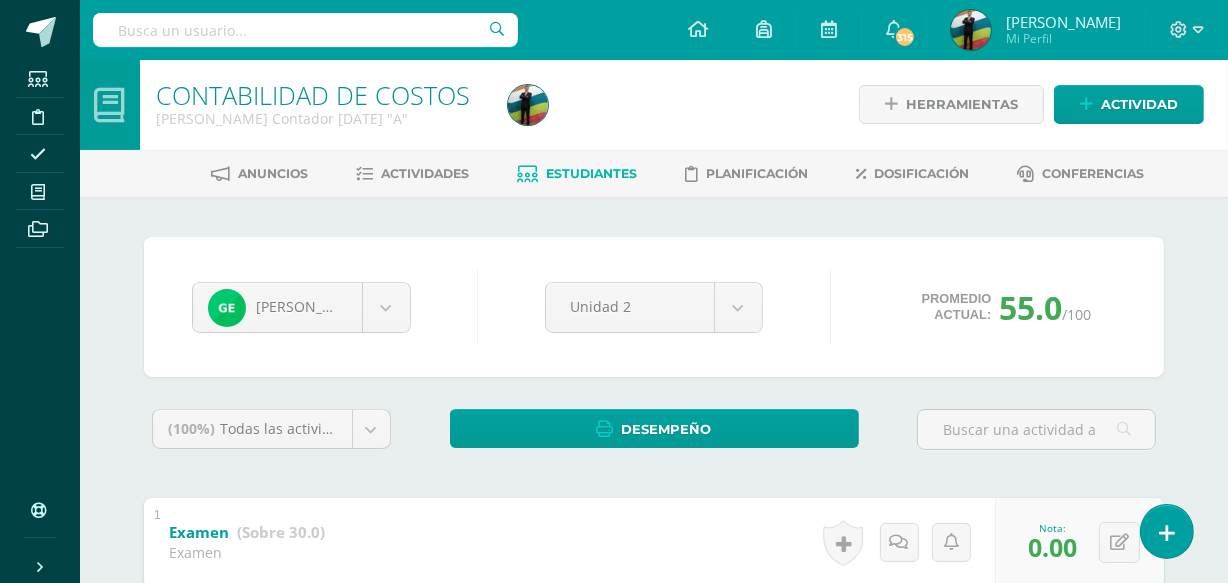 scroll, scrollTop: 0, scrollLeft: 0, axis: both 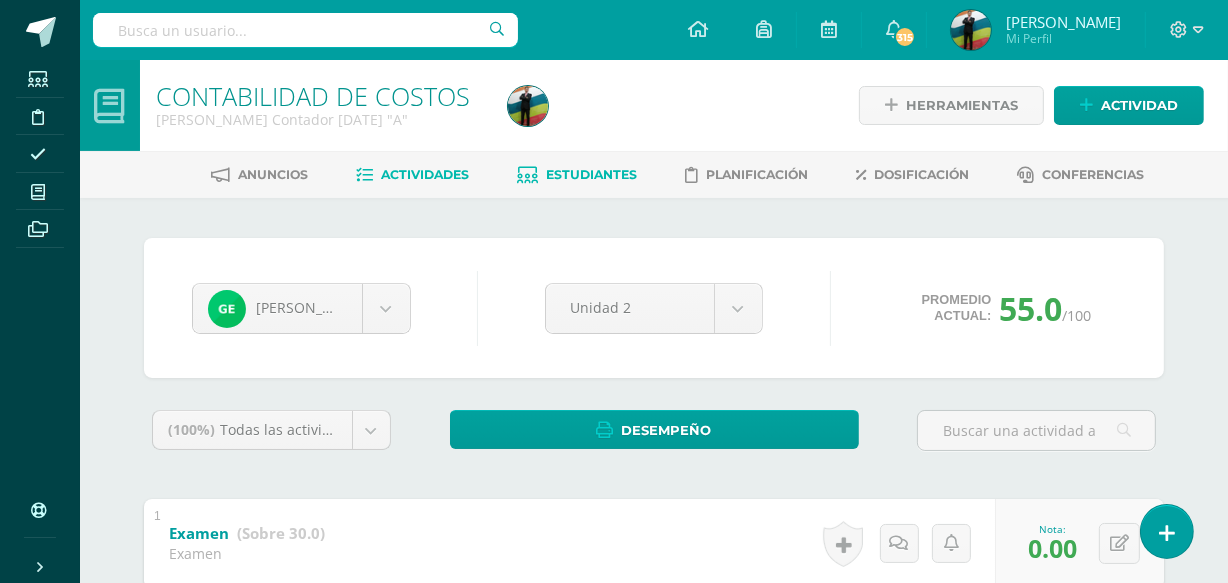 click on "Actividades" at bounding box center [426, 174] 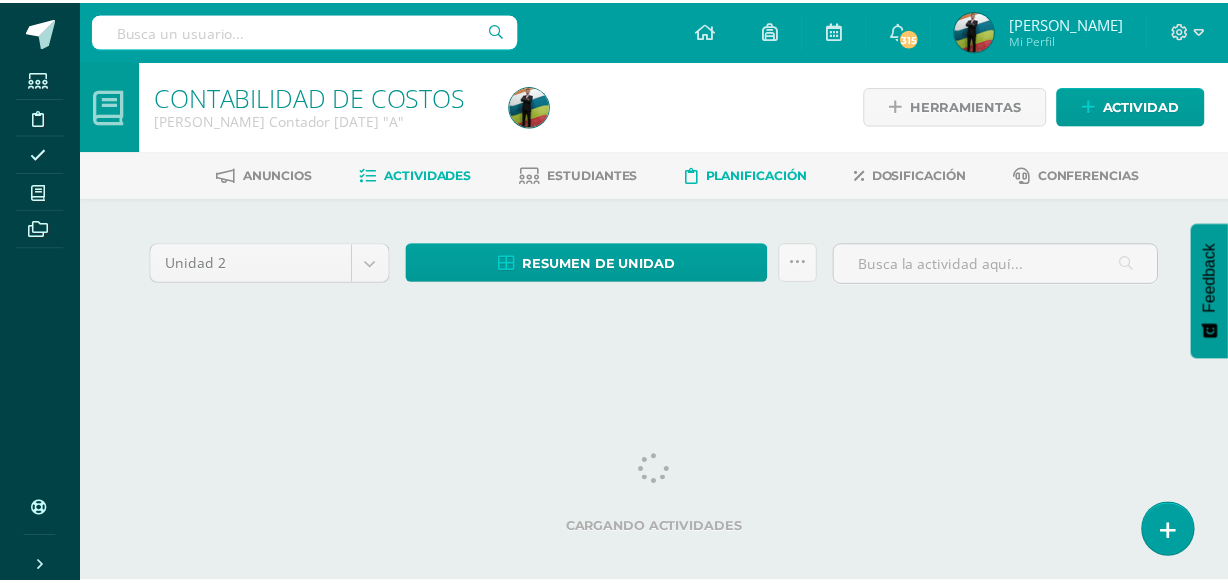 scroll, scrollTop: 0, scrollLeft: 0, axis: both 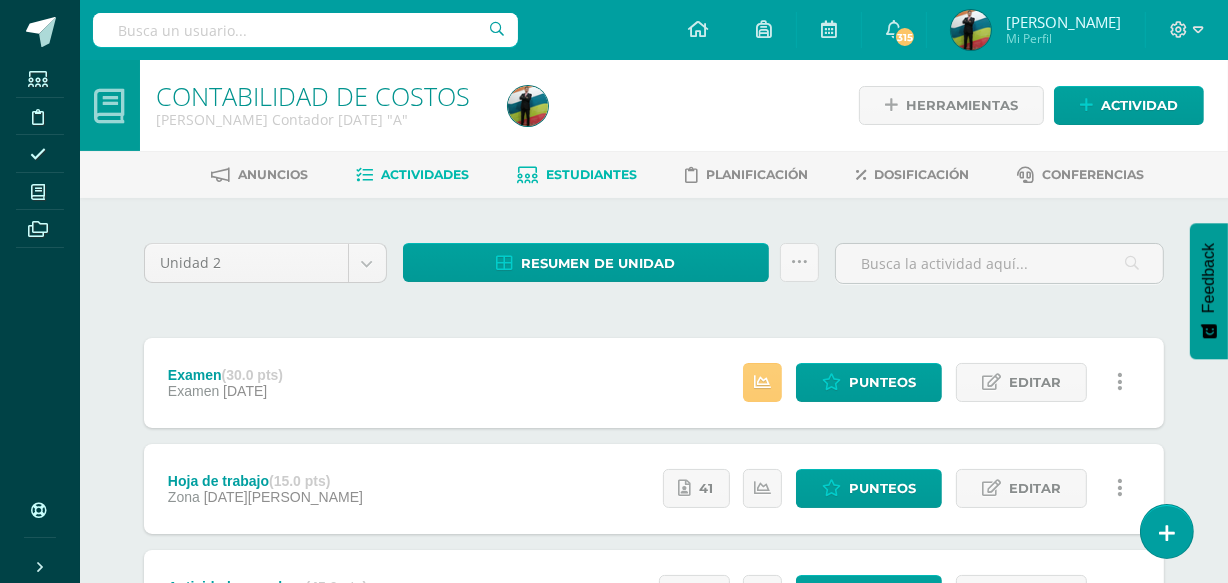 click on "Estudiantes" at bounding box center [578, 175] 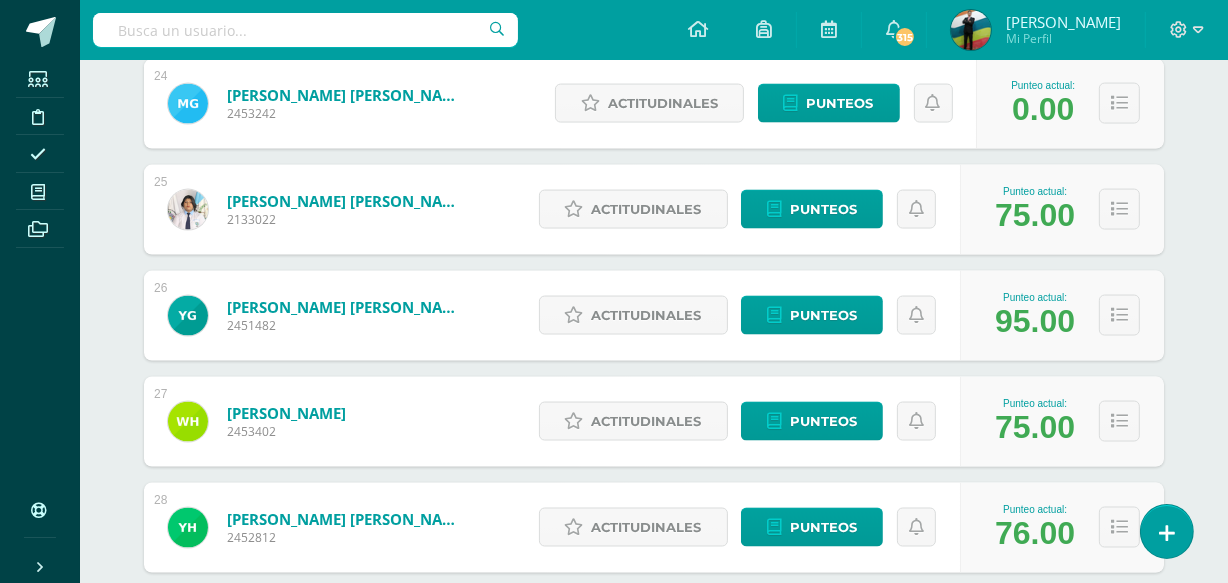 scroll, scrollTop: 2840, scrollLeft: 0, axis: vertical 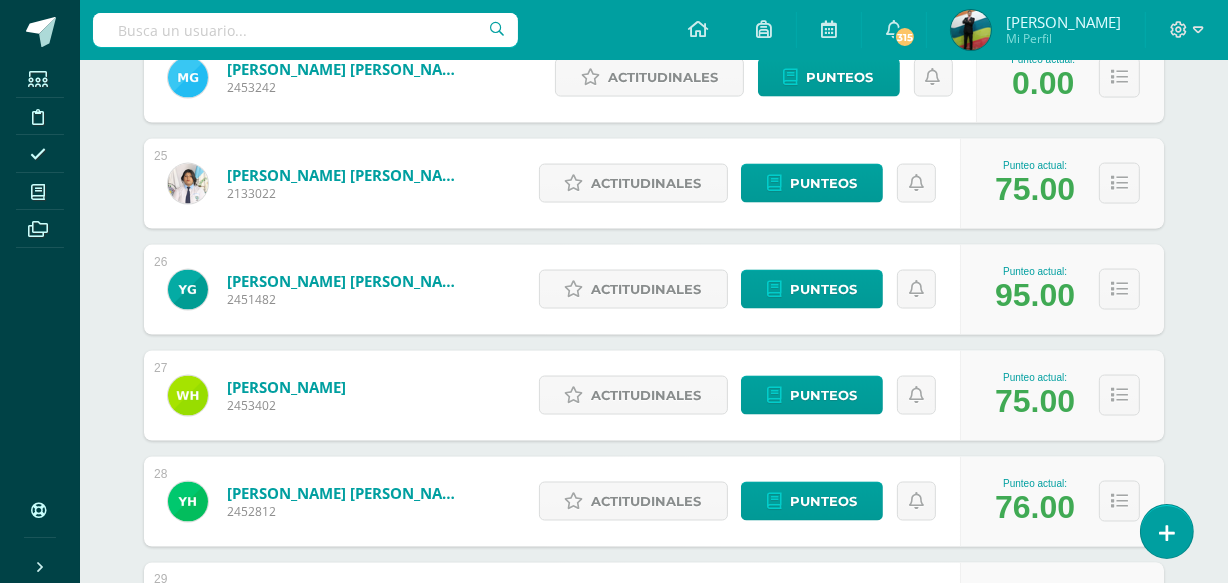 click on "Mi Perfil" at bounding box center (1063, 38) 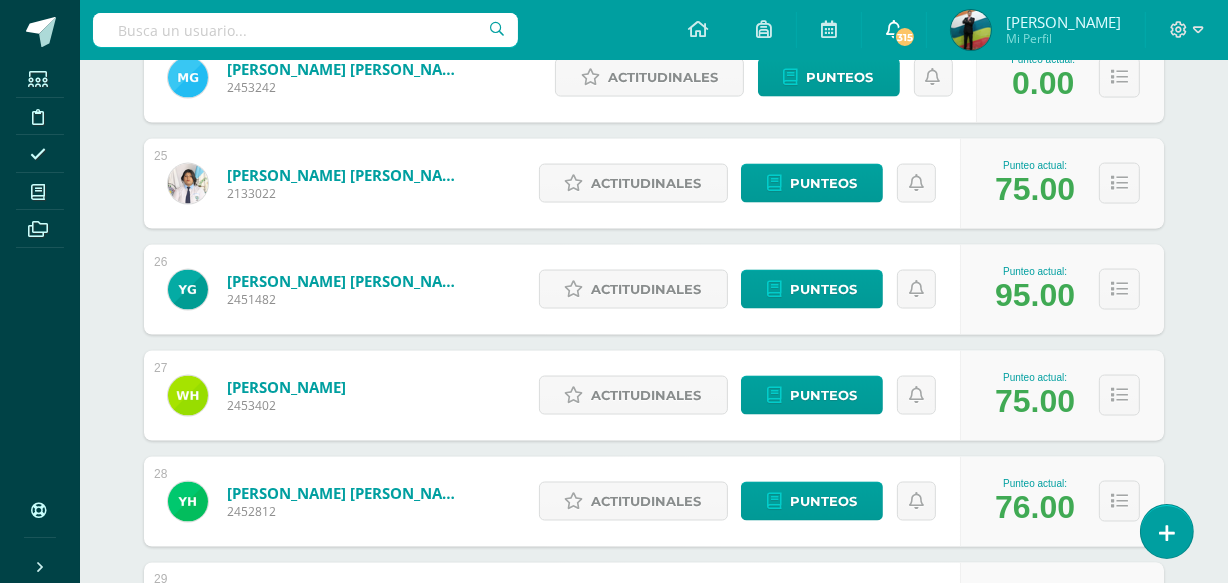 click on "315" at bounding box center [905, 37] 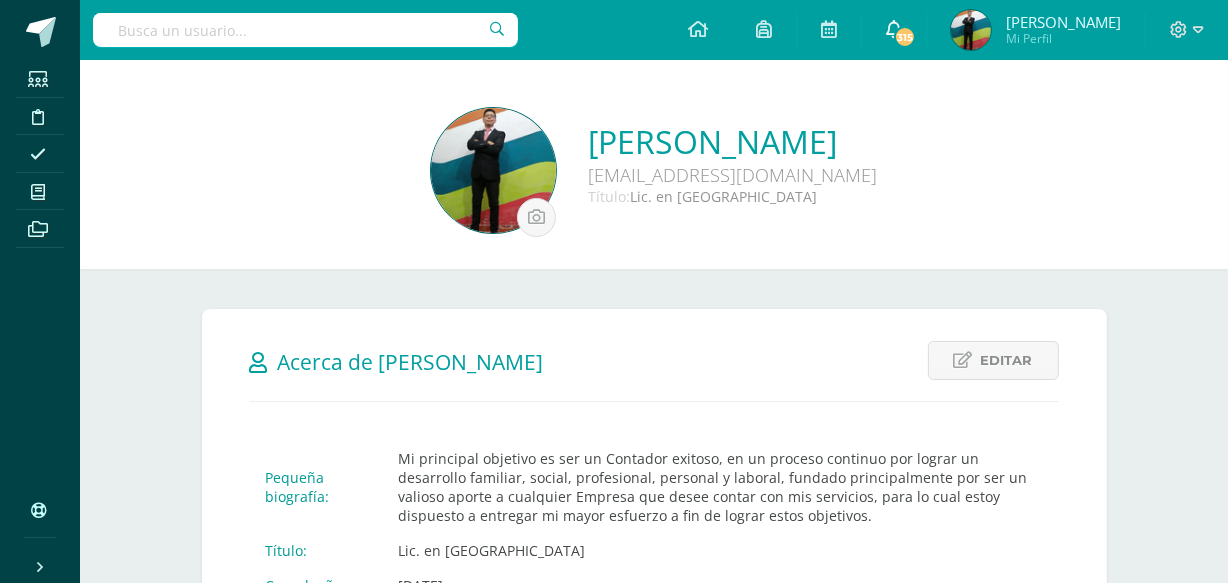 scroll, scrollTop: 0, scrollLeft: 0, axis: both 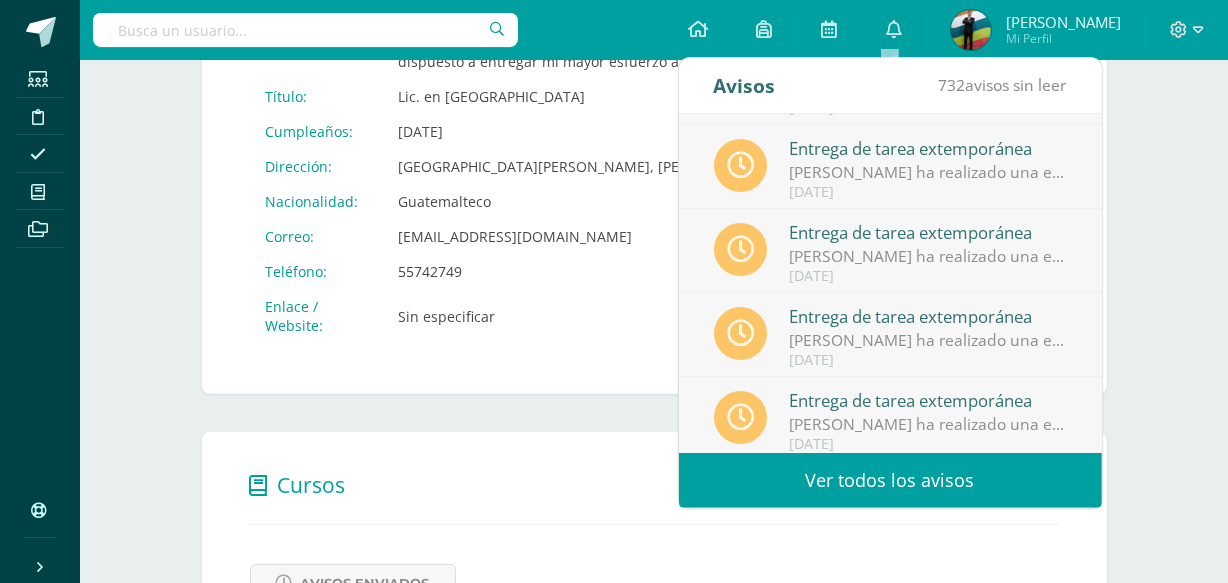 click on "Ver todos los avisos" at bounding box center (890, 480) 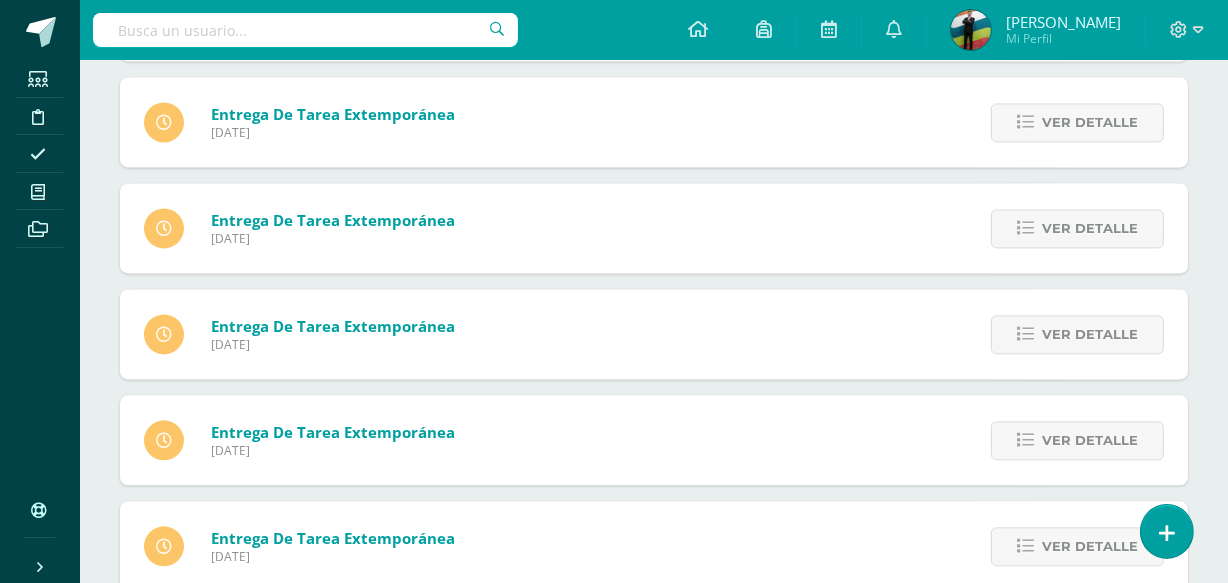 scroll, scrollTop: 4024, scrollLeft: 0, axis: vertical 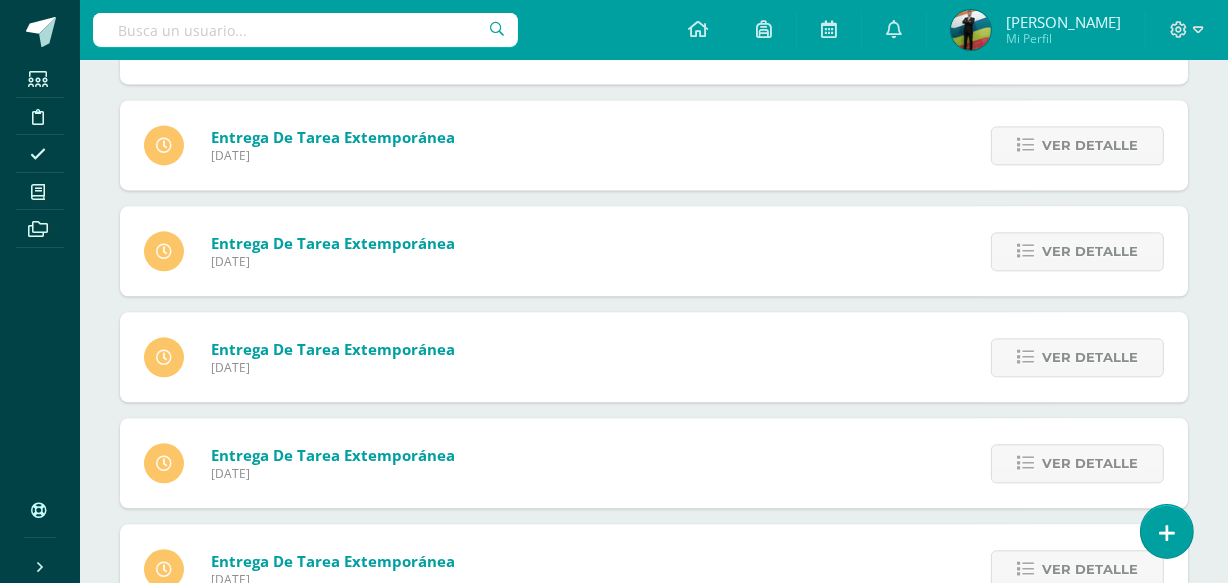 click on "[PERSON_NAME]" at bounding box center [1063, 22] 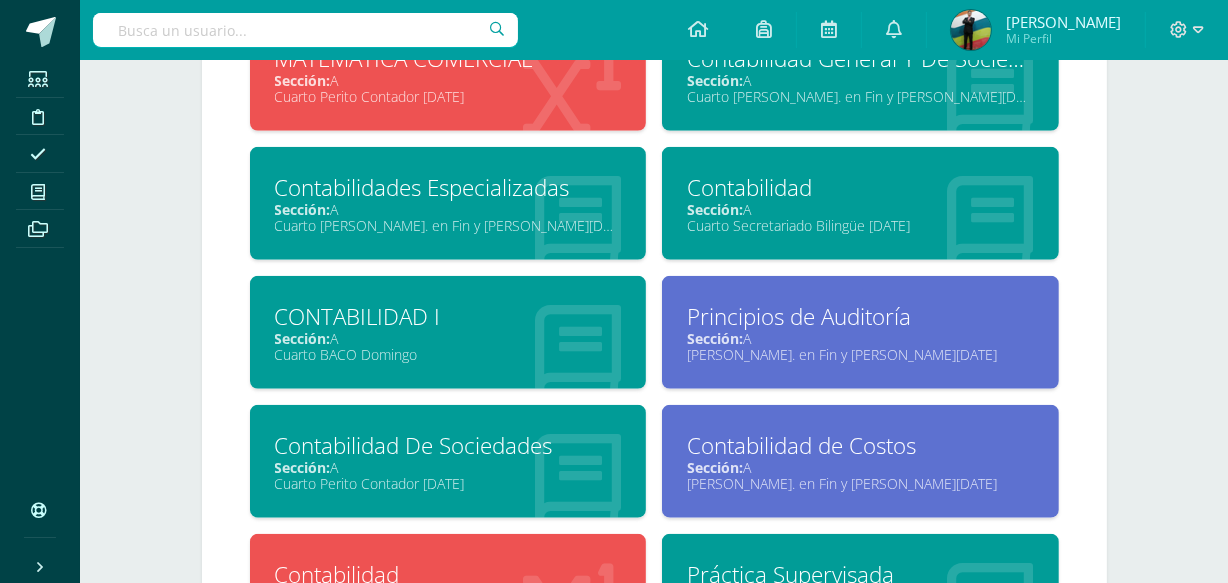 scroll, scrollTop: 1594, scrollLeft: 0, axis: vertical 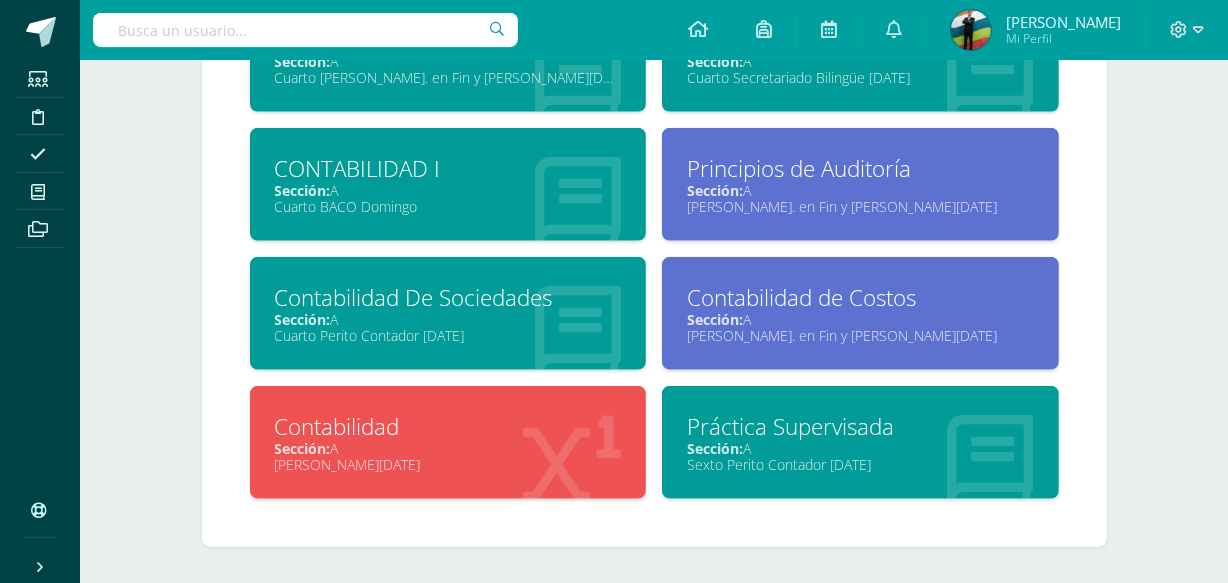 click on "Contabilidad De Sociedades" at bounding box center (448, 297) 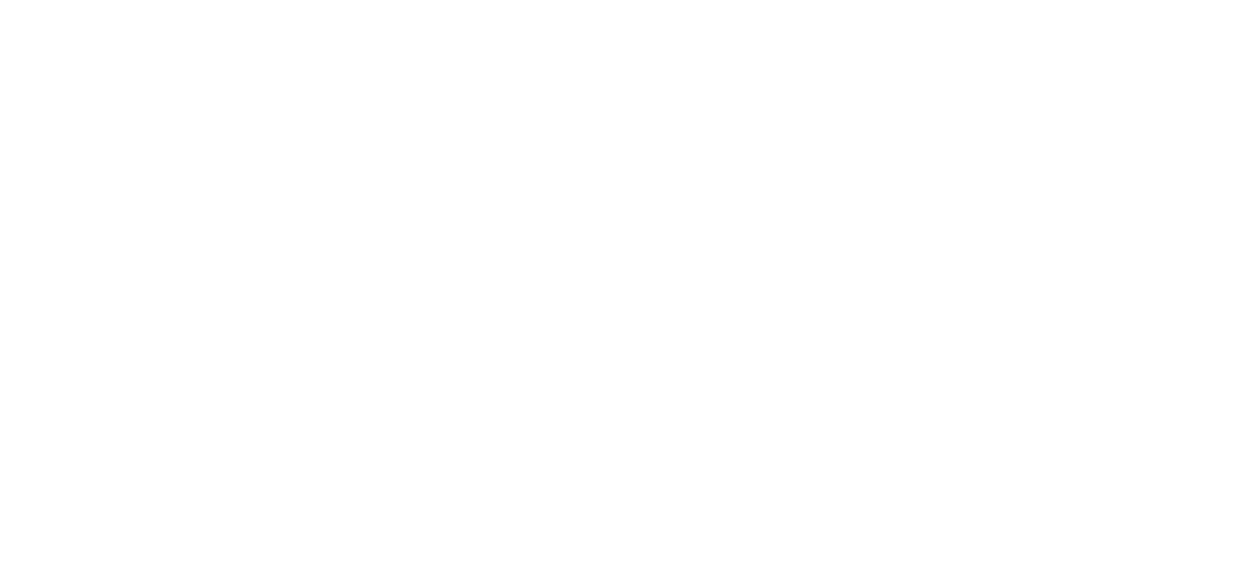 scroll, scrollTop: 0, scrollLeft: 0, axis: both 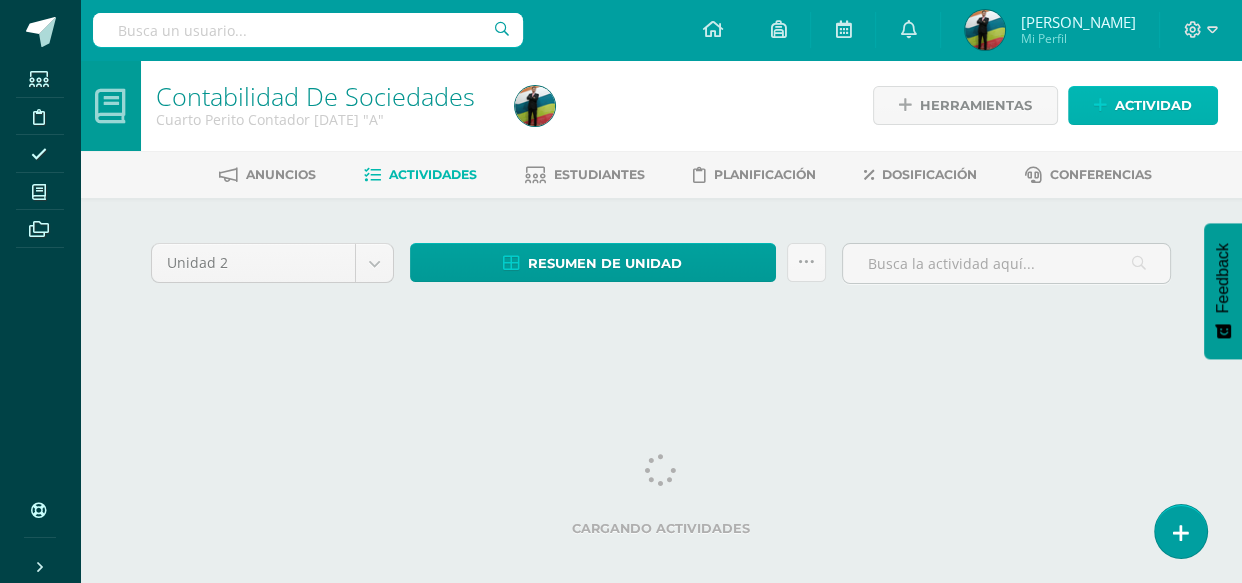 click on "Actividad" at bounding box center [1153, 105] 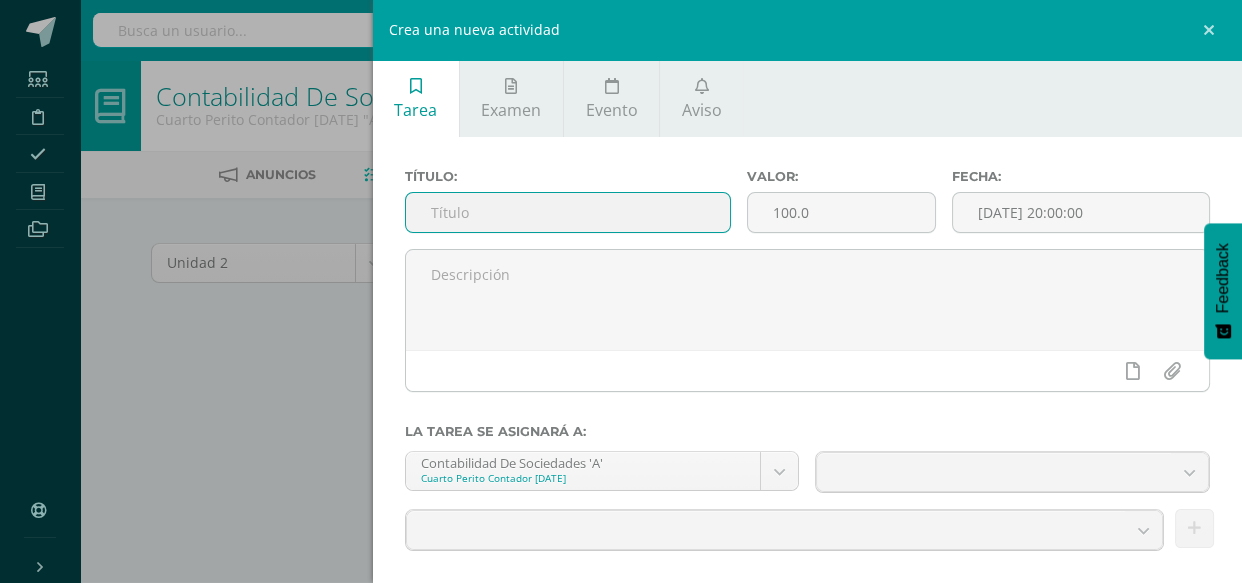 click at bounding box center (568, 212) 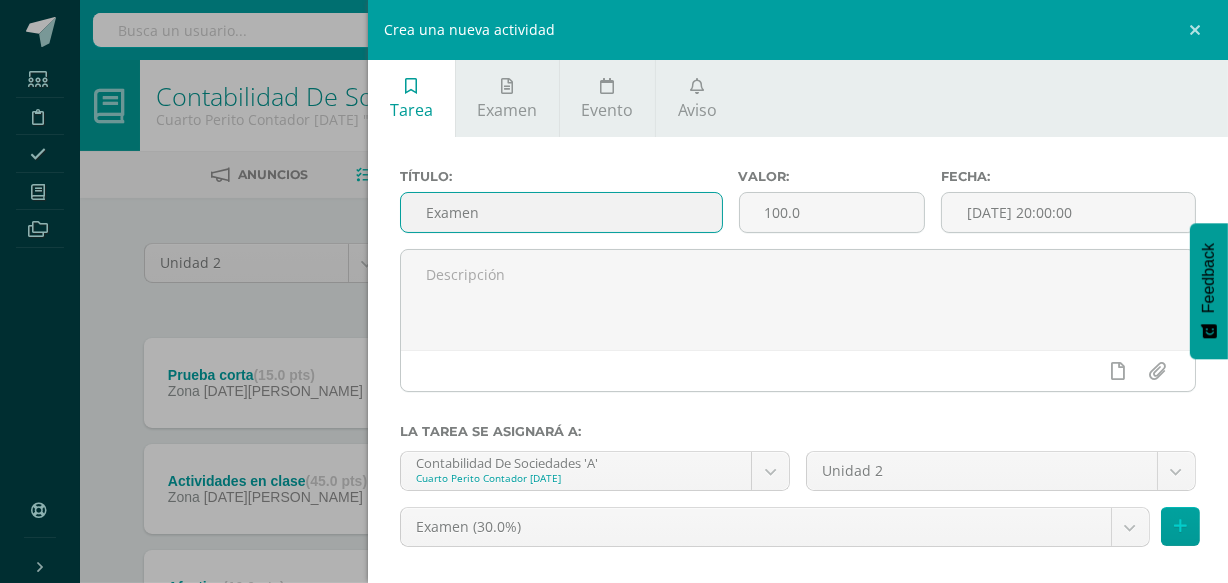 type on "Examen" 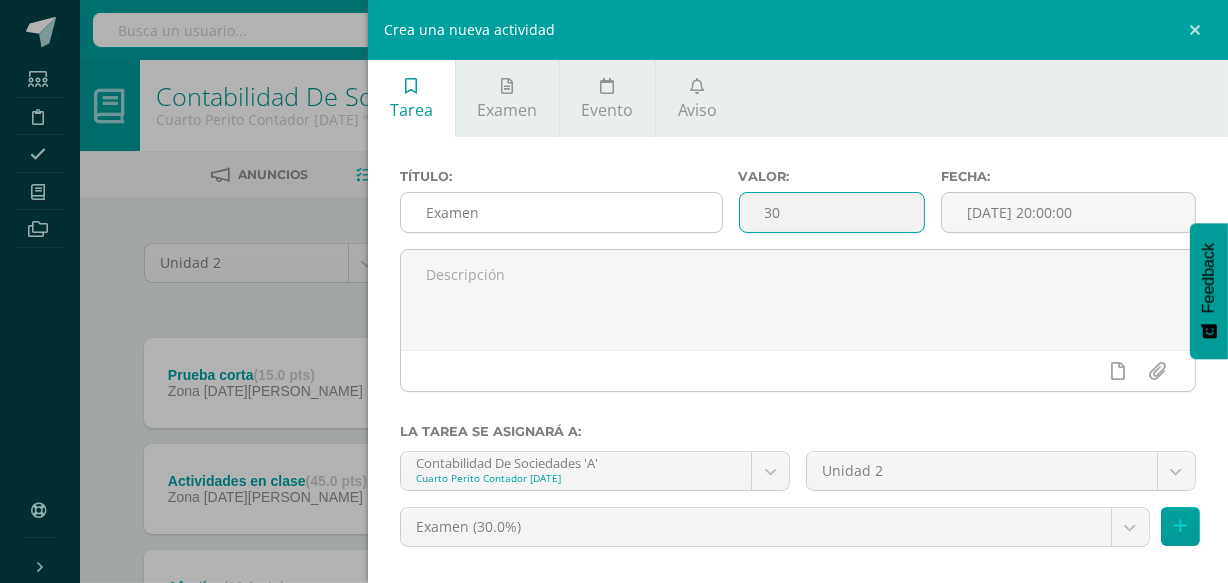 type on "30" 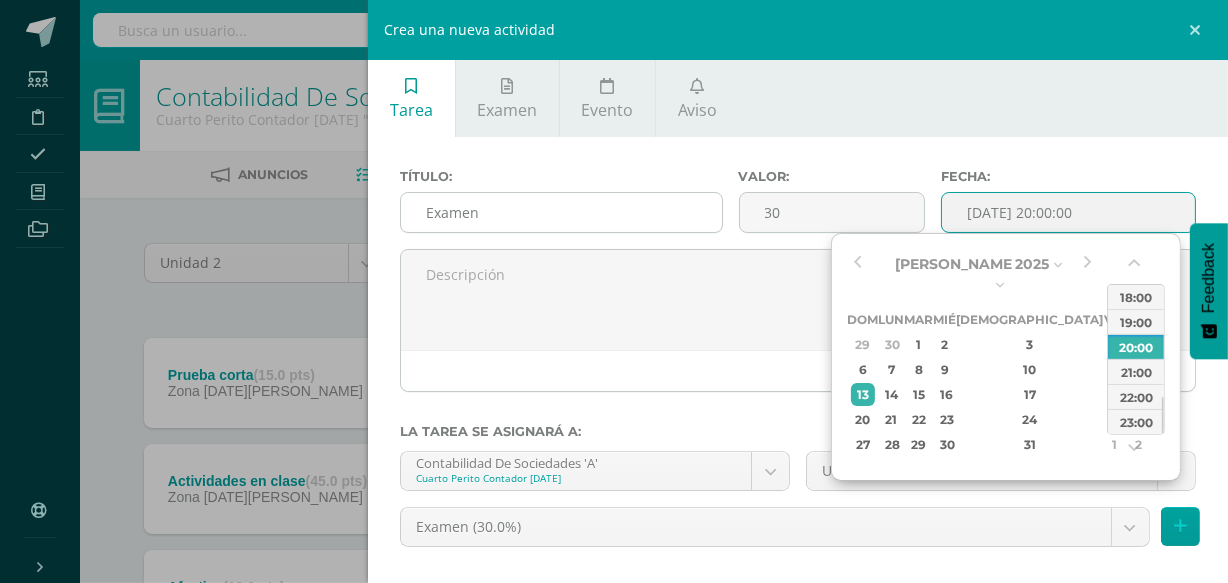 type on "2025-07-13 20:00" 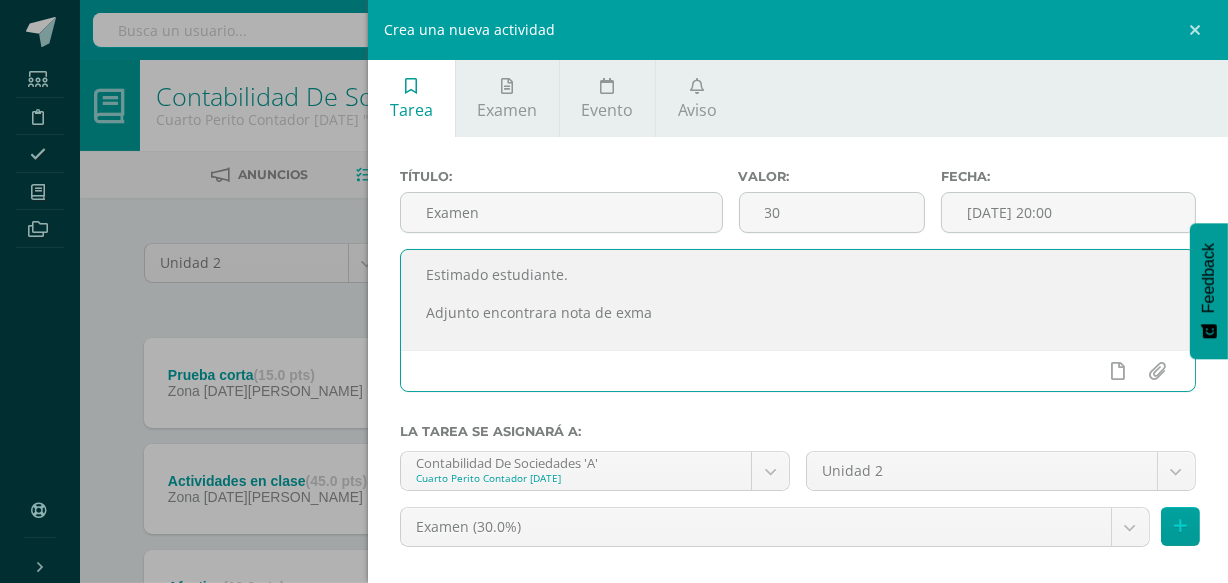 click on "Estimado estudiante.
Adjunto encontrara nota de exma" at bounding box center [798, 300] 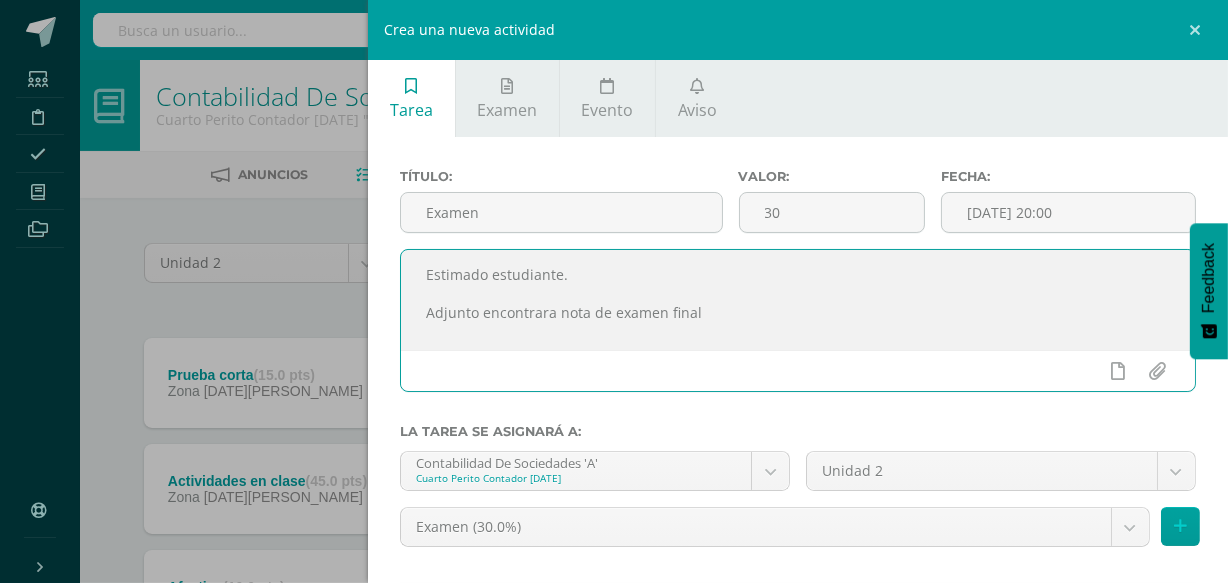 scroll, scrollTop: 10, scrollLeft: 0, axis: vertical 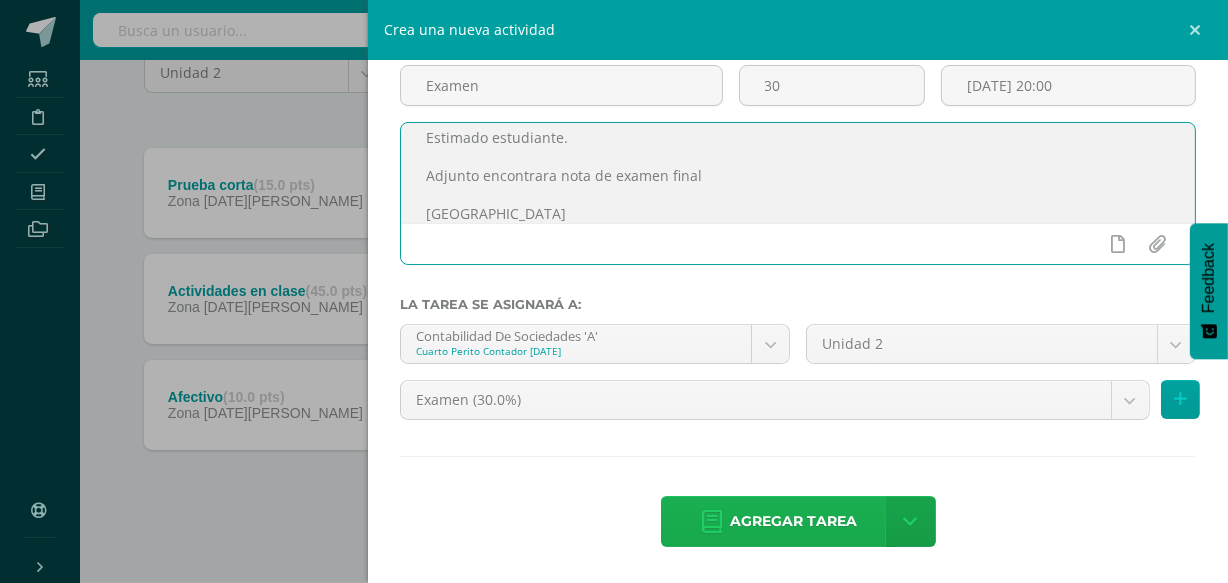 type on "Estimado estudiante.
Adjunto encontrara nota de examen final
[GEOGRAPHIC_DATA]" 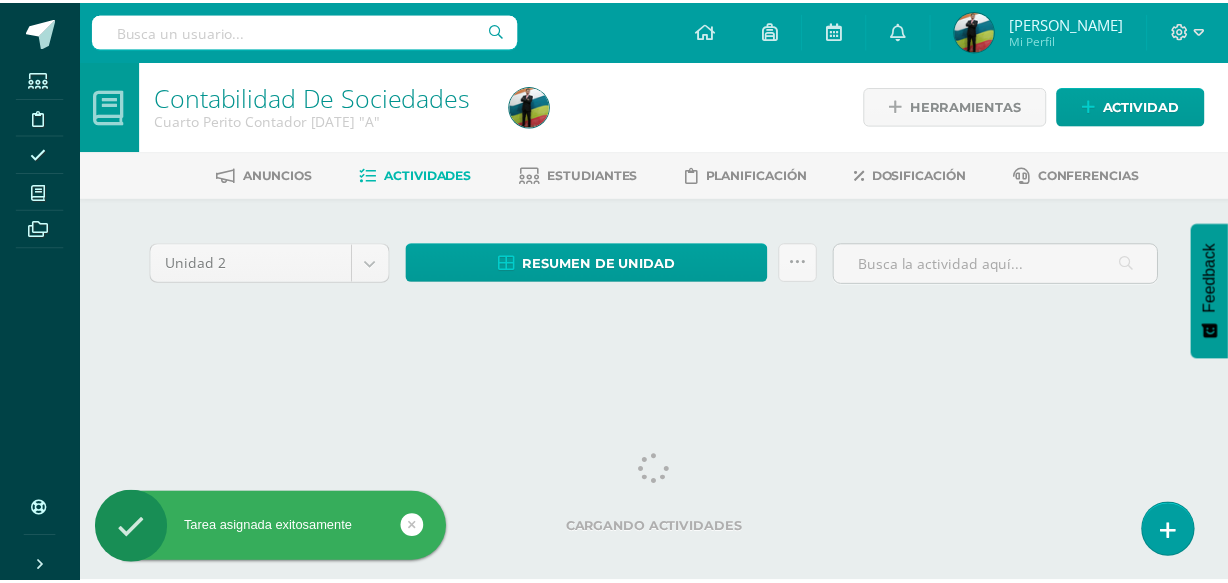 scroll, scrollTop: 0, scrollLeft: 0, axis: both 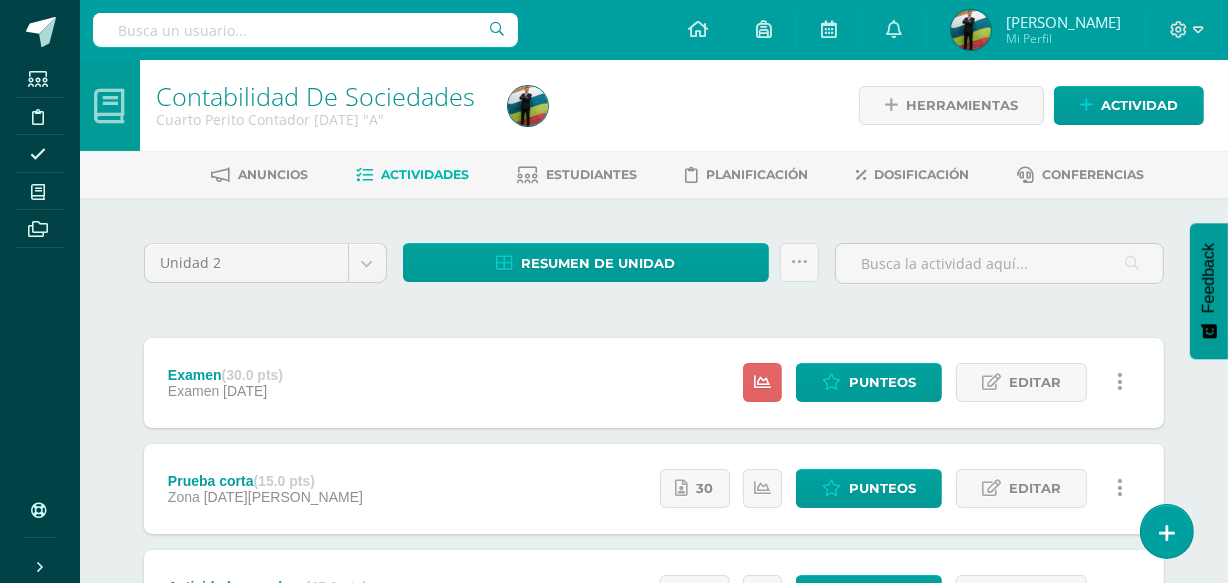 click on "Unidad 2                             Unidad 1 Unidad 2 Unidad 3 Unidad 4 Resumen de unidad
Descargar como HTML
Descargar como PDF
Descargar como XLS
Subir actividades en masa
Enviar punteos a revision
Historial de actividad
¿Estás seguro que deseas  Enviar a revisión  las notas de este curso?
Esta acción  enviará una notificación a tu supervisor y no podrás eliminar o cambiar tus notas.  Esta acción no podrá ser revertida a menos que se te conceda permiso
Cancelar
Enviar a revisión
Creación  y  Calificación   en masa.
Para poder crear actividades y calificar las mismas  33" at bounding box center [654, 538] 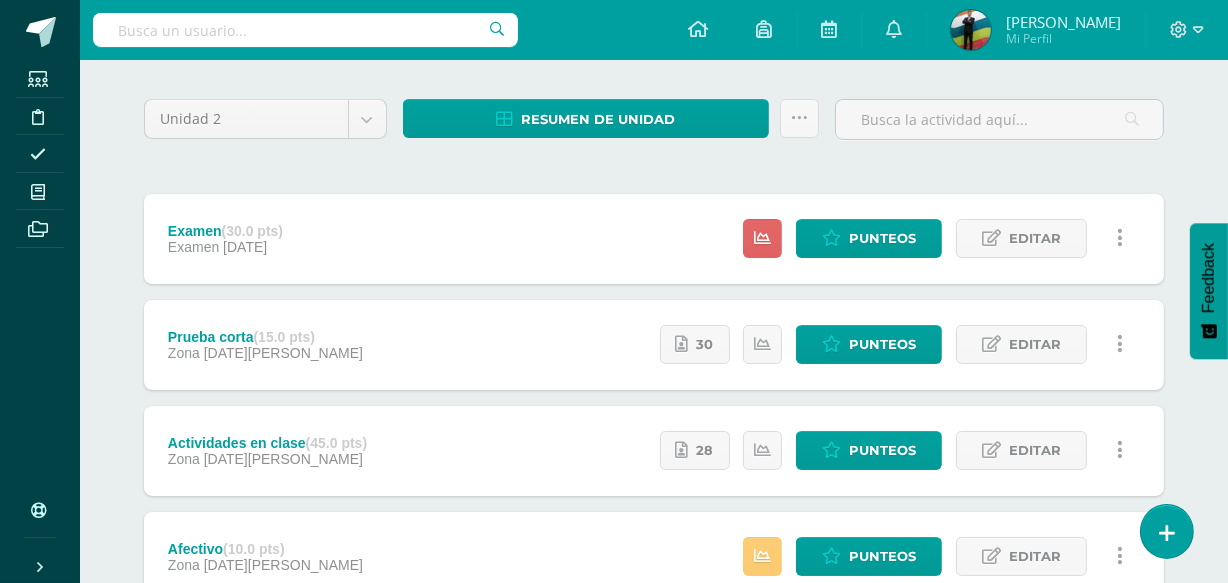 scroll, scrollTop: 272, scrollLeft: 0, axis: vertical 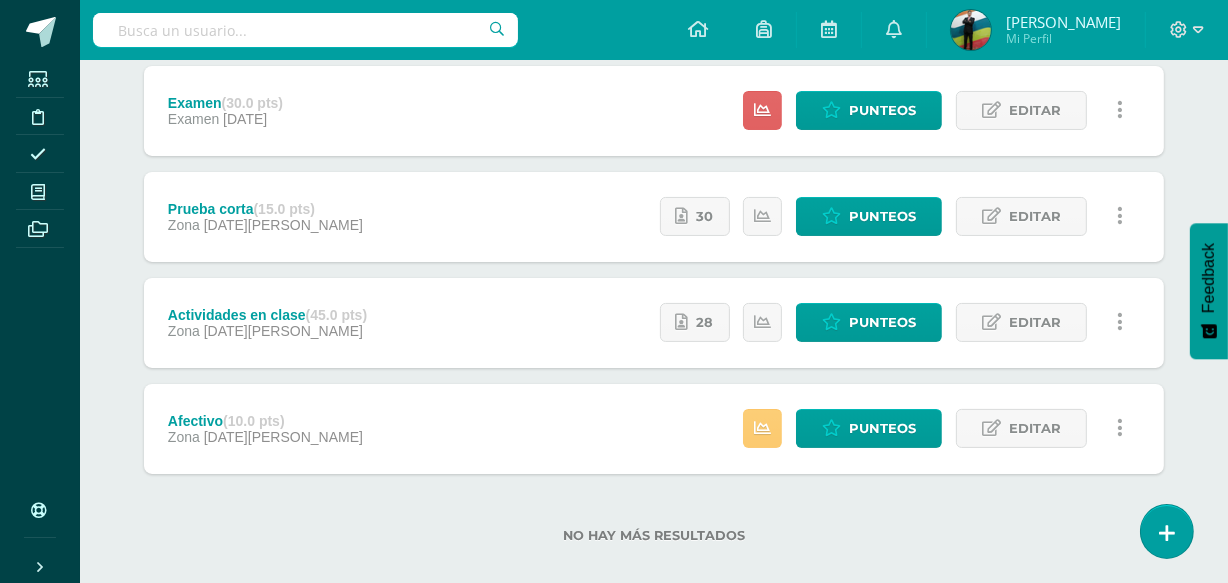 click on "Estatus de Actividad:
33
Estudiantes sin calificar
0
Estudiantes con cero
Media
--
Max
0
Min
0
Punteos
Editar
Ocultar
Historial de actividad" at bounding box center (938, 111) 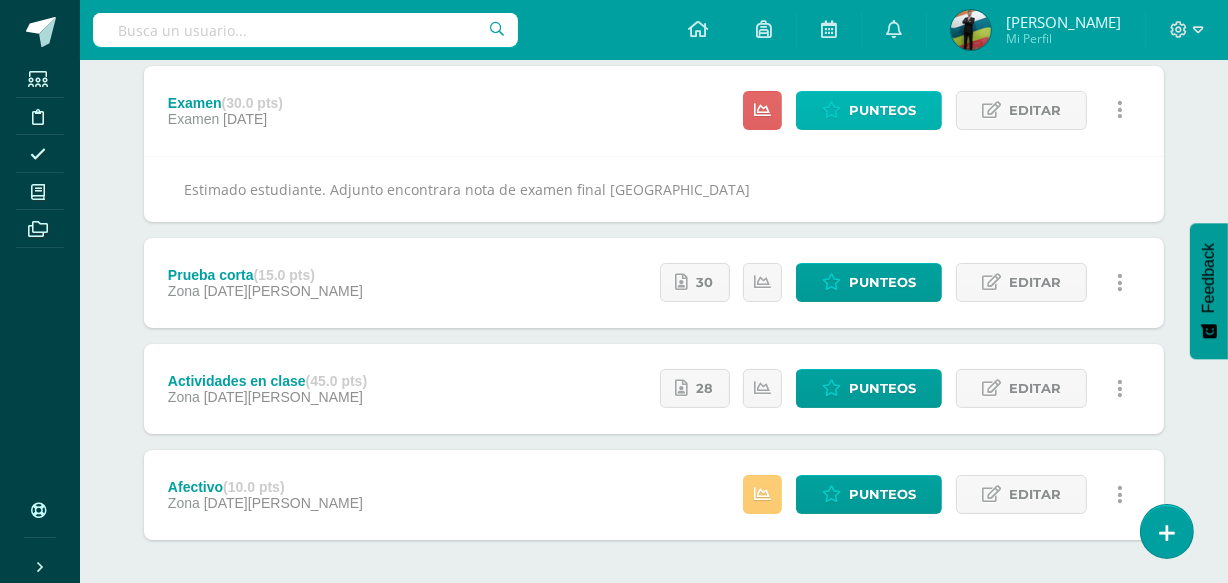 click on "Punteos" at bounding box center [882, 110] 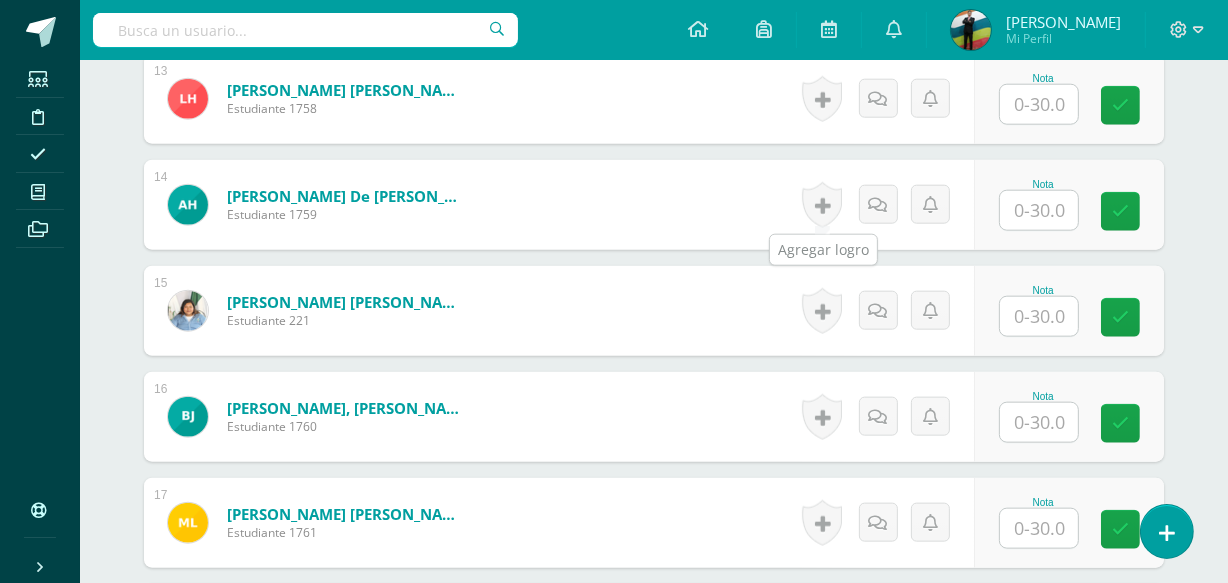 scroll, scrollTop: 775, scrollLeft: 0, axis: vertical 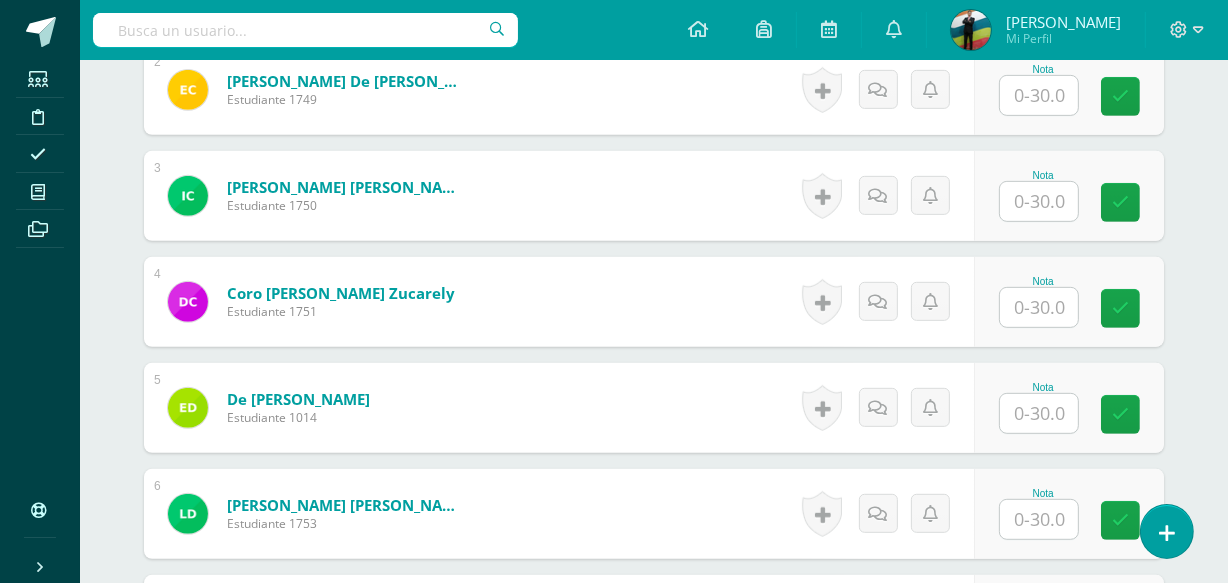 click at bounding box center [1039, 307] 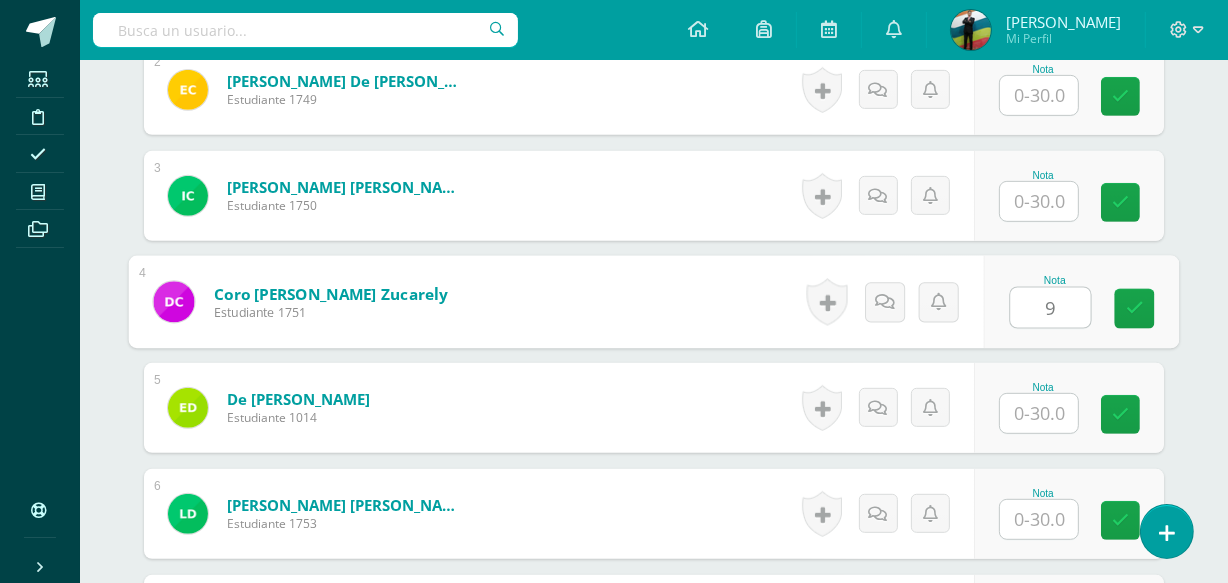 type on "9" 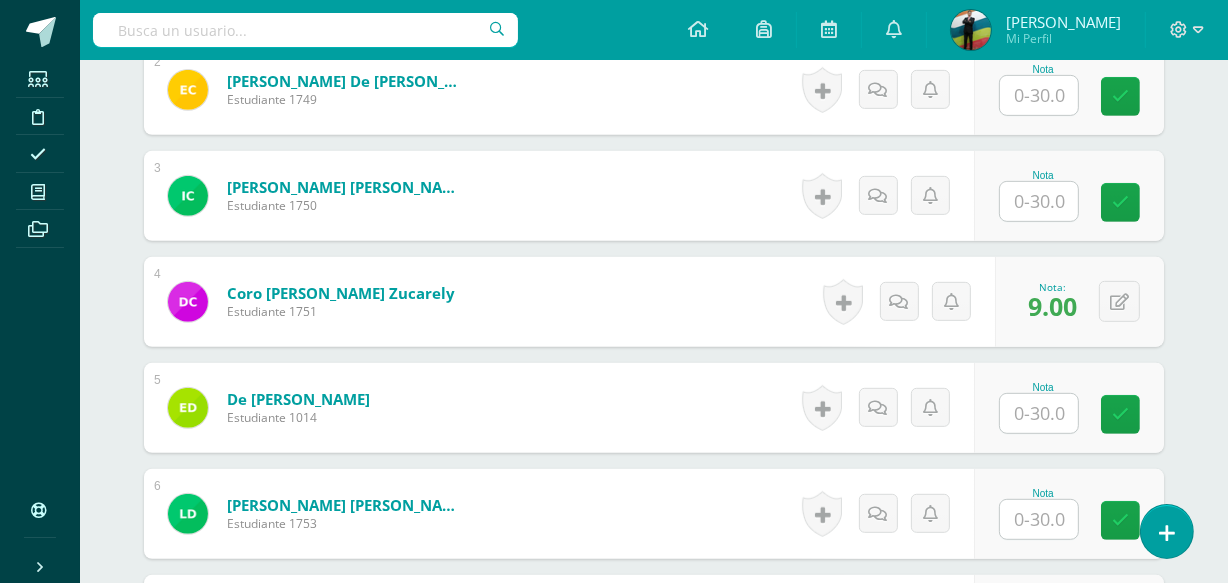 scroll, scrollTop: 1411, scrollLeft: 0, axis: vertical 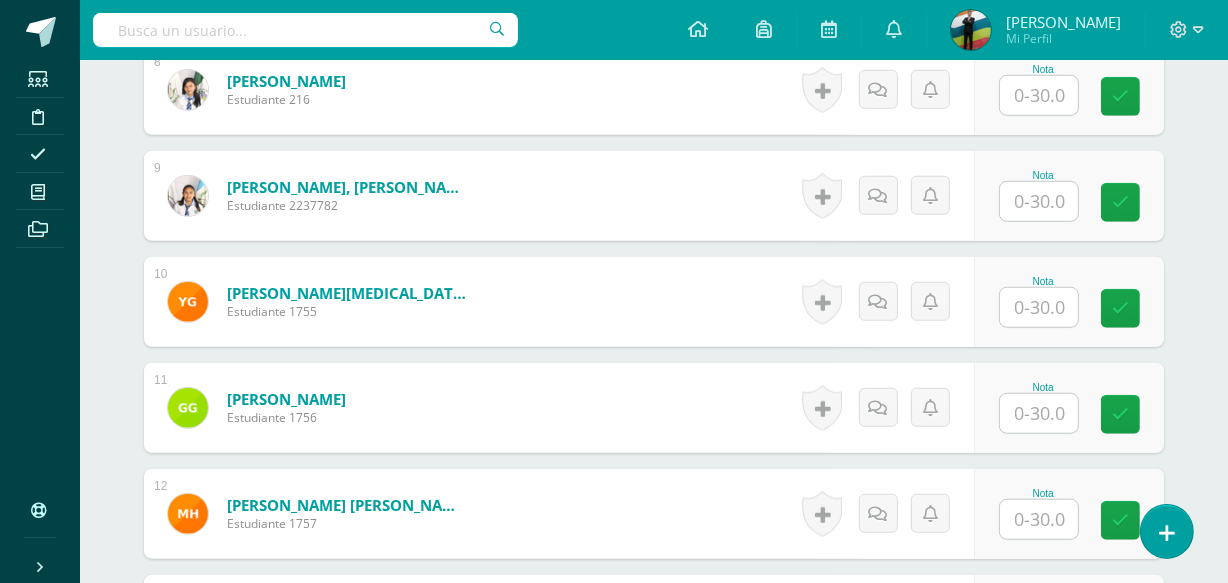 click at bounding box center (1039, 413) 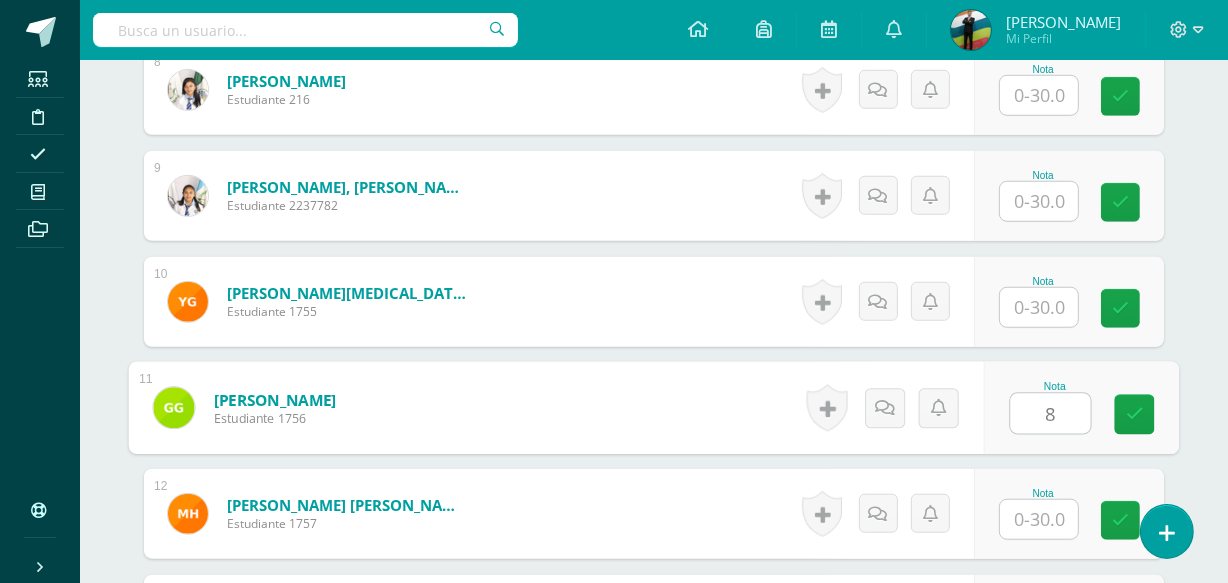 type on "8" 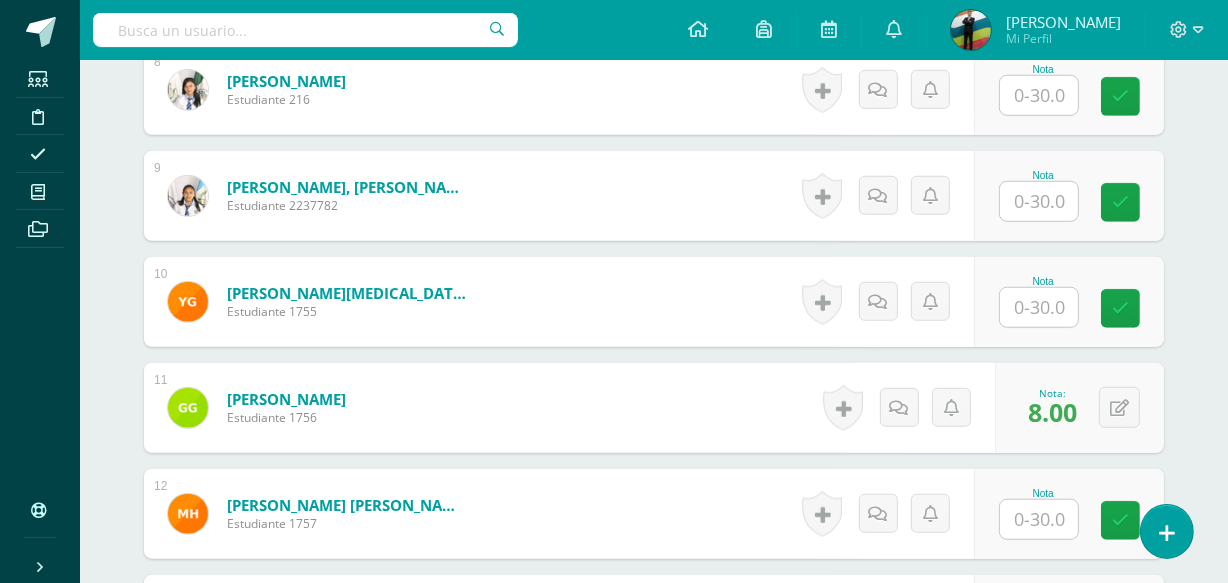scroll, scrollTop: 2895, scrollLeft: 0, axis: vertical 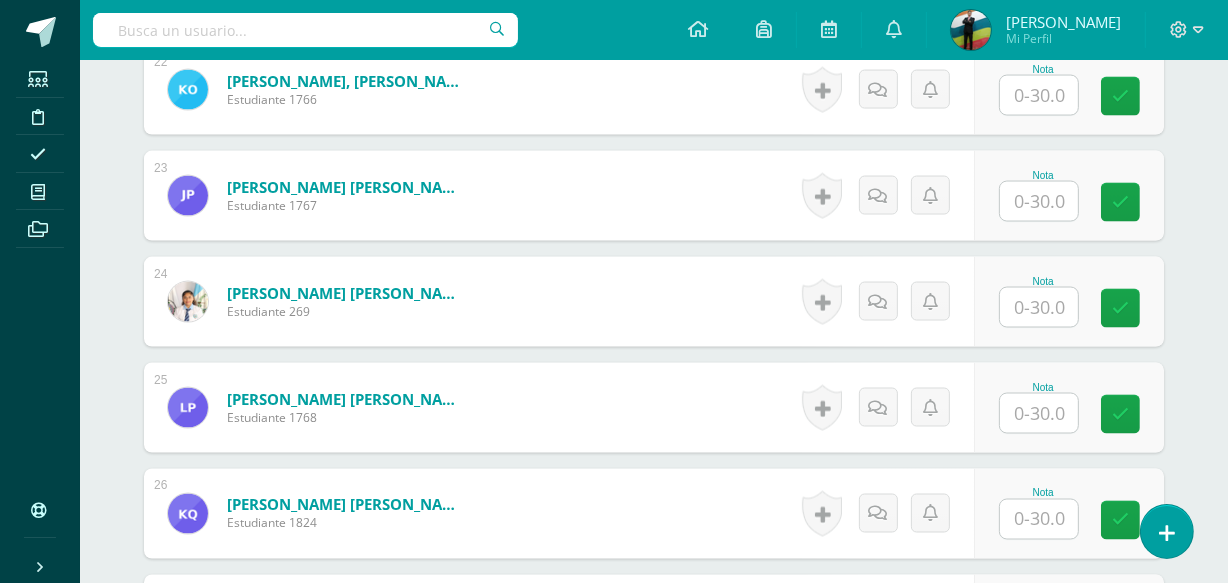 click at bounding box center [1039, 413] 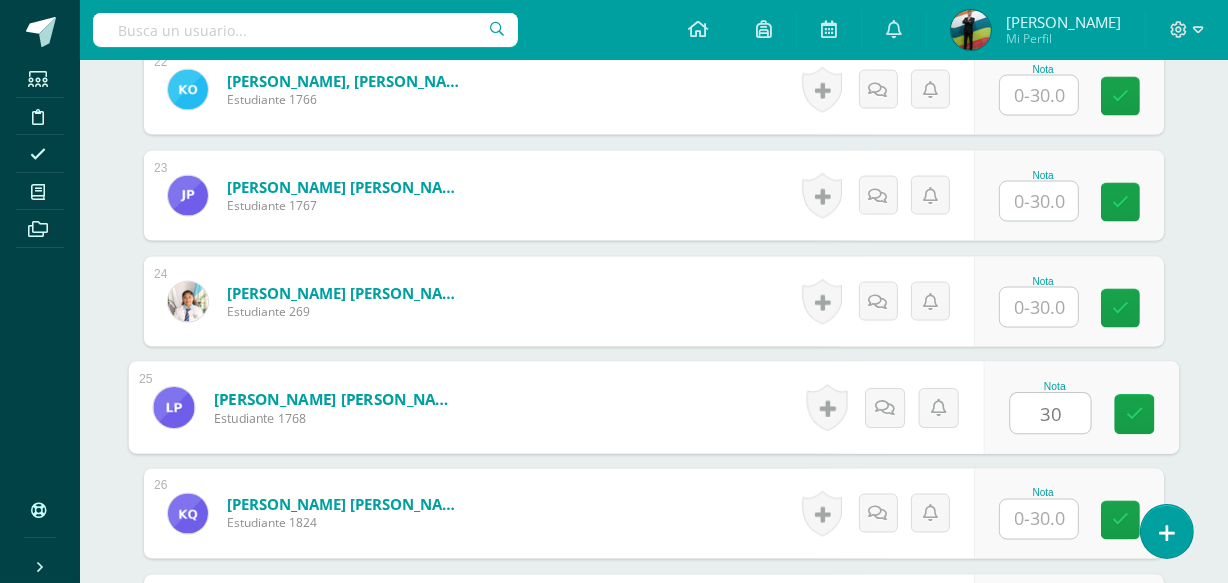 type on "30" 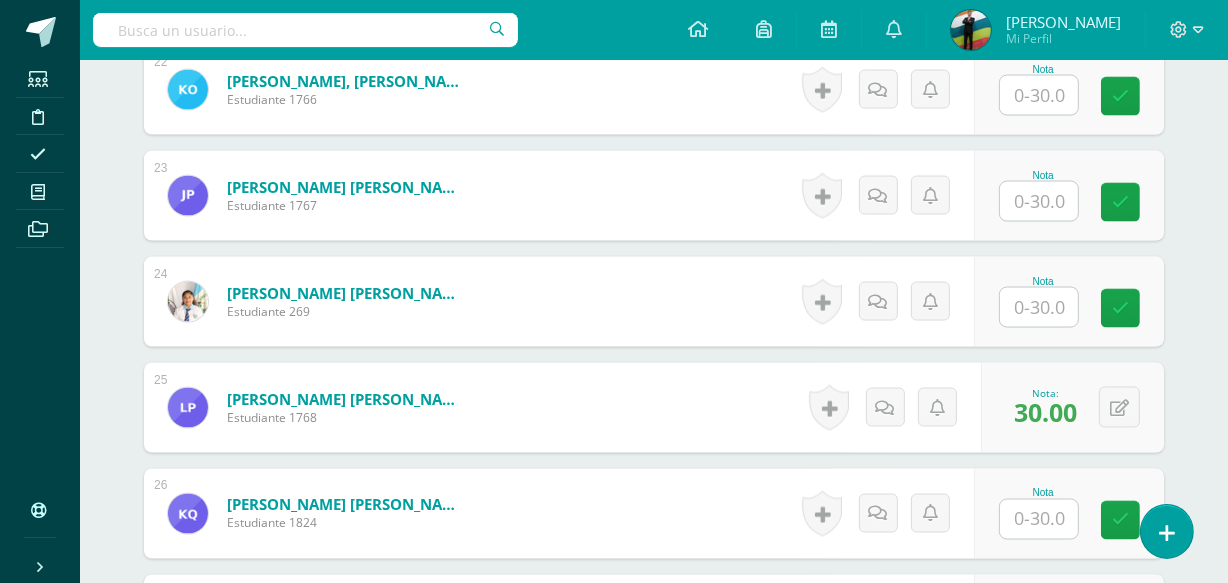 scroll, scrollTop: 3637, scrollLeft: 0, axis: vertical 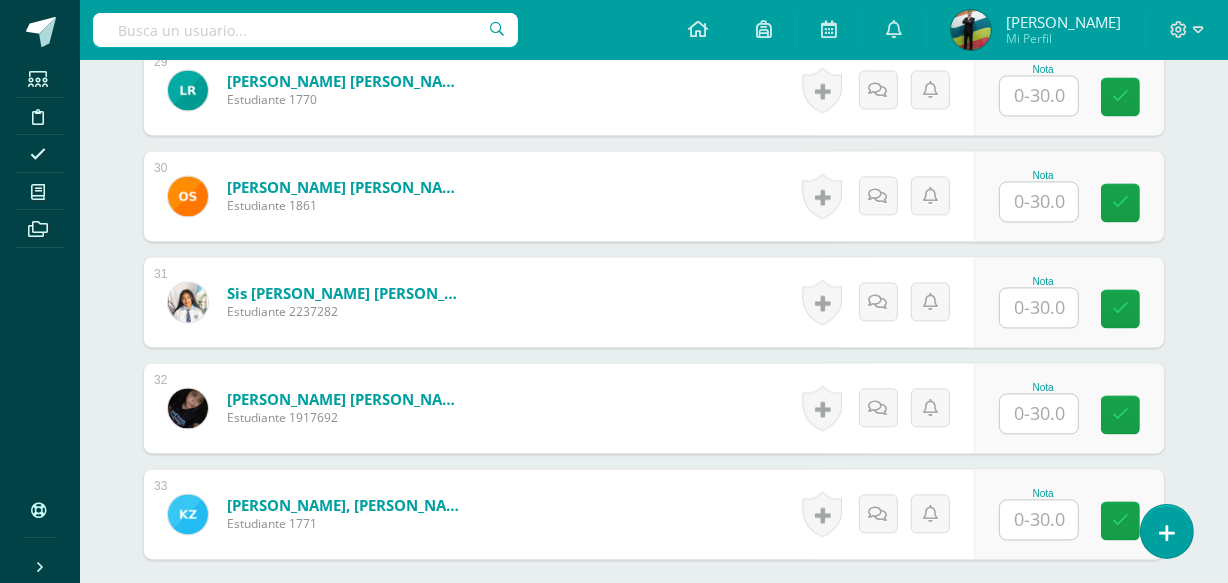 click at bounding box center [1039, 307] 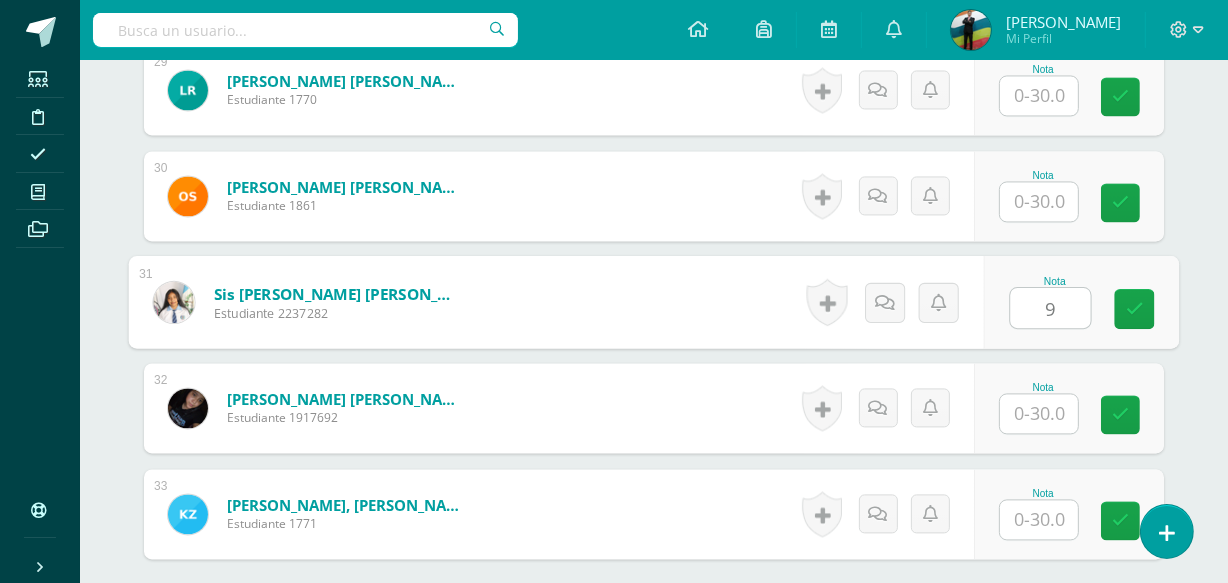 type on "9" 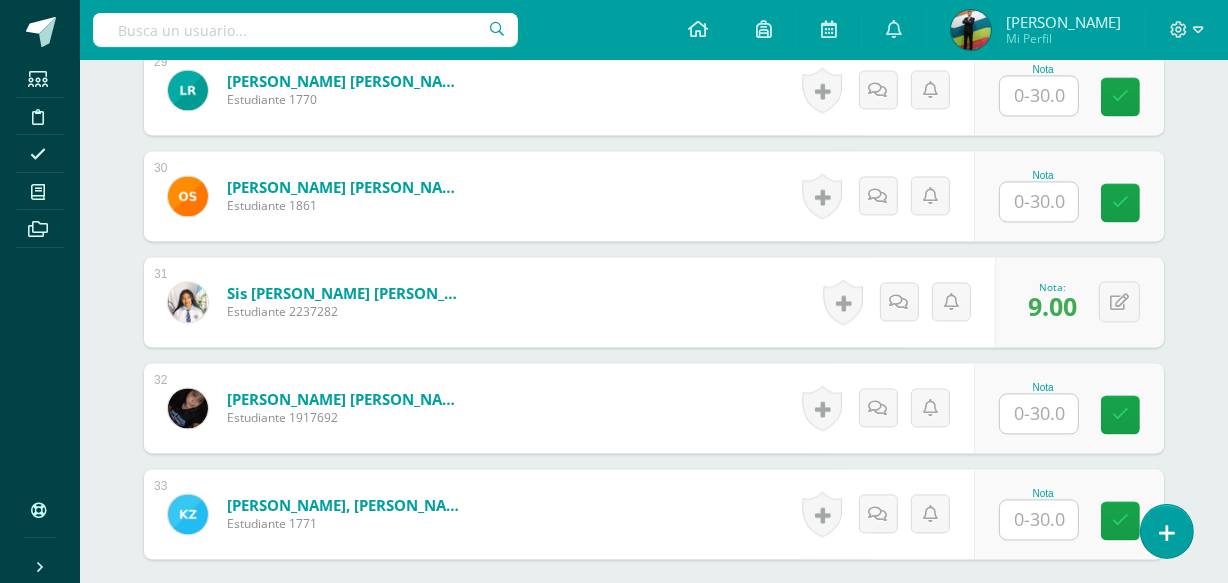 scroll, scrollTop: 448, scrollLeft: 0, axis: vertical 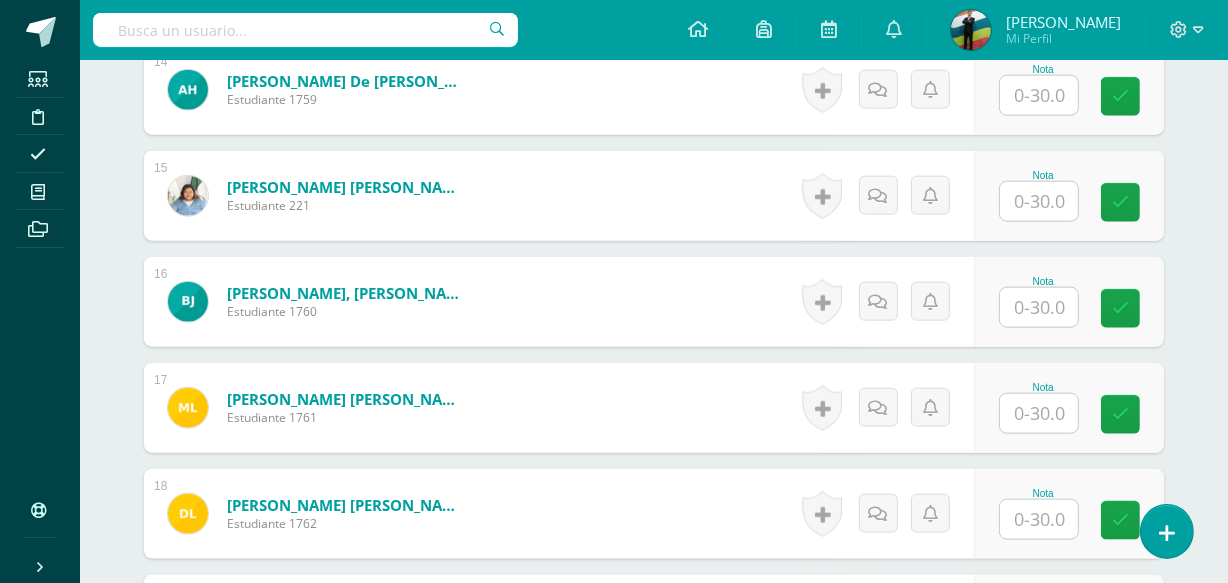 click on "Nota" at bounding box center (1043, 493) 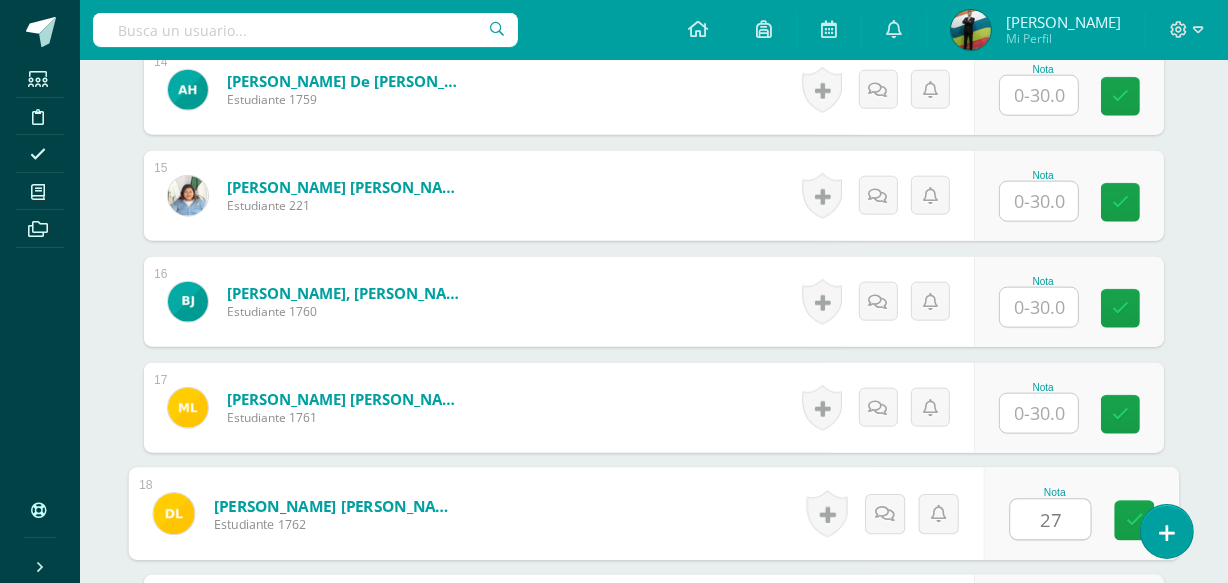 type on "27" 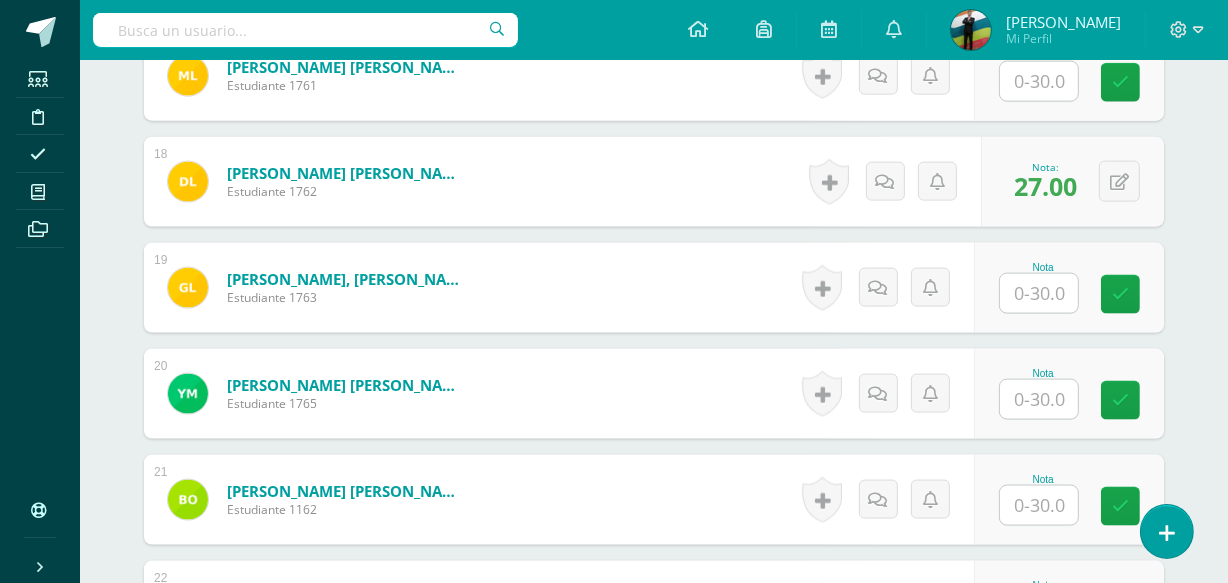 click at bounding box center (1039, 399) 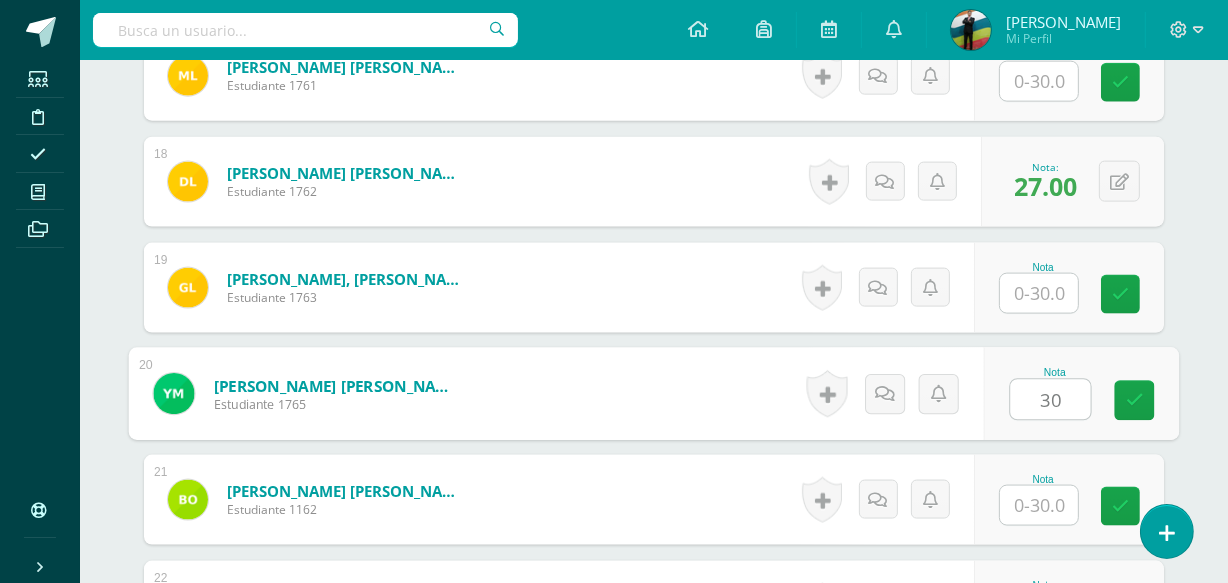 type on "30" 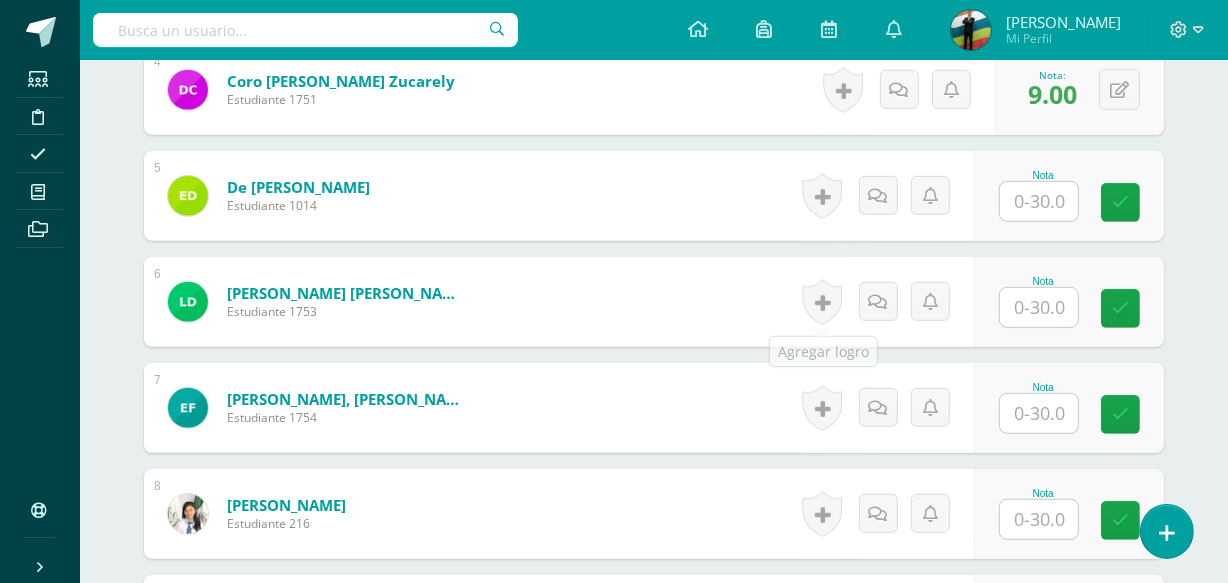 scroll, scrollTop: 1623, scrollLeft: 0, axis: vertical 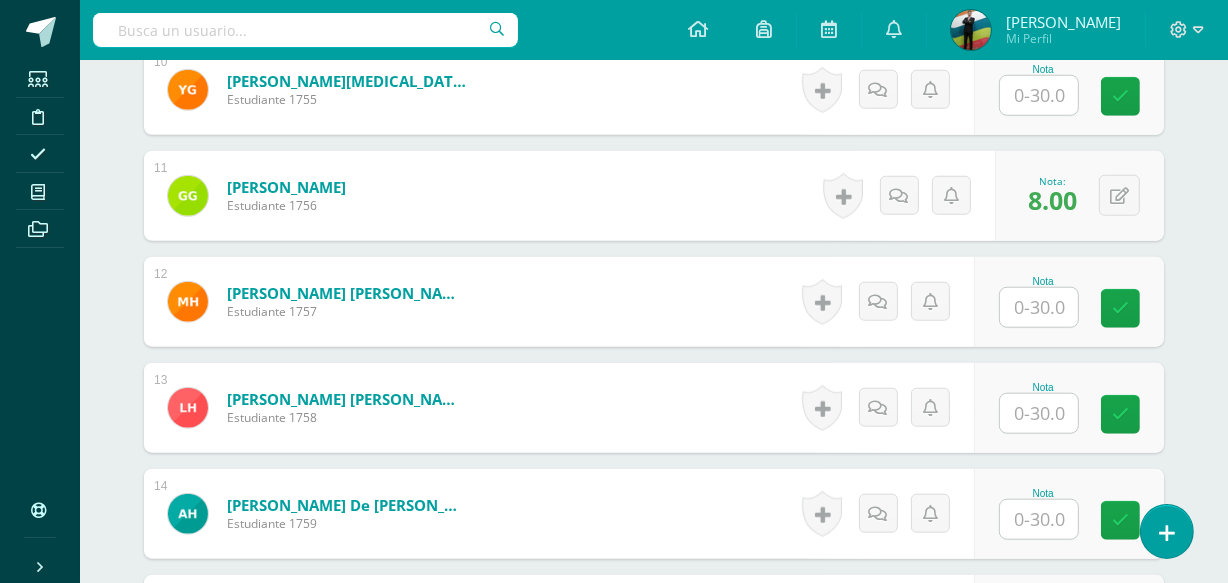 click at bounding box center [1039, 307] 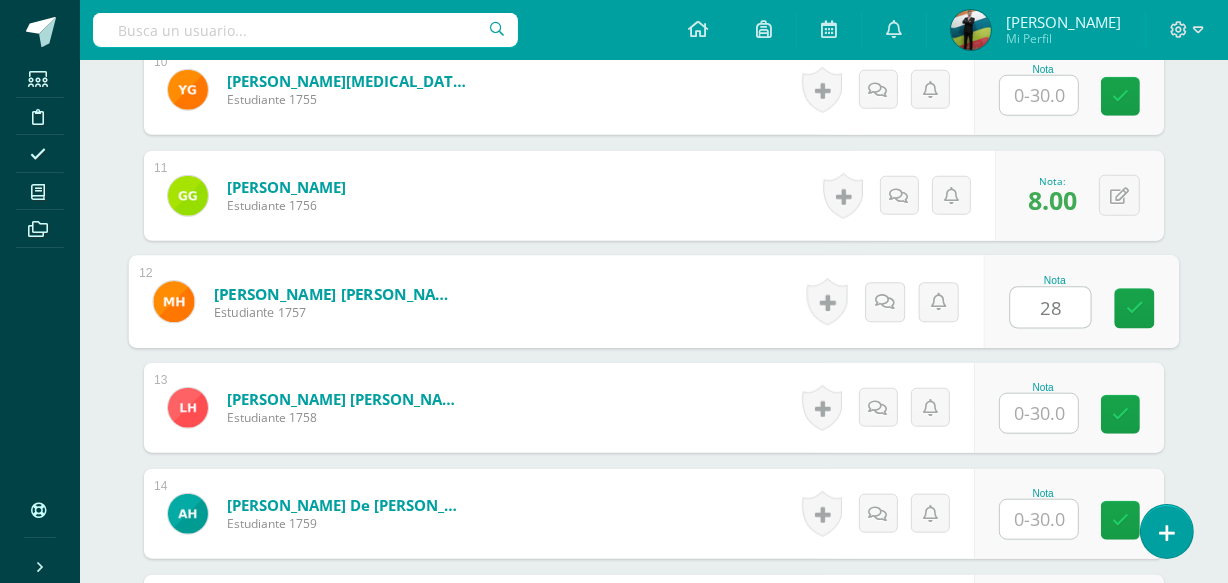 type on "28" 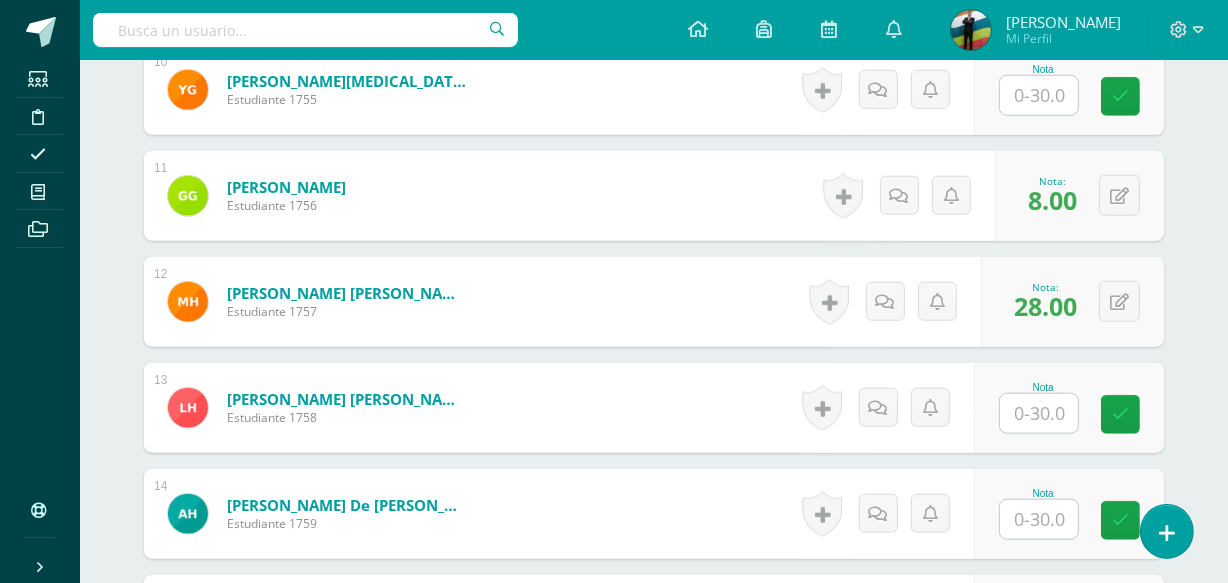 scroll, scrollTop: 2047, scrollLeft: 0, axis: vertical 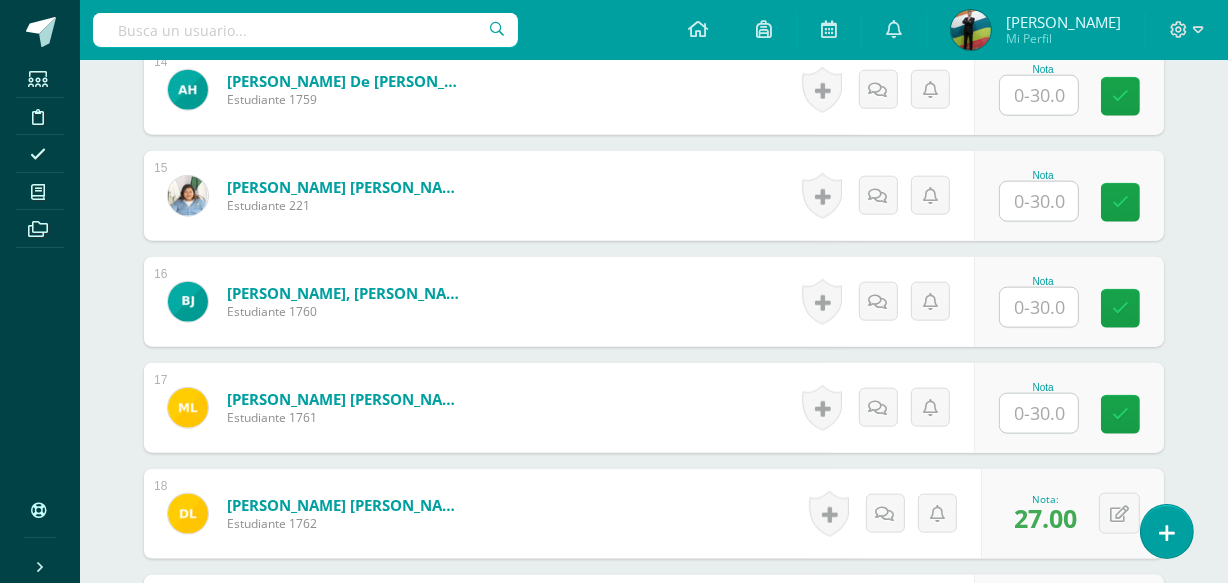 click at bounding box center [1039, 413] 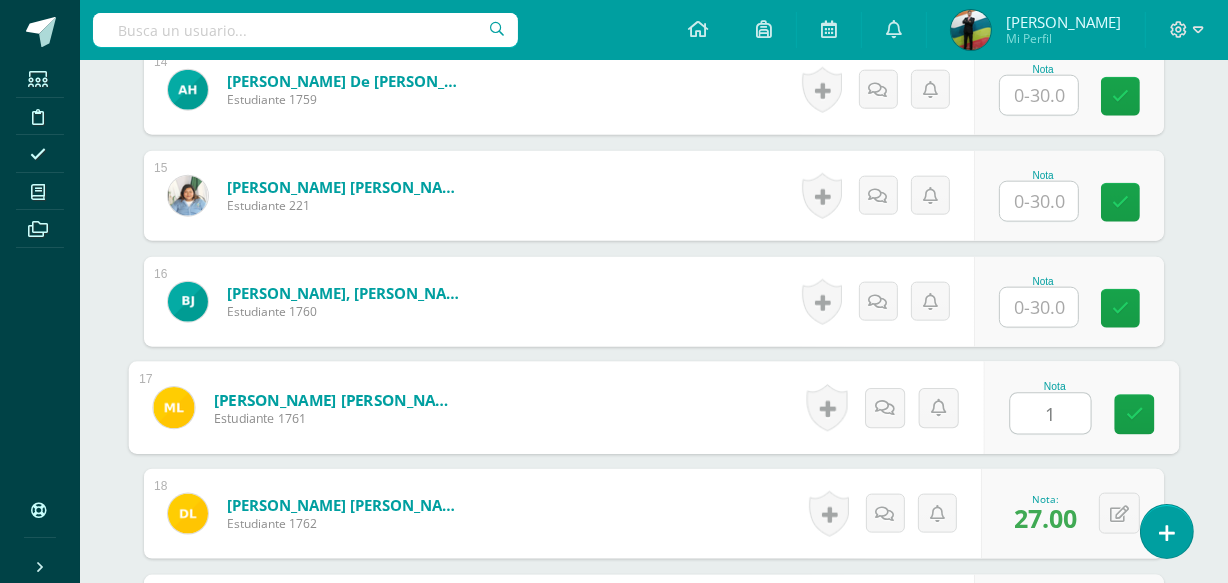 type on "14" 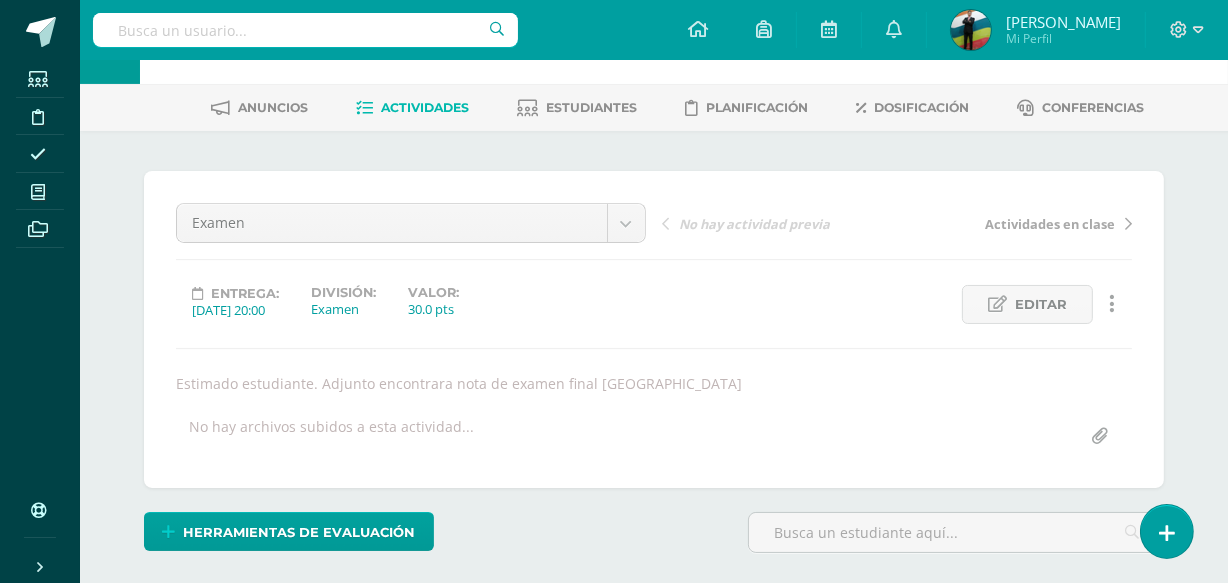 scroll, scrollTop: 3425, scrollLeft: 0, axis: vertical 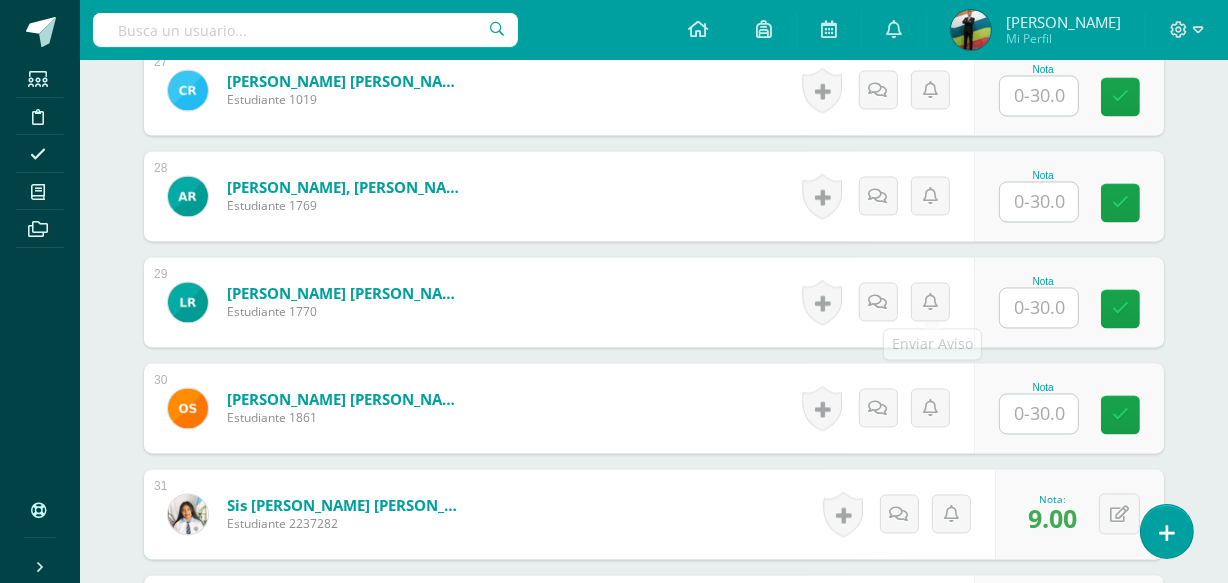 click at bounding box center (1039, 307) 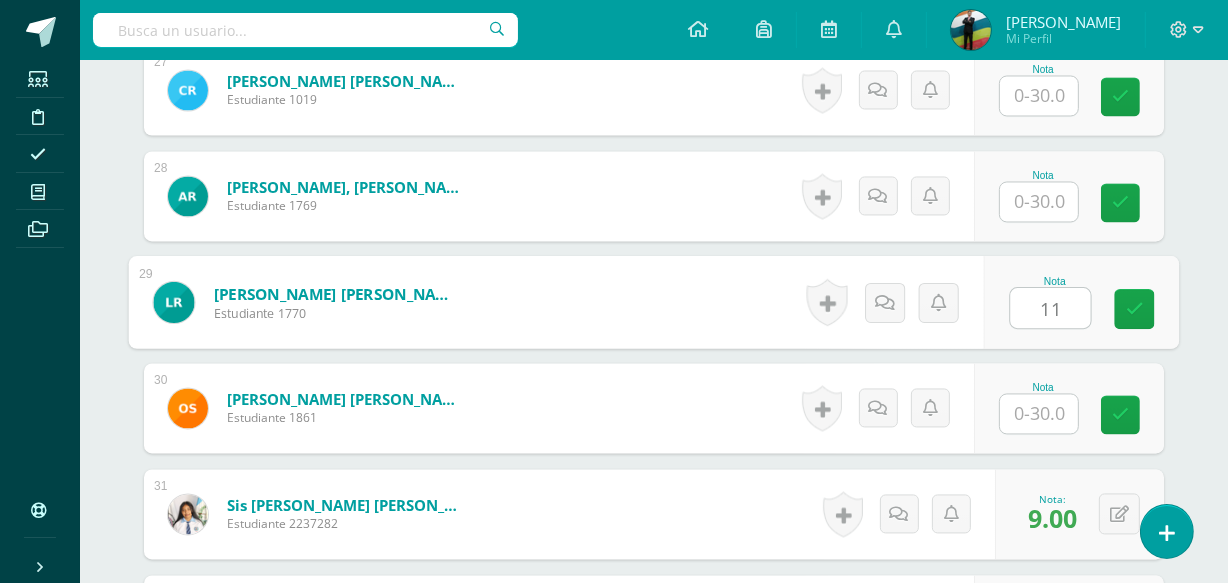 type on "11" 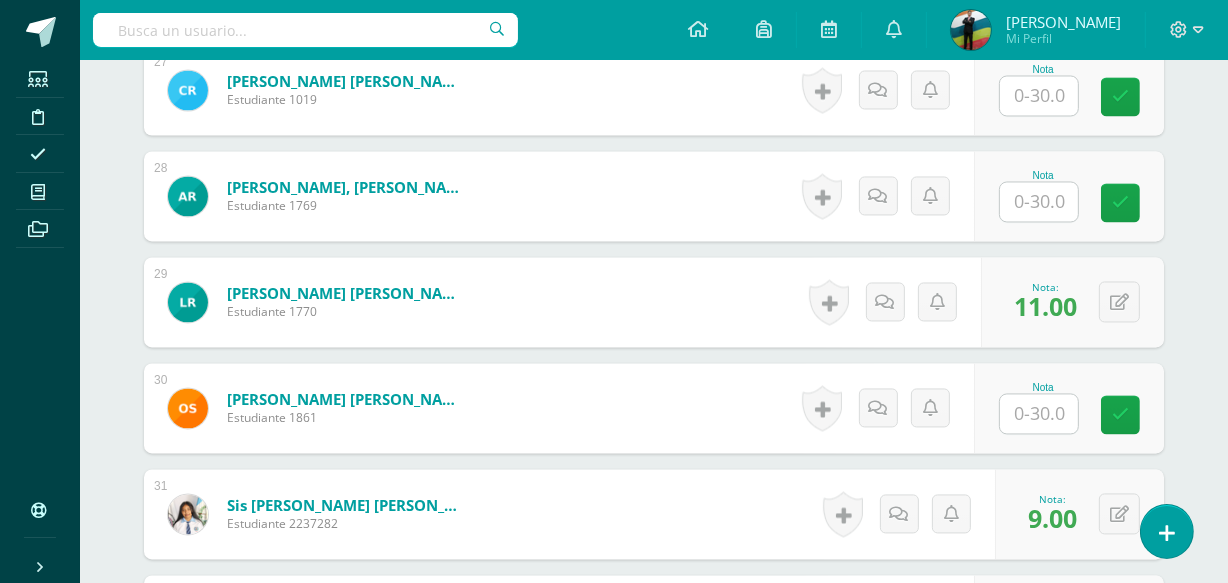 scroll, scrollTop: 2790, scrollLeft: 0, axis: vertical 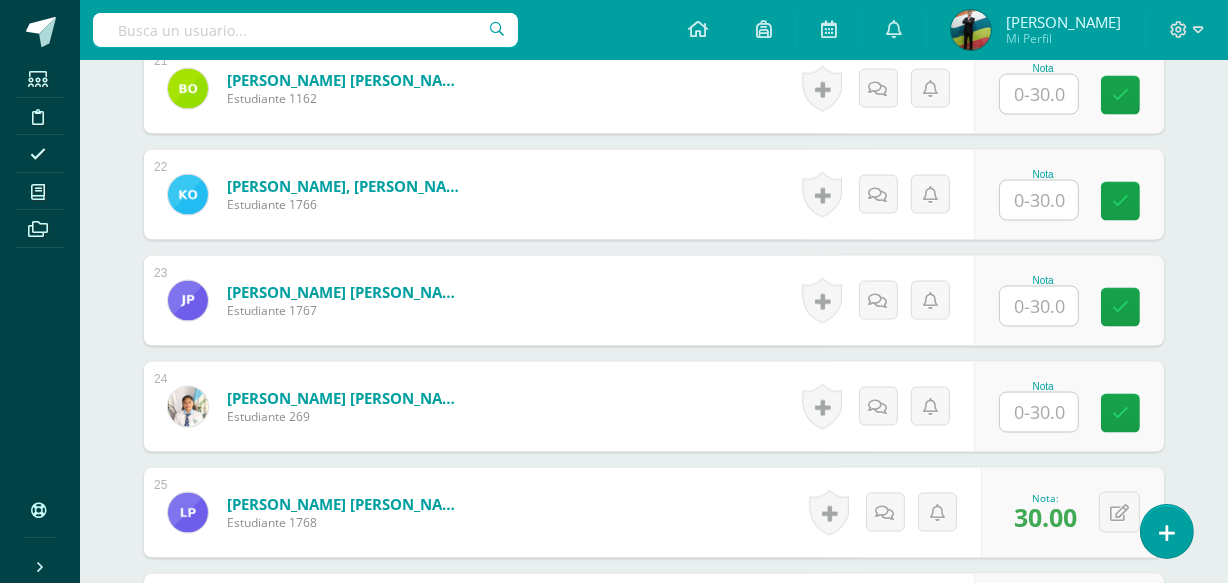 click at bounding box center [1039, 306] 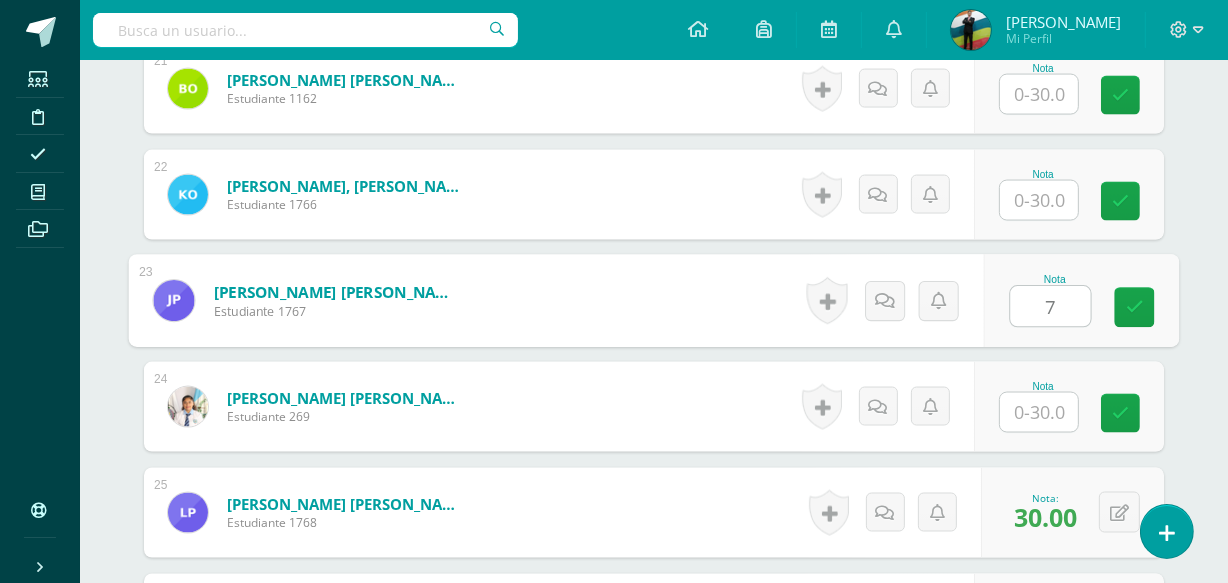 type on "7" 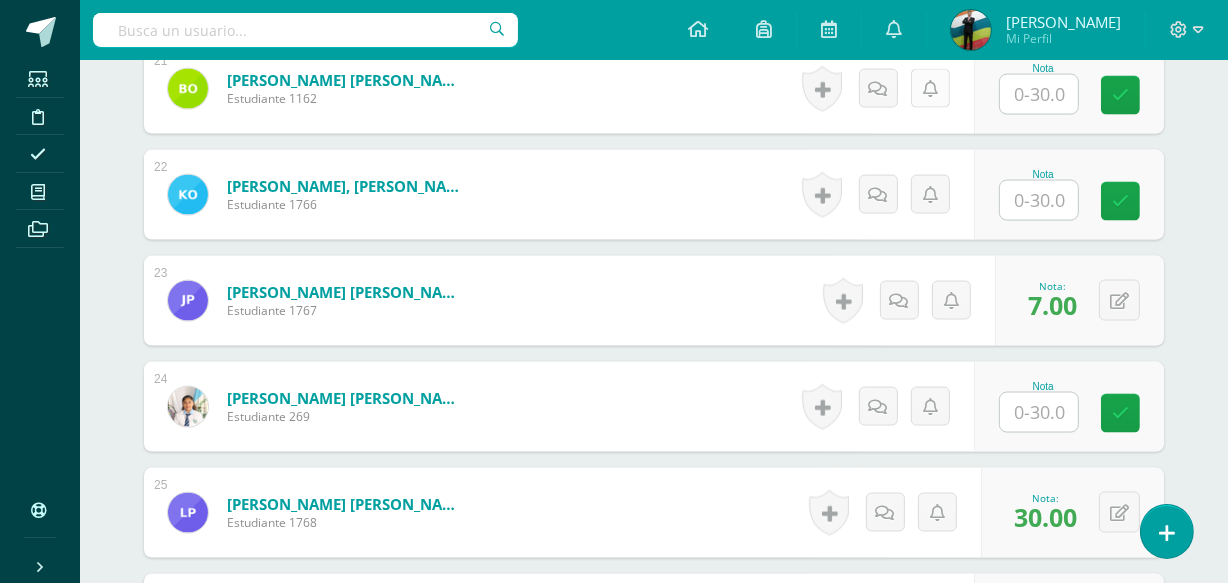 scroll, scrollTop: 1200, scrollLeft: 0, axis: vertical 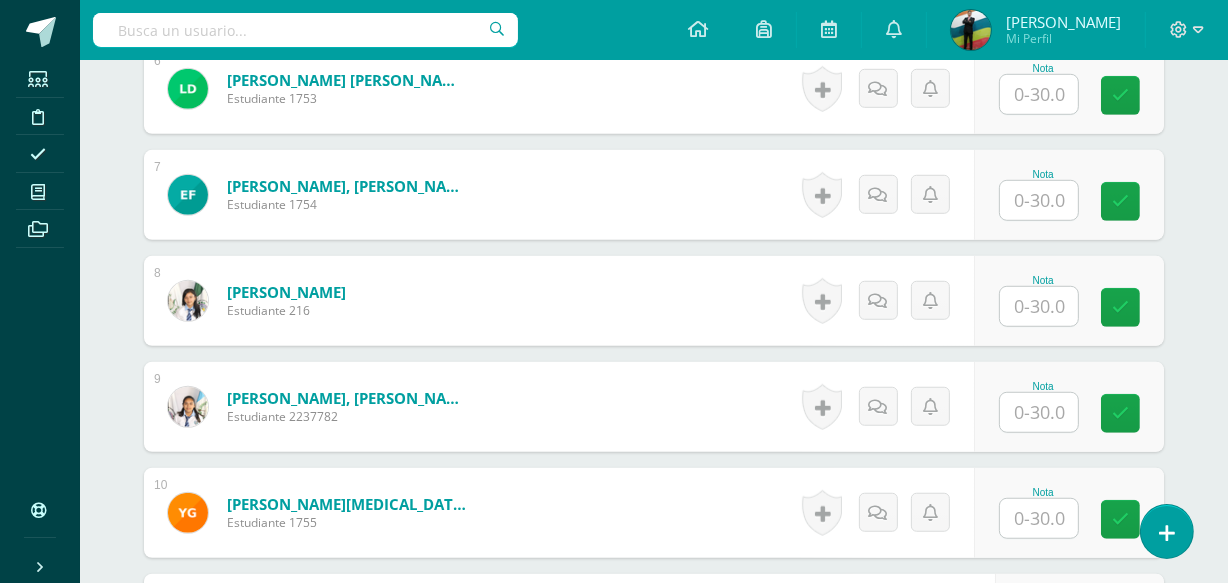 click at bounding box center (1039, 306) 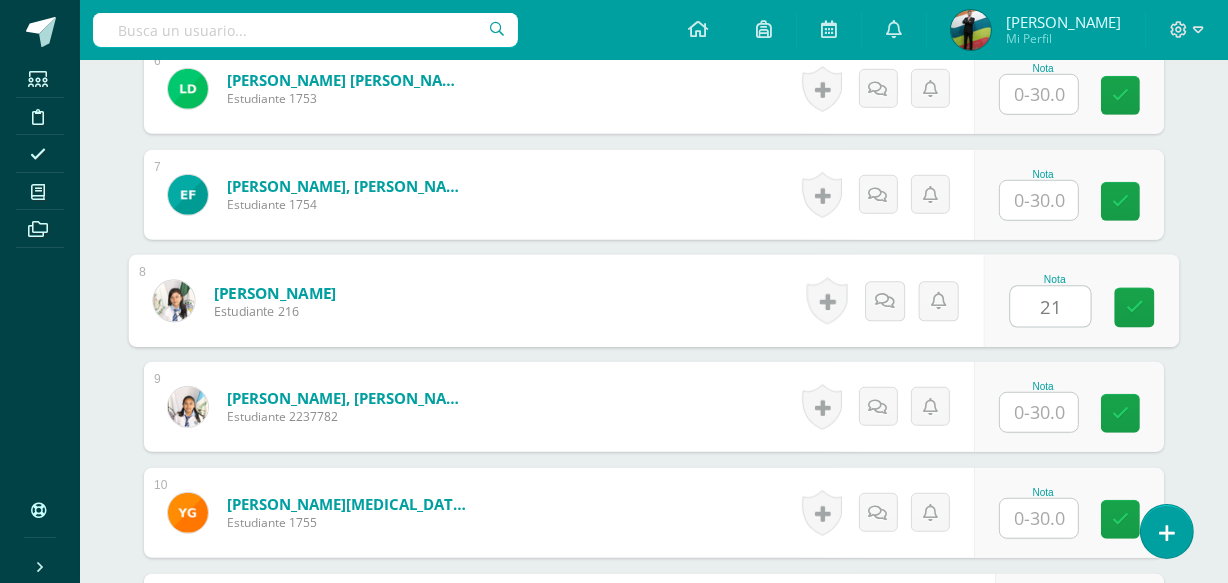 type on "21" 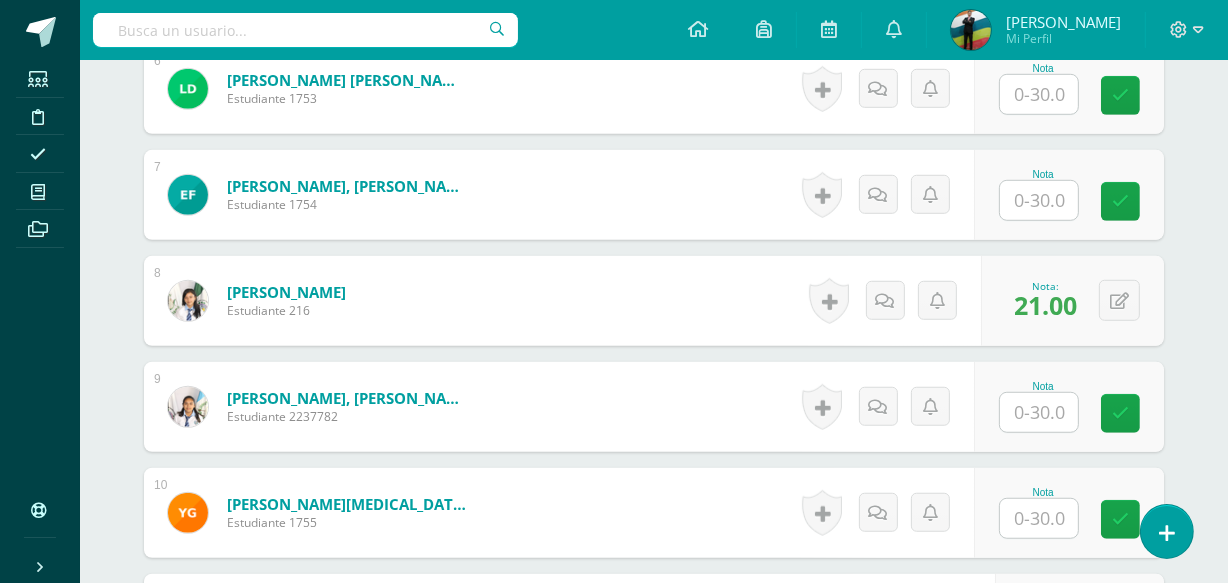 click at bounding box center (1039, 94) 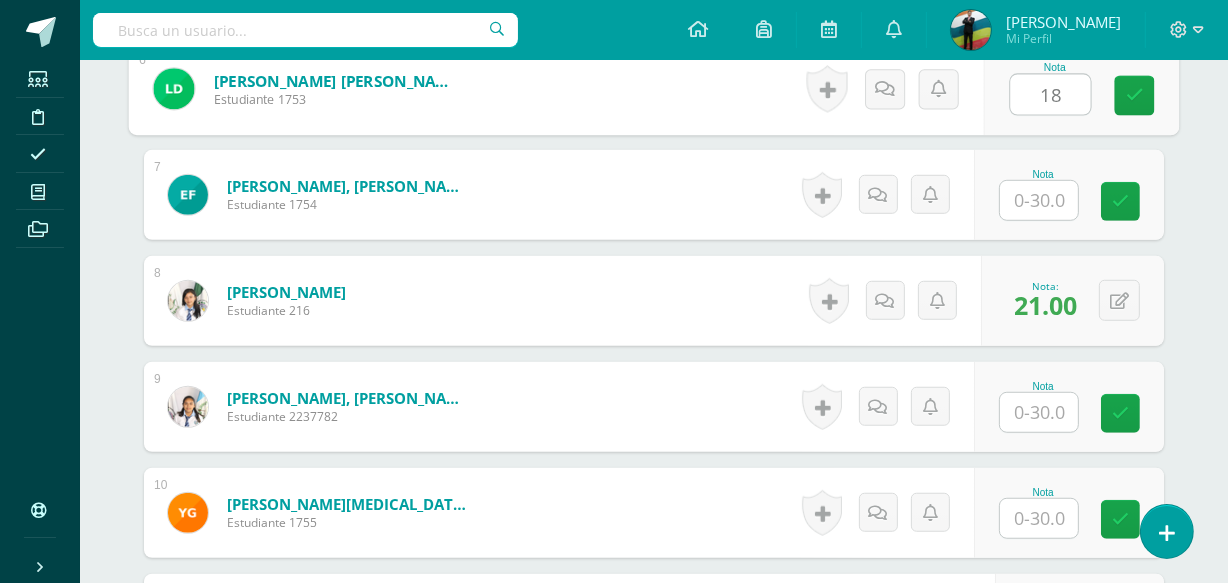 type on "18" 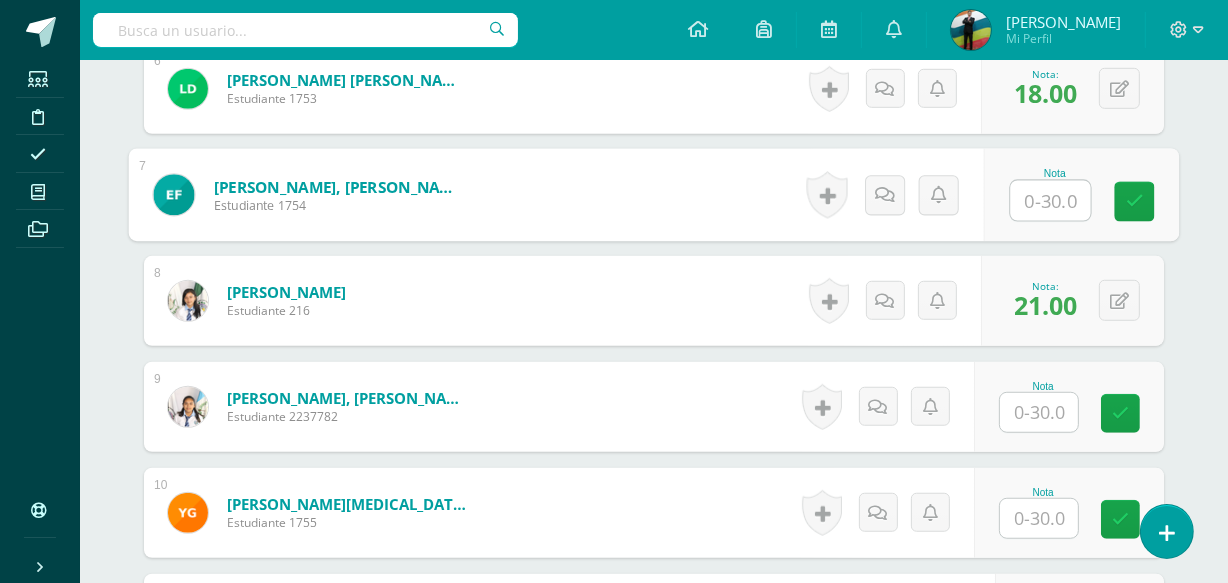 click at bounding box center [1051, 201] 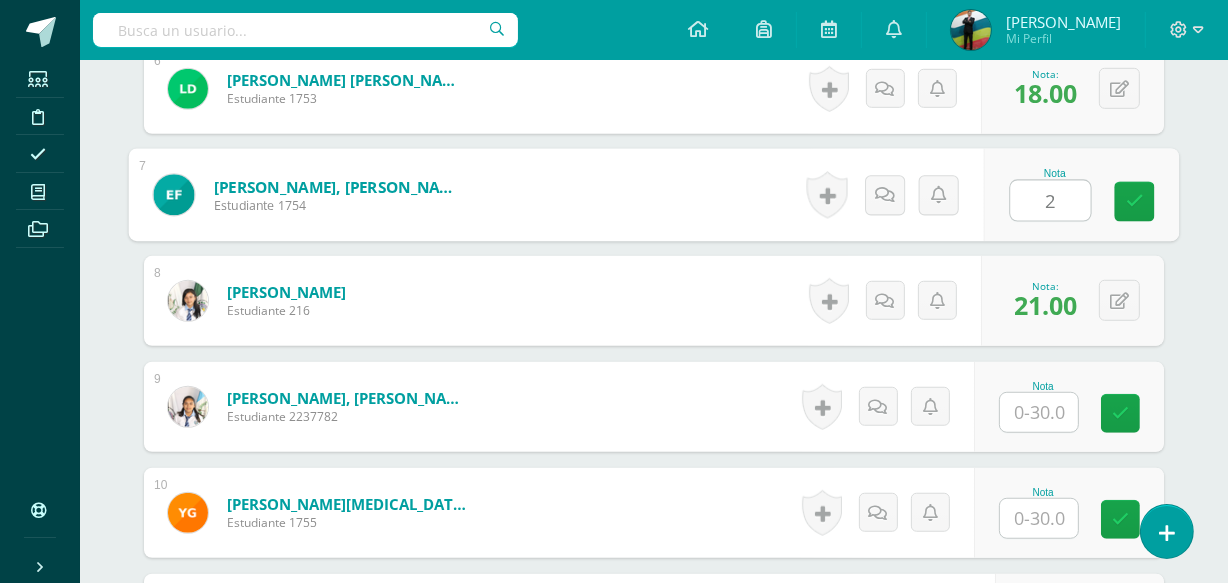 type on "25" 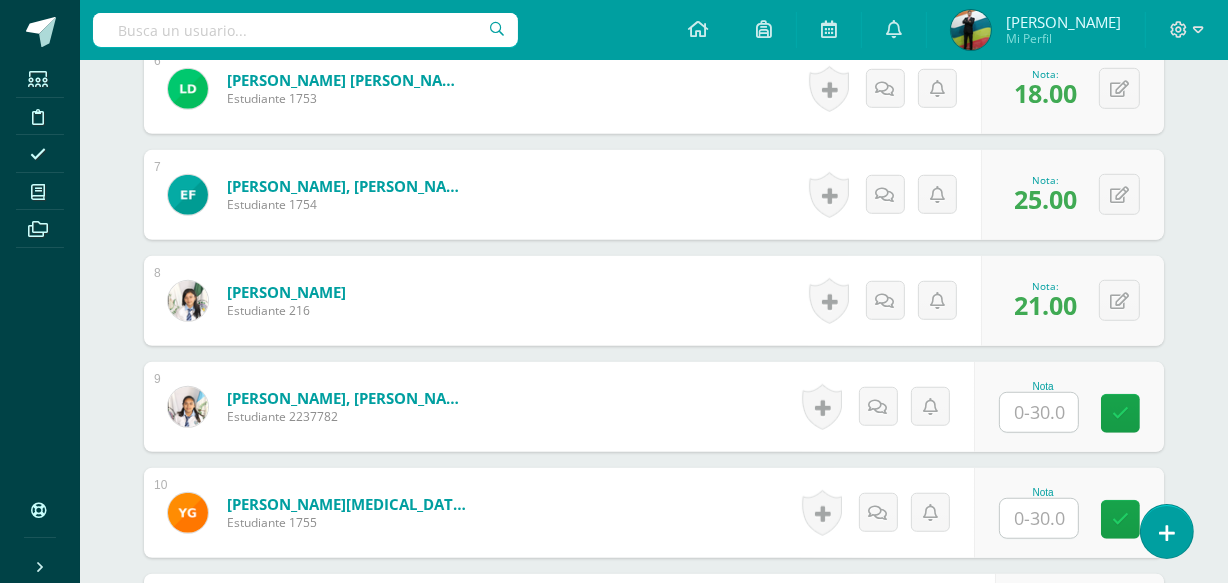 scroll, scrollTop: 2683, scrollLeft: 0, axis: vertical 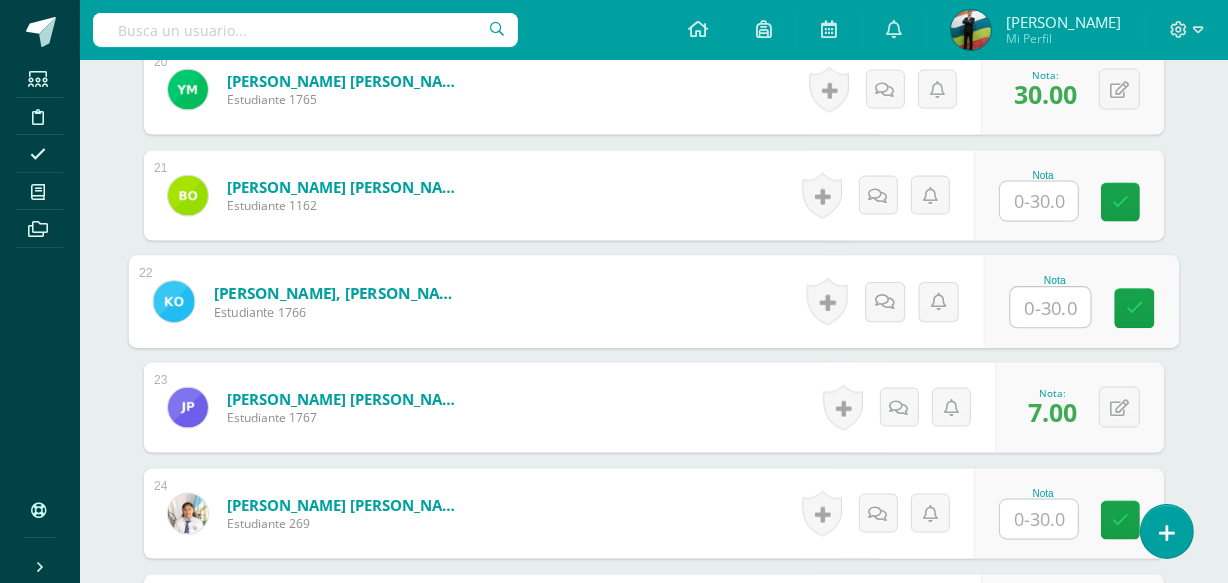click at bounding box center [1051, 308] 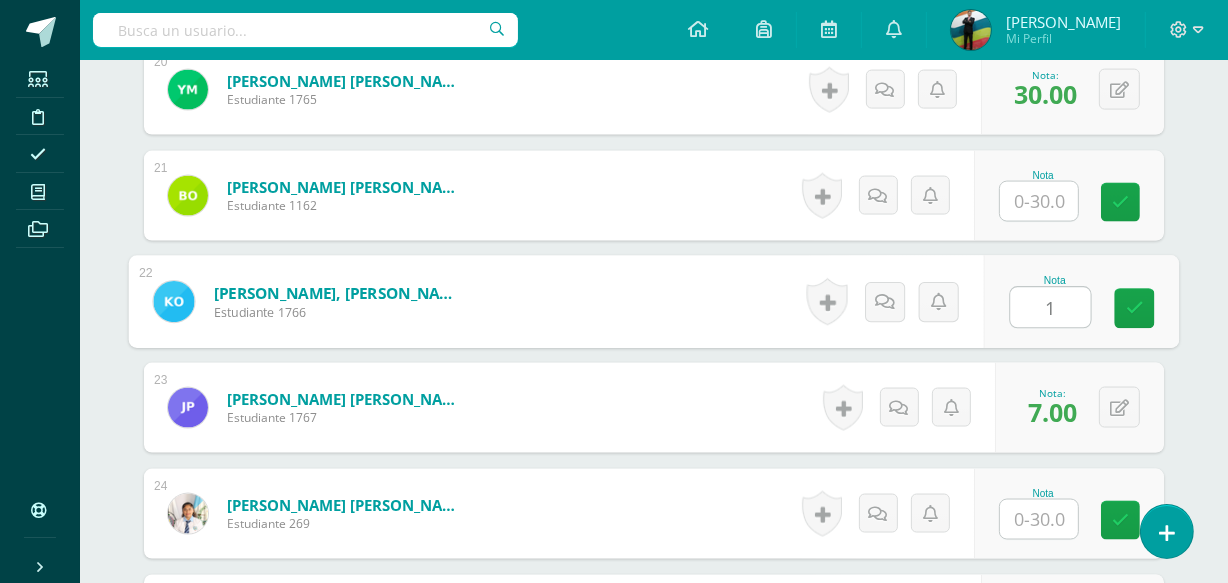 type on "16" 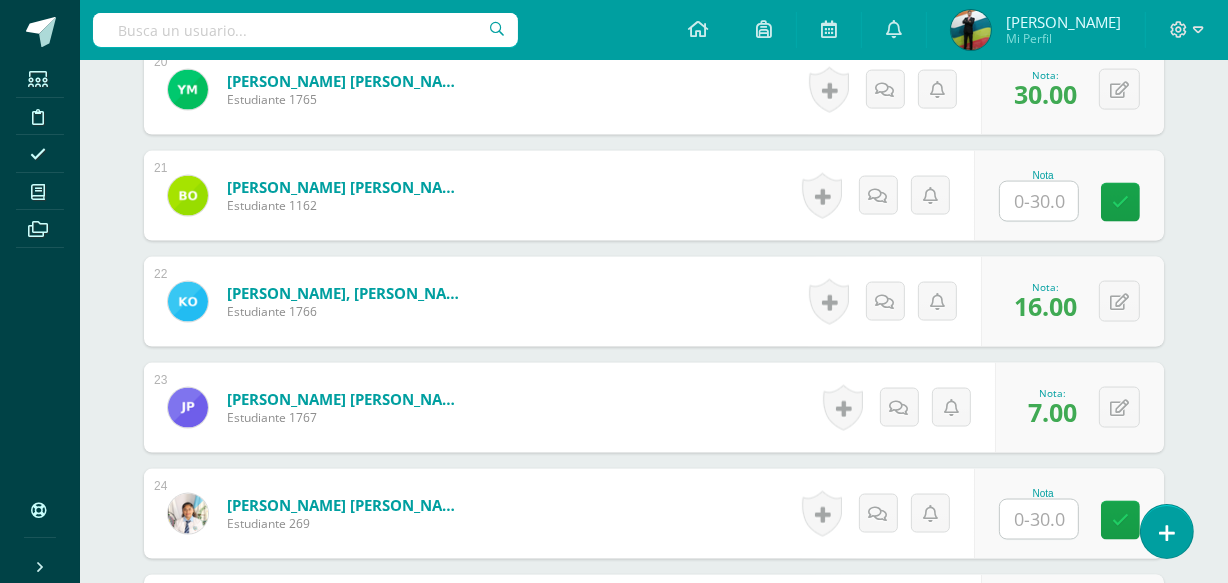 scroll, scrollTop: 0, scrollLeft: 0, axis: both 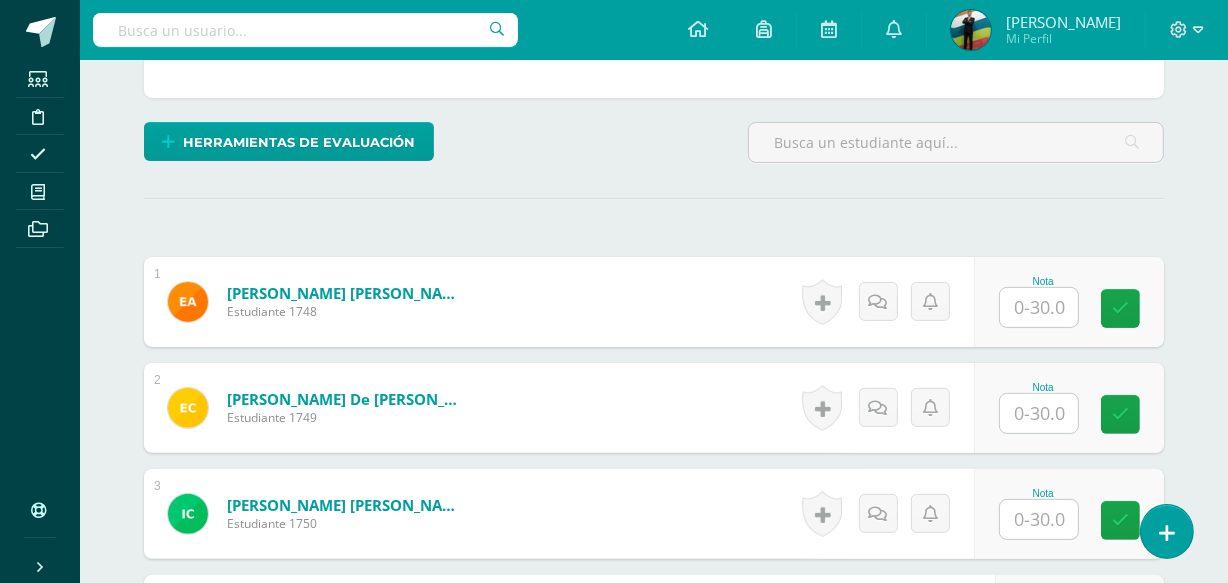 click at bounding box center (1039, 307) 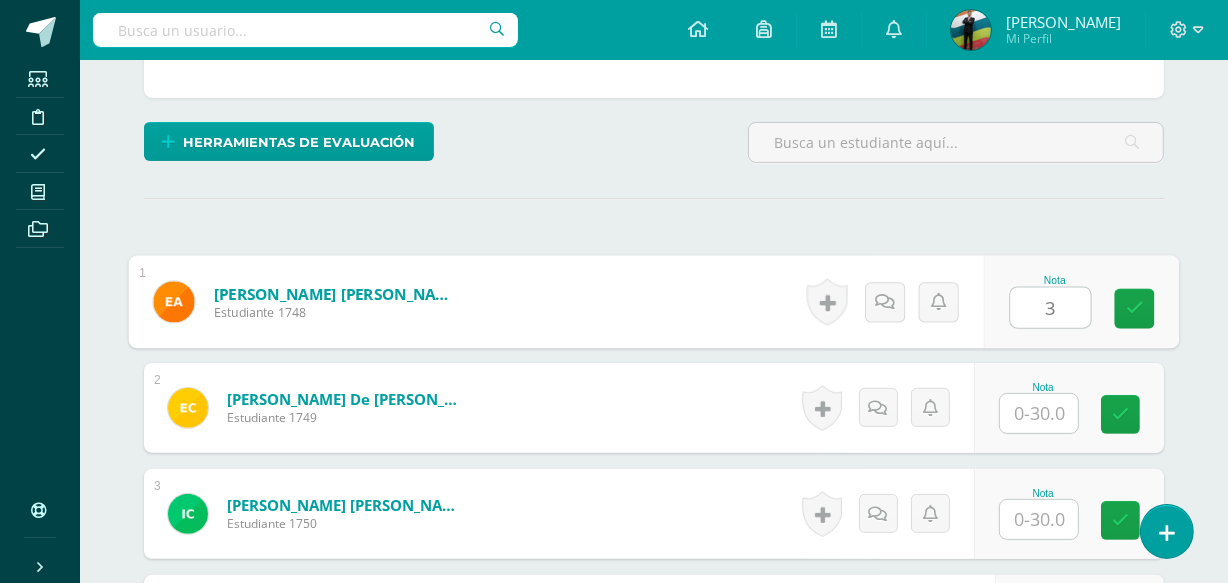 type on "3" 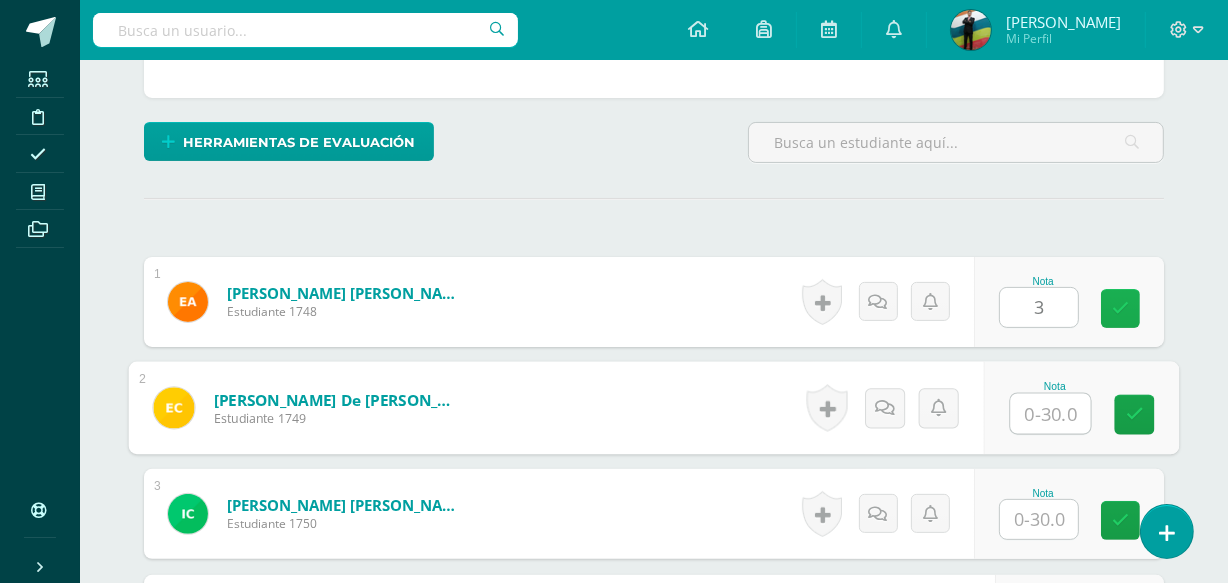 click at bounding box center (1120, 308) 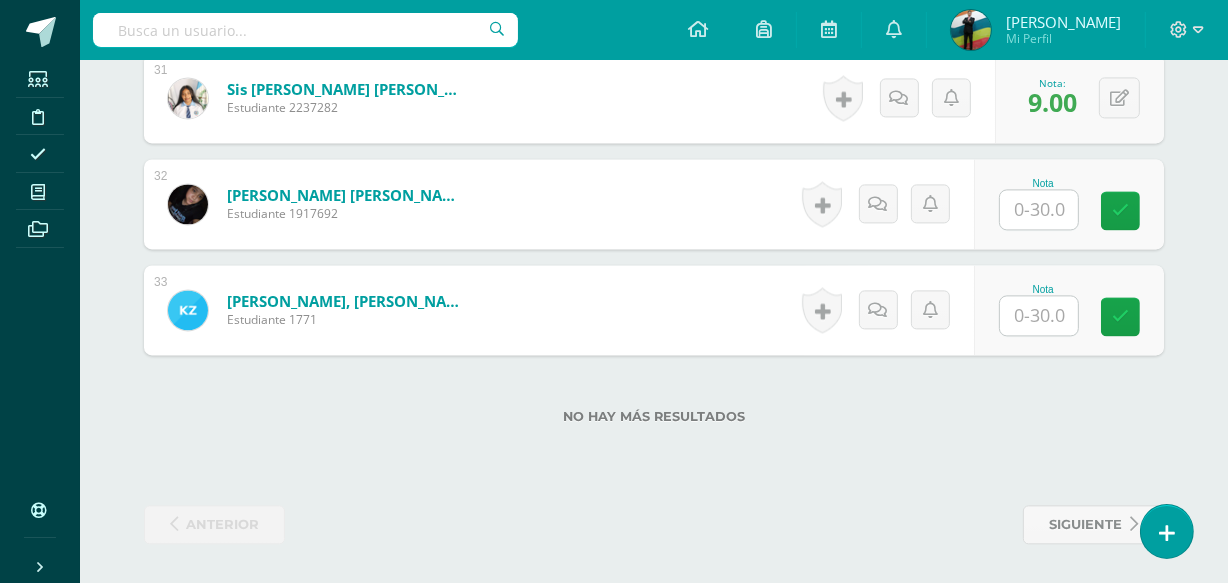 scroll, scrollTop: 1411, scrollLeft: 0, axis: vertical 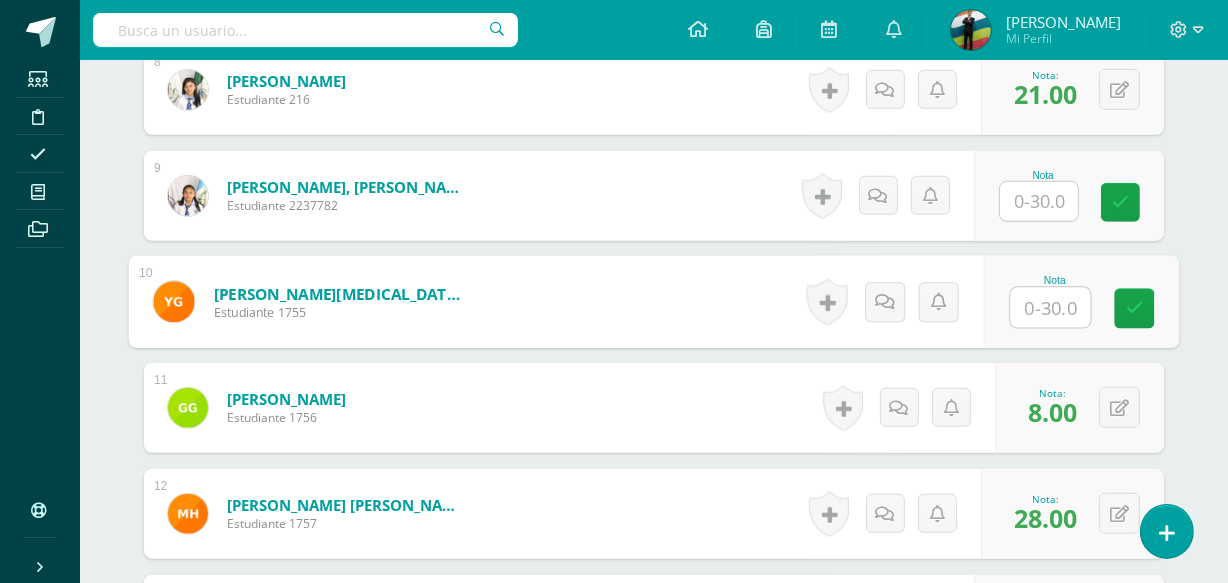 click at bounding box center (1051, 308) 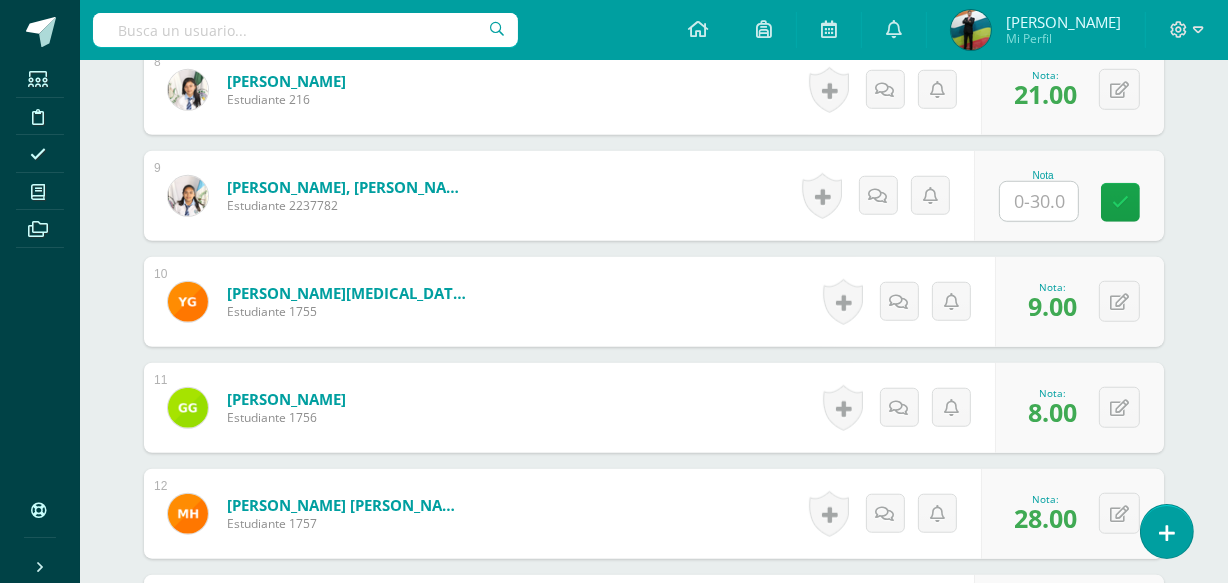 scroll, scrollTop: 2577, scrollLeft: 0, axis: vertical 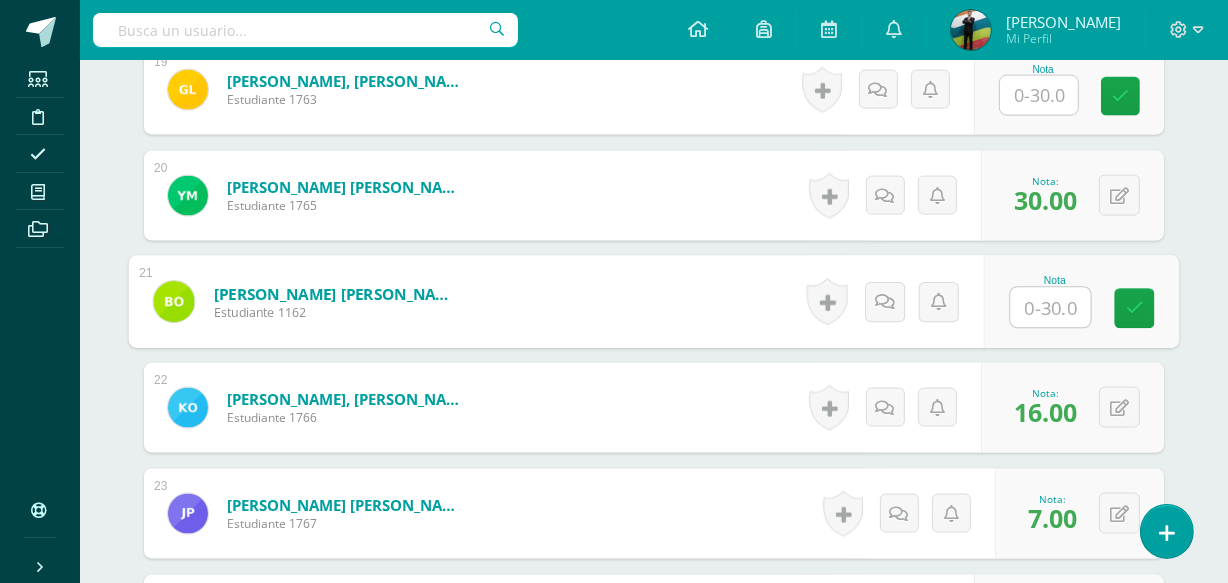 click at bounding box center (1051, 308) 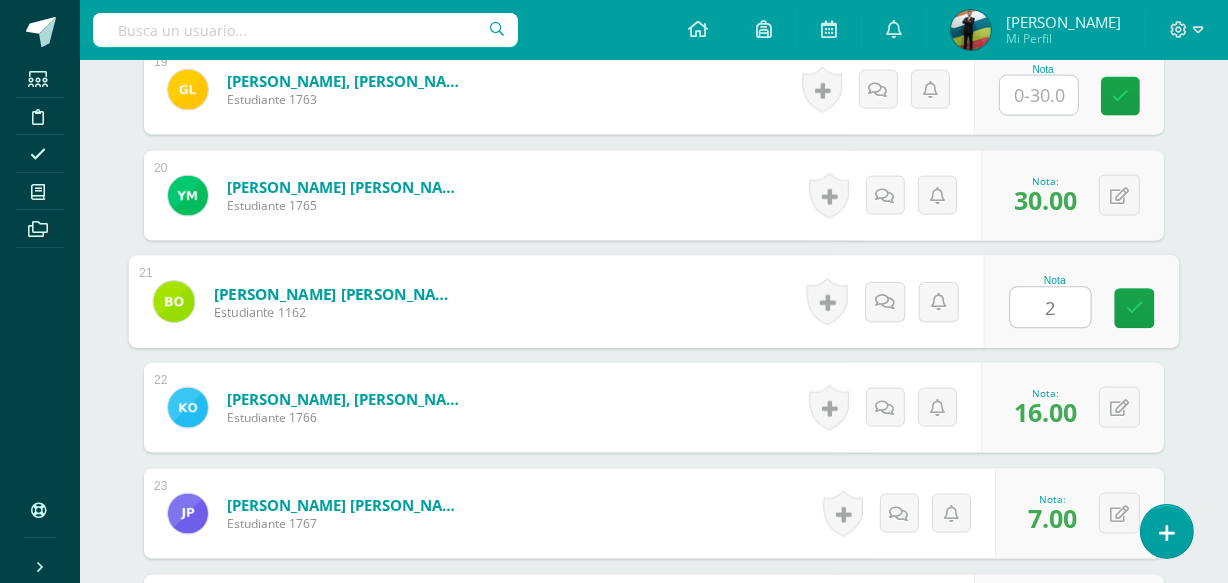 type on "23" 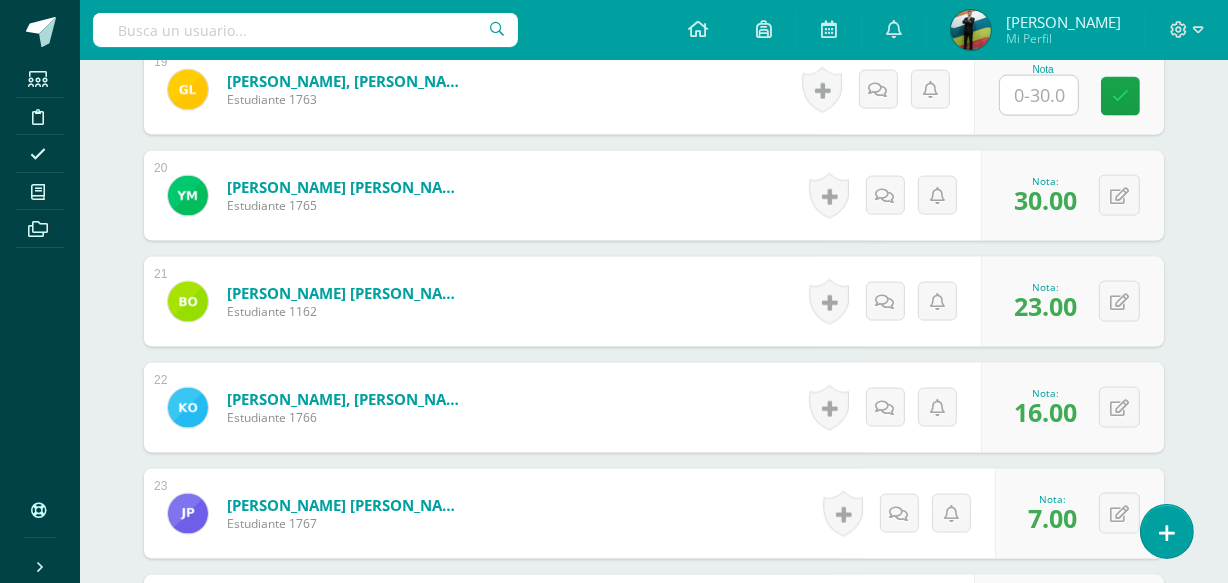 scroll, scrollTop: 2895, scrollLeft: 0, axis: vertical 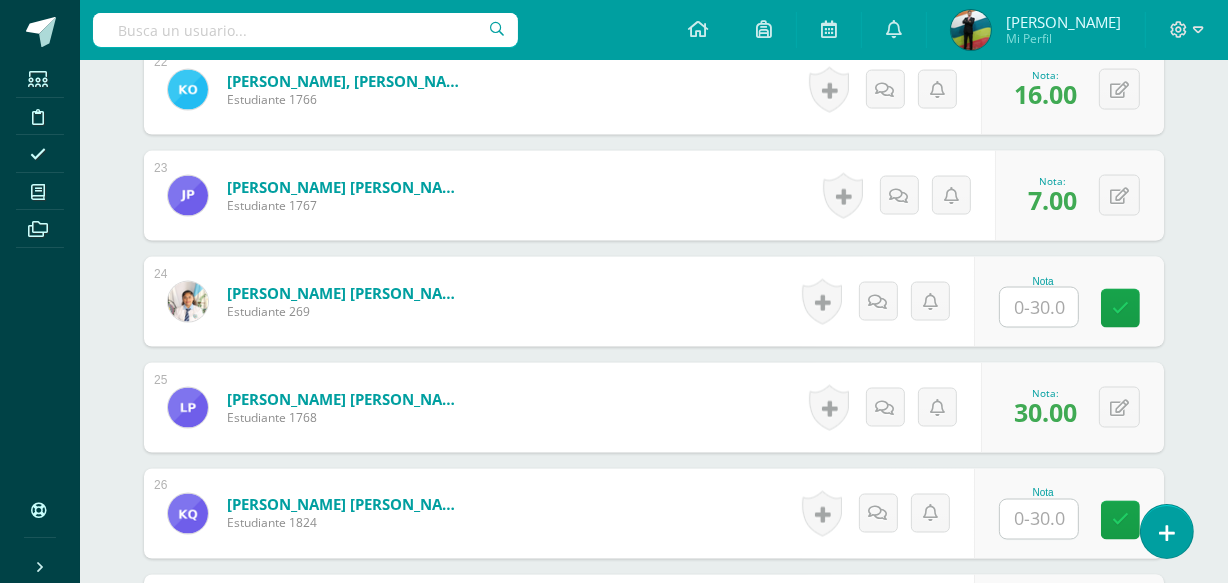 click at bounding box center (1039, 307) 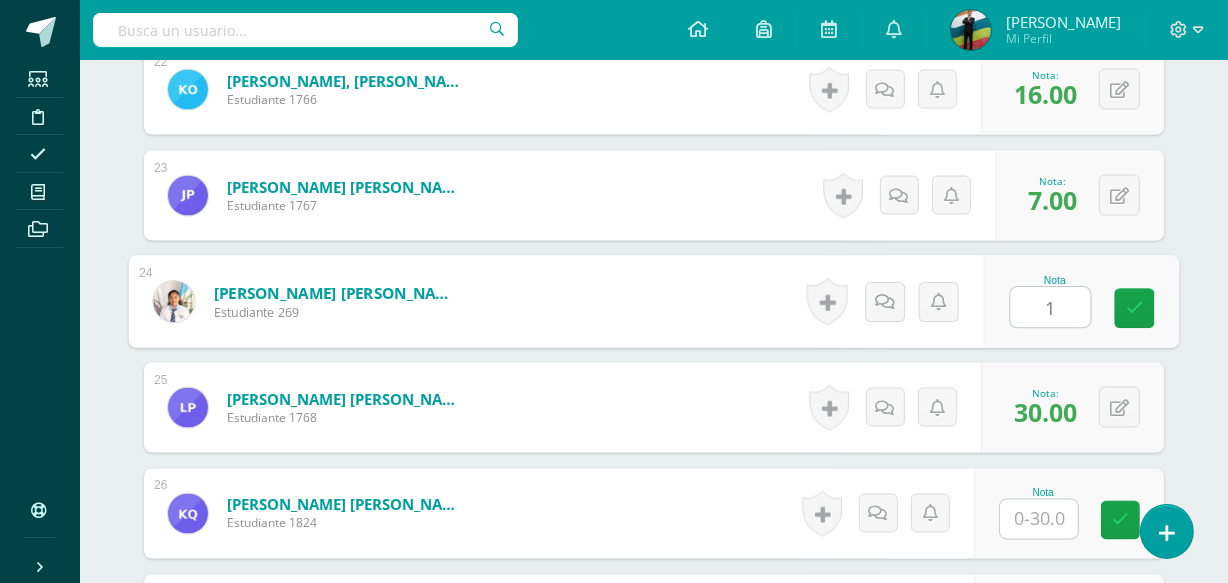type on "12" 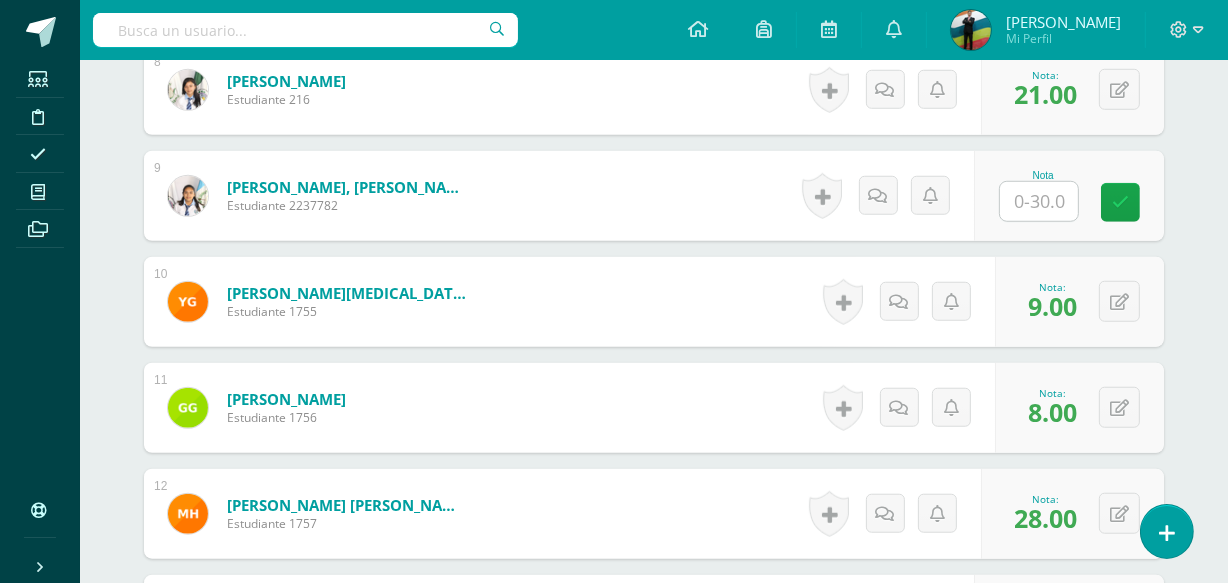 scroll, scrollTop: 3841, scrollLeft: 0, axis: vertical 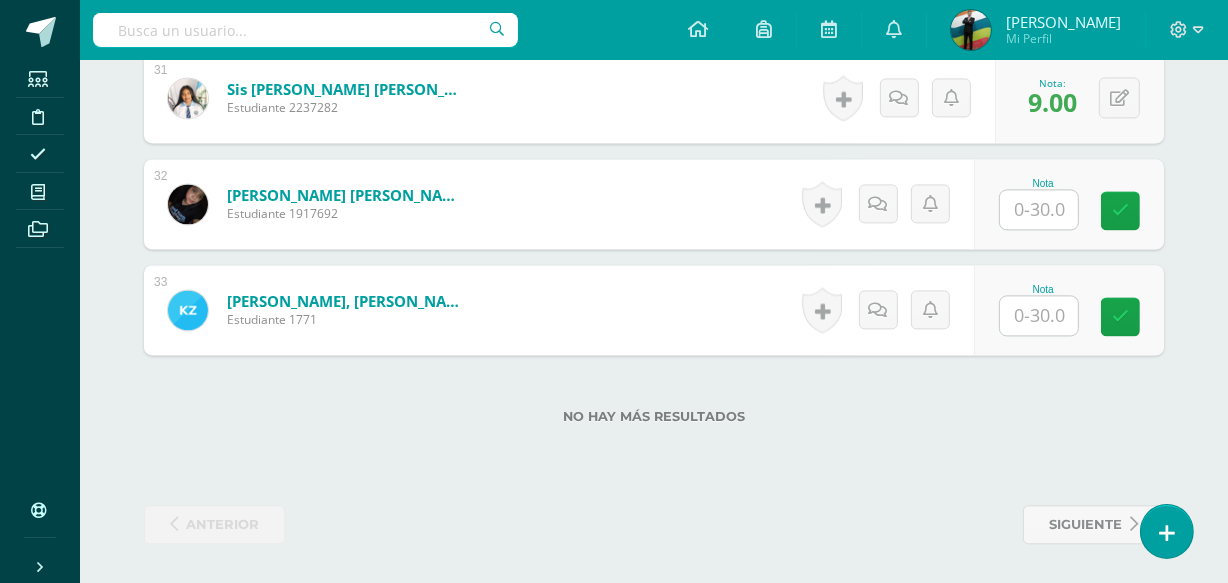 click at bounding box center [1039, 315] 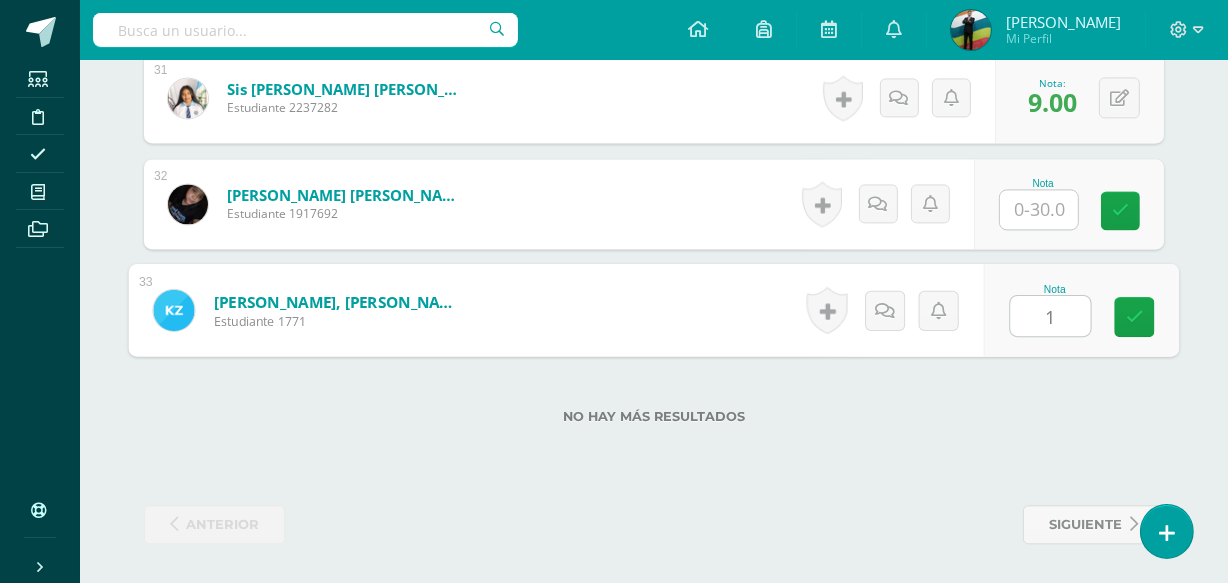 type on "15" 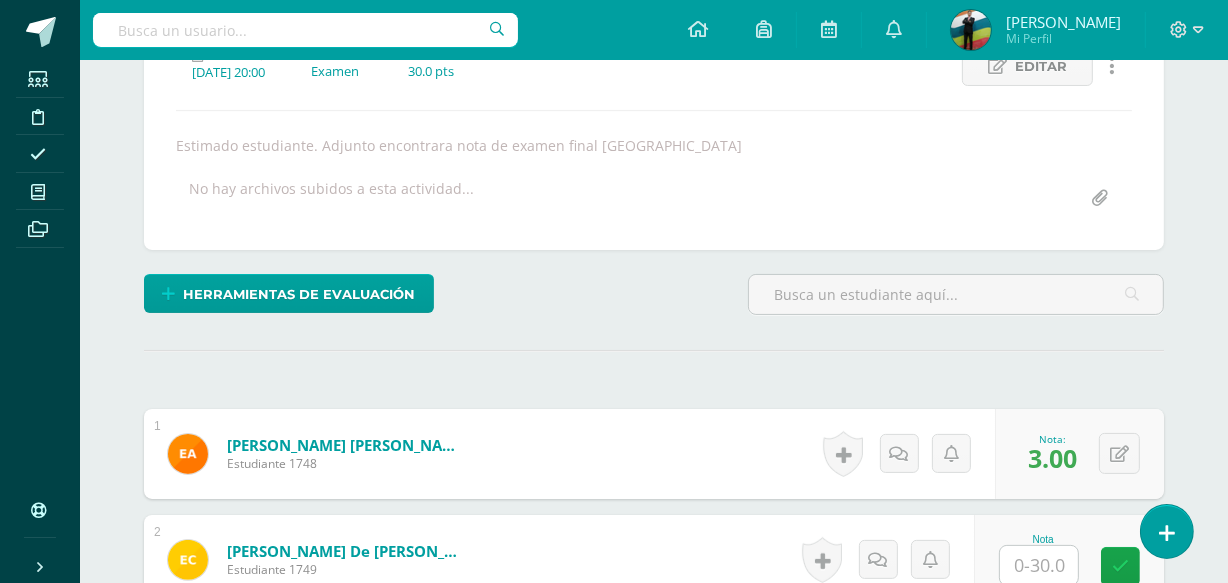 scroll, scrollTop: 1941, scrollLeft: 0, axis: vertical 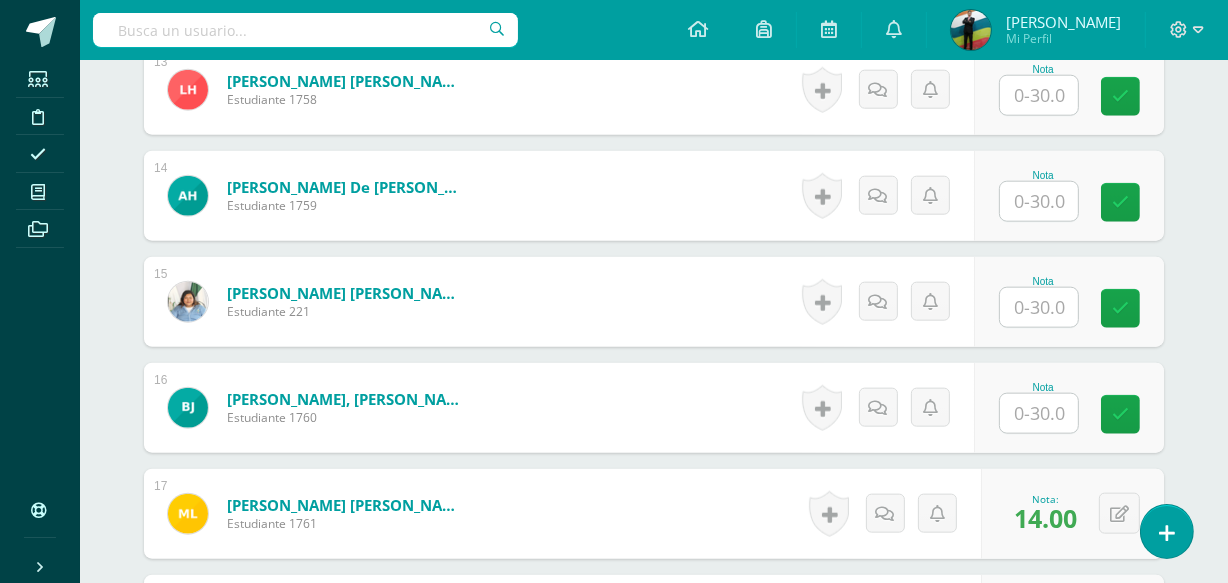 click at bounding box center (1039, 307) 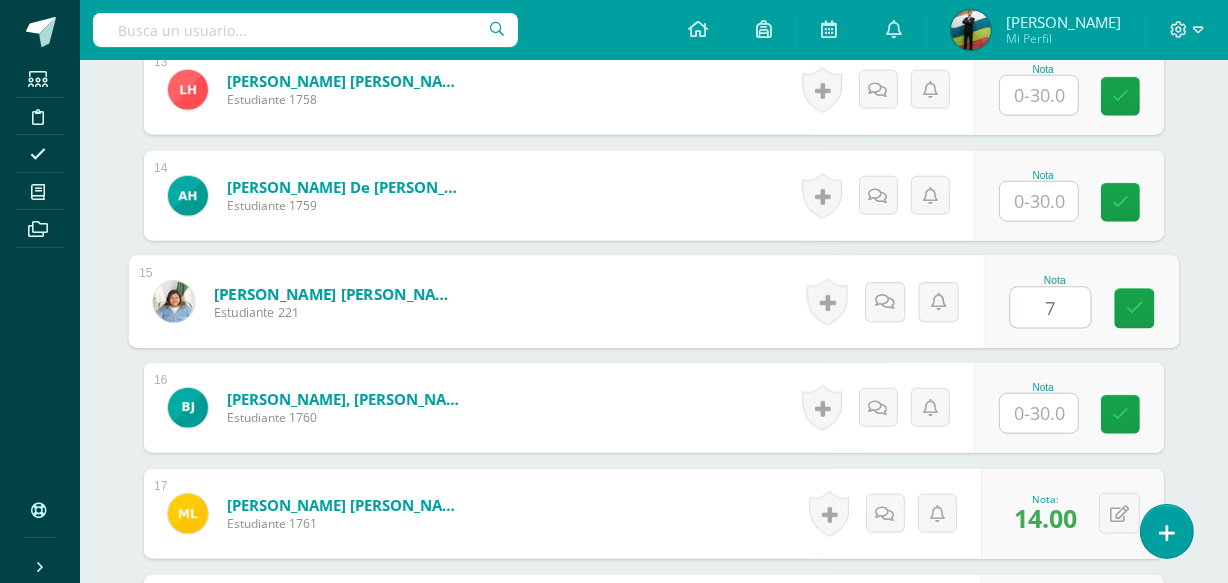 type on "7" 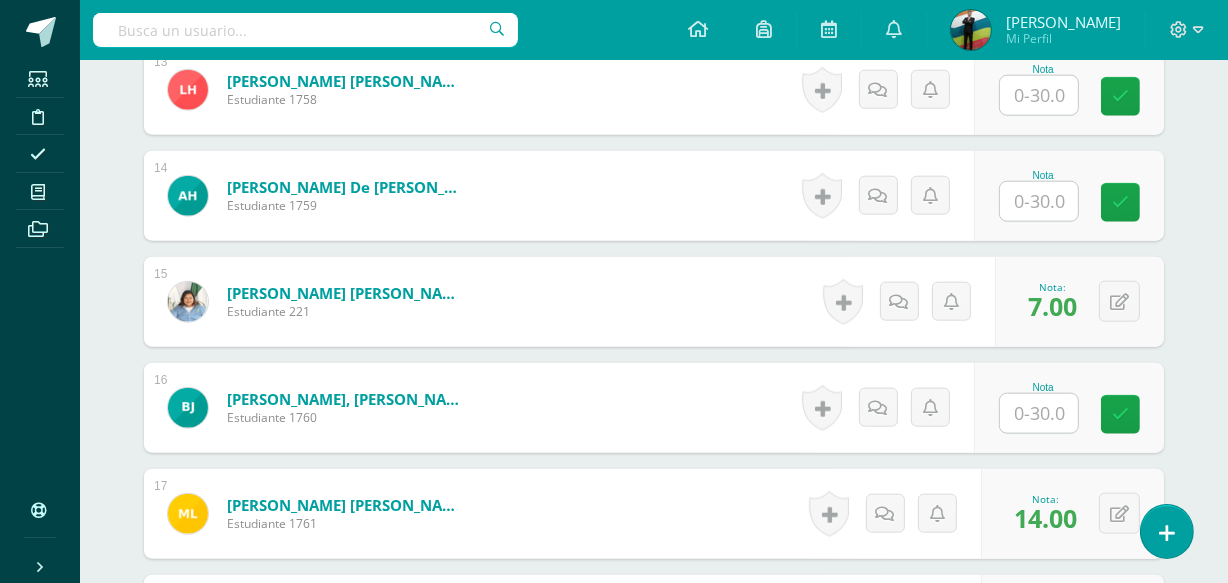 scroll, scrollTop: 881, scrollLeft: 0, axis: vertical 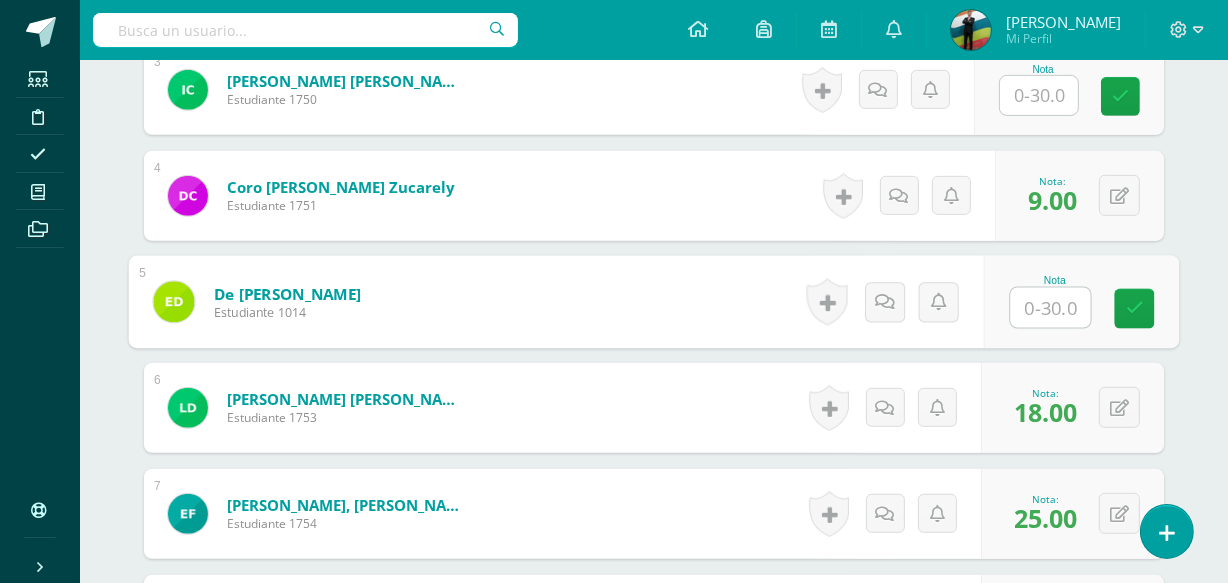 click at bounding box center (1051, 308) 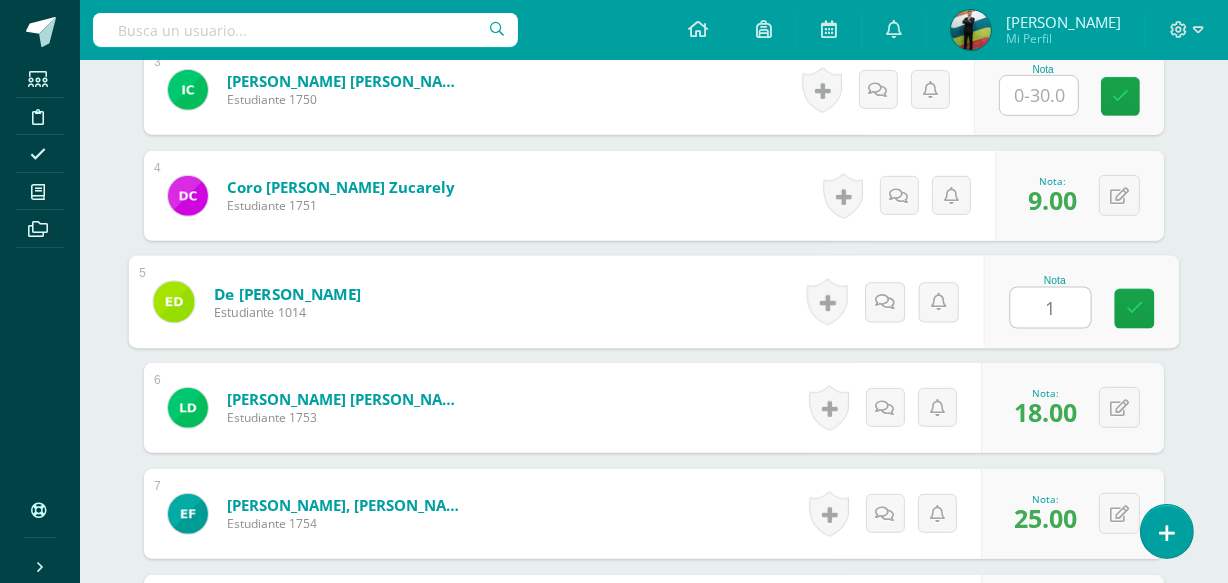type on "18" 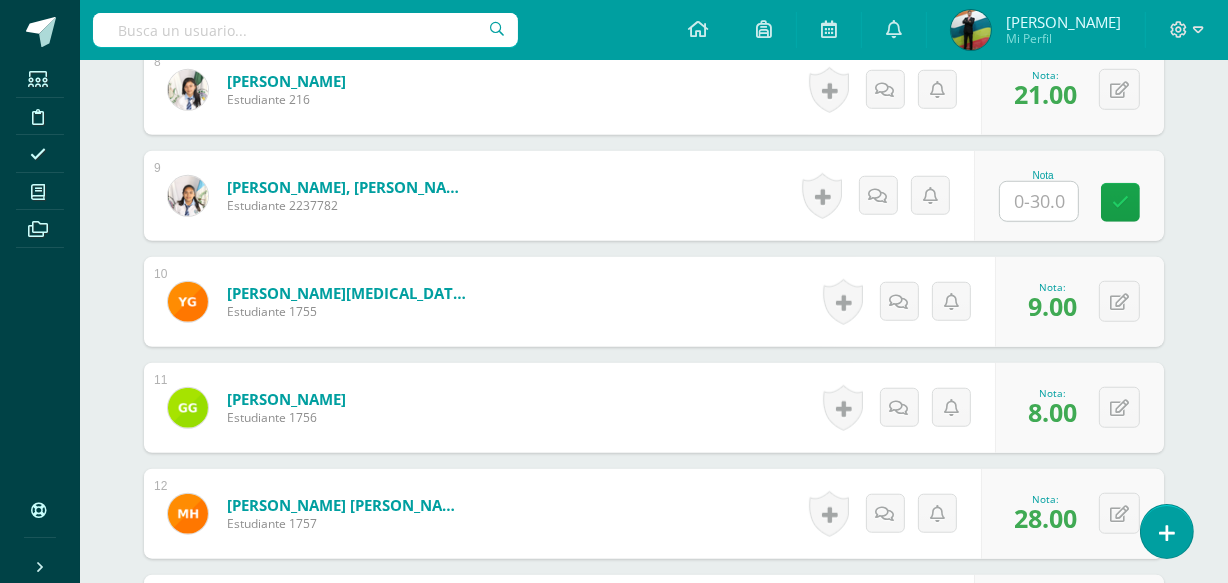scroll, scrollTop: 670, scrollLeft: 0, axis: vertical 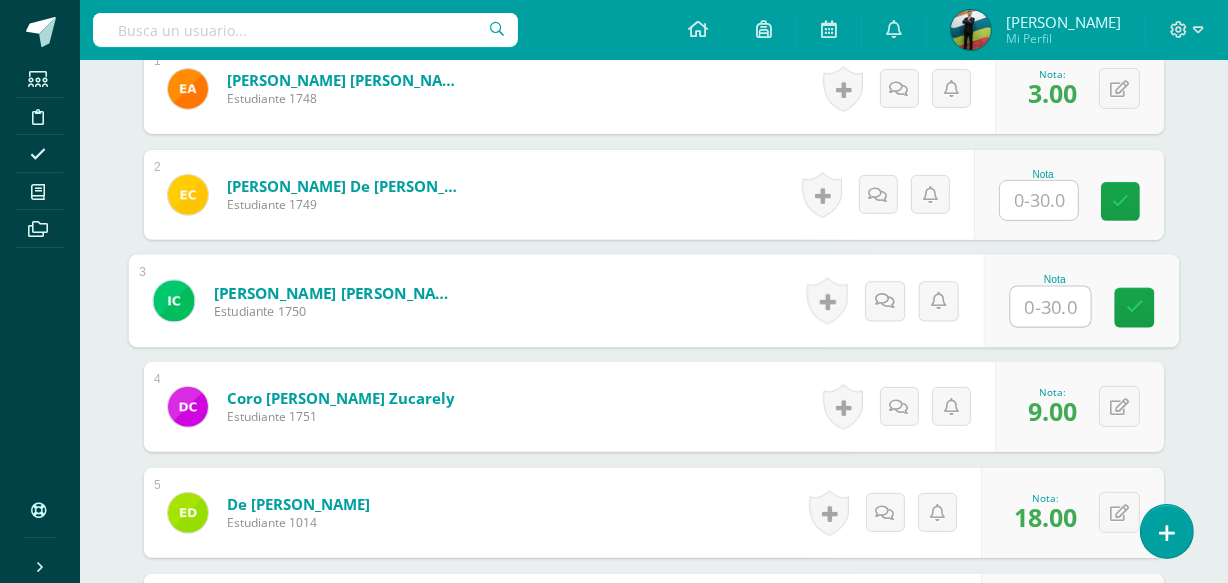 click at bounding box center (1051, 307) 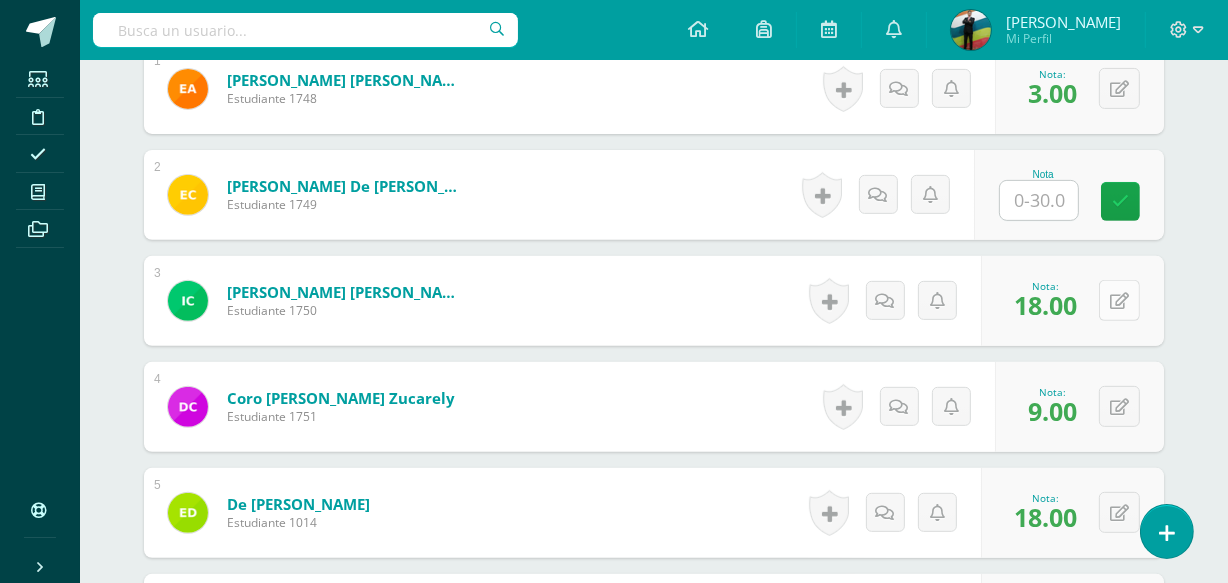 click at bounding box center [1119, 300] 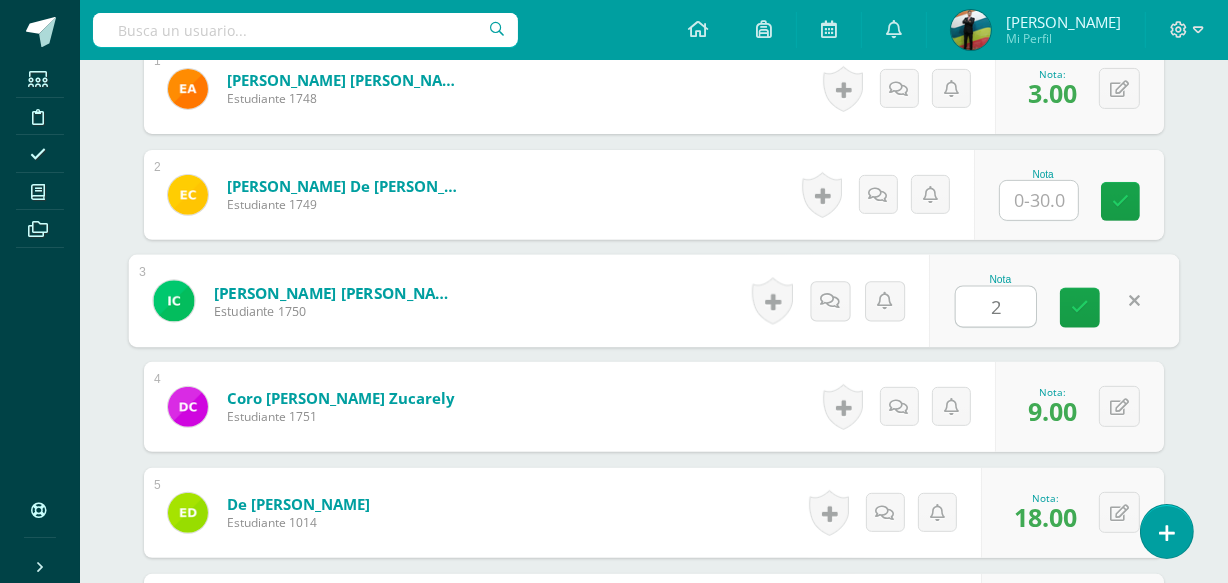 type on "25" 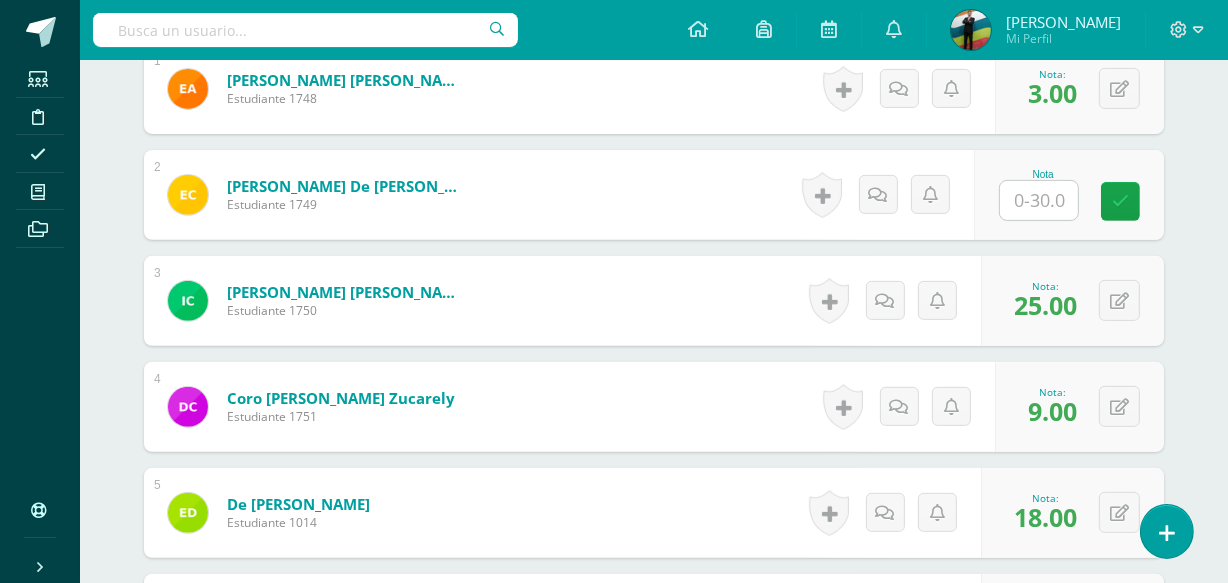scroll, scrollTop: 1305, scrollLeft: 0, axis: vertical 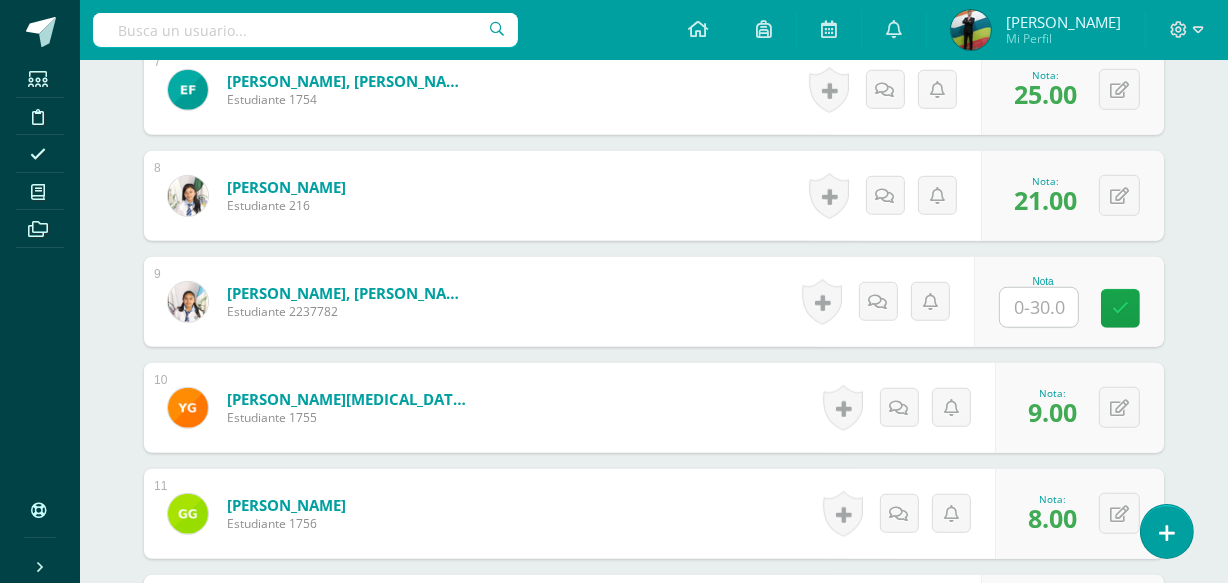 click at bounding box center [1039, 307] 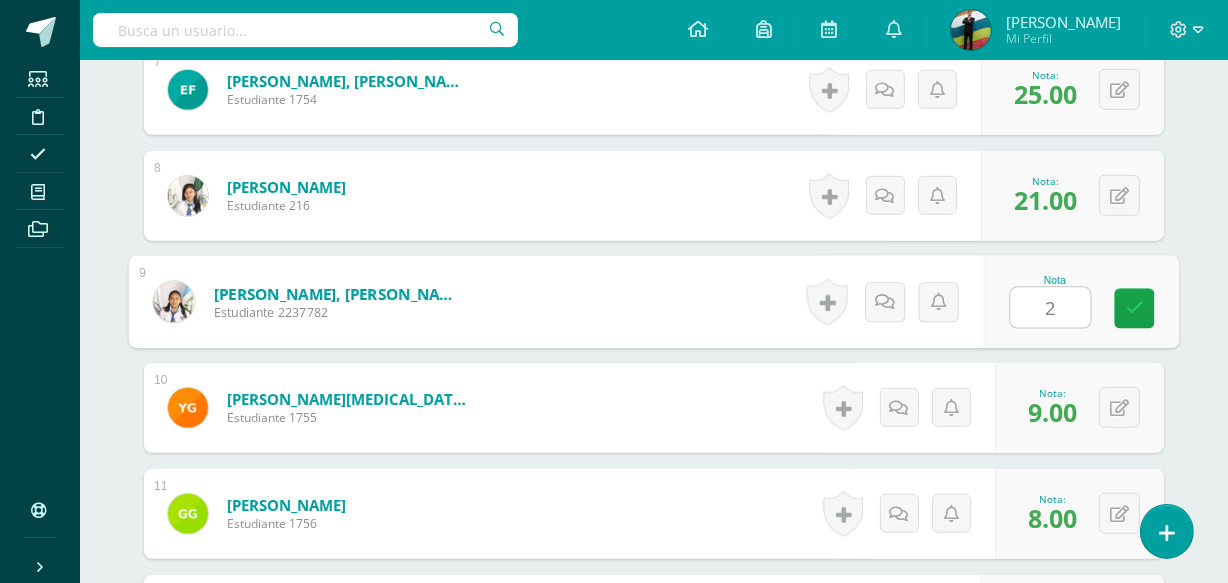 type on "22" 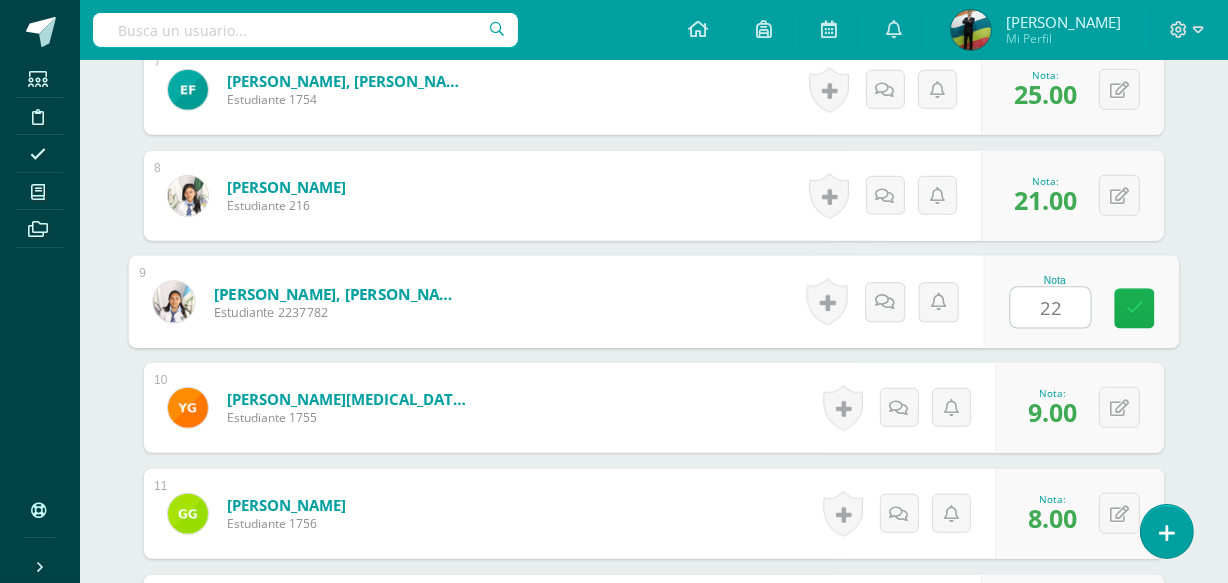 click at bounding box center [1135, 308] 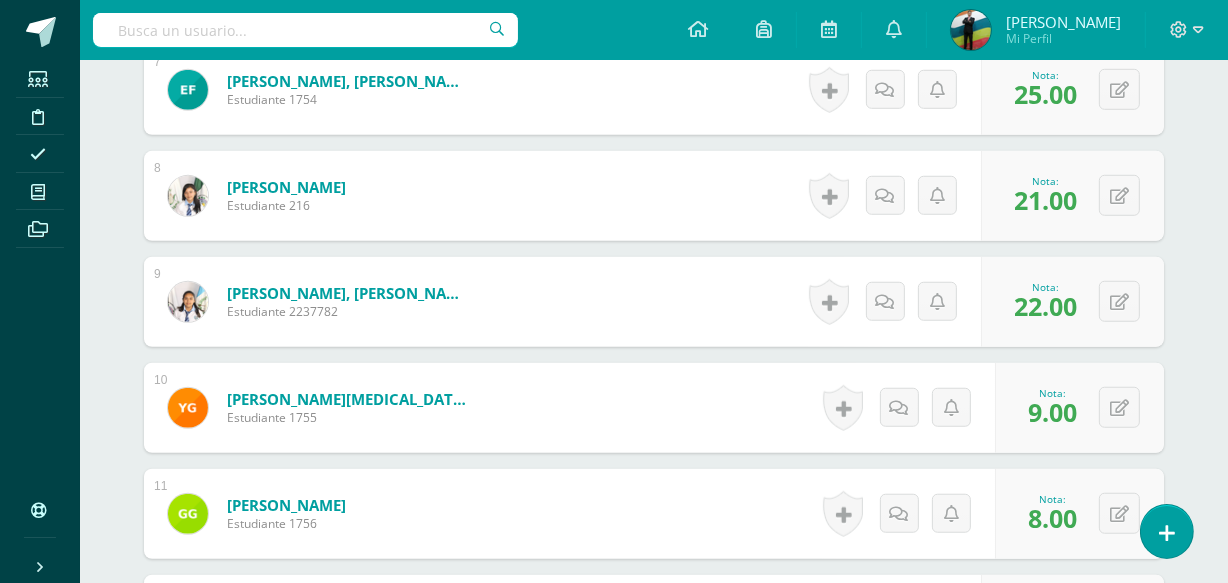 scroll, scrollTop: 3743, scrollLeft: 0, axis: vertical 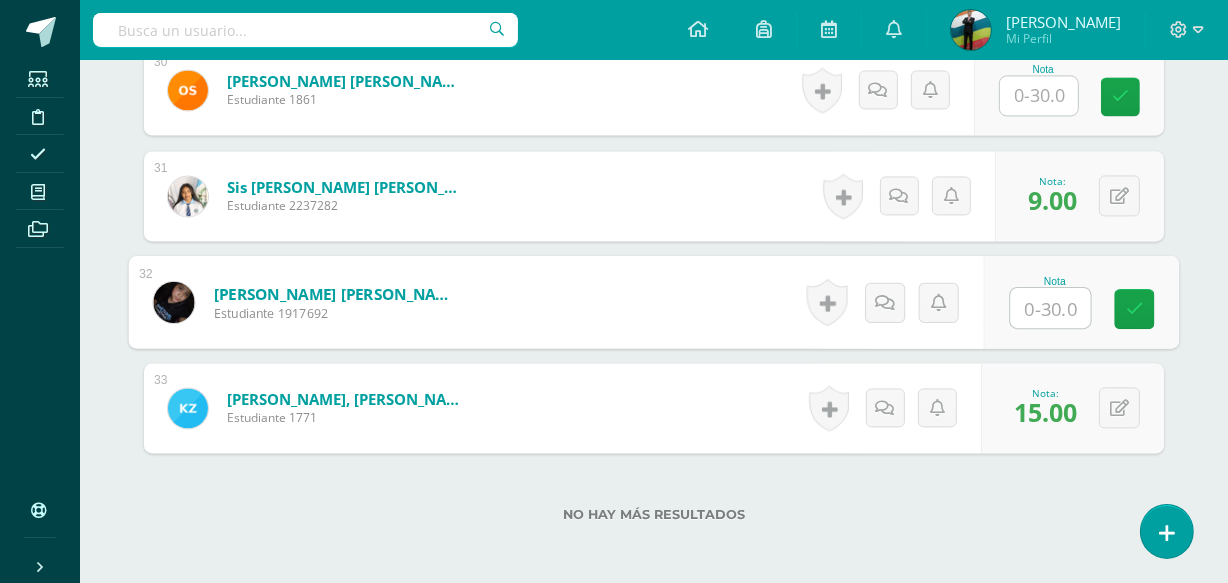 click at bounding box center [1051, 308] 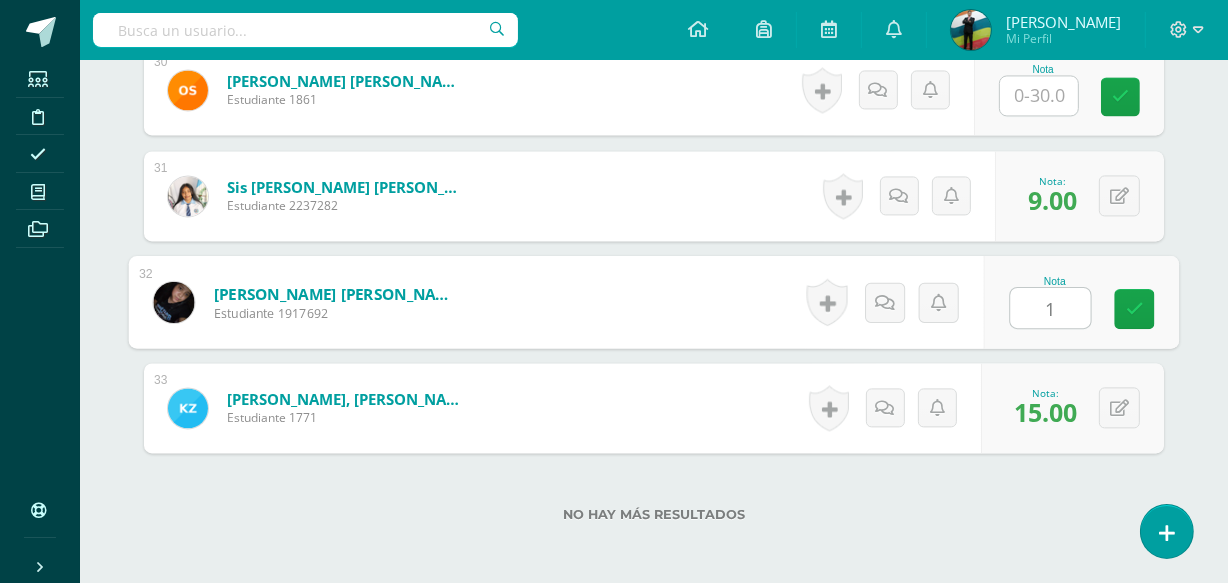 type on "18" 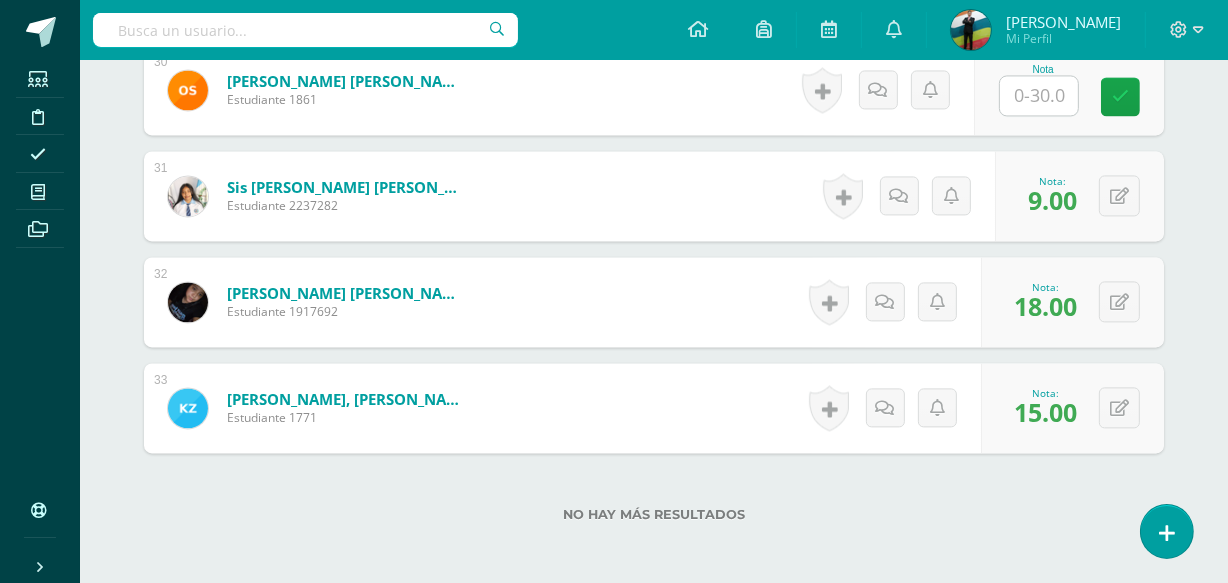 scroll, scrollTop: 3213, scrollLeft: 0, axis: vertical 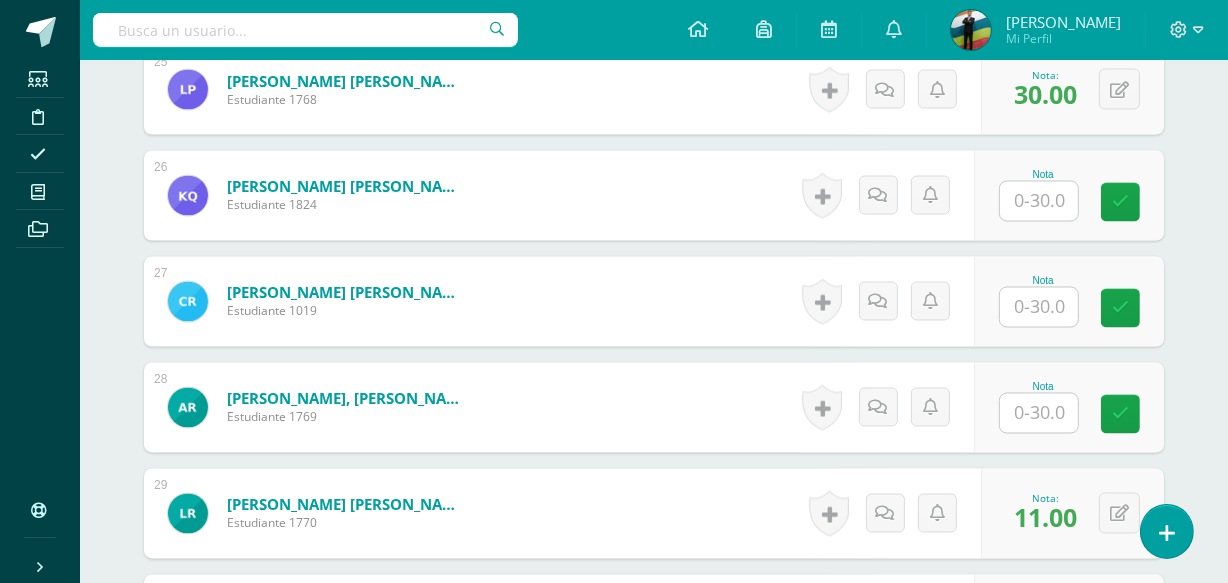 click at bounding box center (1039, 307) 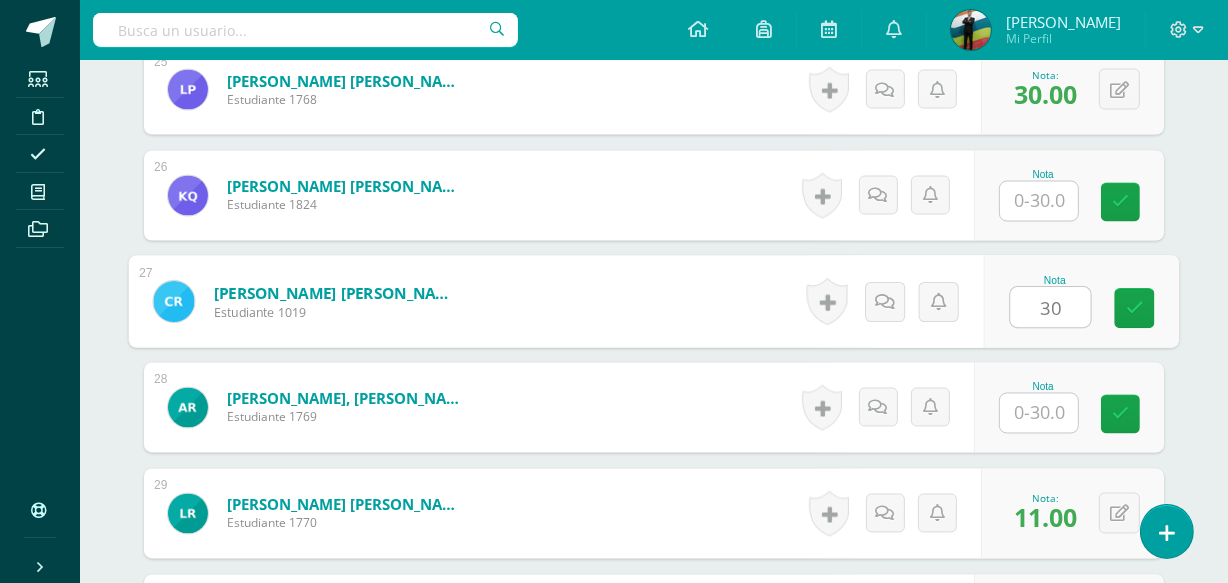 type on "30" 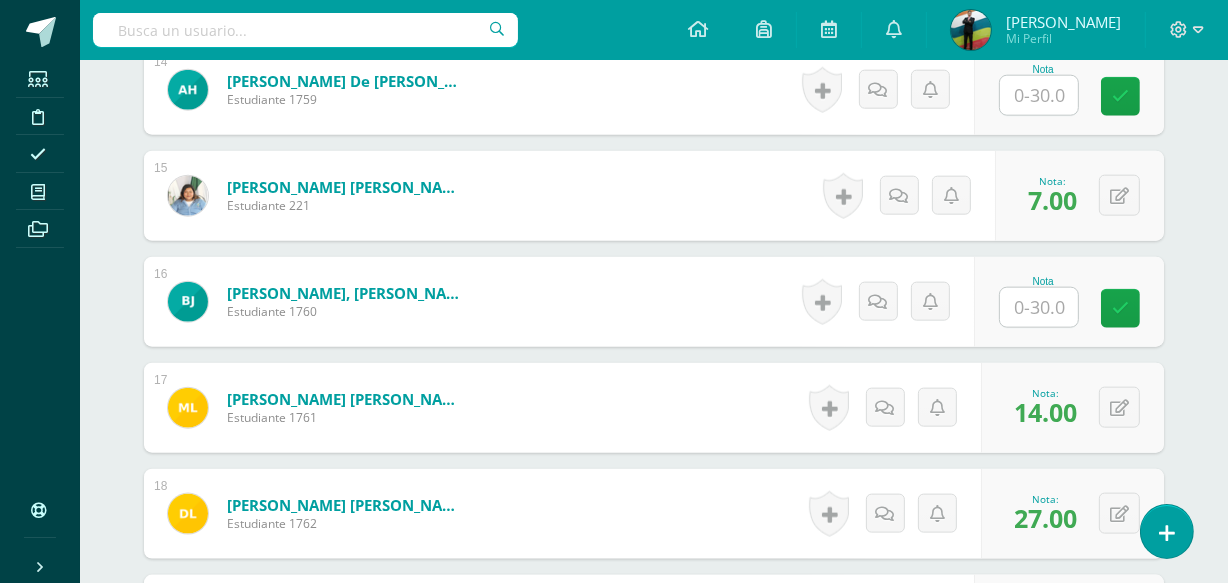 scroll, scrollTop: 2365, scrollLeft: 0, axis: vertical 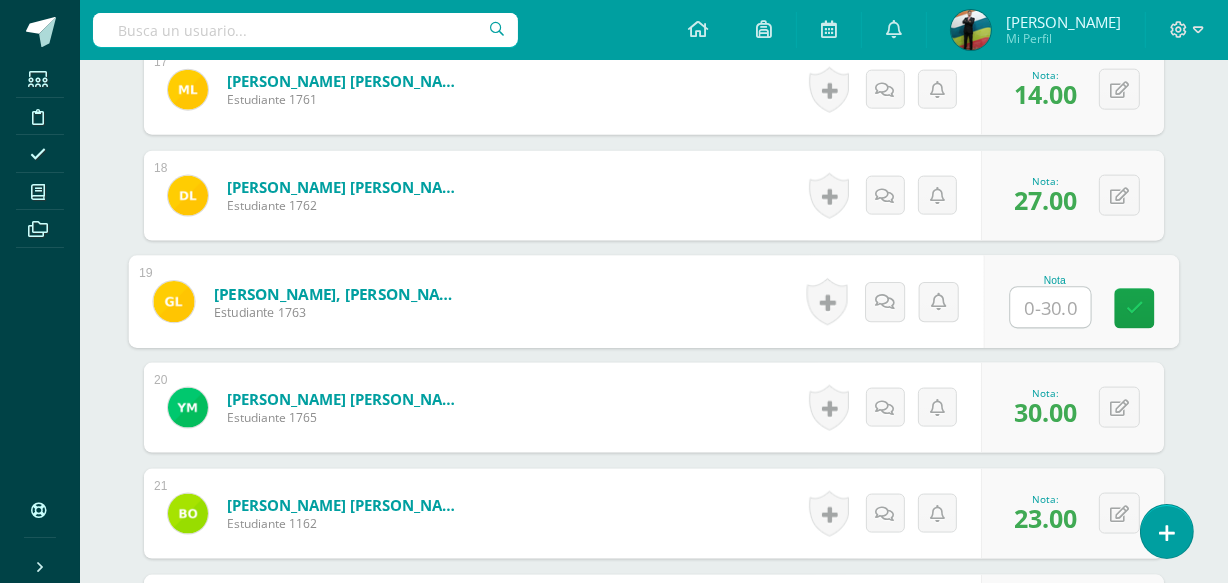 click at bounding box center [1051, 308] 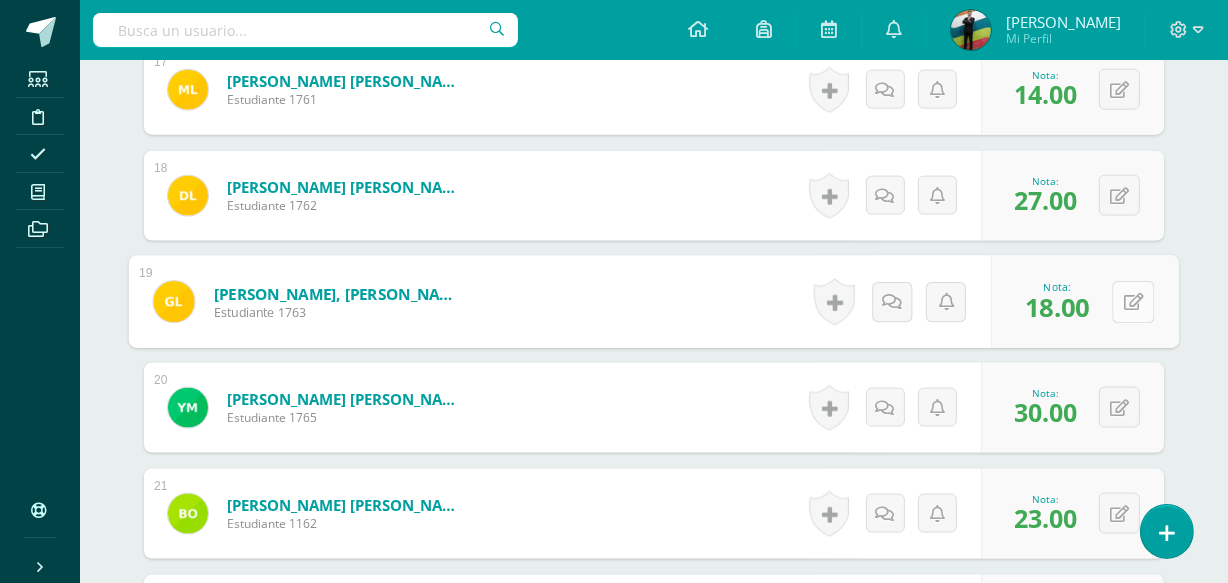 click at bounding box center (1134, 301) 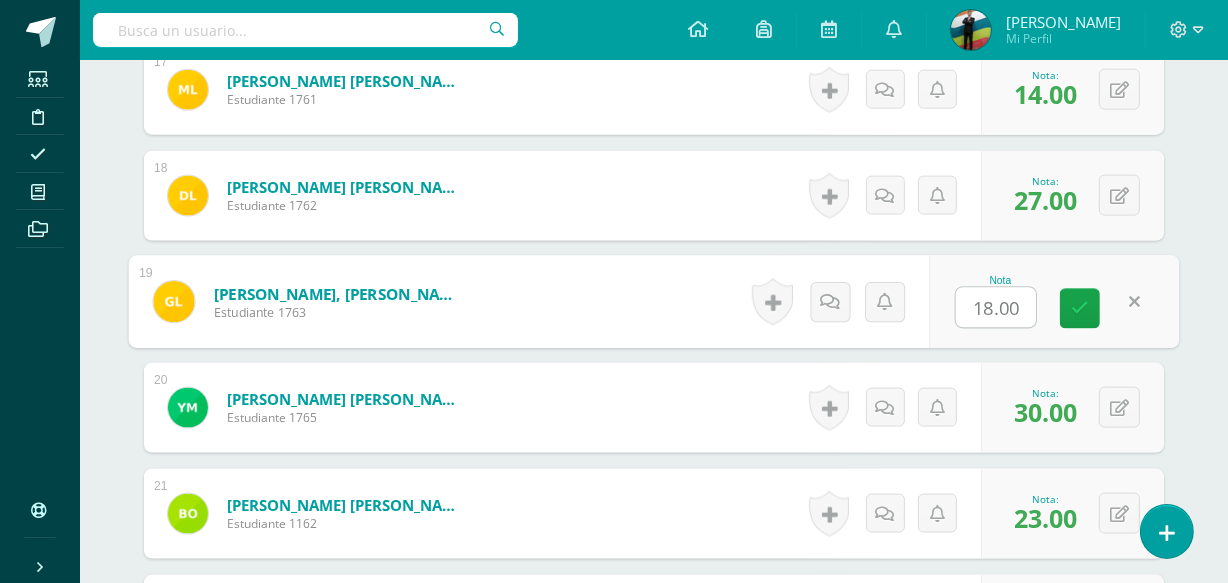 type on "8" 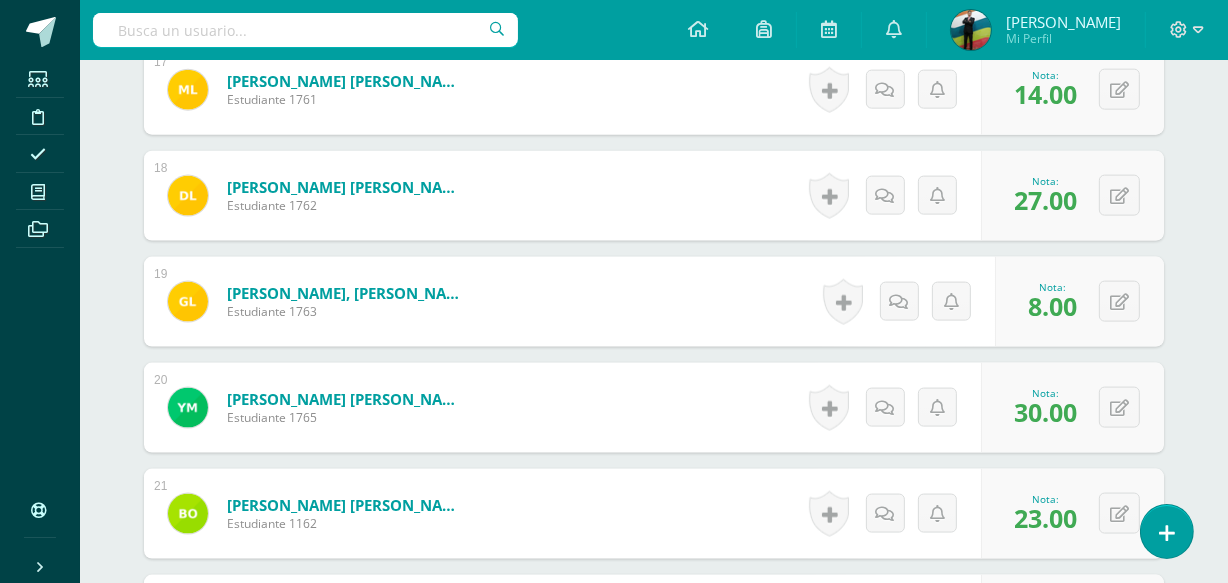 scroll, scrollTop: 494, scrollLeft: 0, axis: vertical 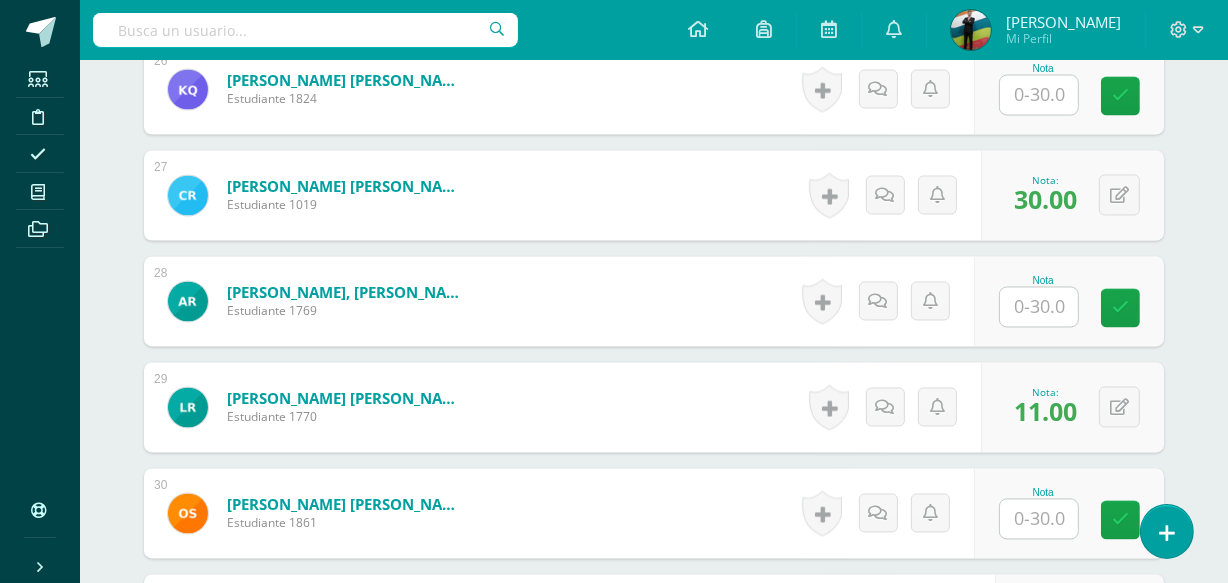 click at bounding box center [1039, 307] 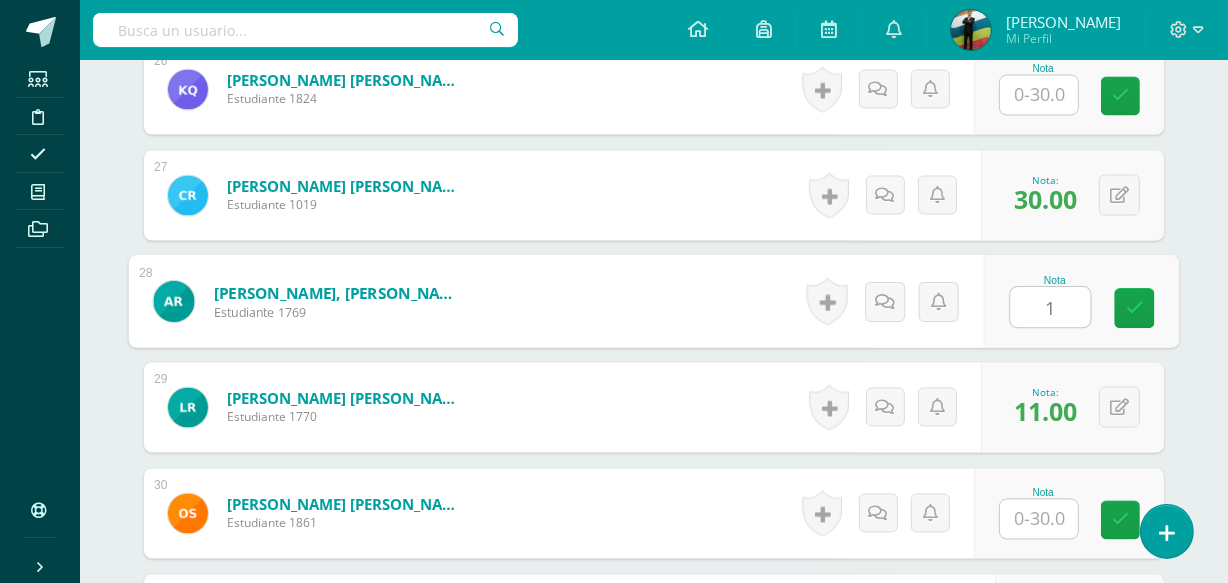 type on "18" 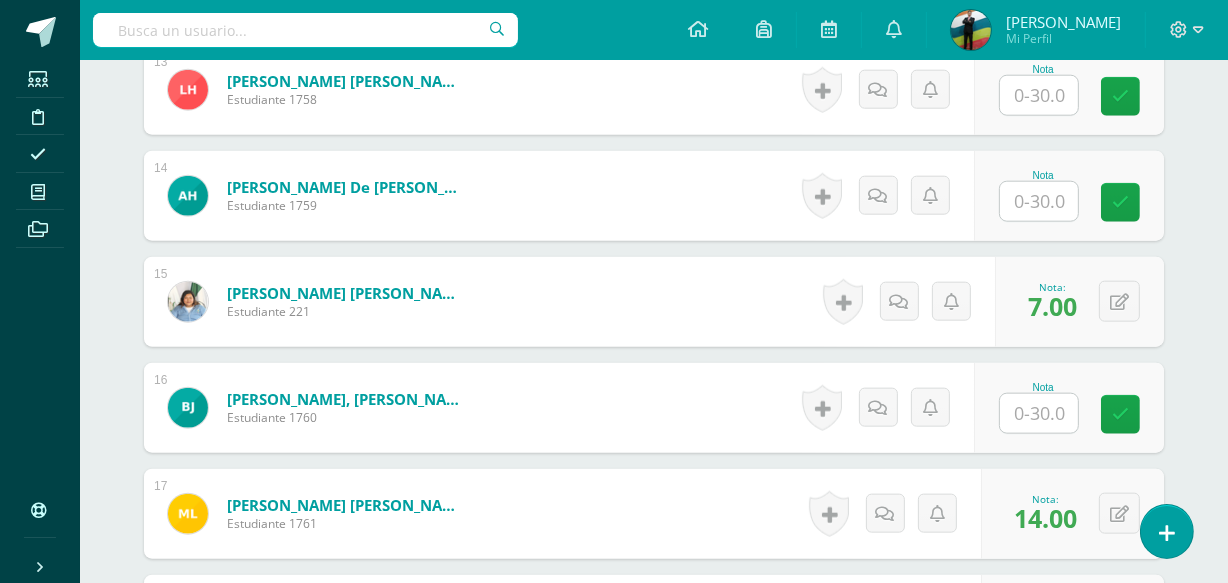 scroll, scrollTop: 563, scrollLeft: 0, axis: vertical 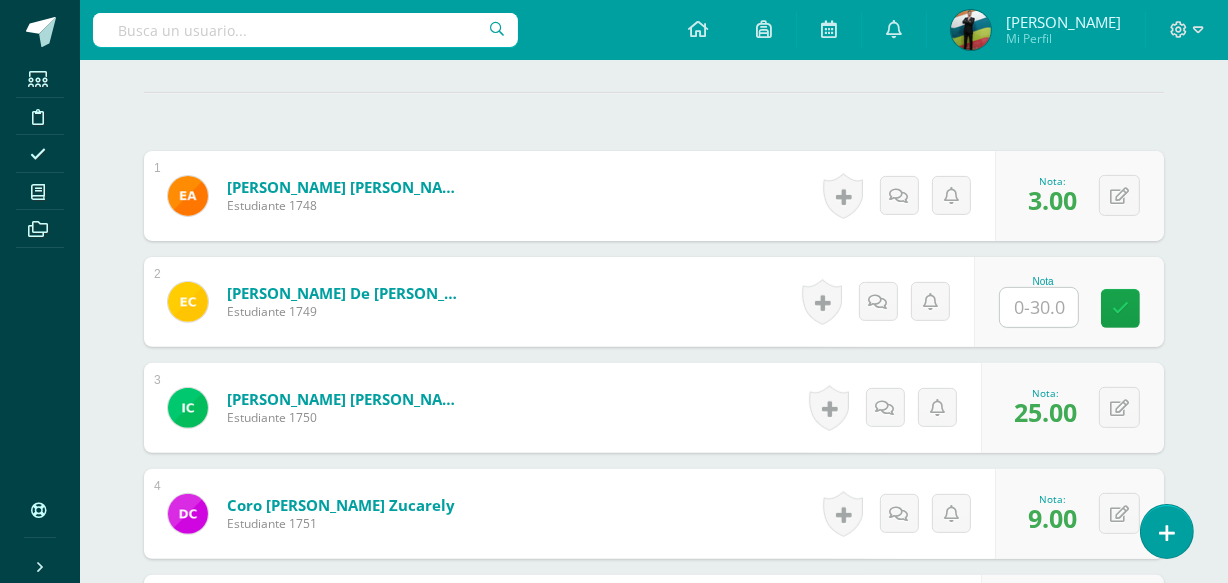 click on "Nota" at bounding box center (1069, 302) 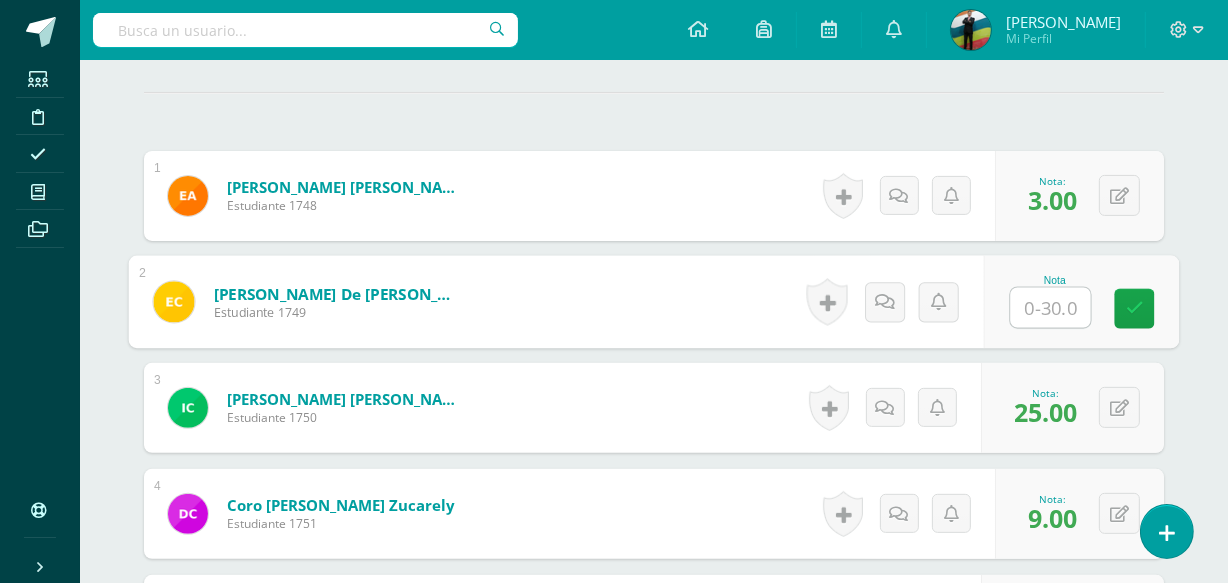 click at bounding box center [1051, 308] 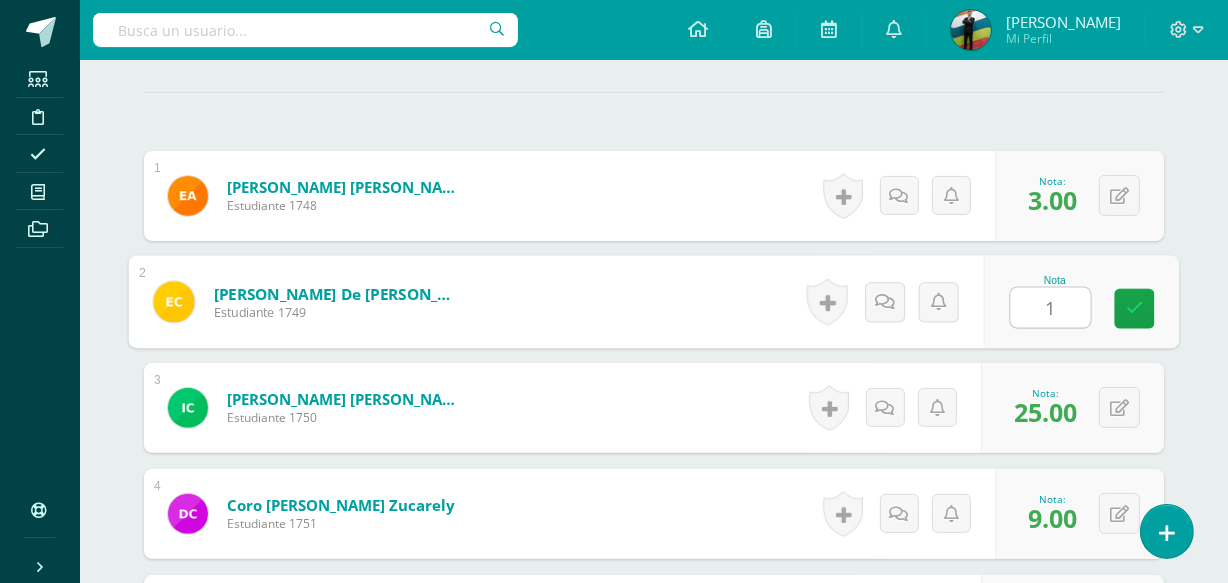 type on "12" 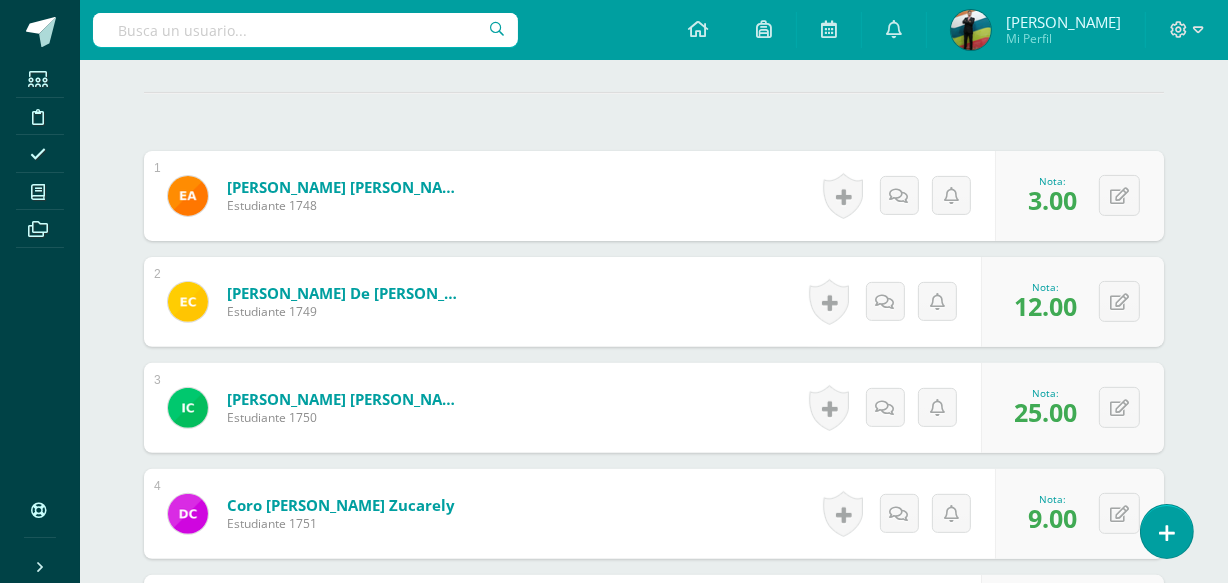 scroll, scrollTop: 3107, scrollLeft: 0, axis: vertical 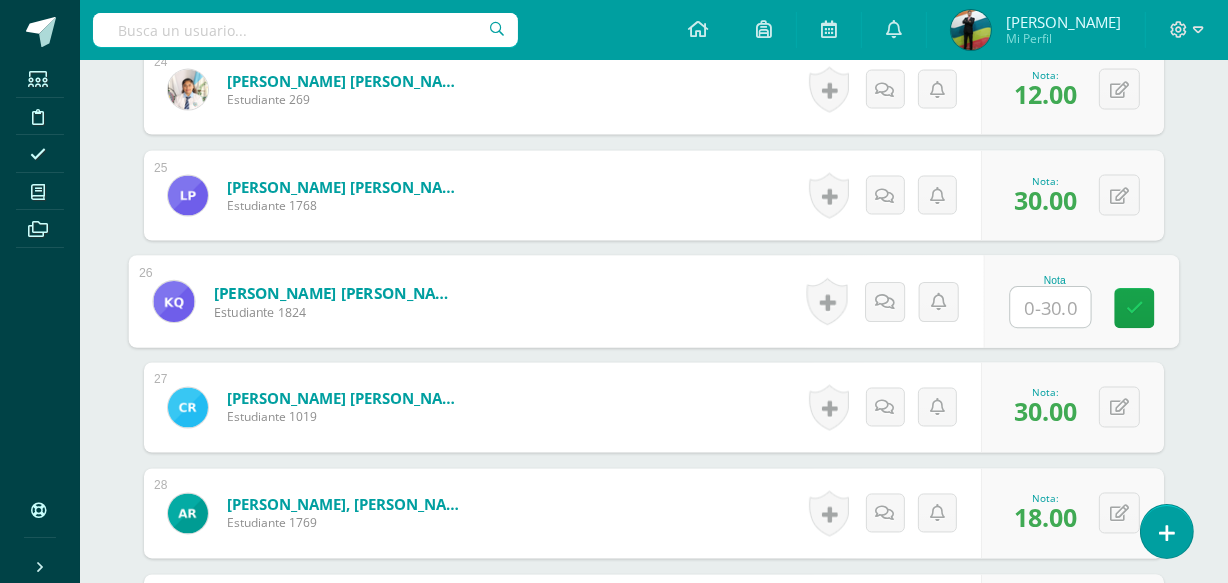 click at bounding box center [1051, 308] 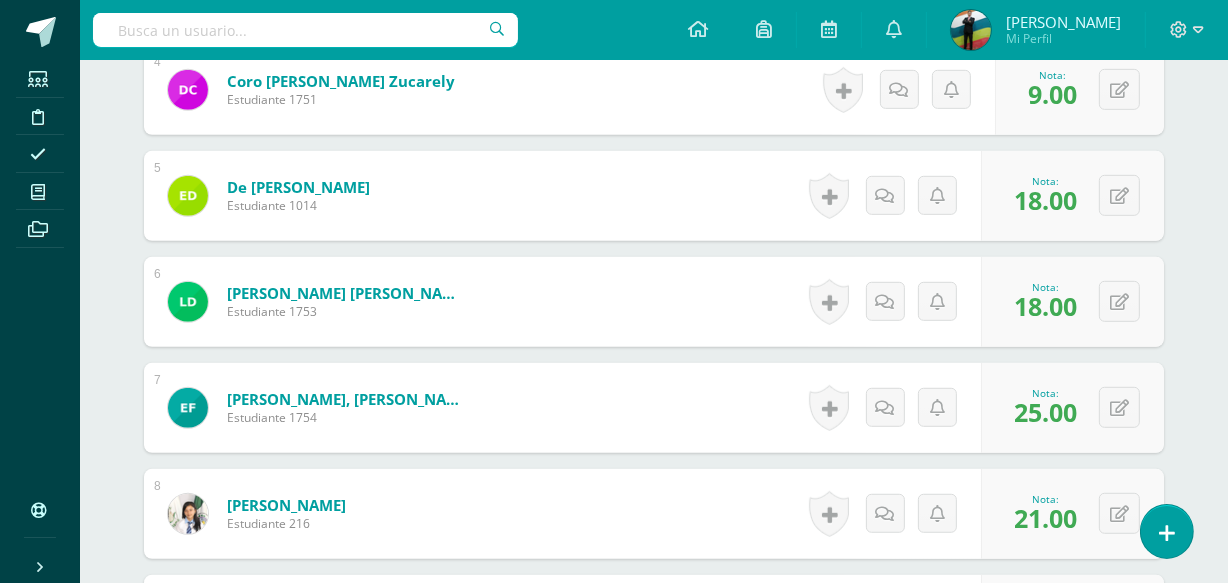 scroll, scrollTop: 1623, scrollLeft: 0, axis: vertical 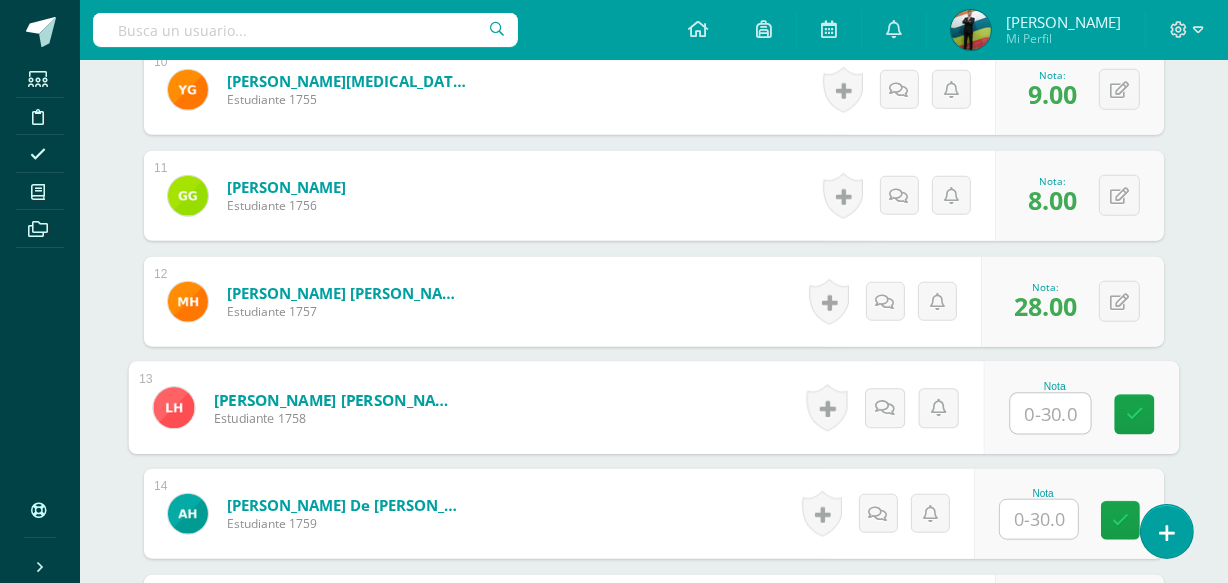 click at bounding box center [1051, 414] 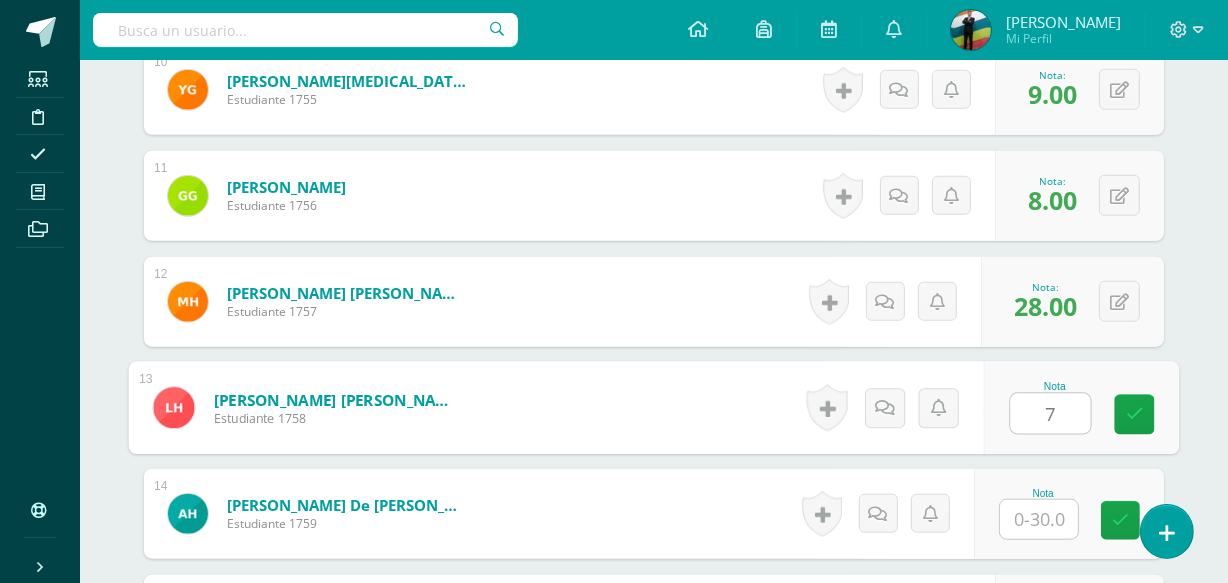 type on "7" 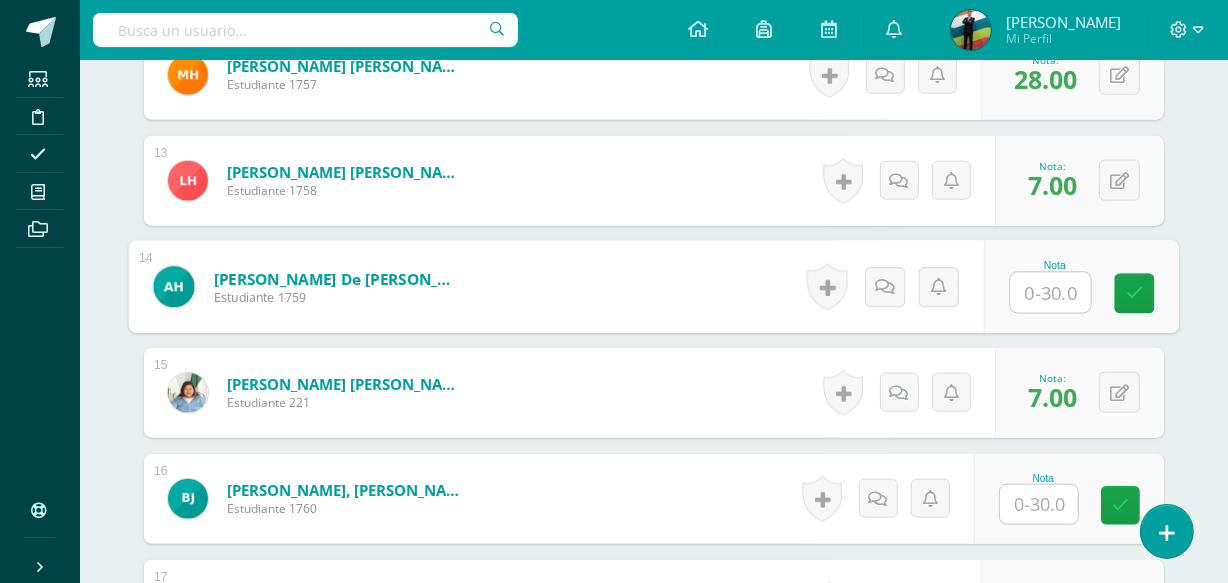 scroll, scrollTop: 2000, scrollLeft: 0, axis: vertical 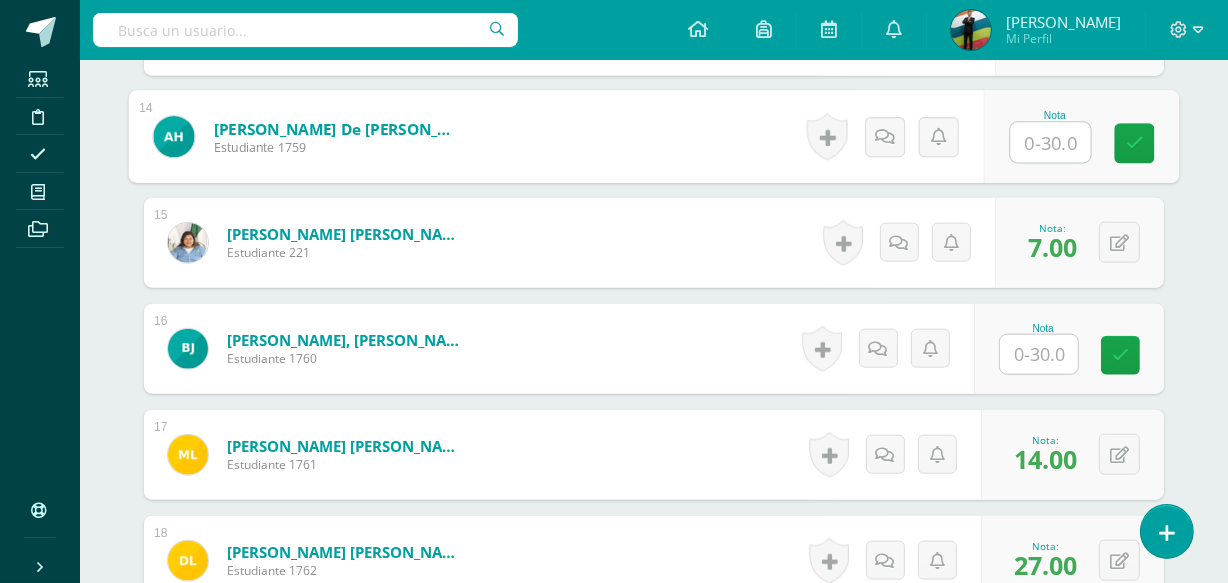 type on "0" 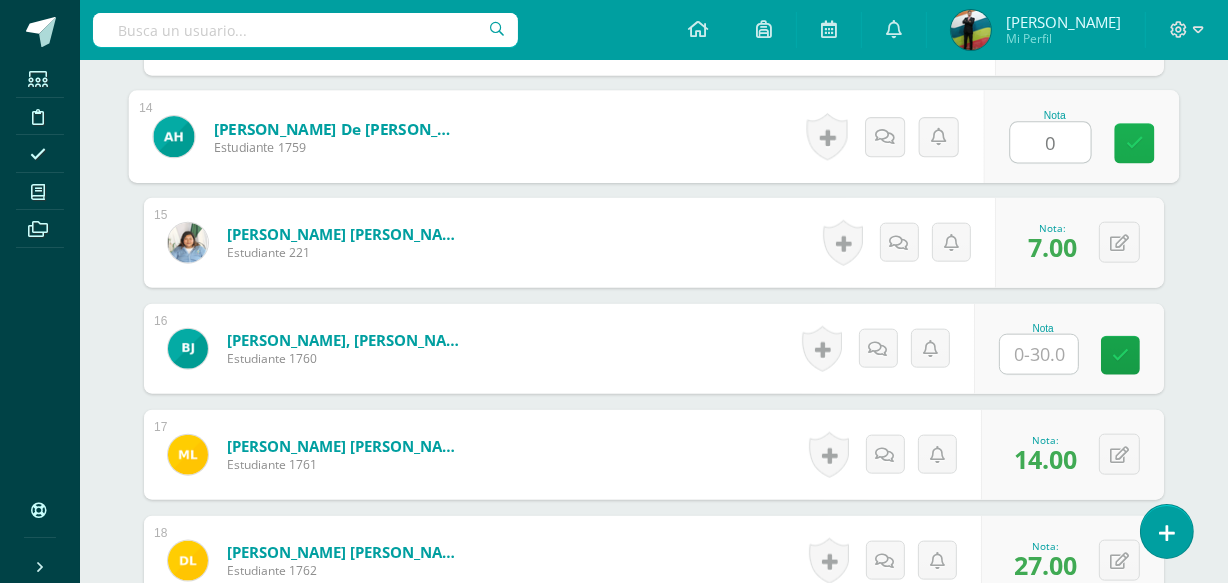 click at bounding box center (1135, 144) 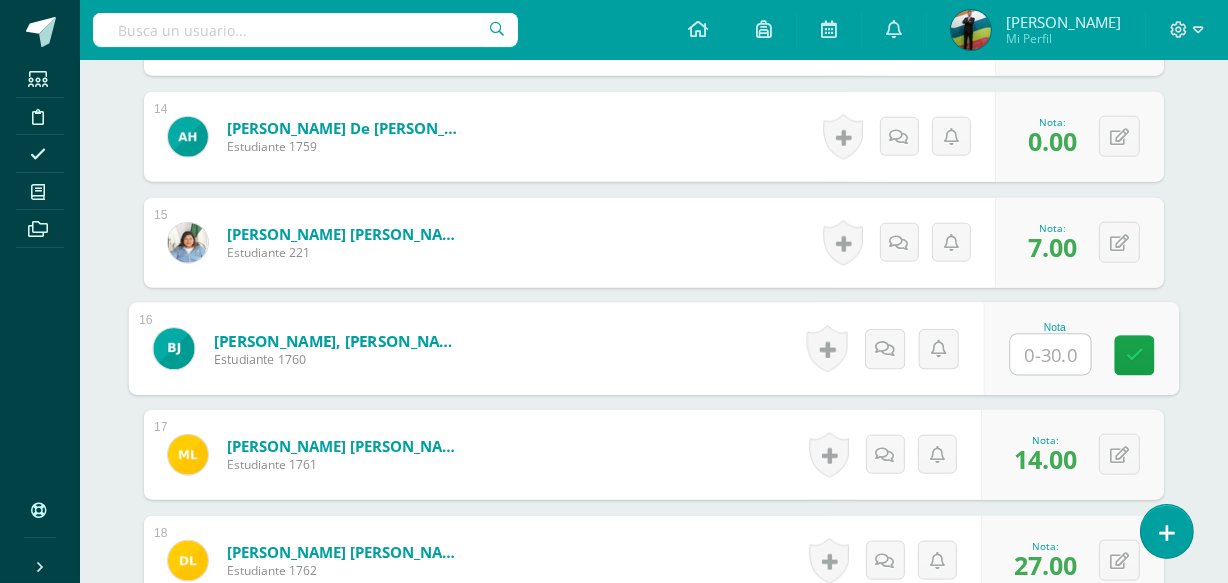 click at bounding box center [1051, 355] 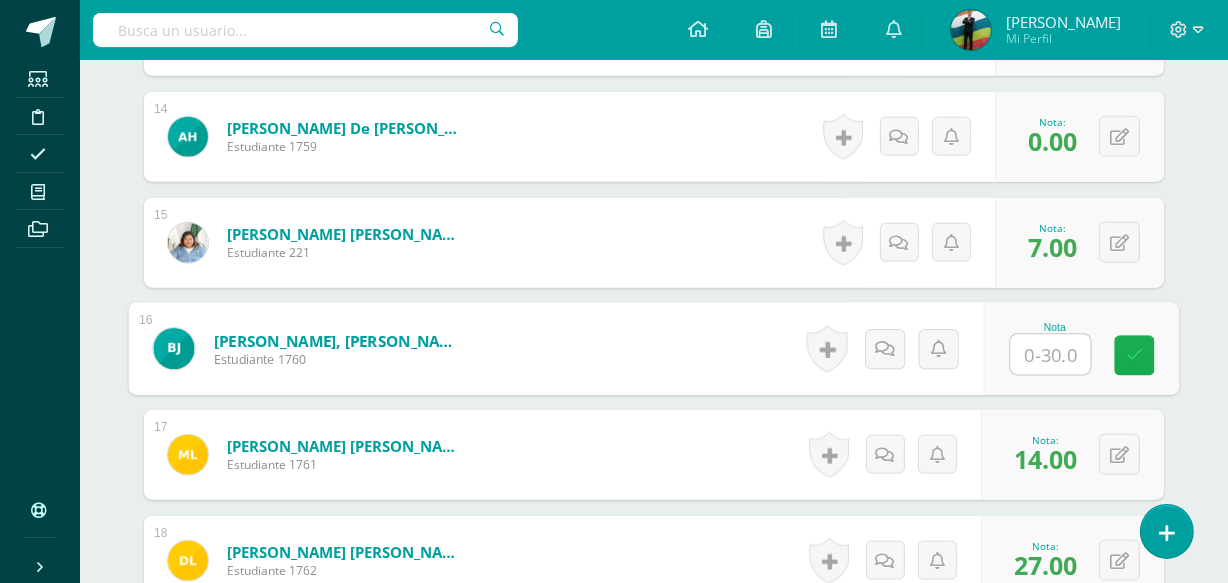 type on "0" 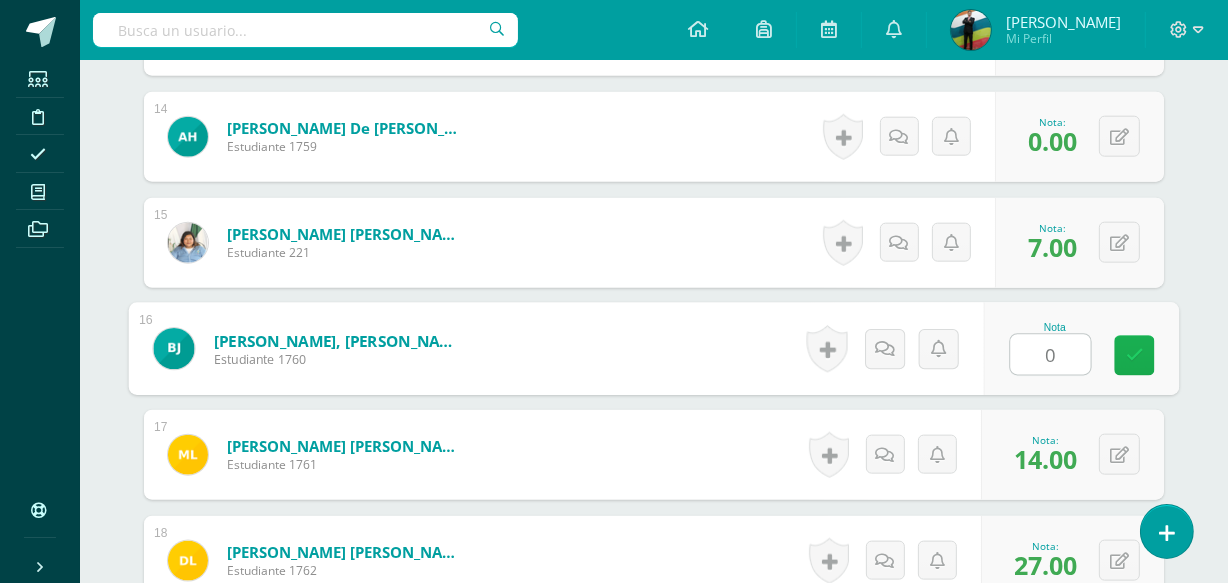 click at bounding box center (1135, 356) 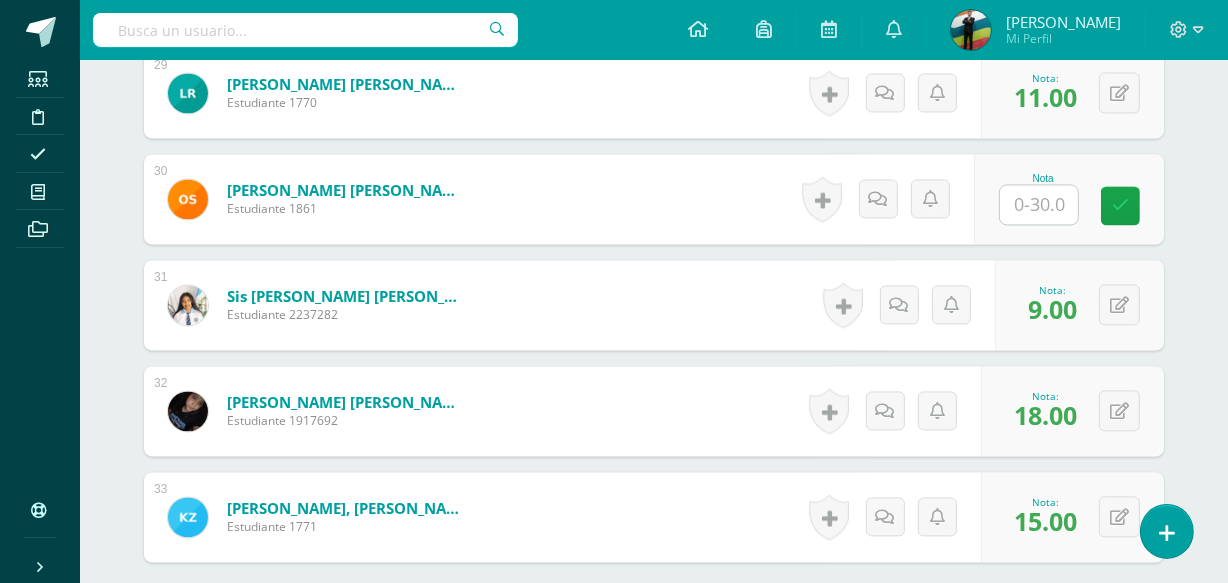 scroll, scrollTop: 3636, scrollLeft: 0, axis: vertical 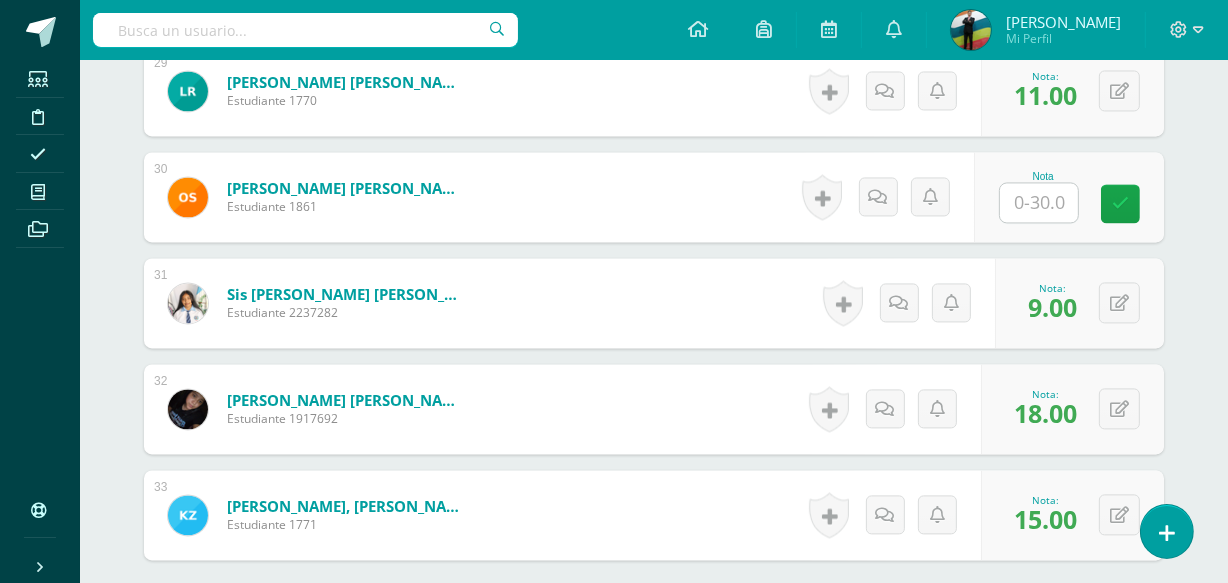 click at bounding box center [1039, 202] 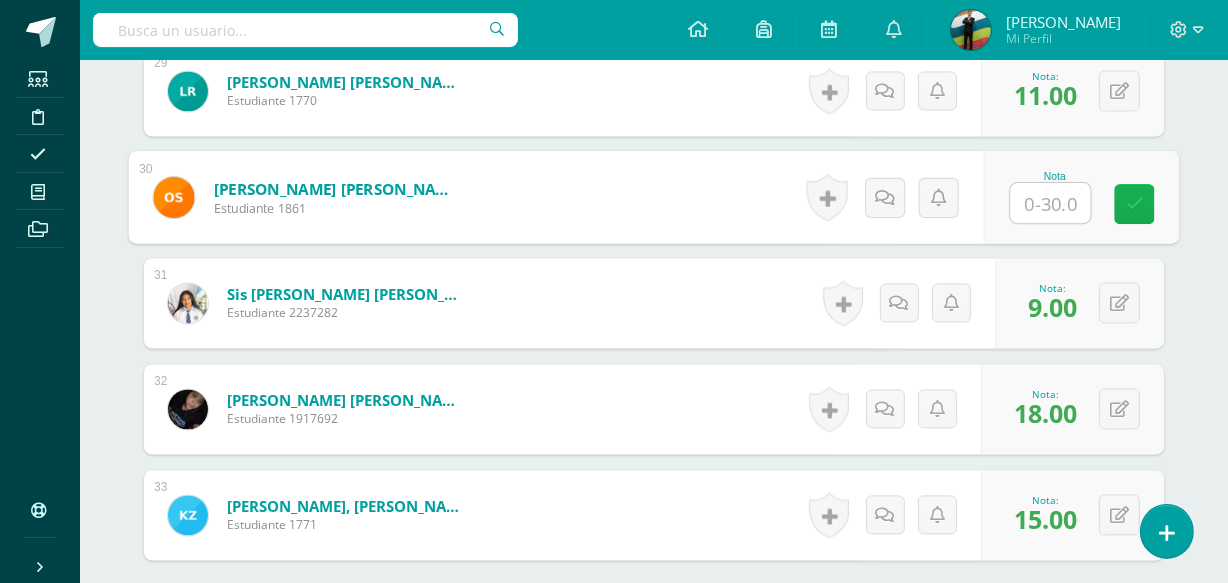type on "0" 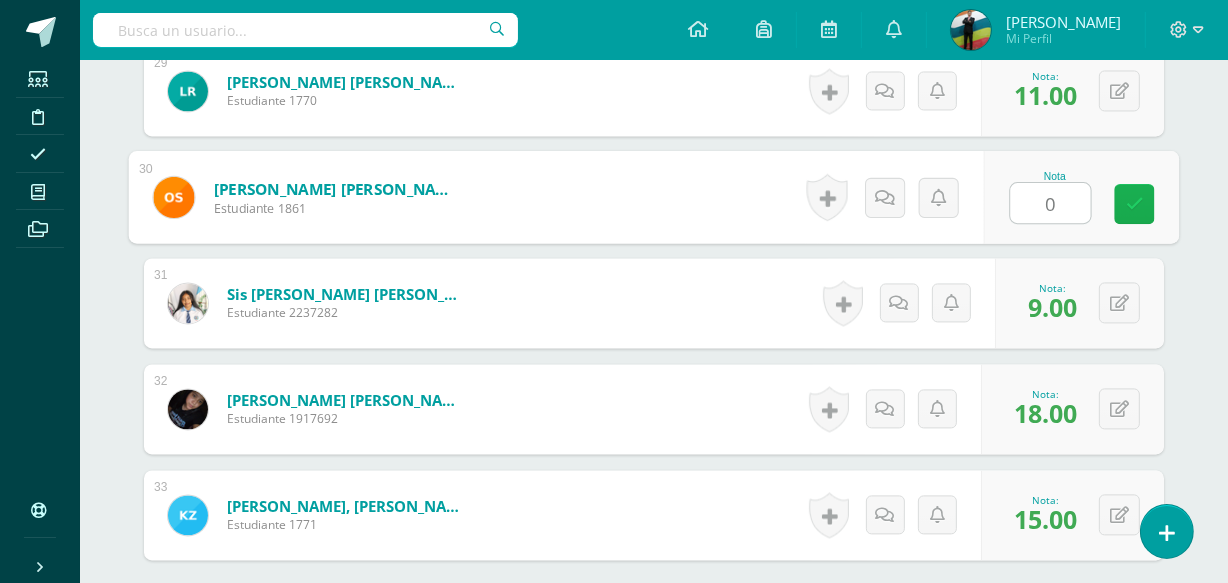 click at bounding box center [1135, 204] 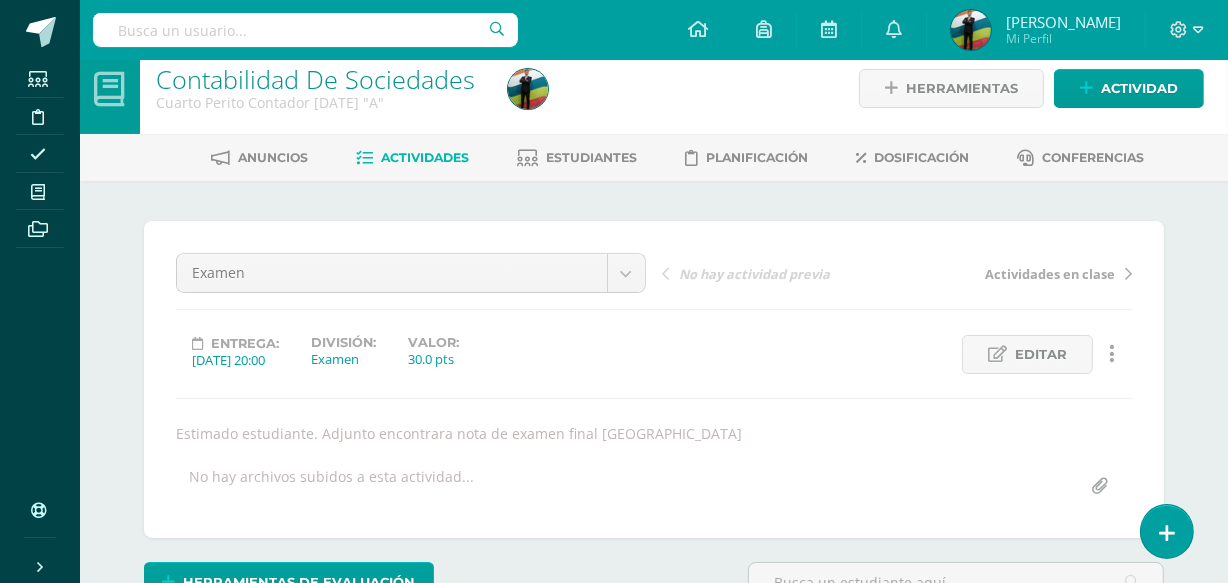 scroll, scrollTop: 0, scrollLeft: 0, axis: both 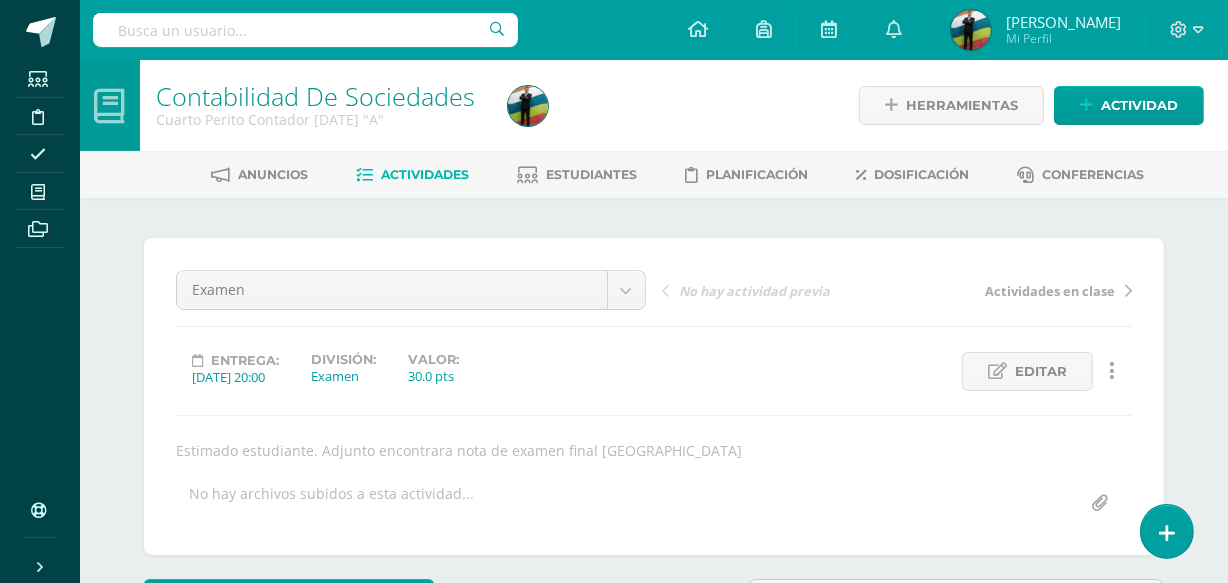 click on "[PERSON_NAME]" at bounding box center (1063, 22) 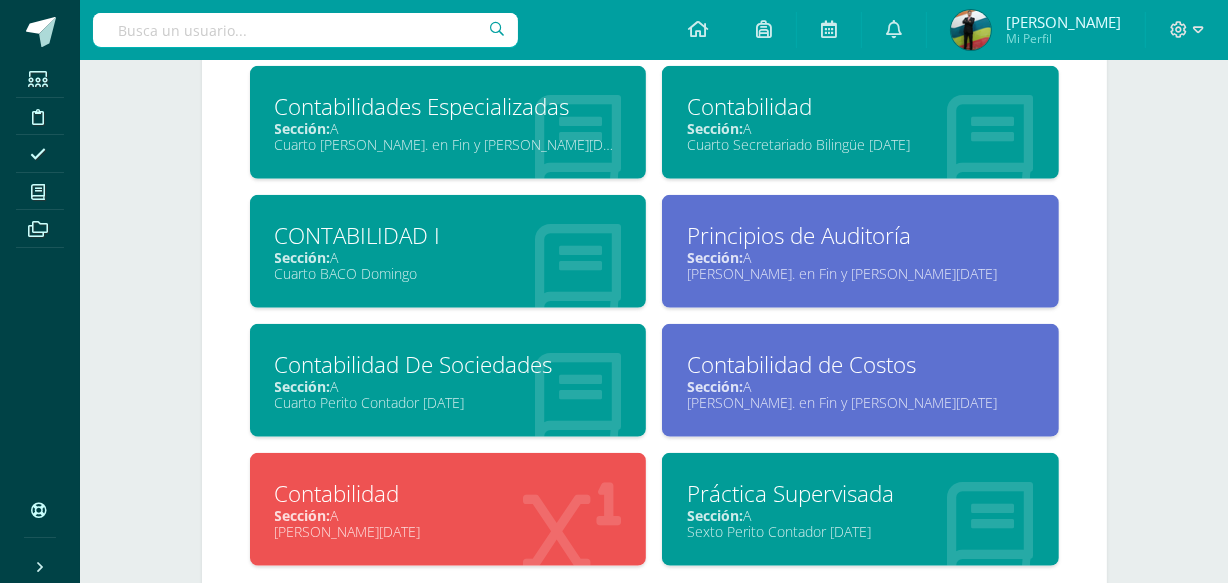 scroll, scrollTop: 1503, scrollLeft: 0, axis: vertical 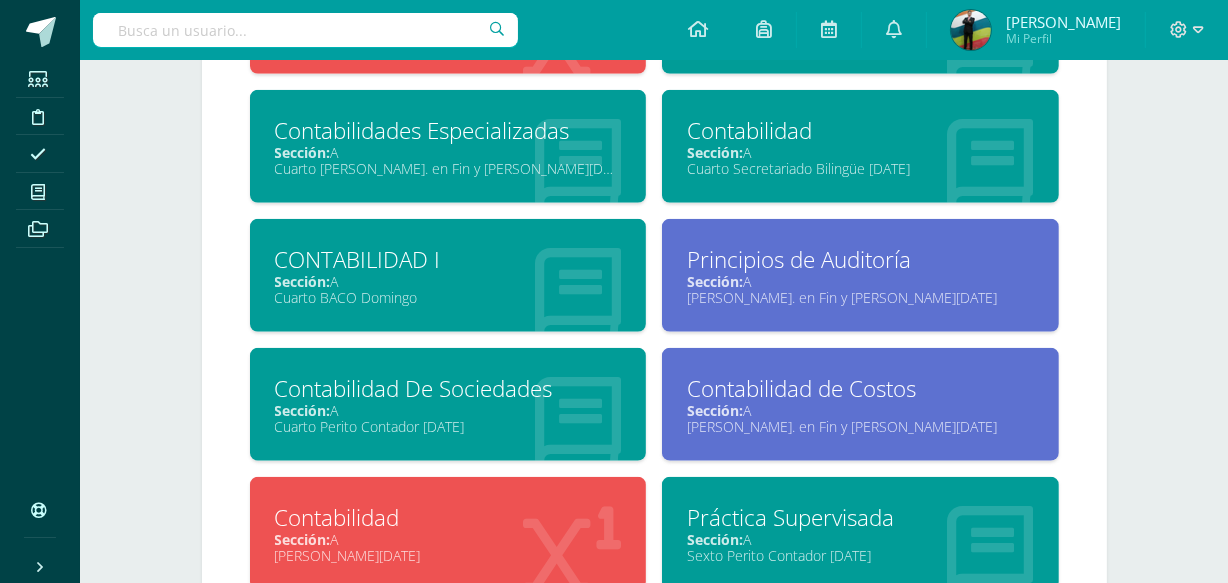 click on "Sección:  A" at bounding box center [448, 281] 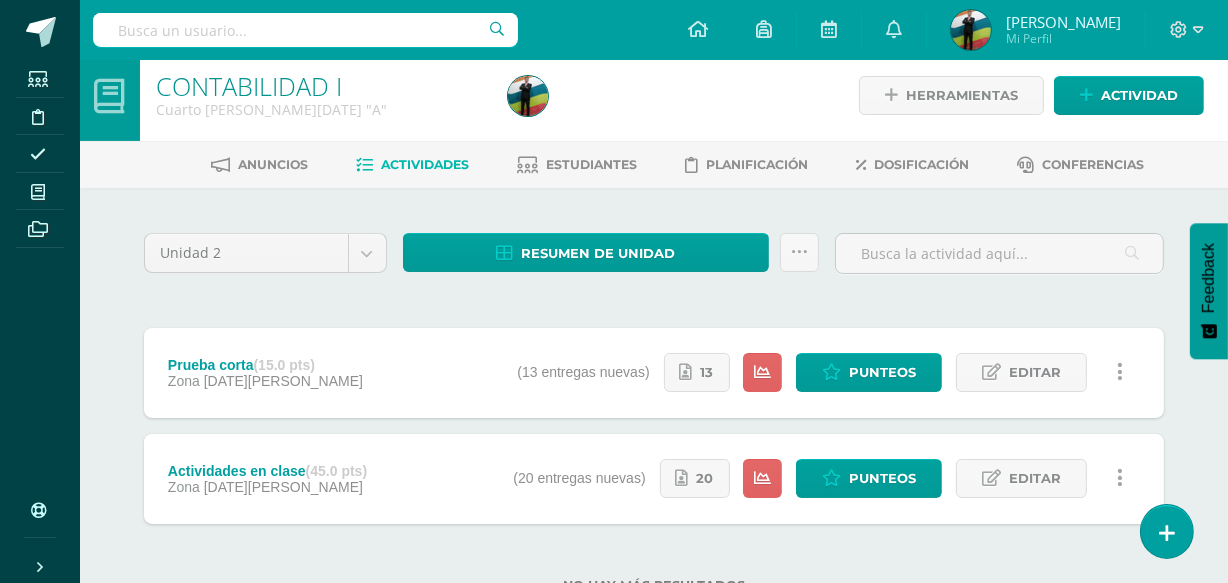 scroll, scrollTop: 0, scrollLeft: 0, axis: both 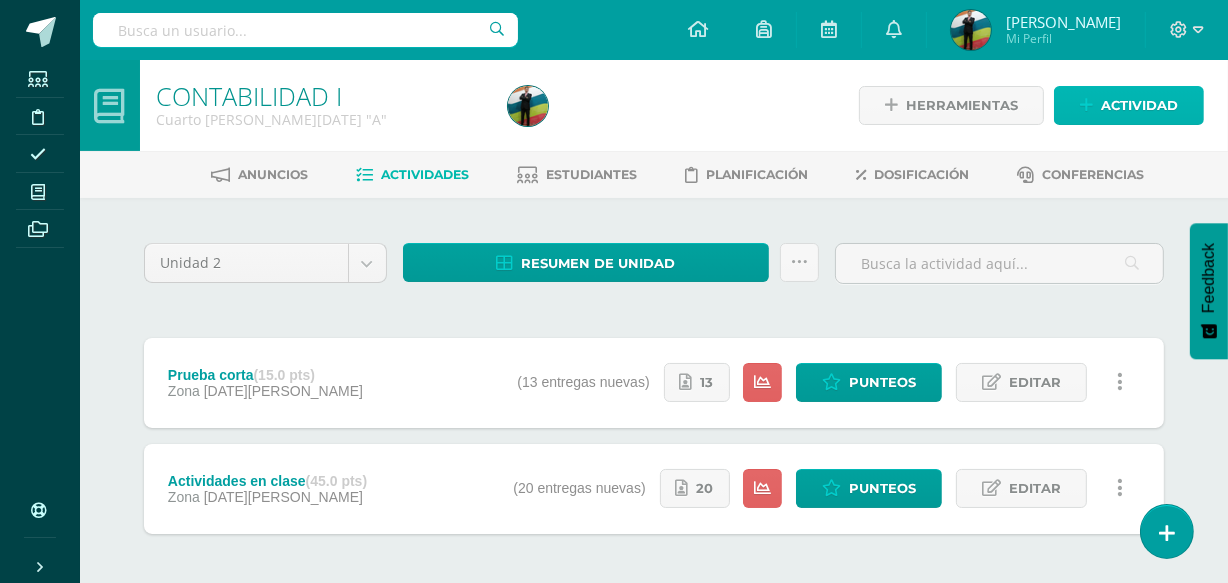 click at bounding box center (1086, 105) 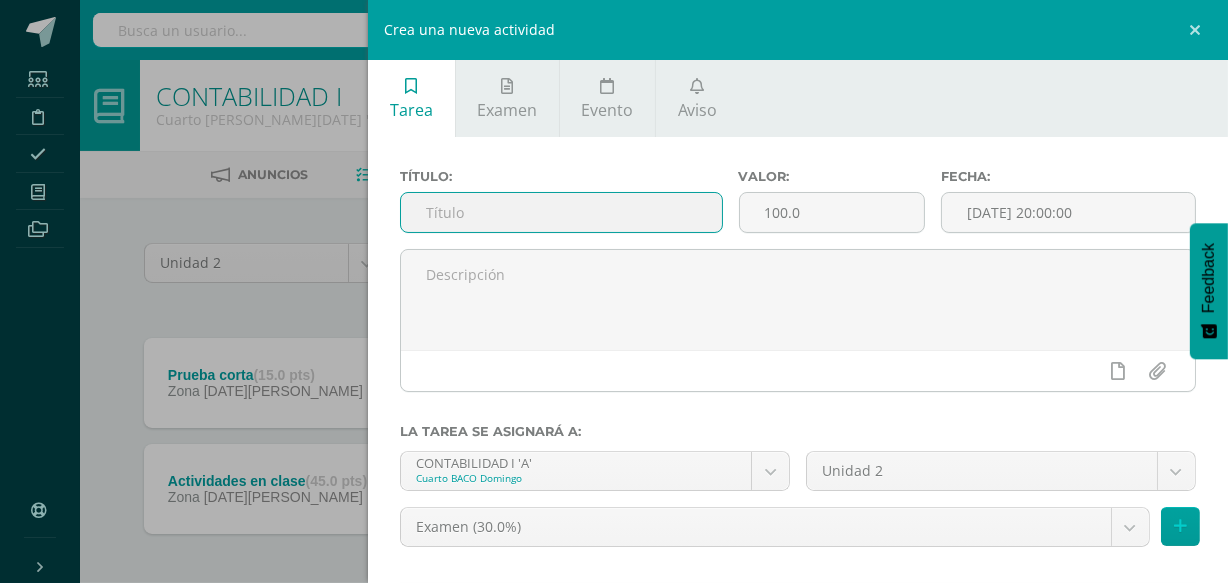 click at bounding box center (561, 212) 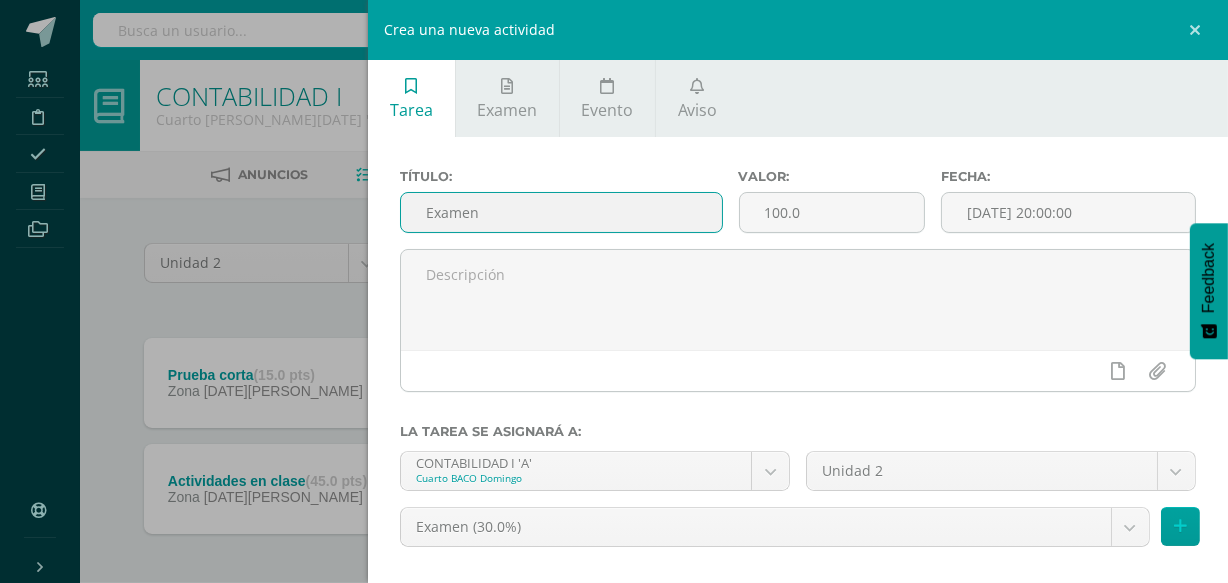type on "Examen" 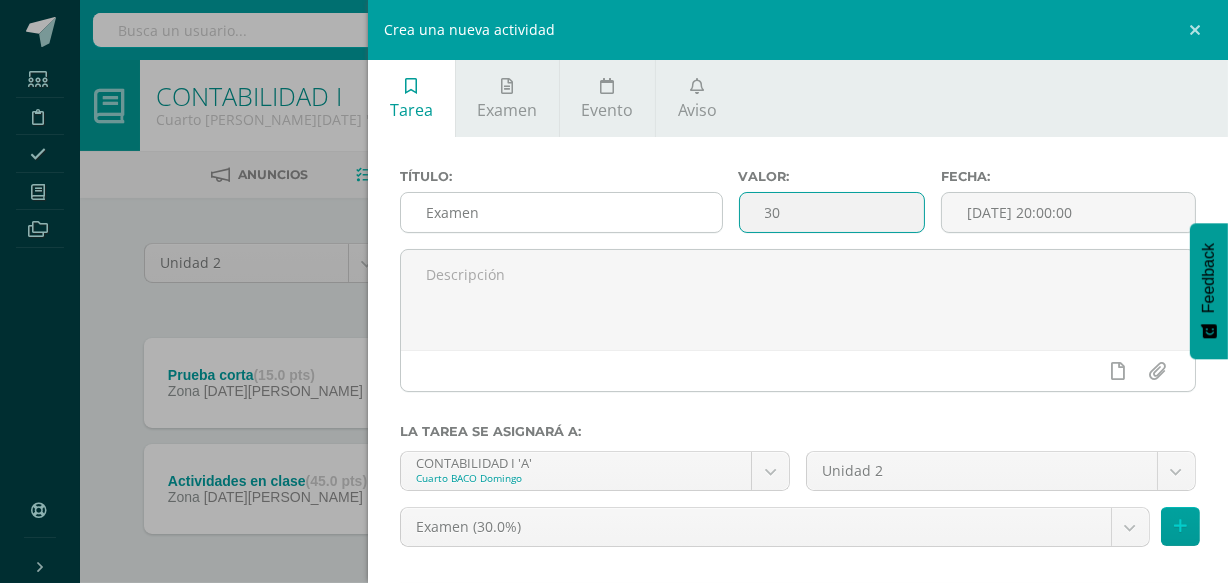 type on "30" 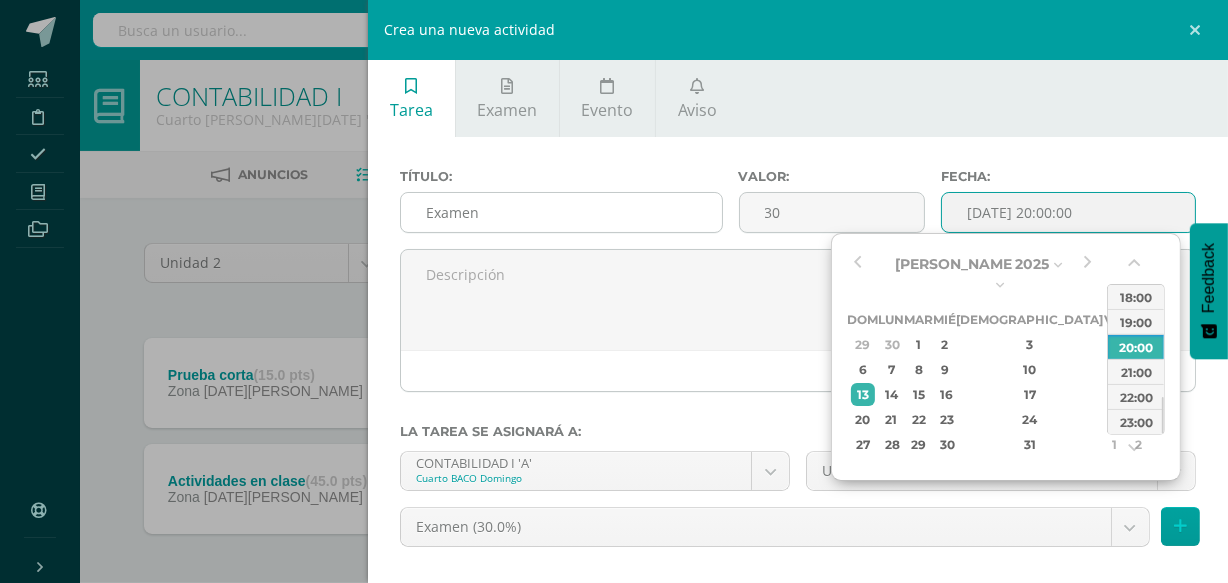 type on "2025-07-13 20:00" 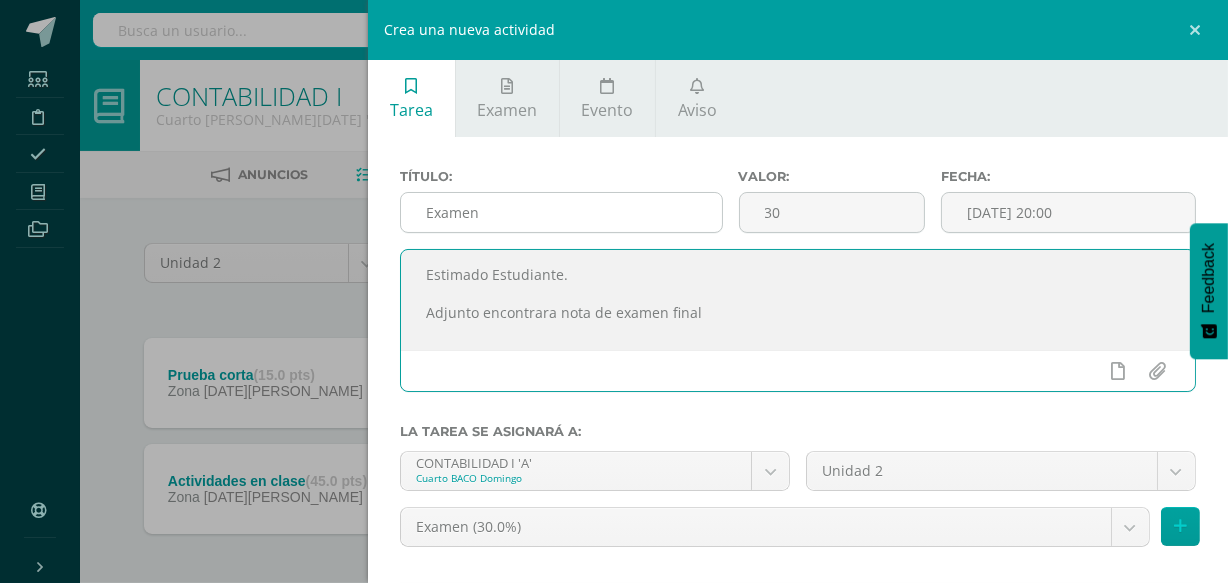 scroll, scrollTop: 10, scrollLeft: 0, axis: vertical 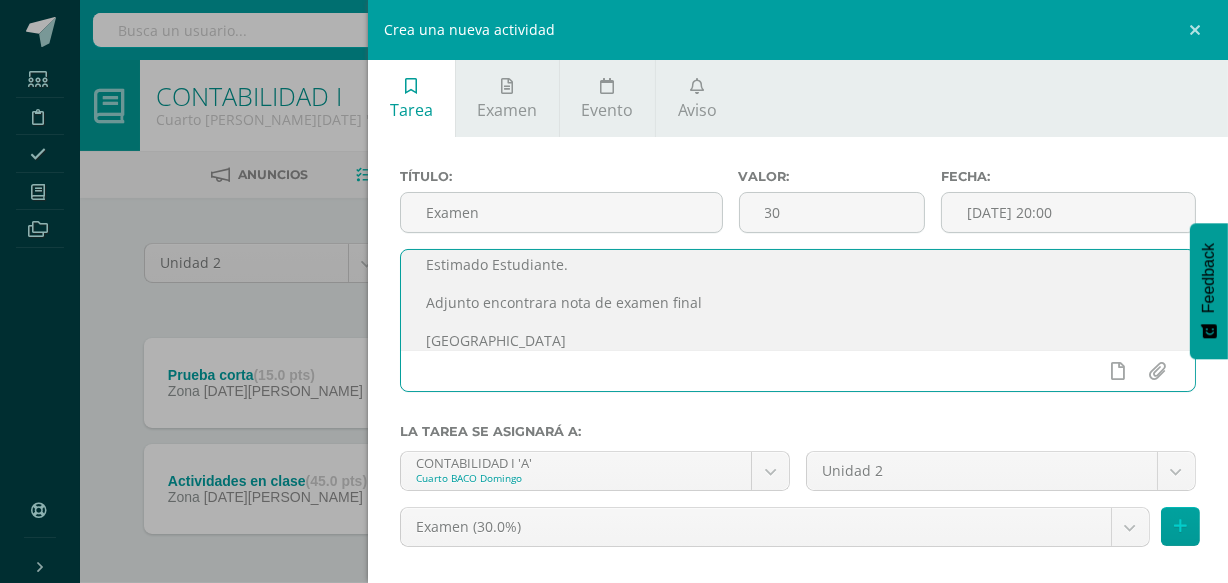 click on "Estimado Estudiante.
Adjunto encontrara nota de examen final
[GEOGRAPHIC_DATA]" at bounding box center (798, 300) 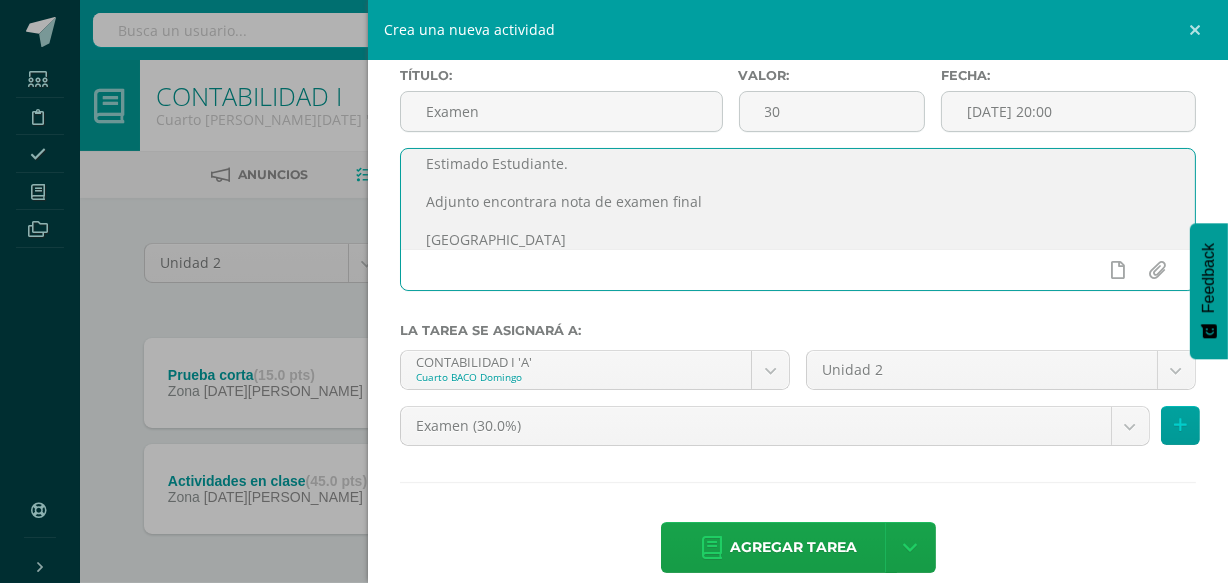 scroll, scrollTop: 130, scrollLeft: 0, axis: vertical 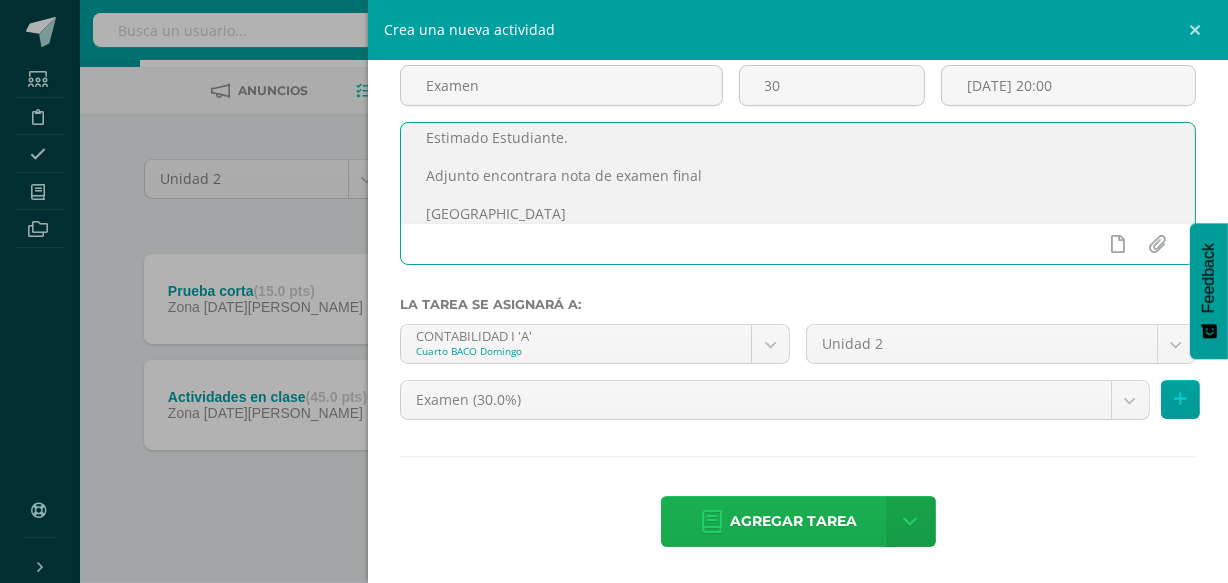 type on "Estimado Estudiante.
Adjunto encontrara nota de examen final
[GEOGRAPHIC_DATA]" 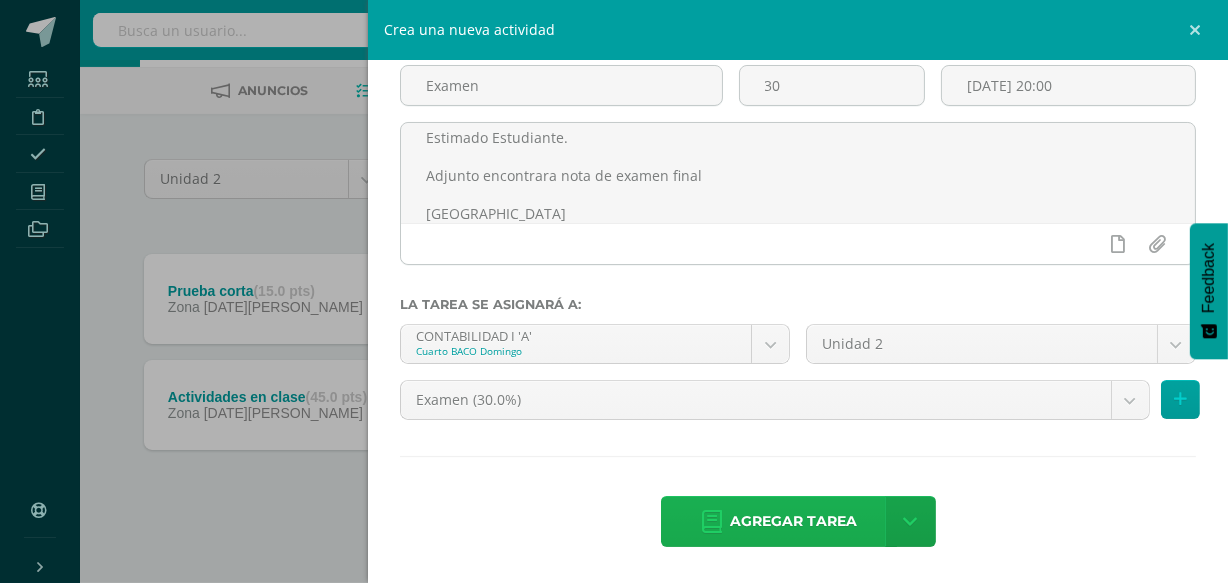click on "Agregar tarea" at bounding box center [793, 521] 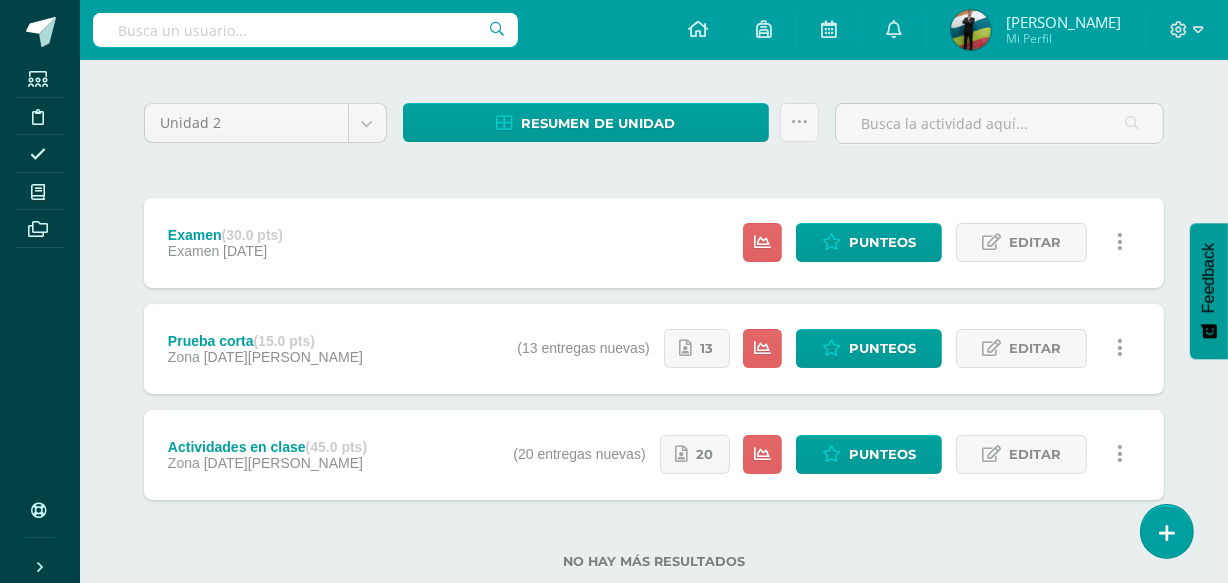 scroll, scrollTop: 190, scrollLeft: 0, axis: vertical 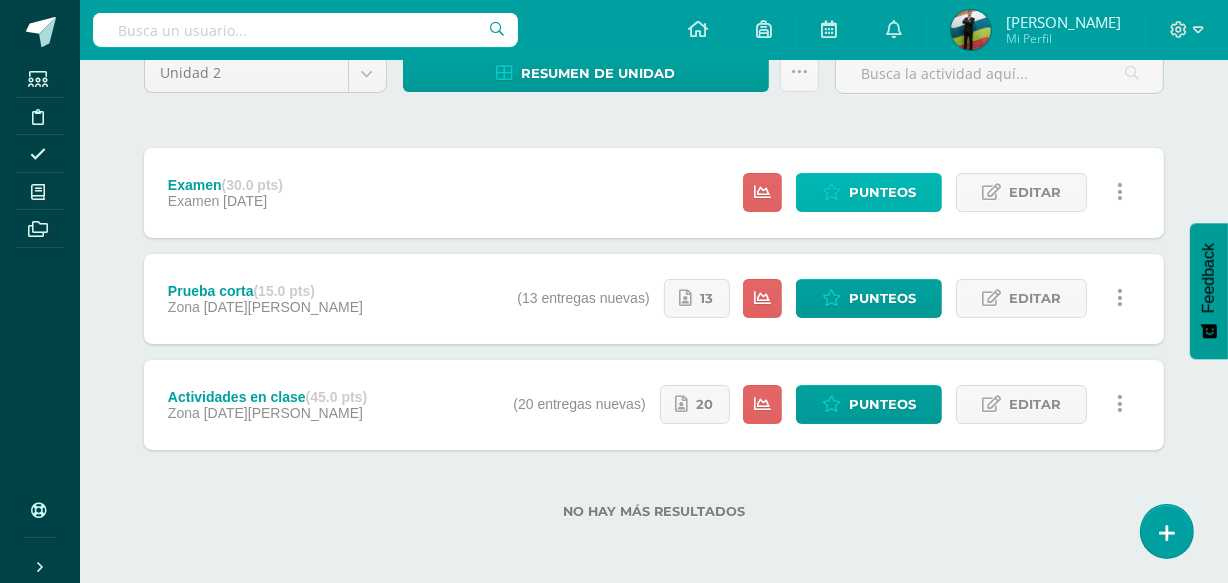 click on "Punteos" at bounding box center [882, 192] 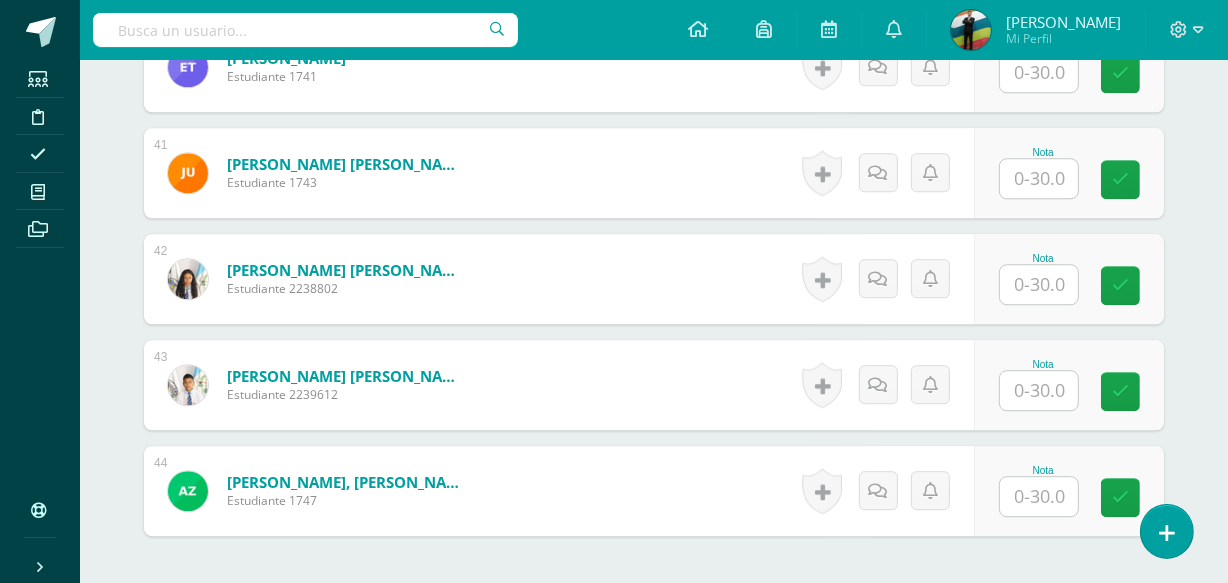 scroll, scrollTop: 1200, scrollLeft: 0, axis: vertical 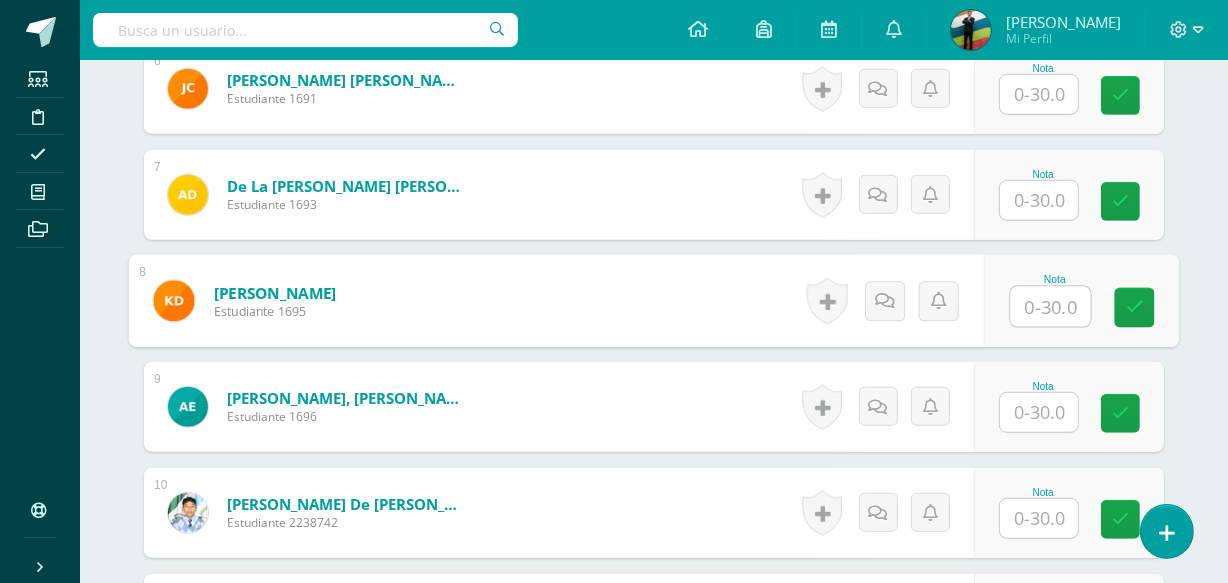 click at bounding box center (1051, 307) 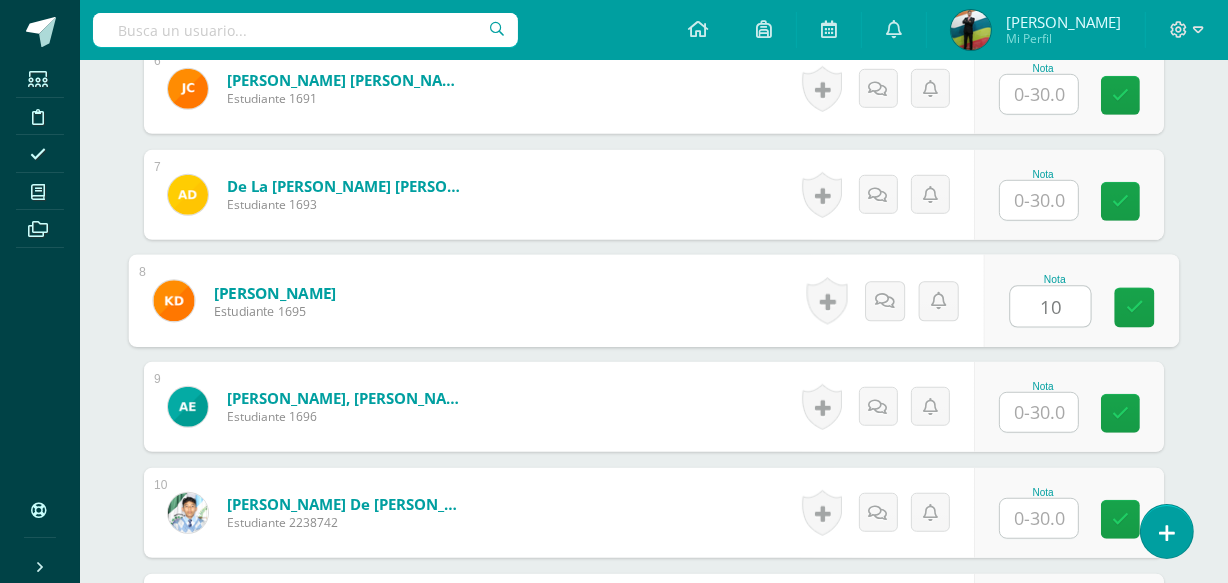 type on "10" 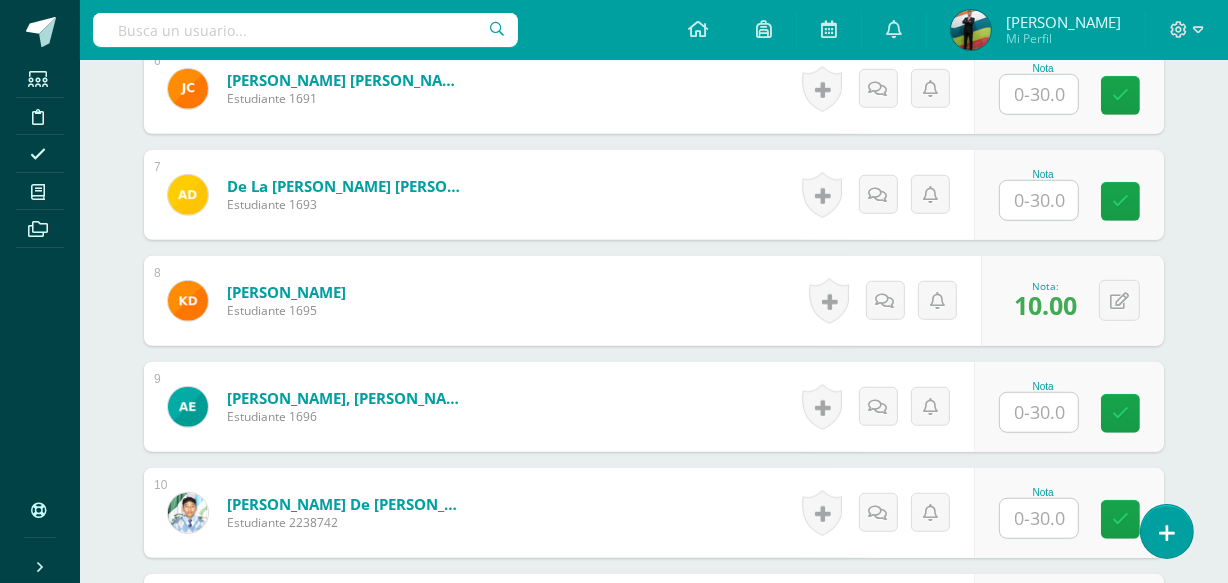 scroll, scrollTop: 2577, scrollLeft: 0, axis: vertical 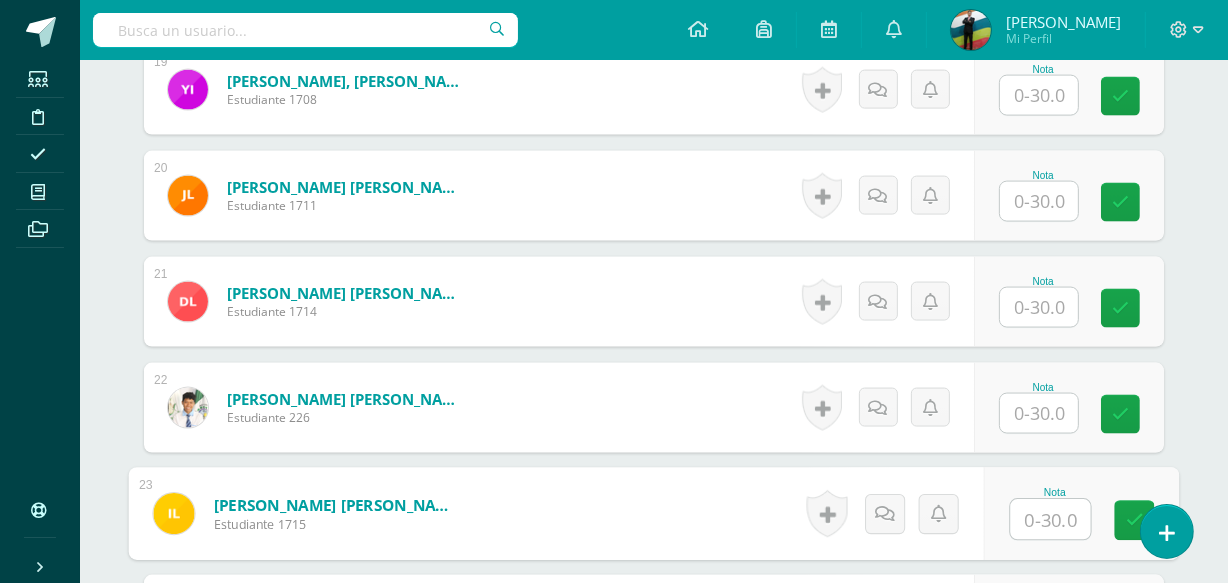 click at bounding box center [1051, 520] 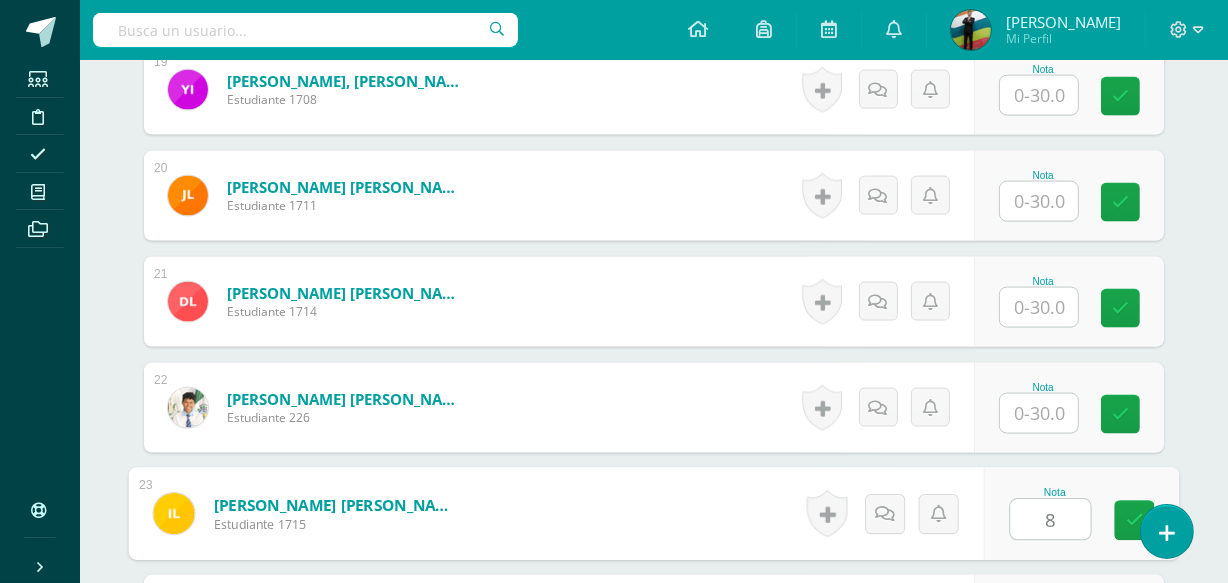 type on "8" 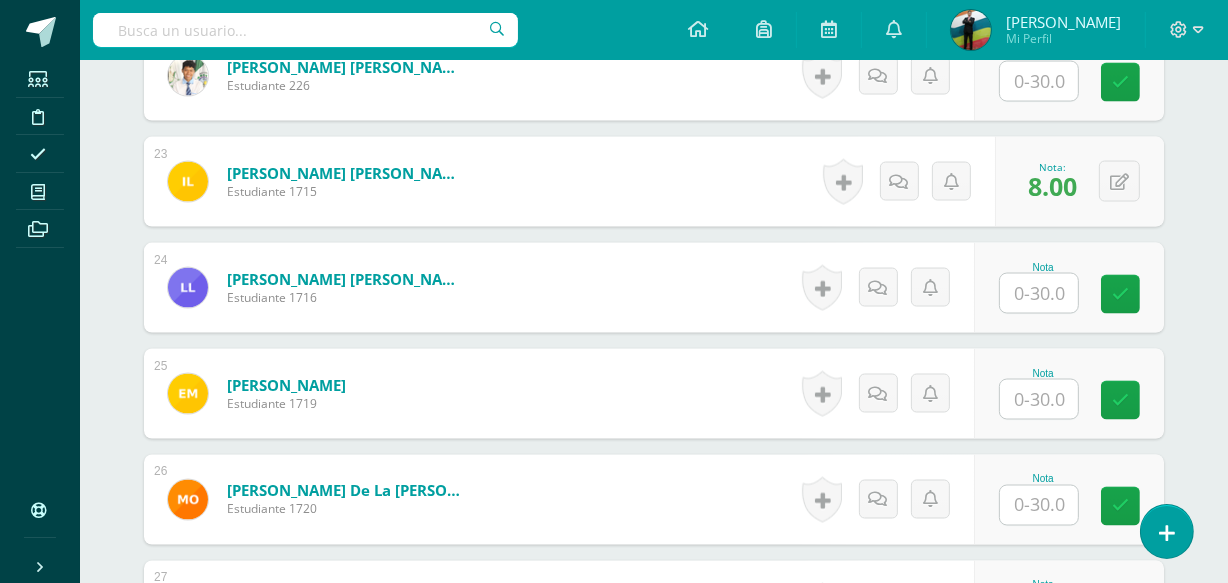scroll, scrollTop: 3319, scrollLeft: 0, axis: vertical 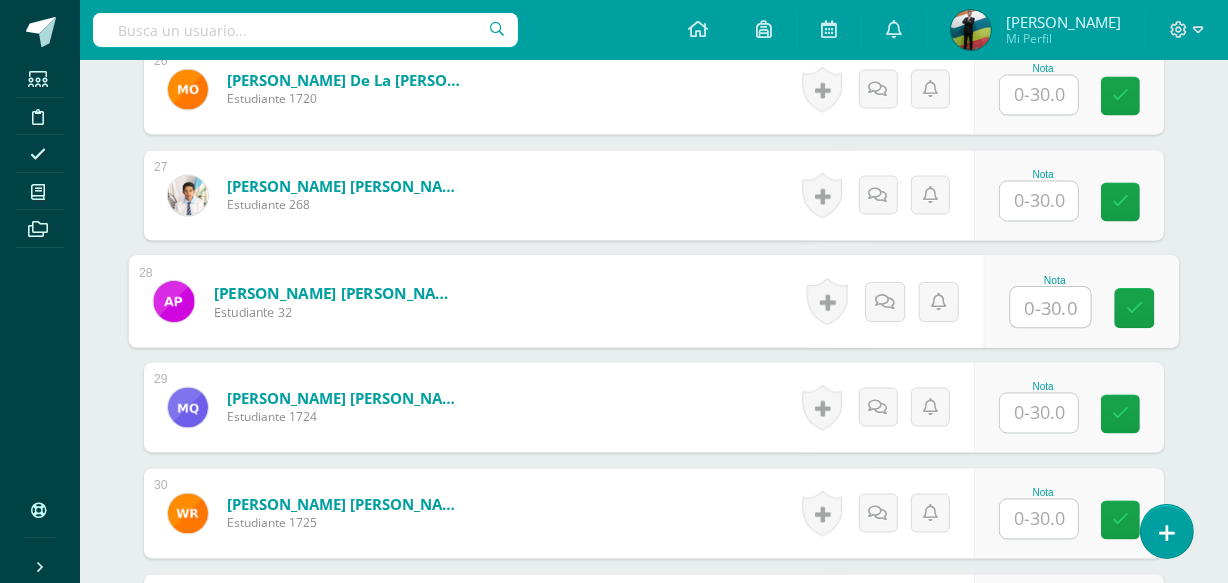click at bounding box center [1051, 308] 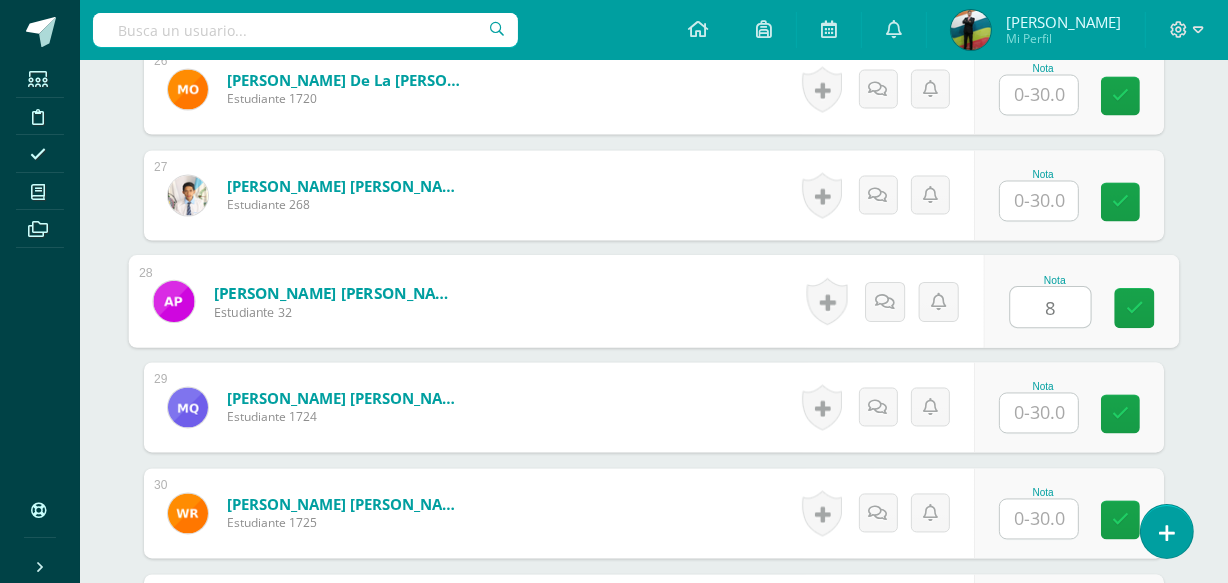 type on "8" 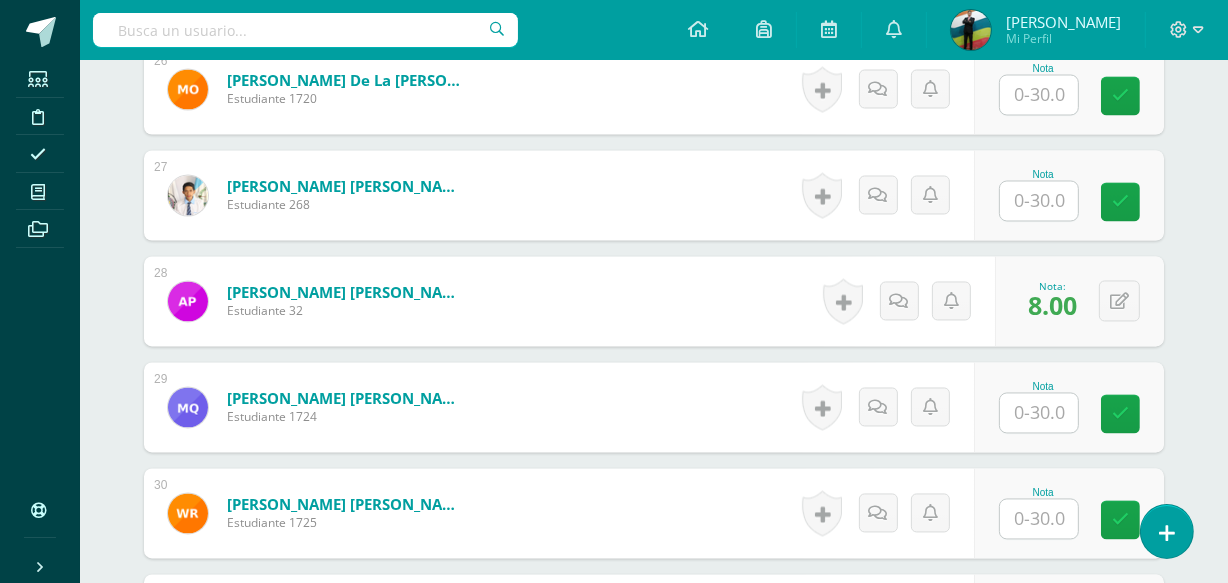 scroll, scrollTop: 1730, scrollLeft: 0, axis: vertical 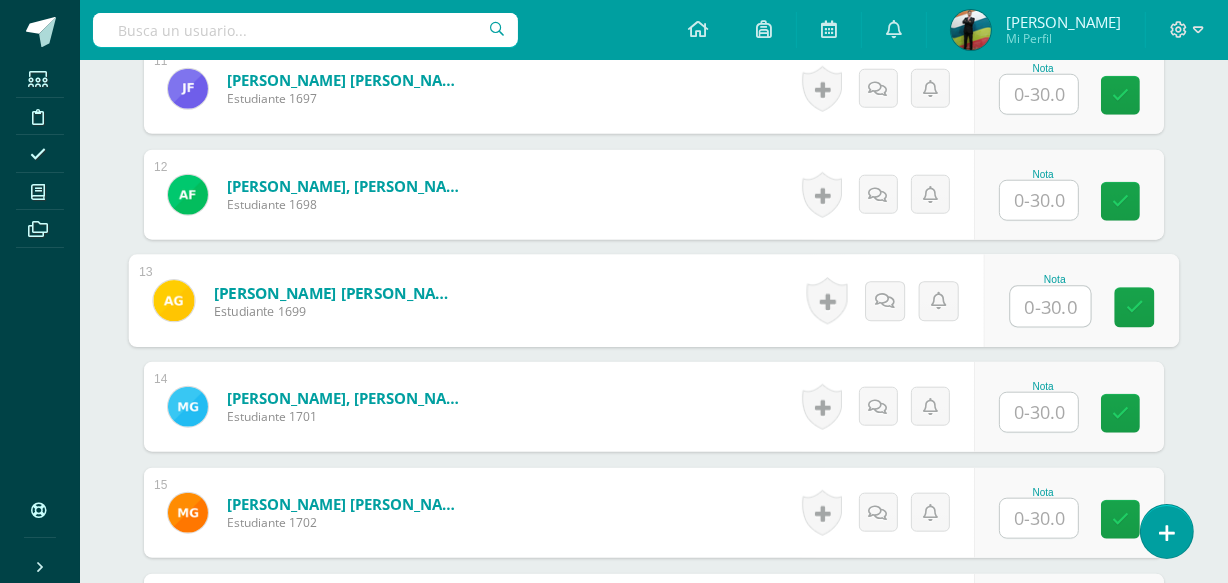 click at bounding box center [1051, 307] 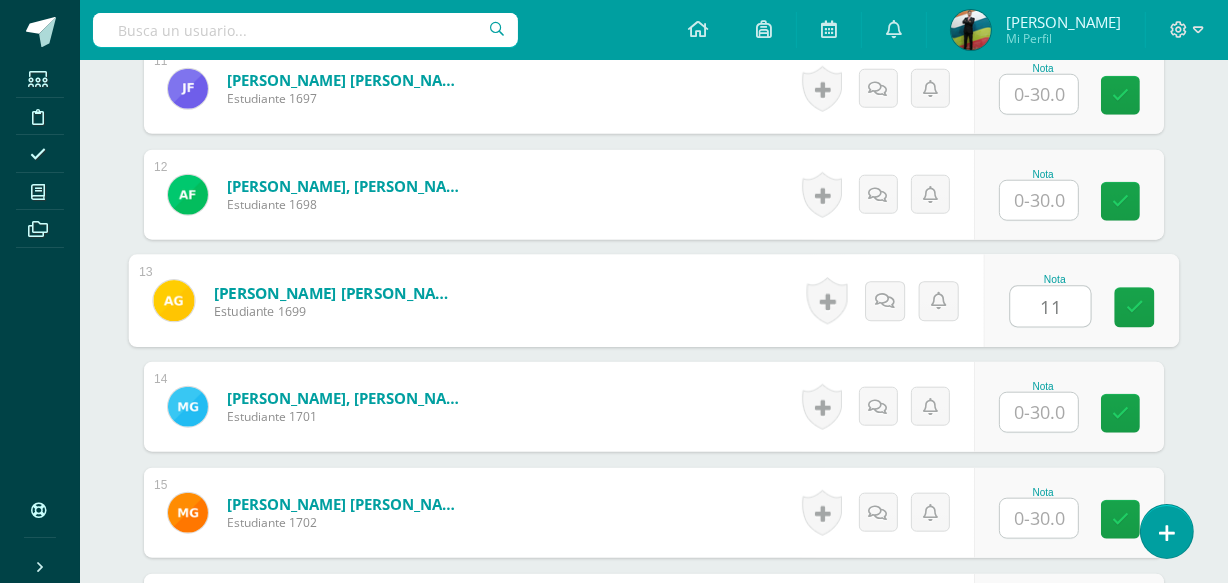 type on "11" 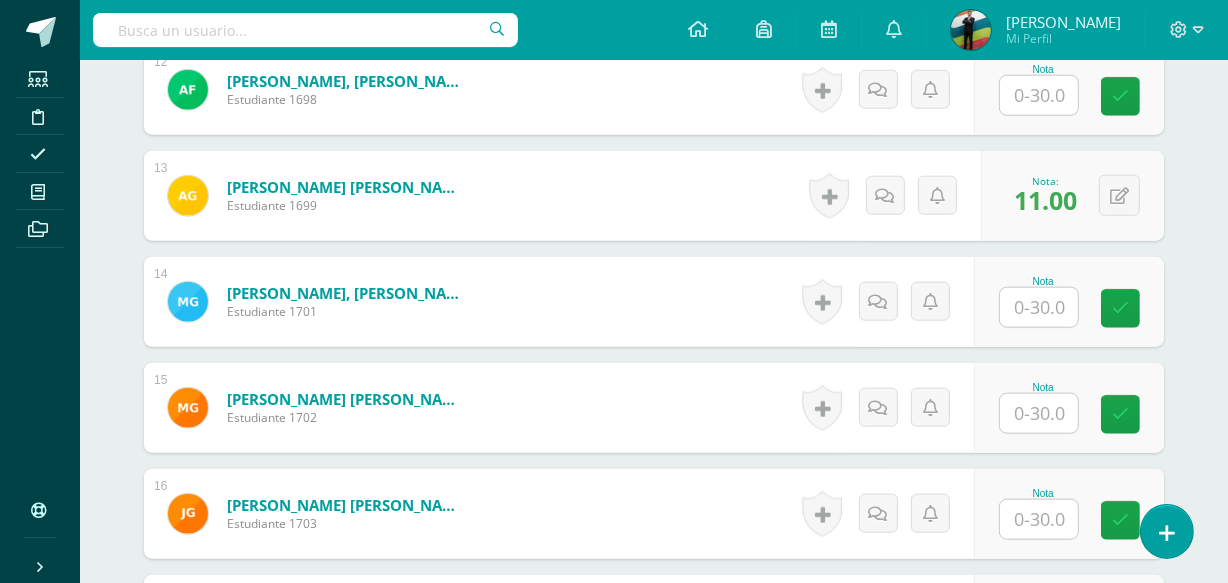 scroll, scrollTop: 3955, scrollLeft: 0, axis: vertical 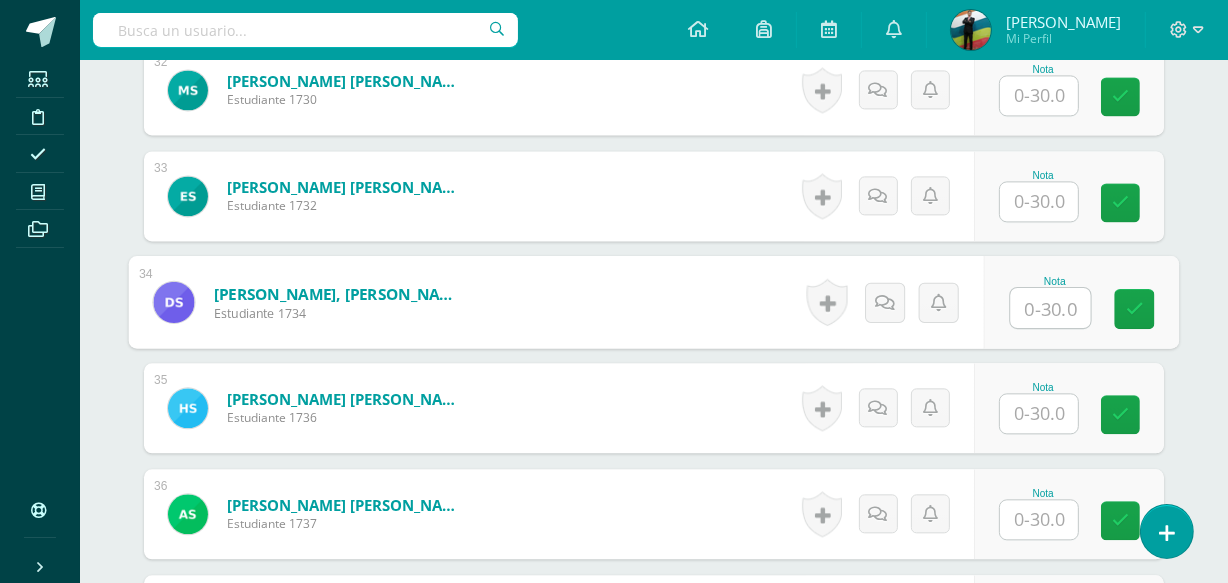 click at bounding box center [1051, 308] 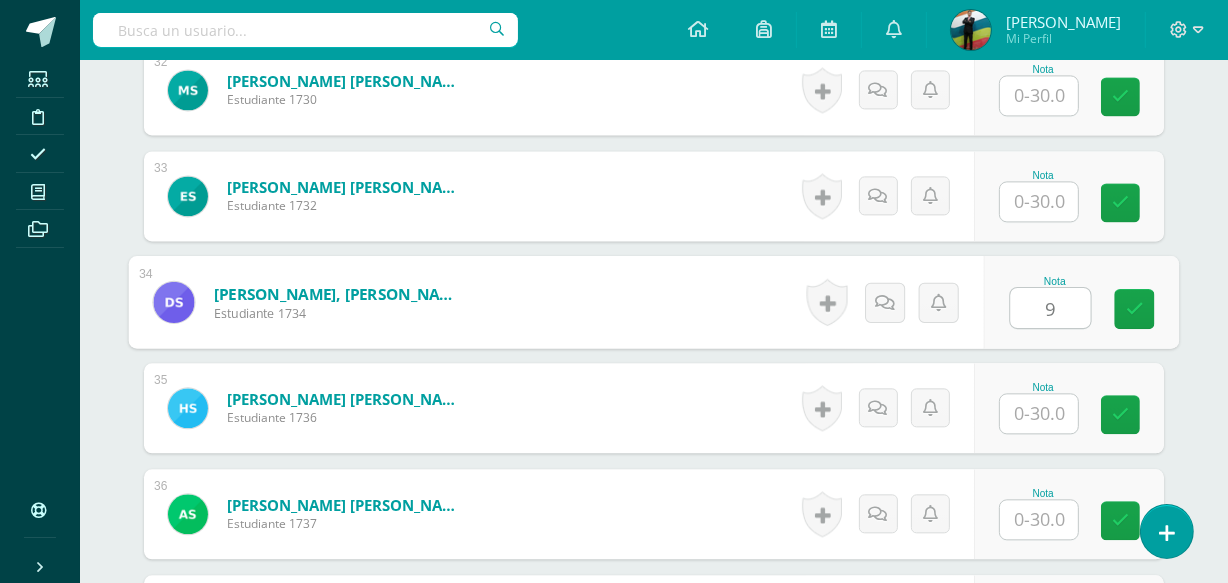 type on "9" 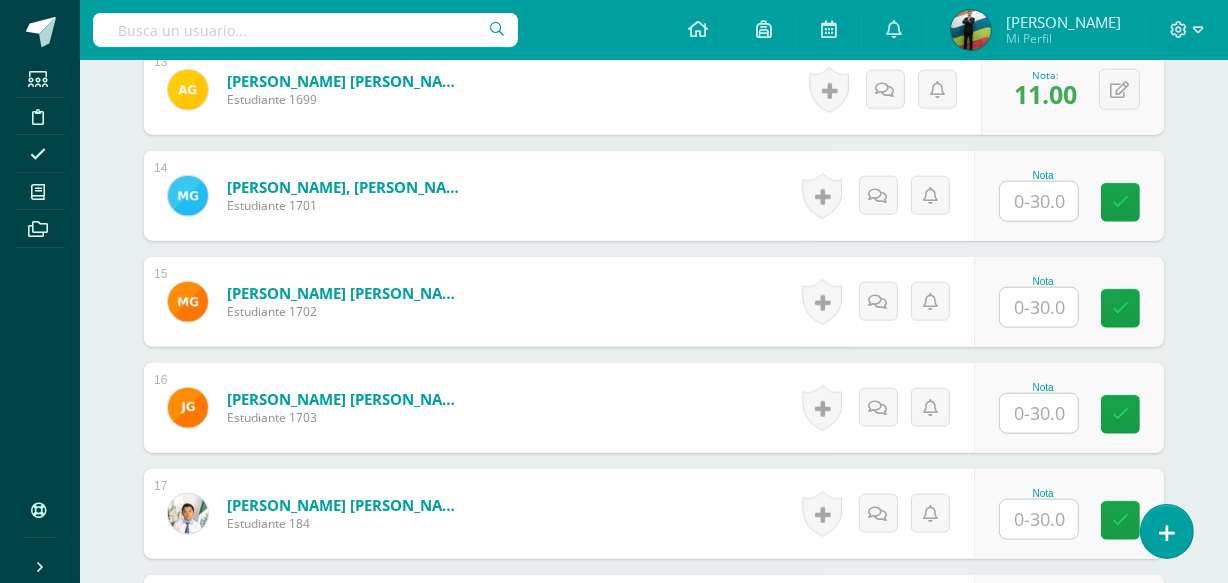 scroll, scrollTop: 2683, scrollLeft: 0, axis: vertical 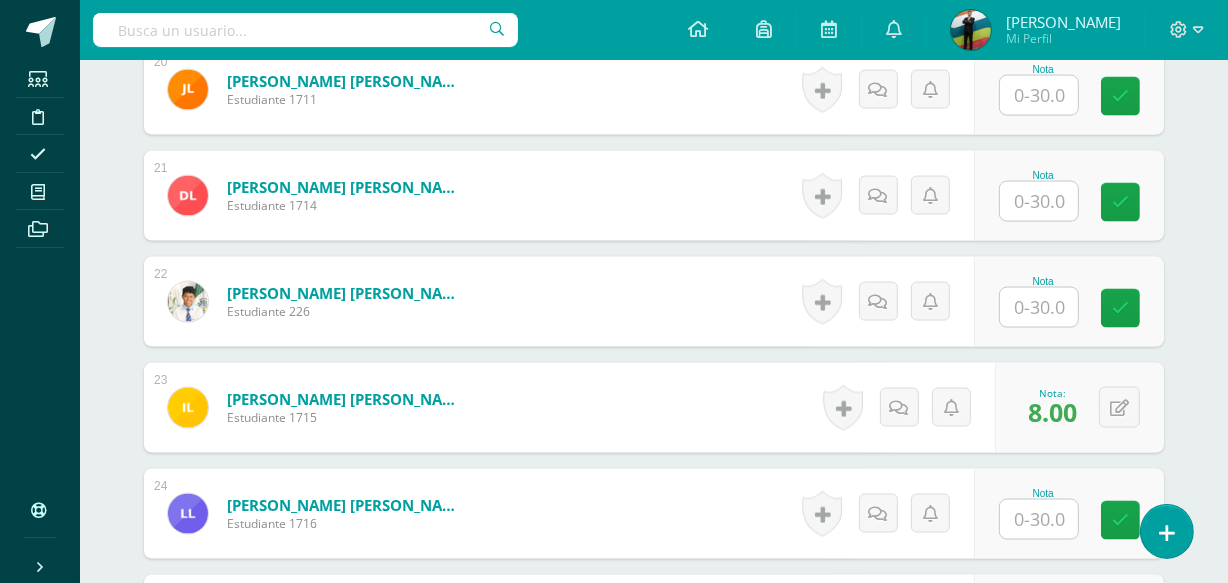 click at bounding box center [1039, 307] 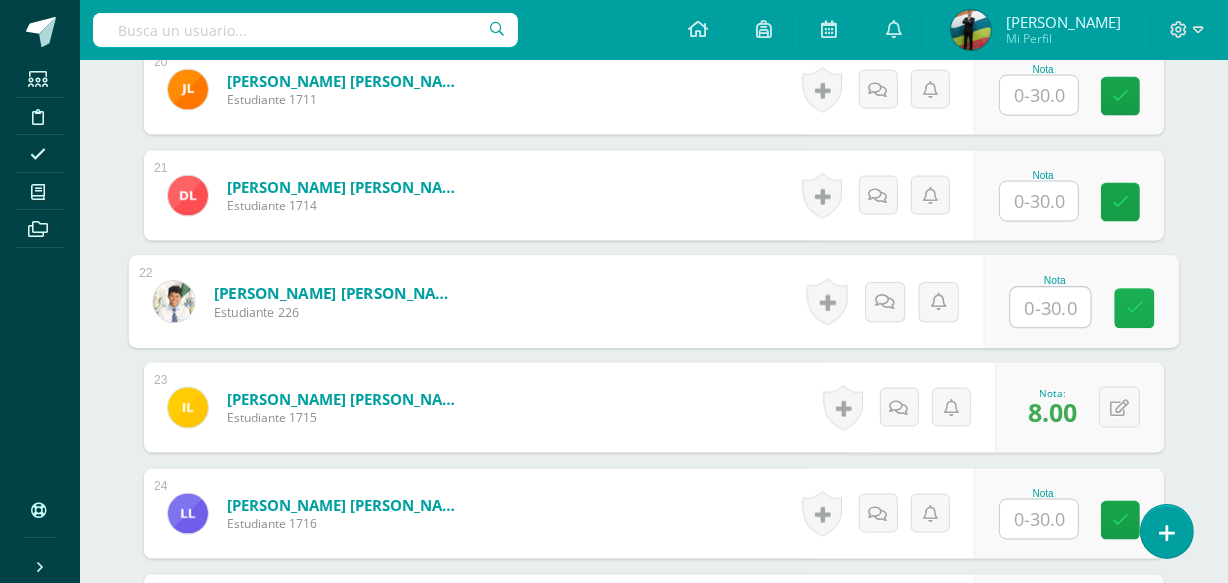 type on "8" 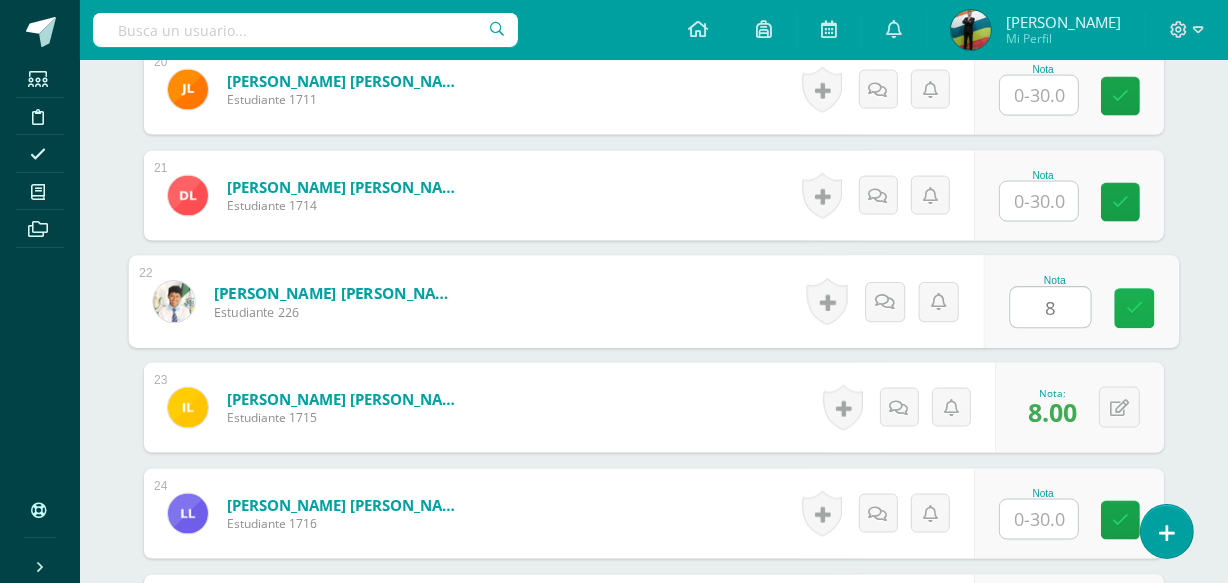 click at bounding box center [1135, 308] 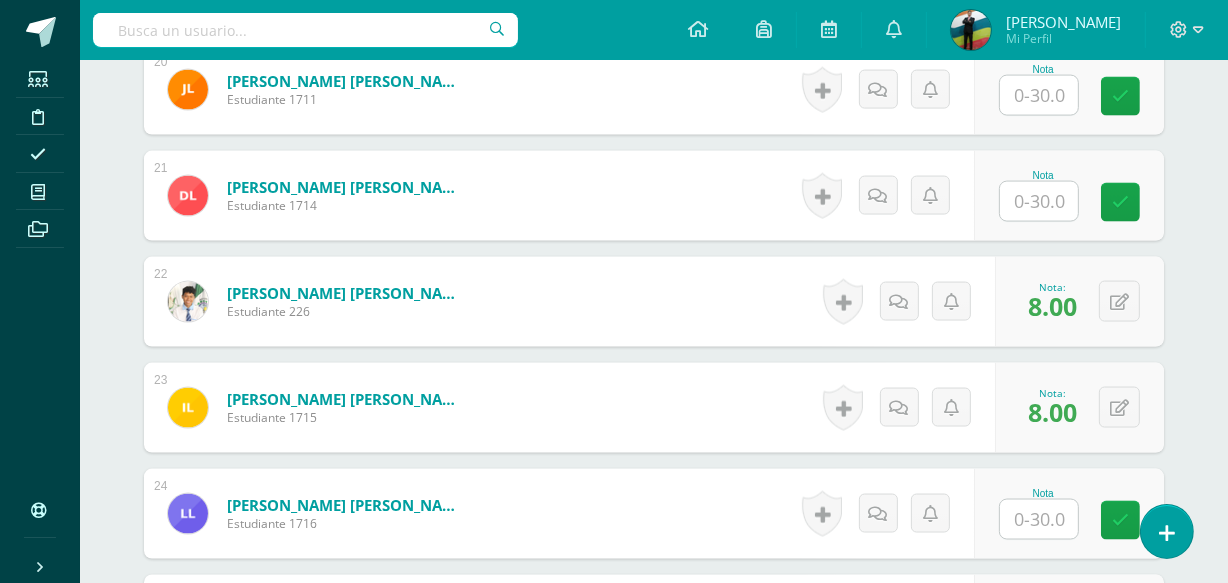 scroll, scrollTop: 4485, scrollLeft: 0, axis: vertical 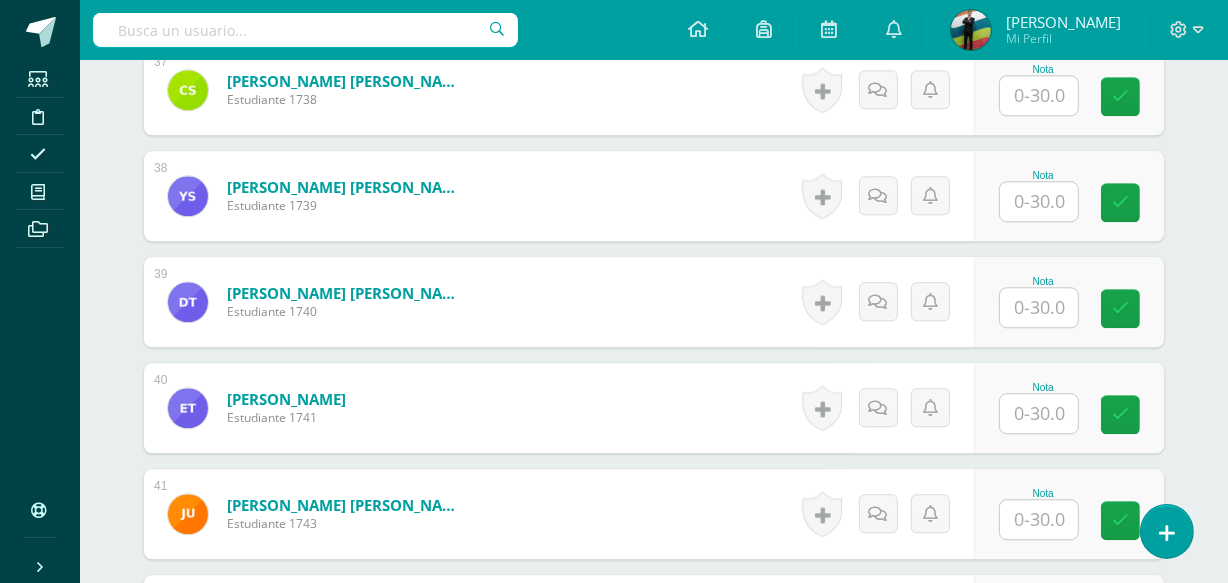 click at bounding box center (1039, 307) 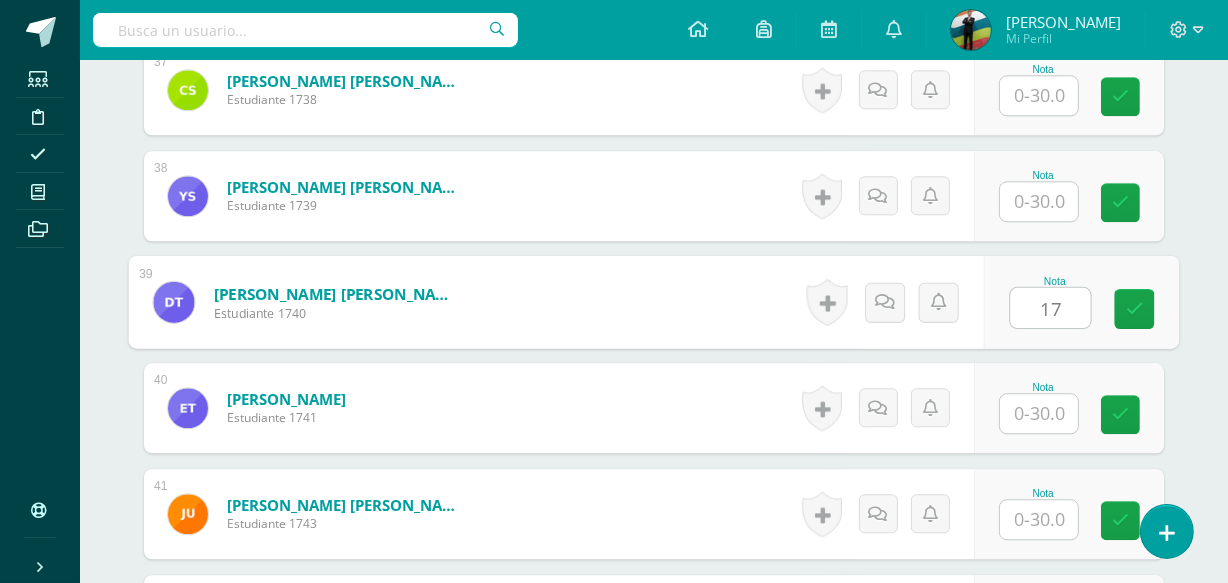 type on "17" 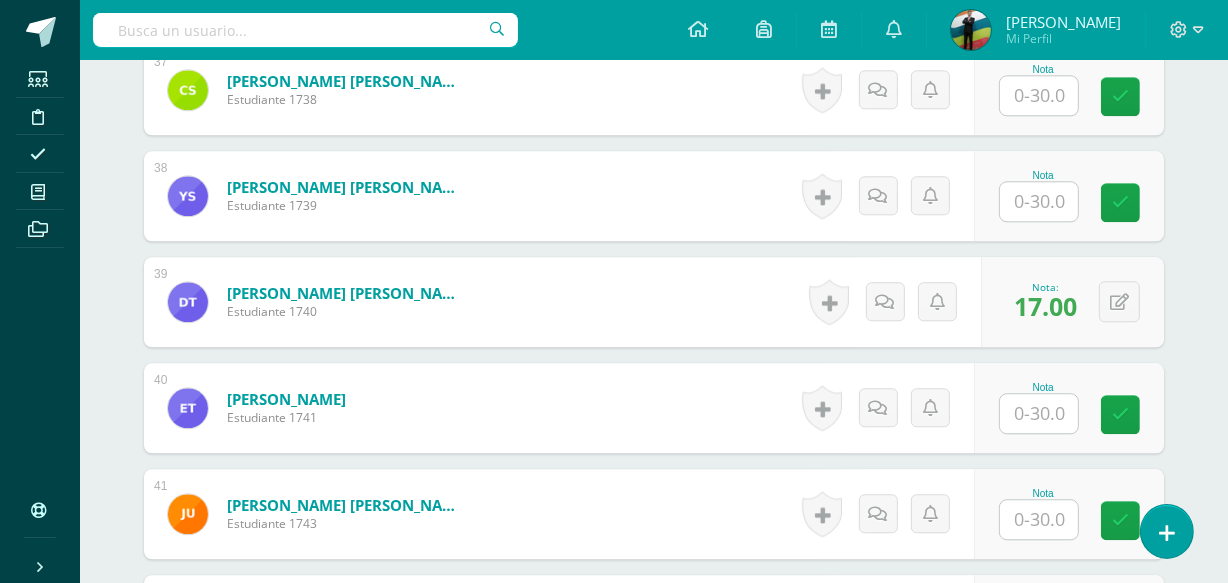 scroll, scrollTop: 457, scrollLeft: 0, axis: vertical 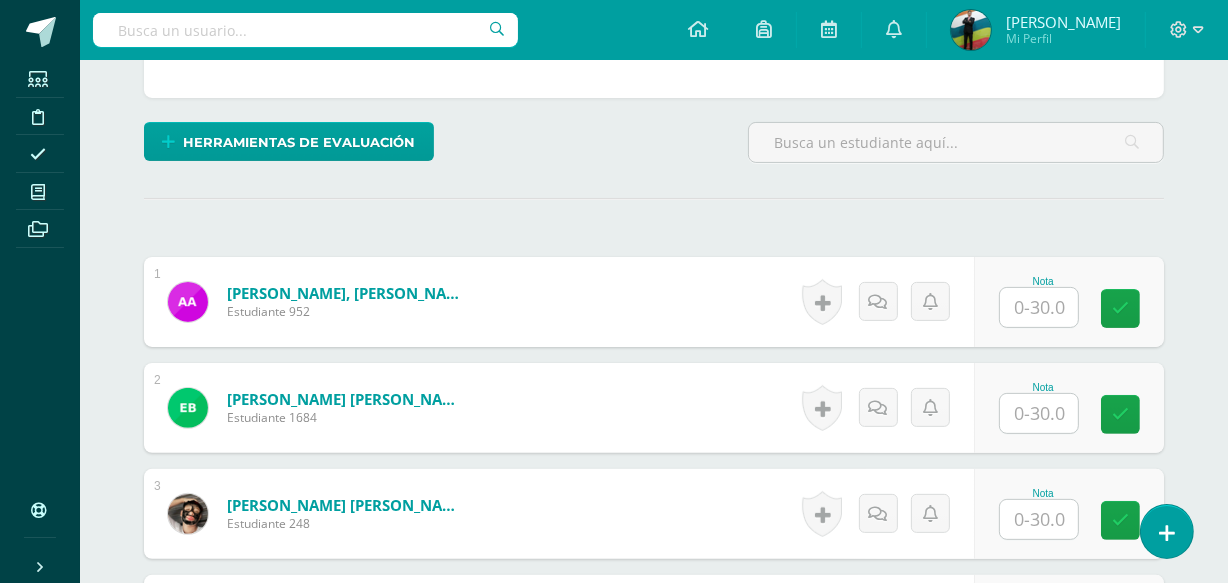 click at bounding box center (1039, 307) 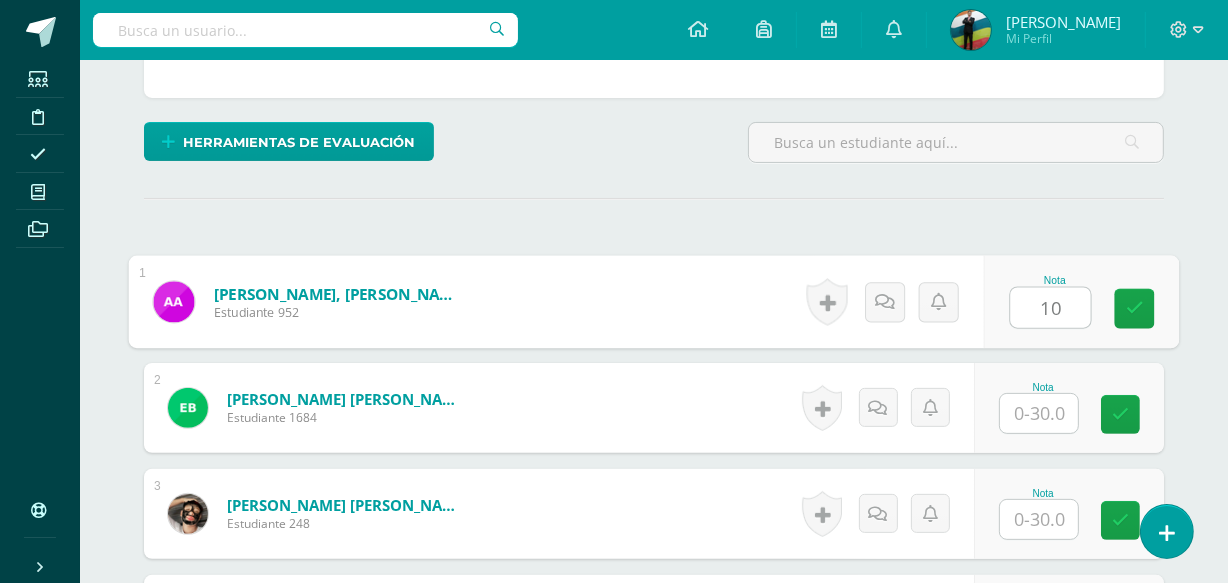 type on "10" 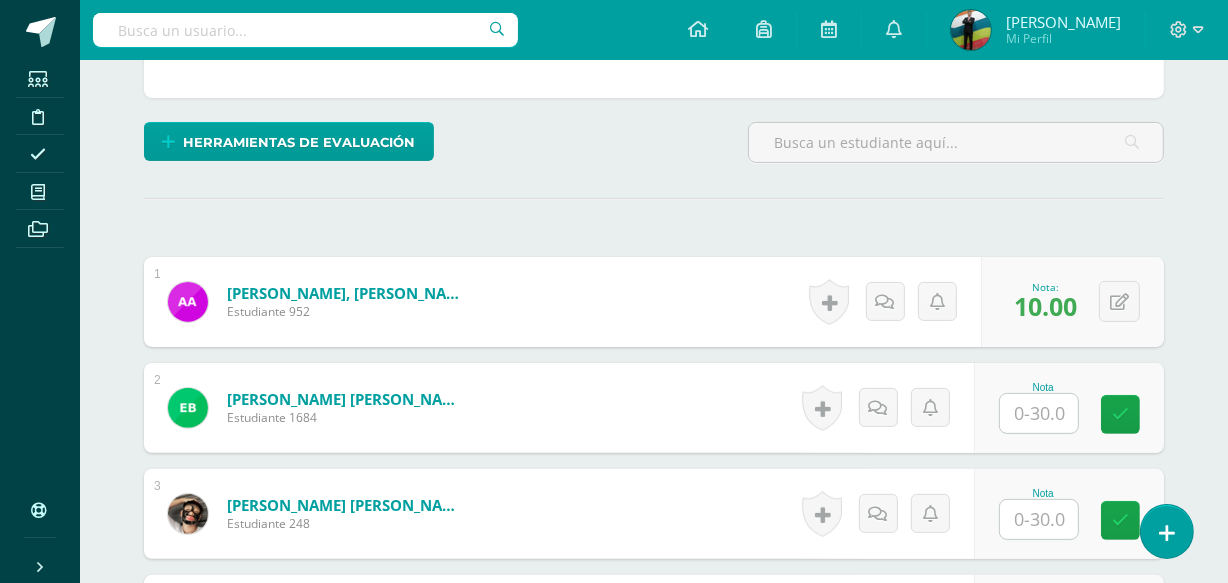 click on "Nota" at bounding box center [1069, 514] 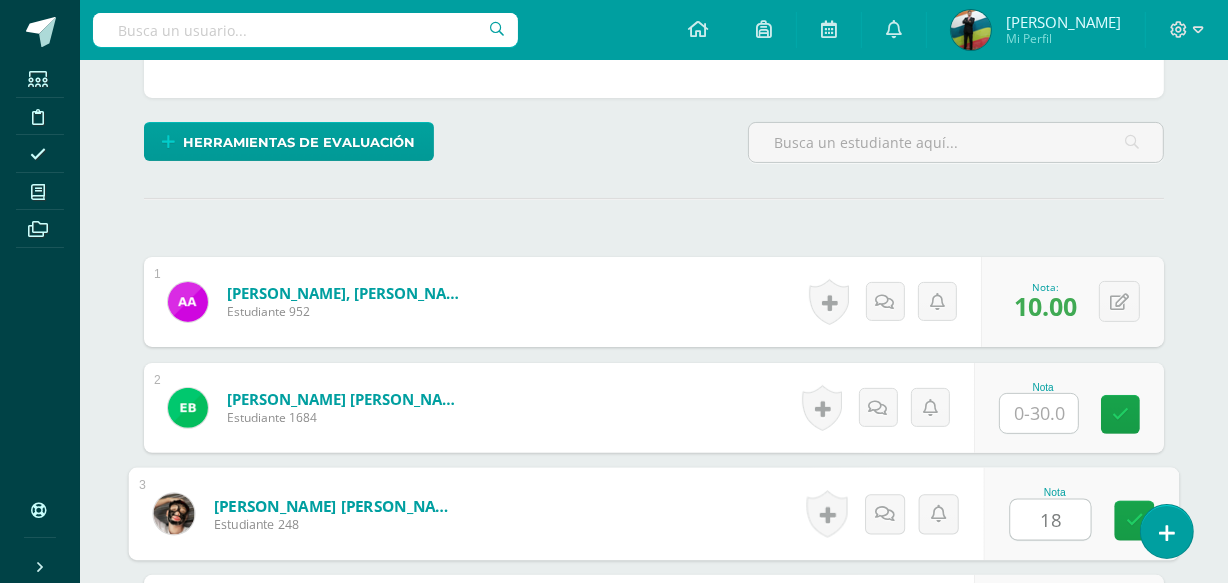 type on "18" 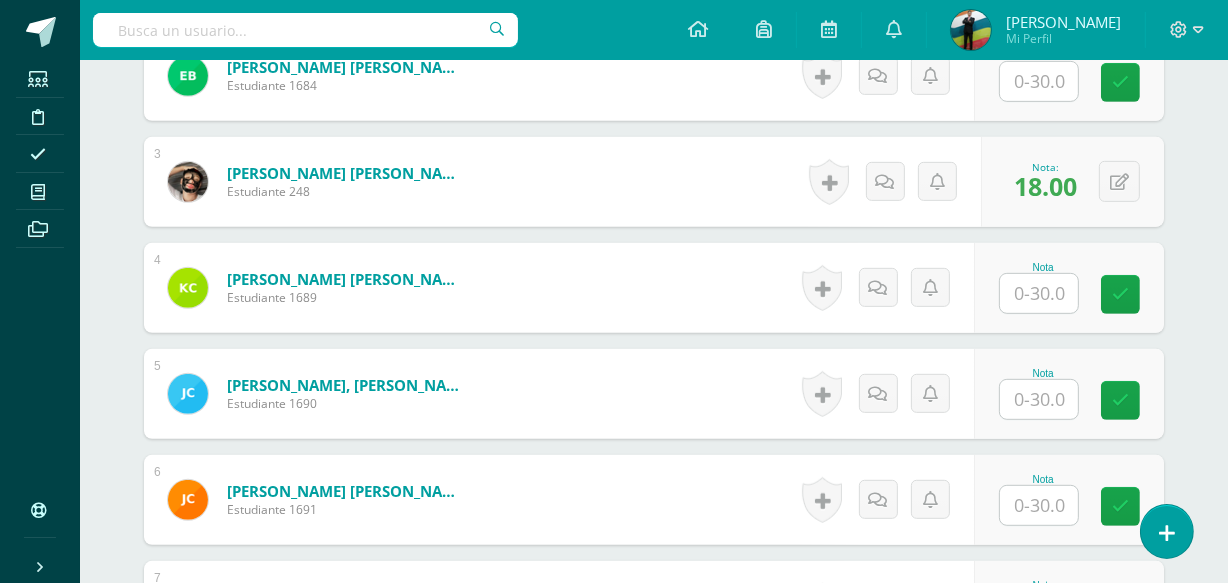 scroll, scrollTop: 513, scrollLeft: 0, axis: vertical 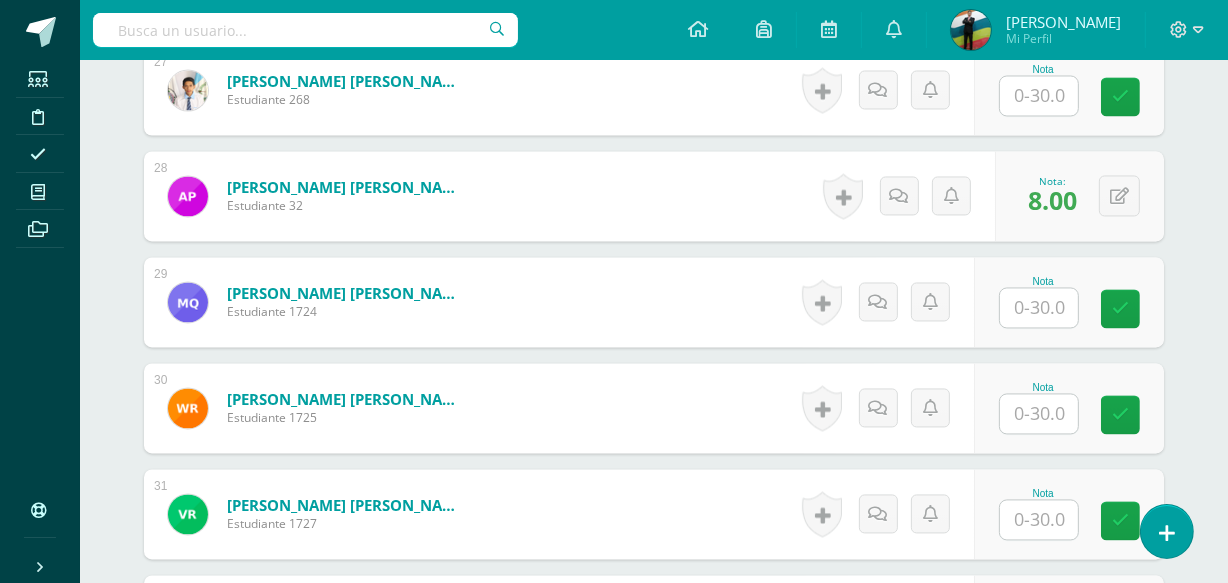 click at bounding box center (1039, 307) 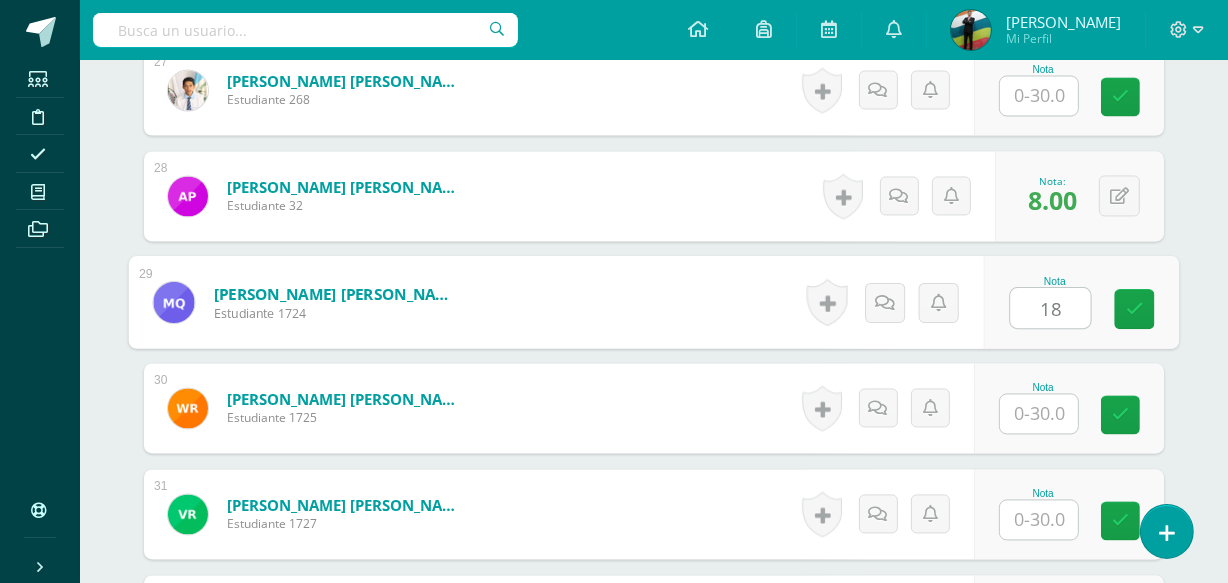 type on "18" 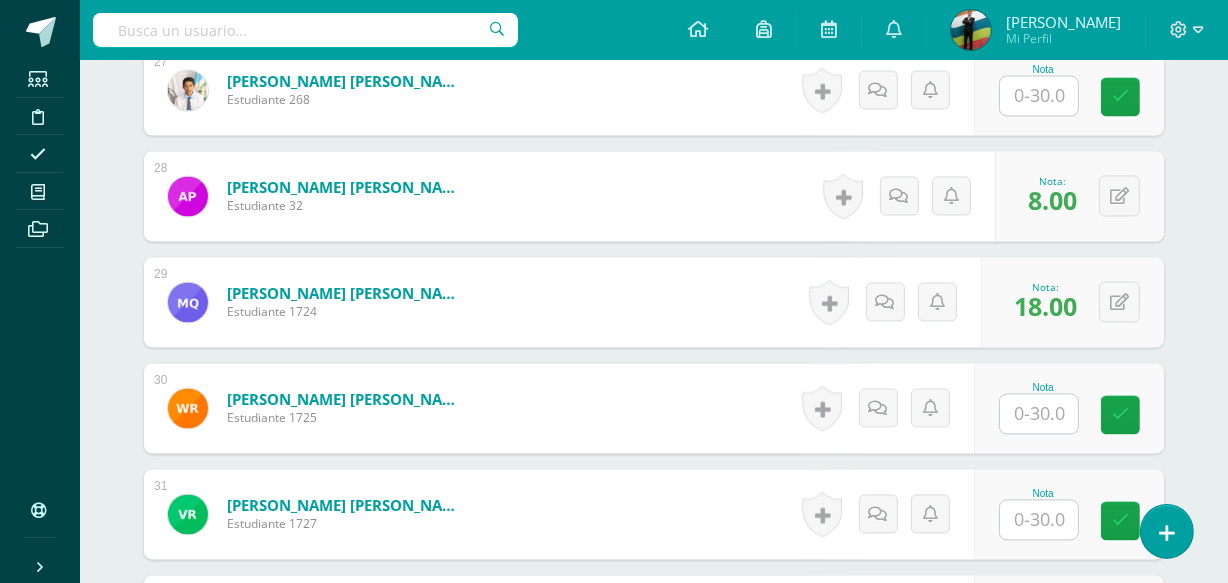 scroll, scrollTop: 0, scrollLeft: 0, axis: both 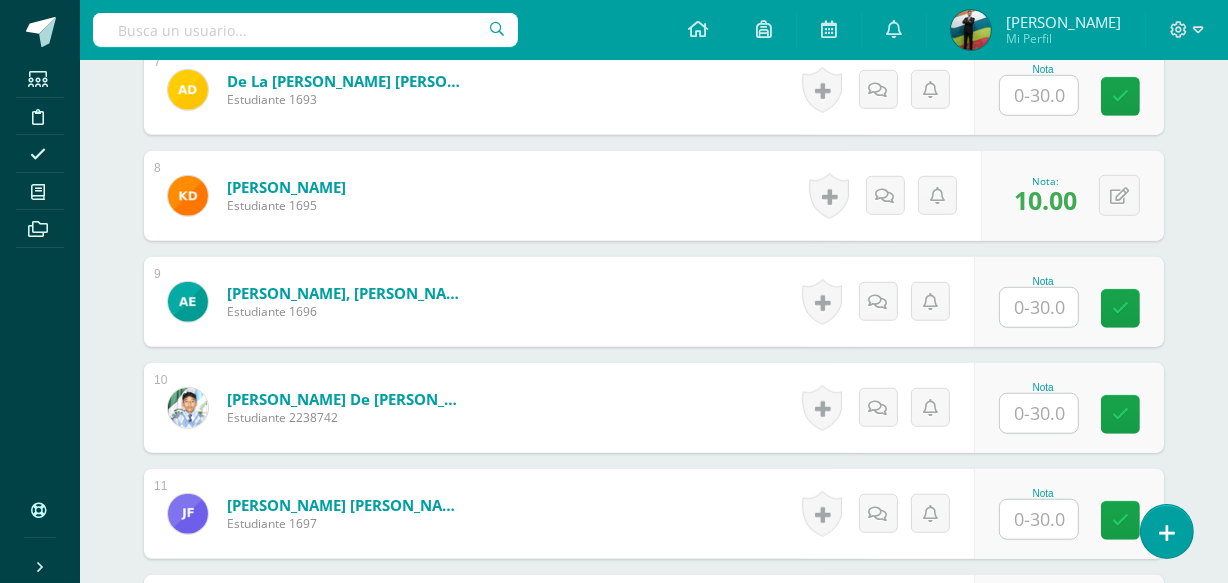 click at bounding box center (1039, 307) 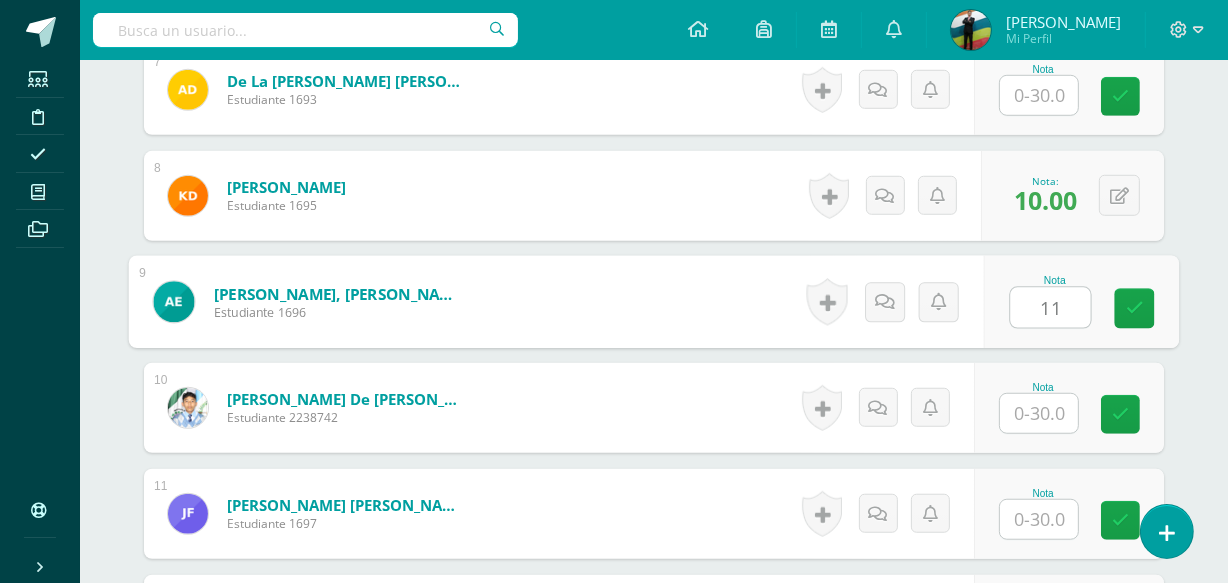 type on "11" 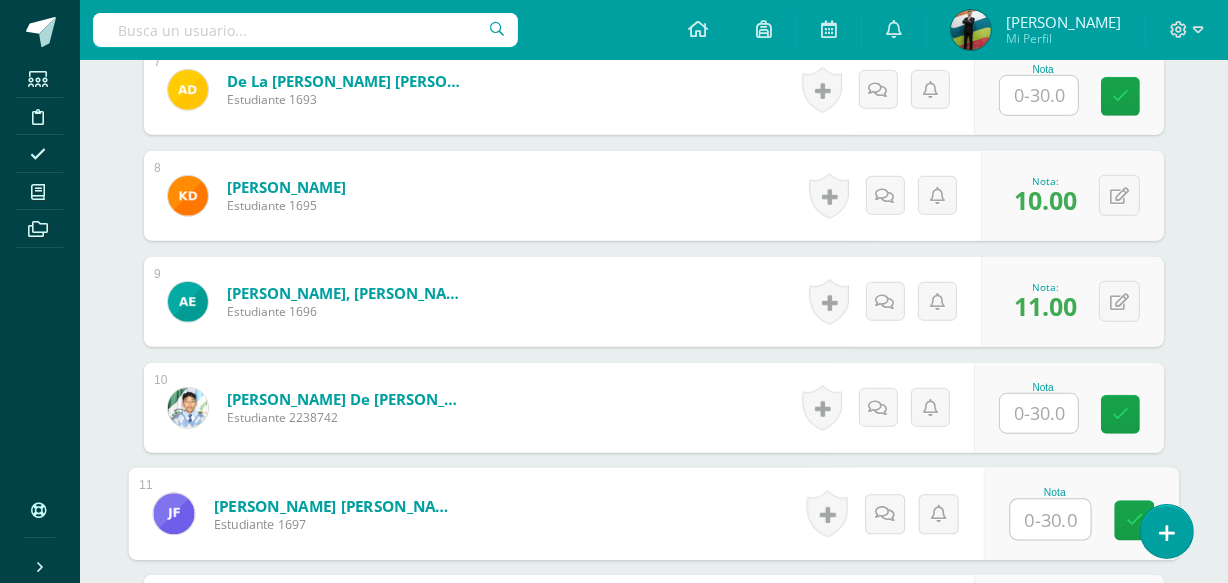 click at bounding box center (1051, 520) 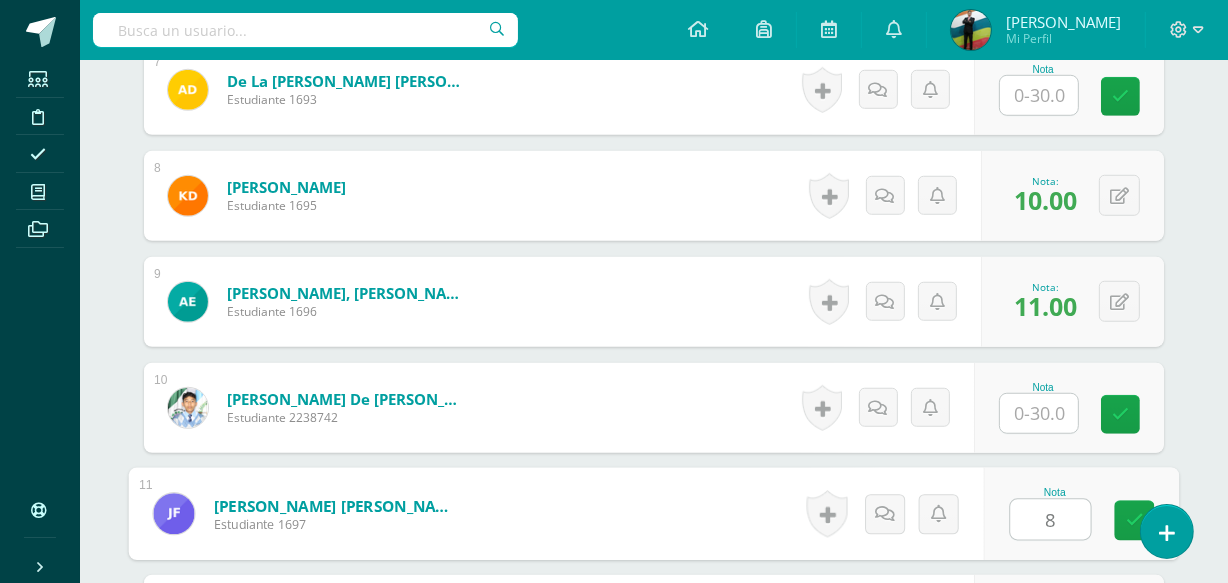 type on "8" 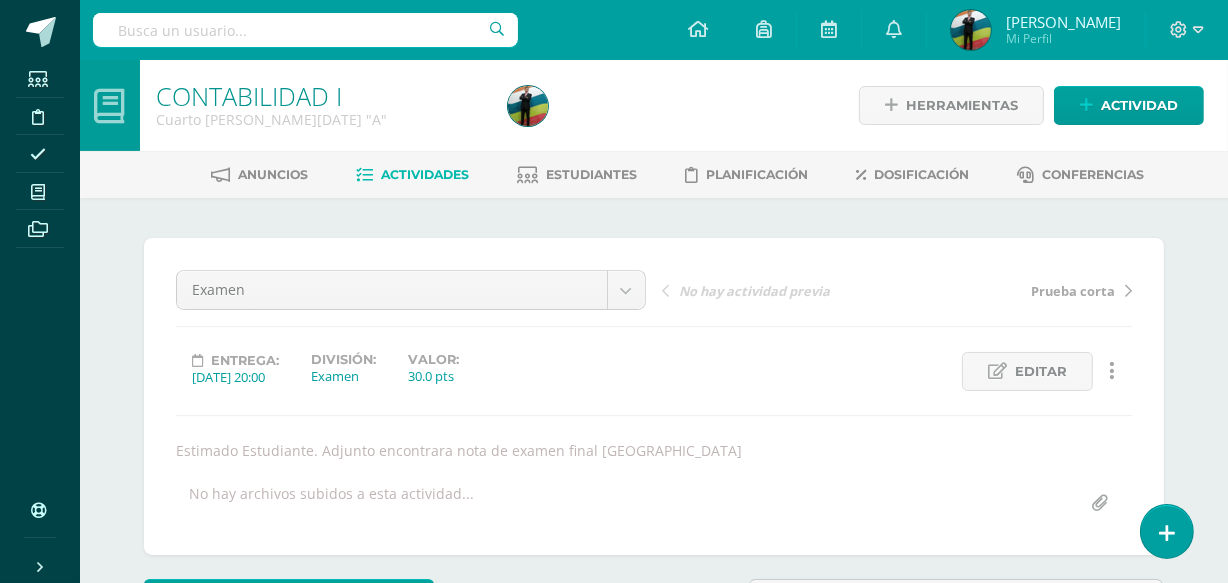 scroll, scrollTop: 2153, scrollLeft: 0, axis: vertical 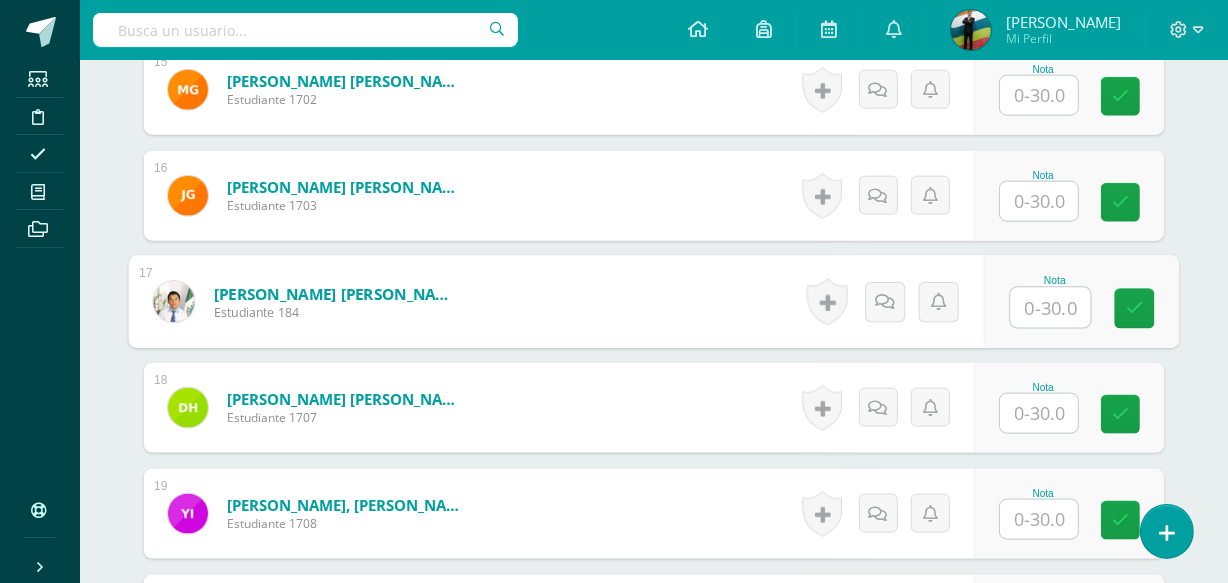 click at bounding box center [1051, 308] 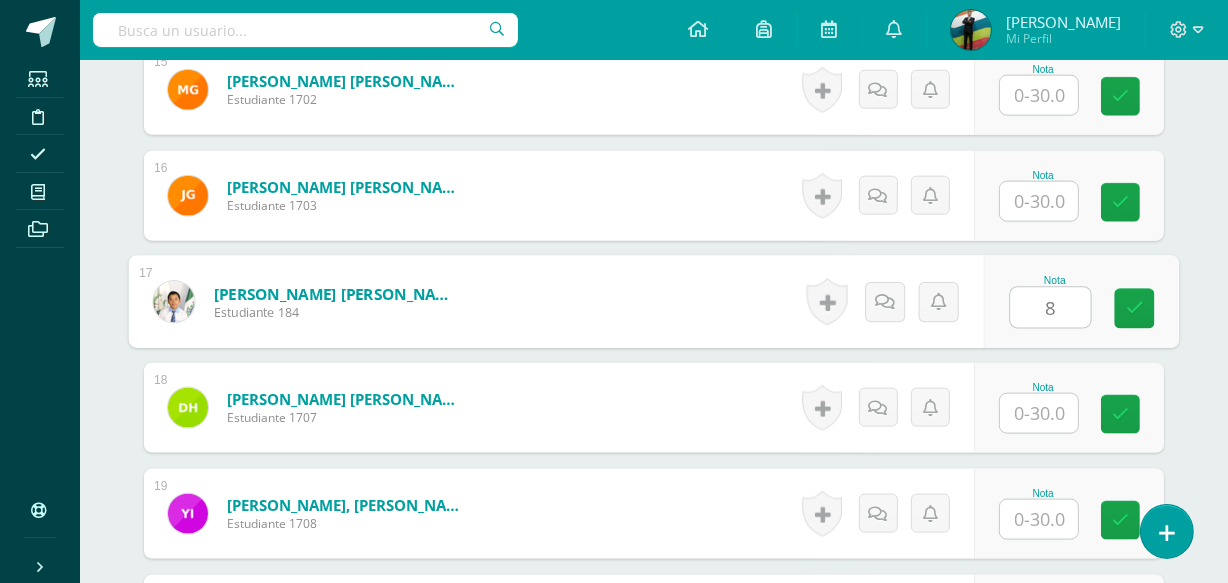 drag, startPoint x: 1080, startPoint y: 303, endPoint x: 969, endPoint y: 303, distance: 111 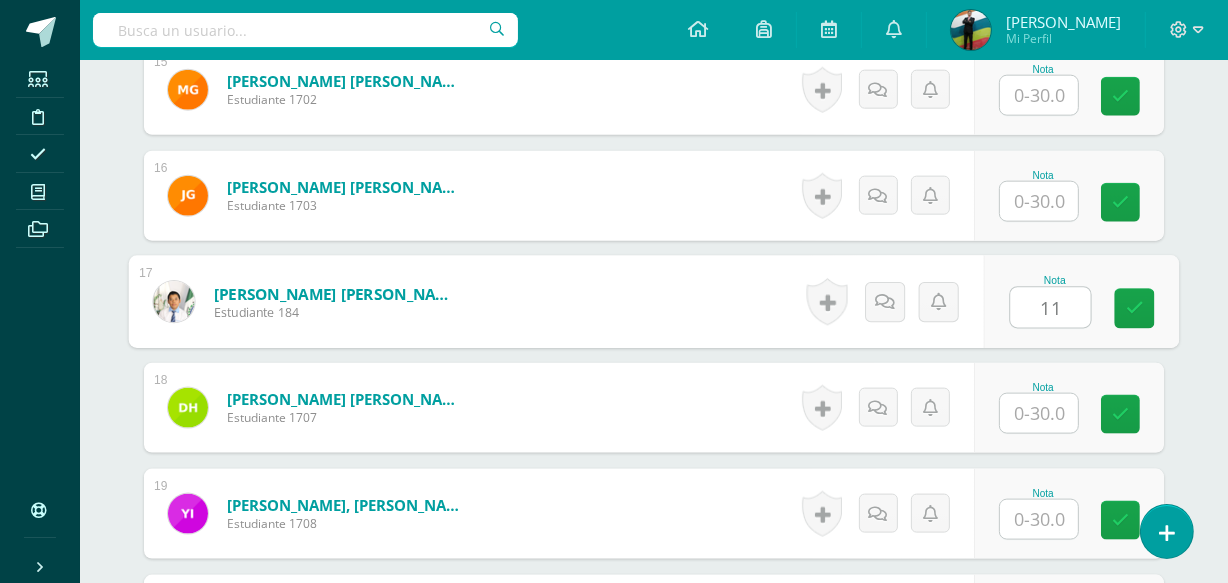 type on "11" 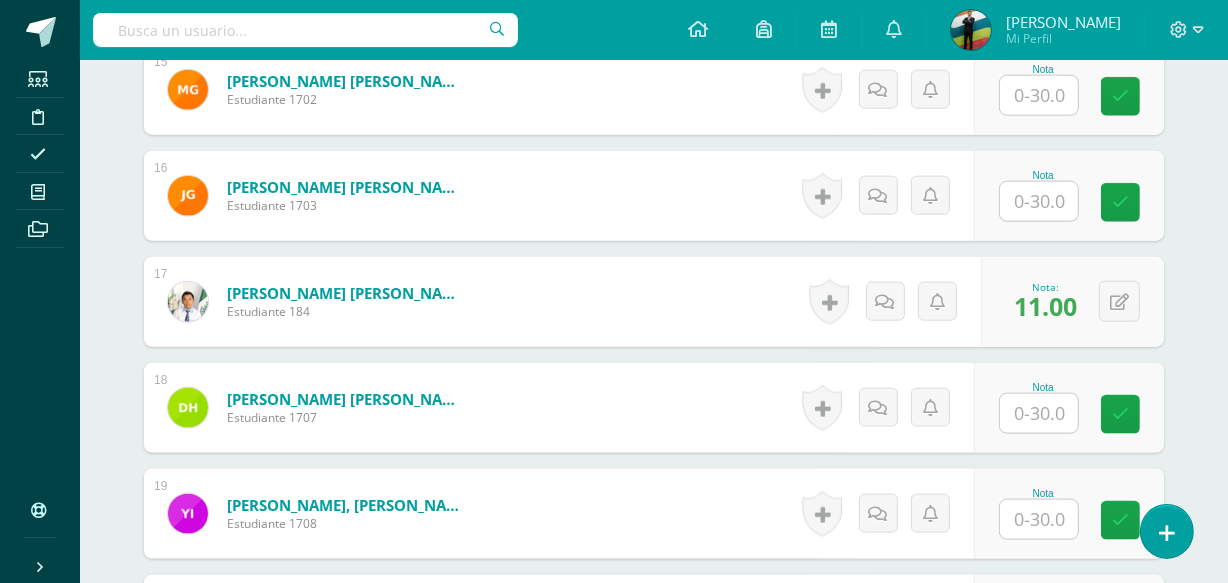 scroll, scrollTop: 1623, scrollLeft: 0, axis: vertical 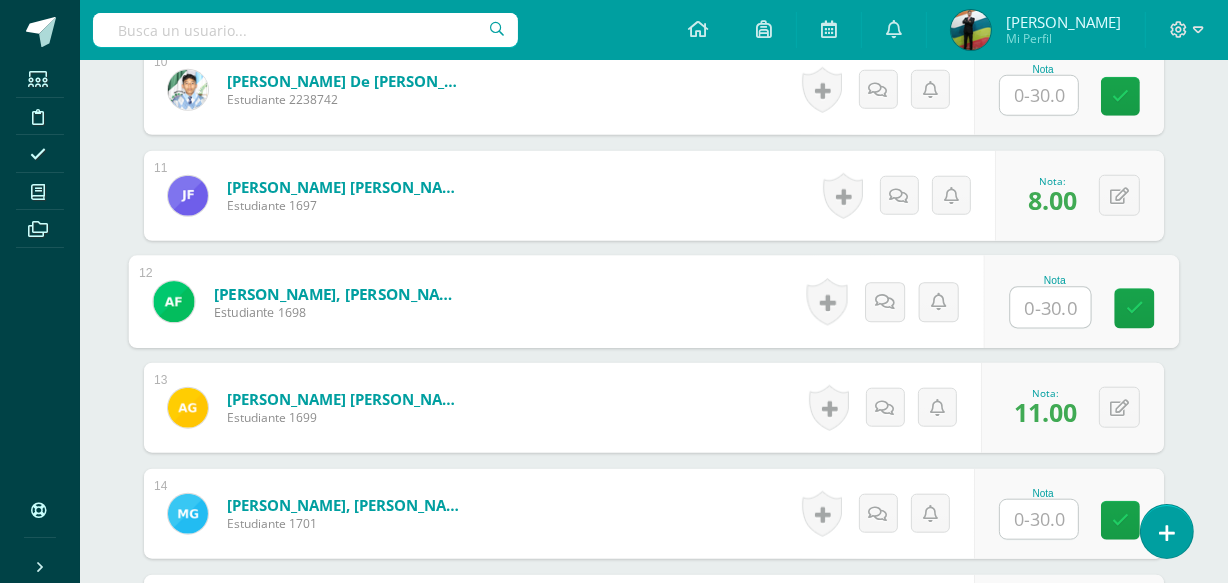 click at bounding box center [1051, 308] 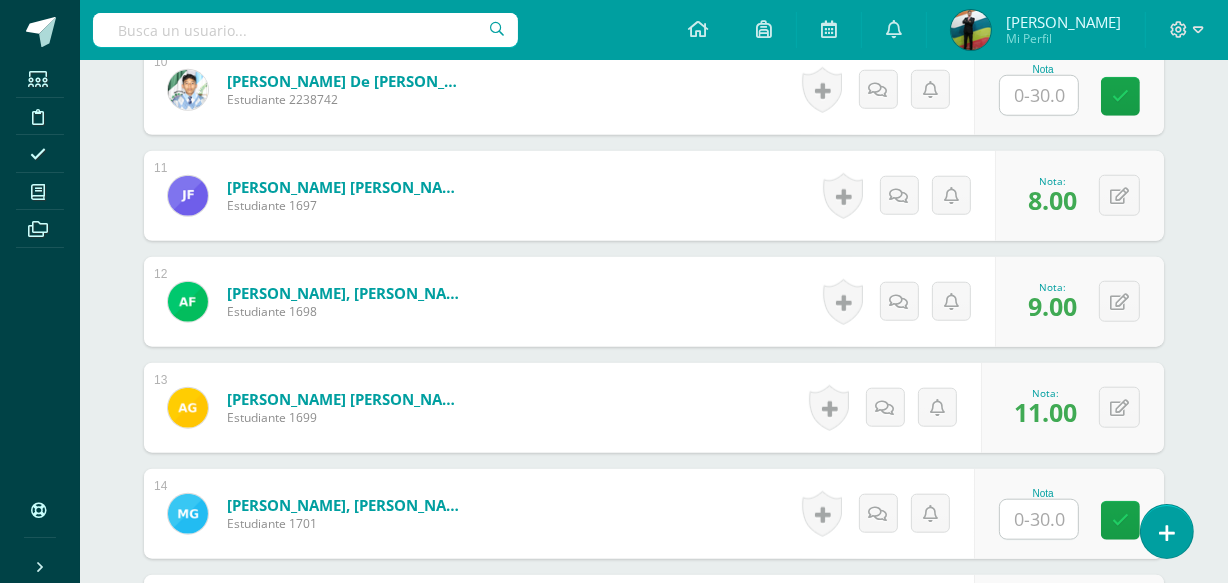 scroll, scrollTop: 775, scrollLeft: 0, axis: vertical 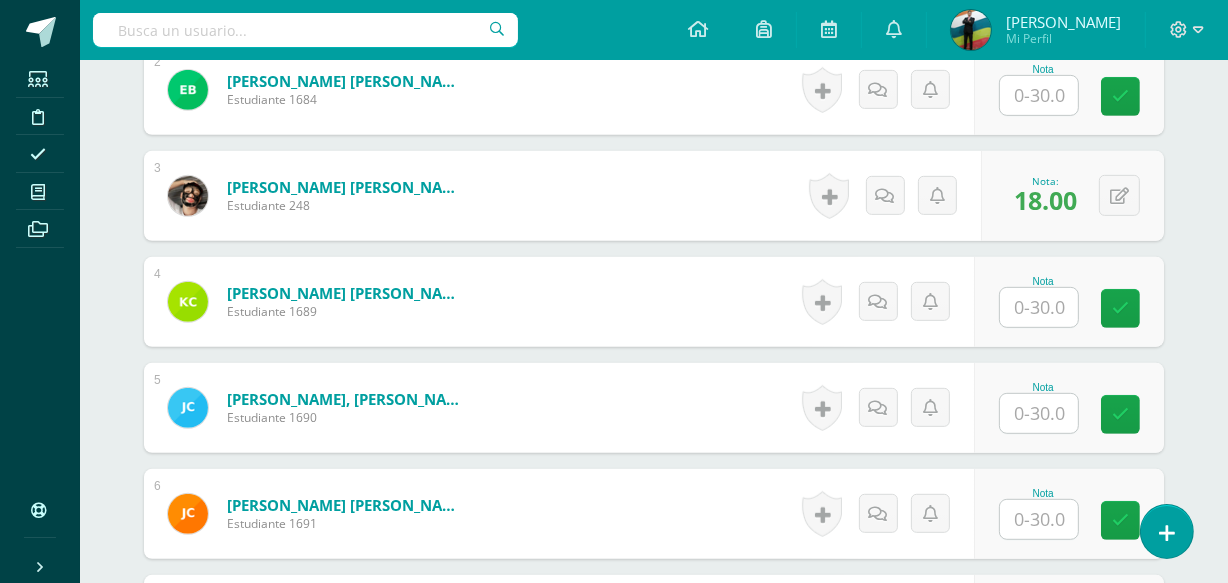 click at bounding box center [1039, 413] 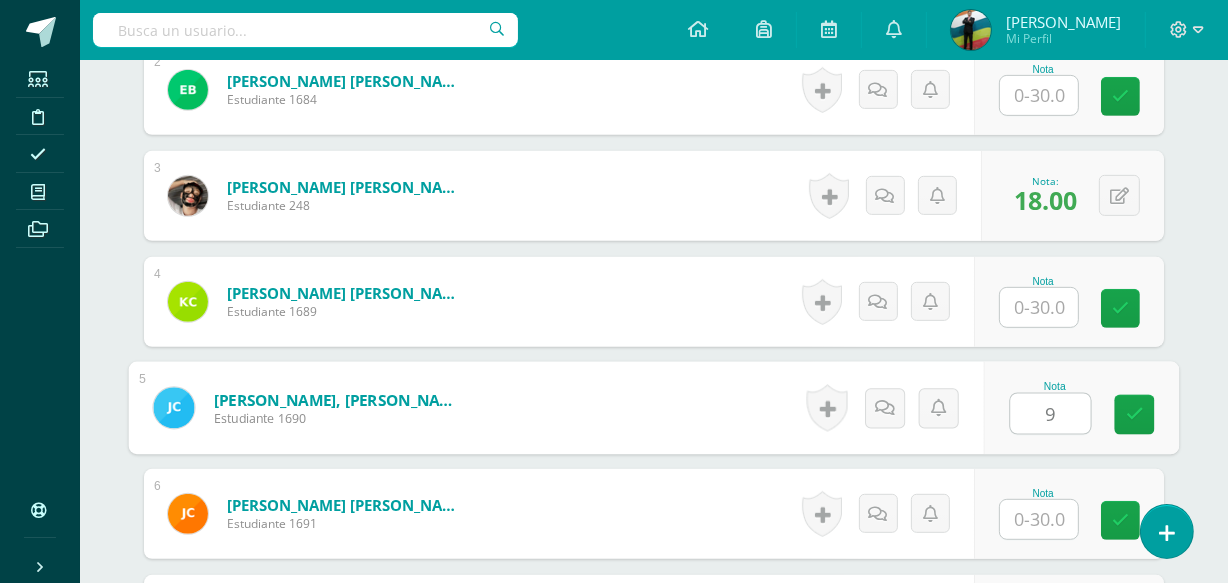 type on "9" 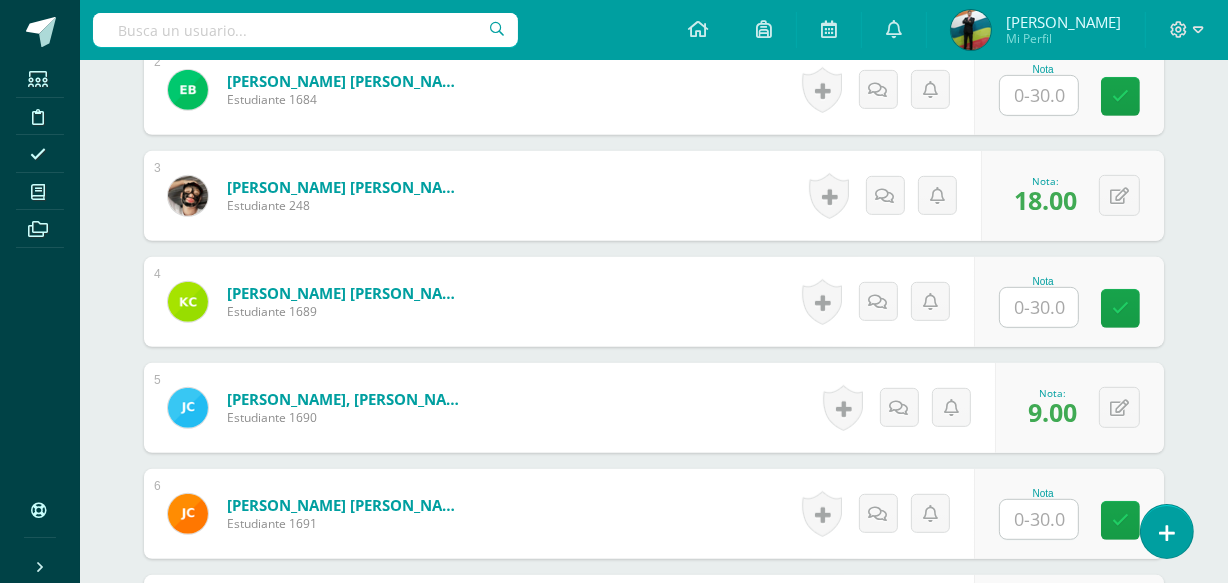 scroll, scrollTop: 775, scrollLeft: 0, axis: vertical 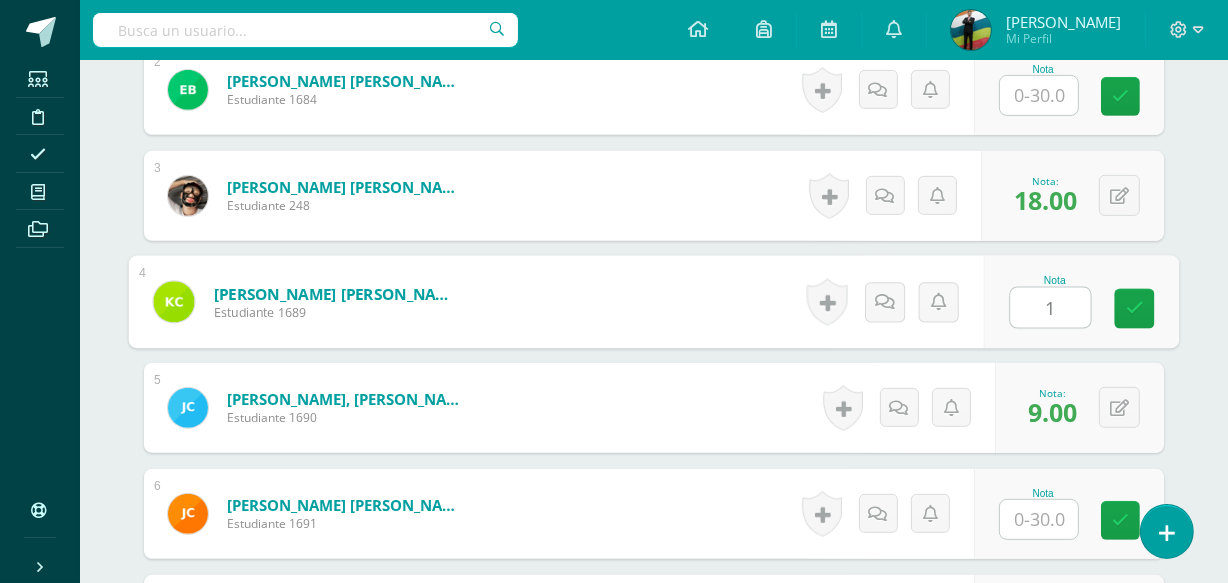 type on "12" 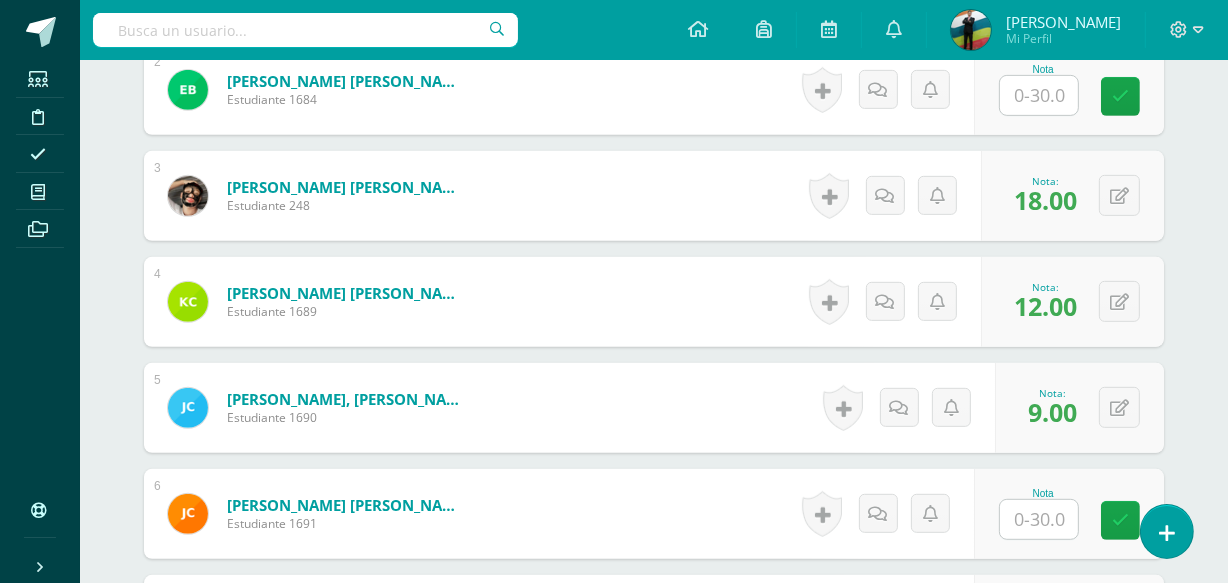 click at bounding box center [1039, 519] 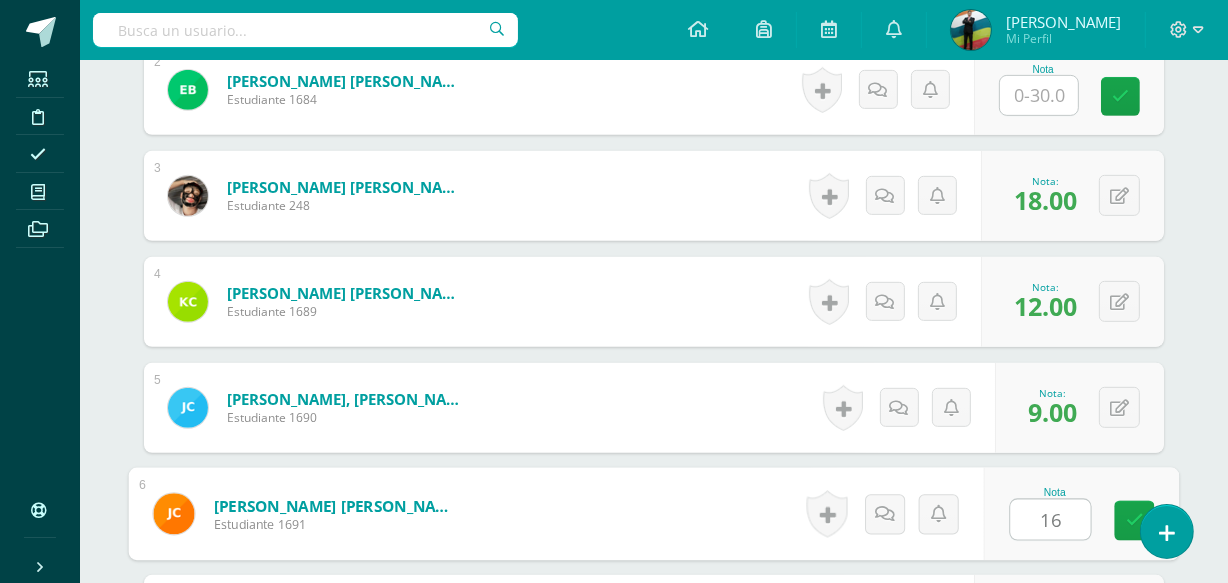 type on "16" 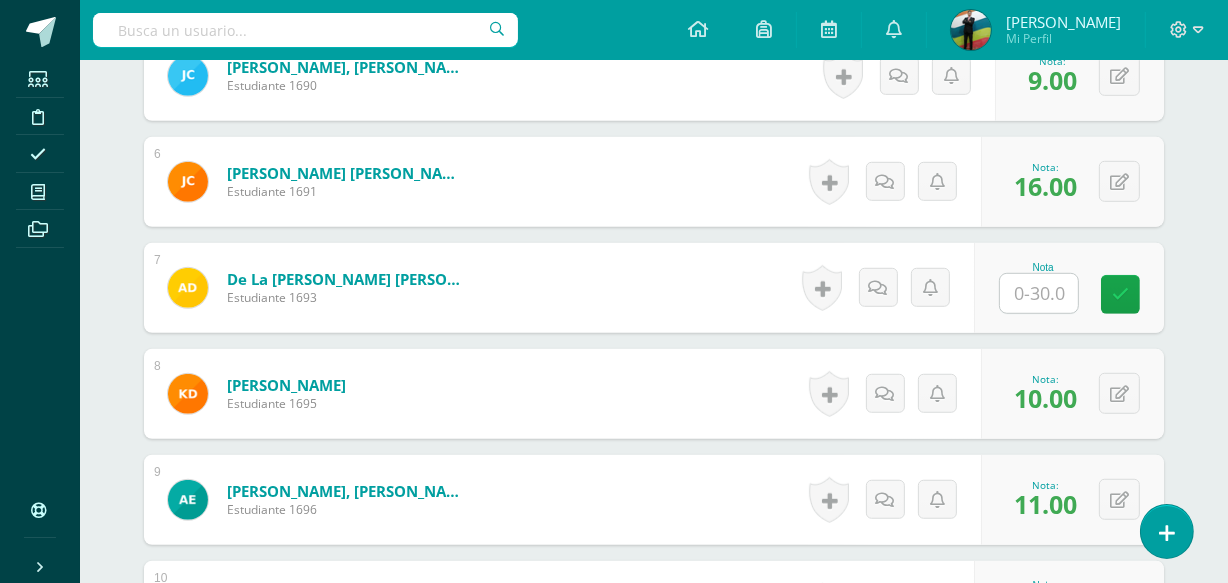 scroll, scrollTop: 2153, scrollLeft: 0, axis: vertical 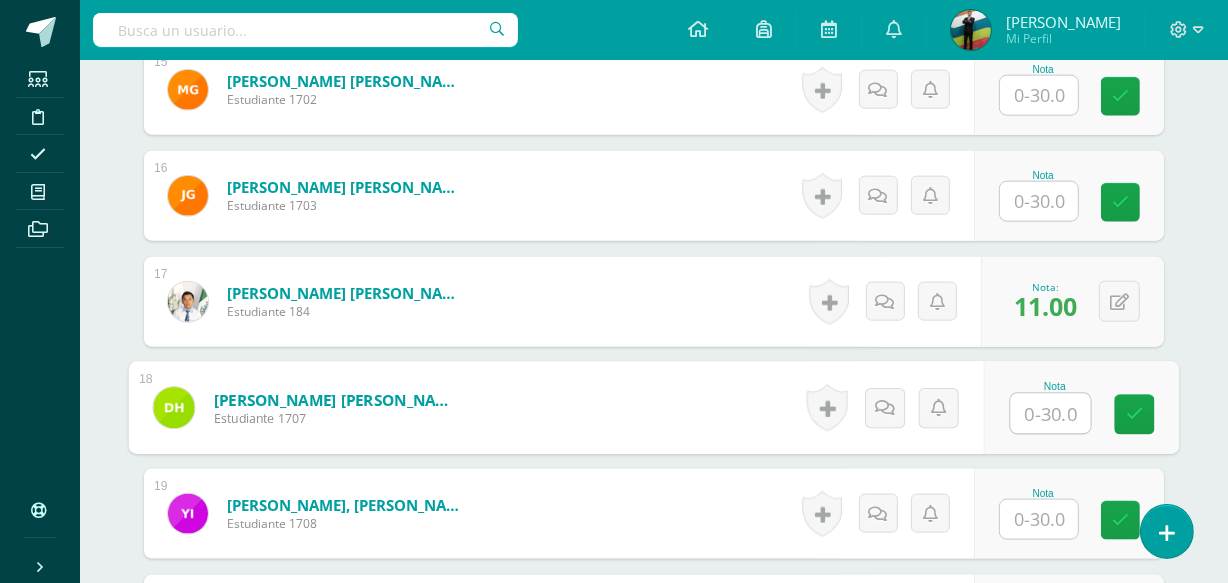 click at bounding box center [1051, 414] 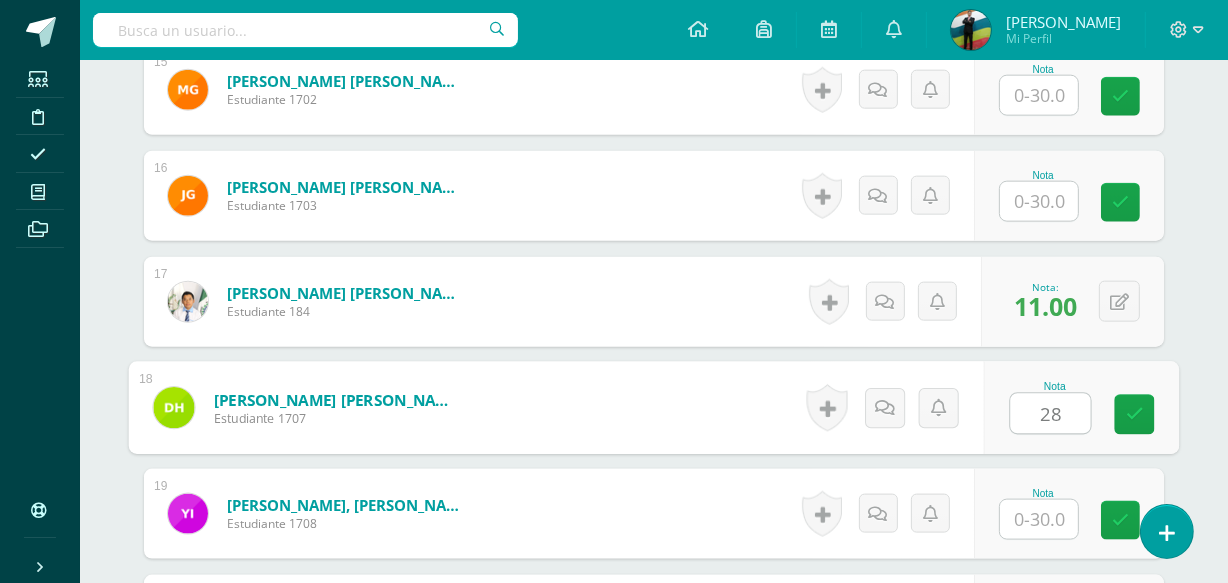 type on "28" 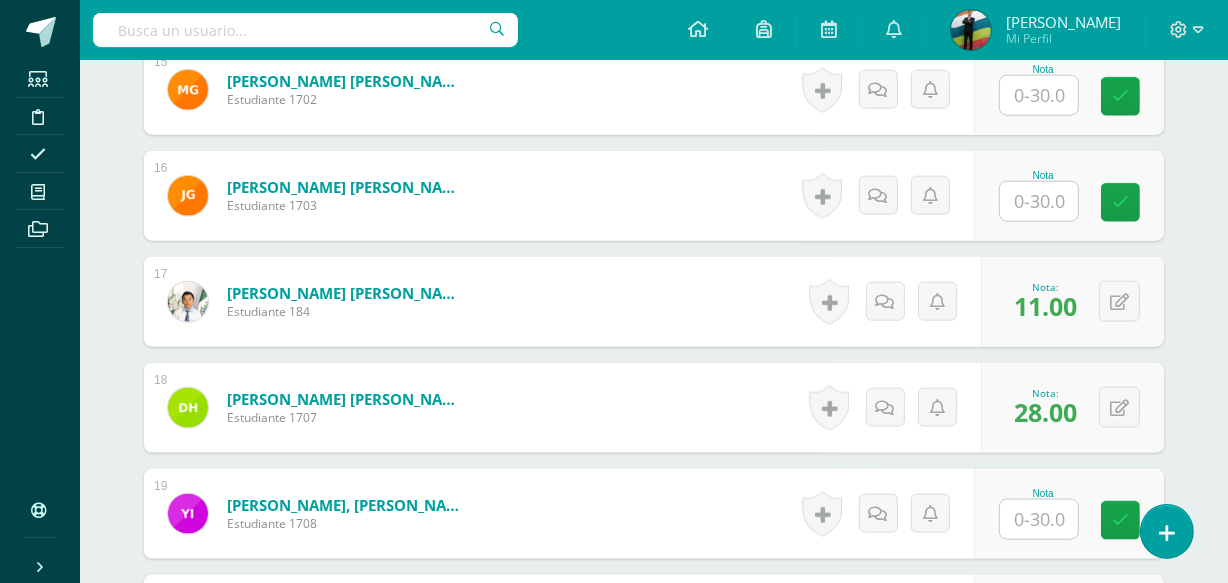 scroll, scrollTop: 3531, scrollLeft: 0, axis: vertical 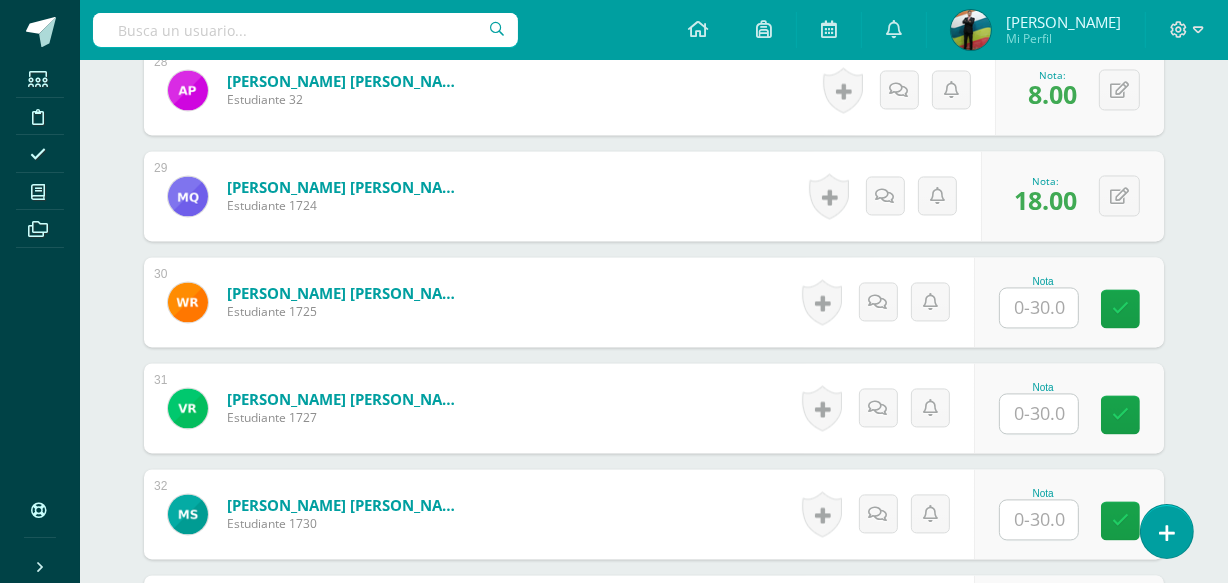 click at bounding box center (1039, 307) 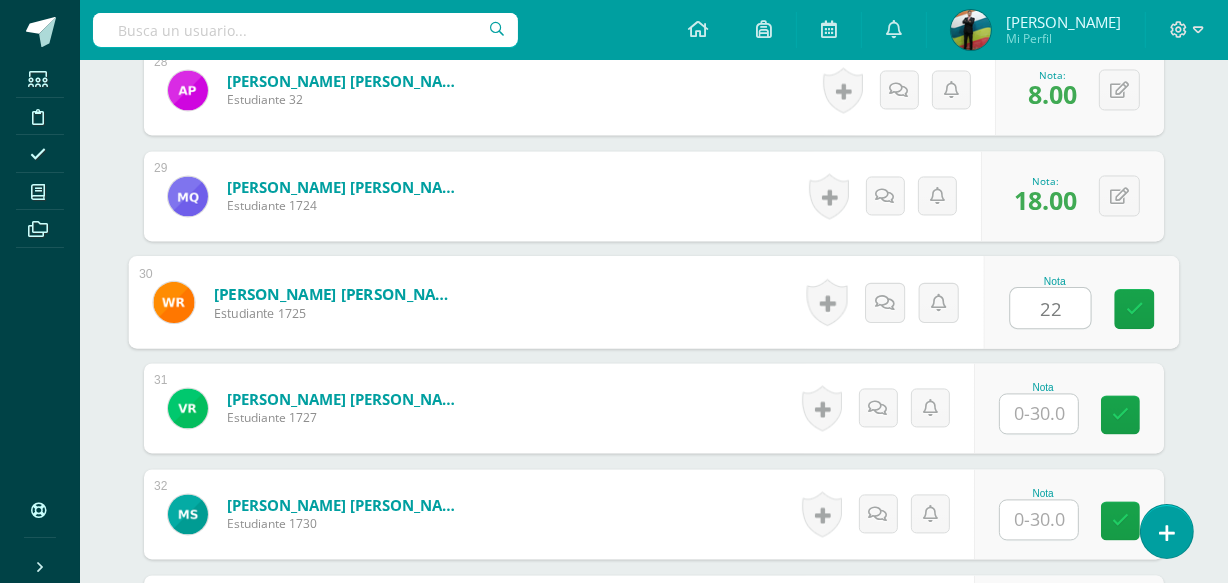 type on "22" 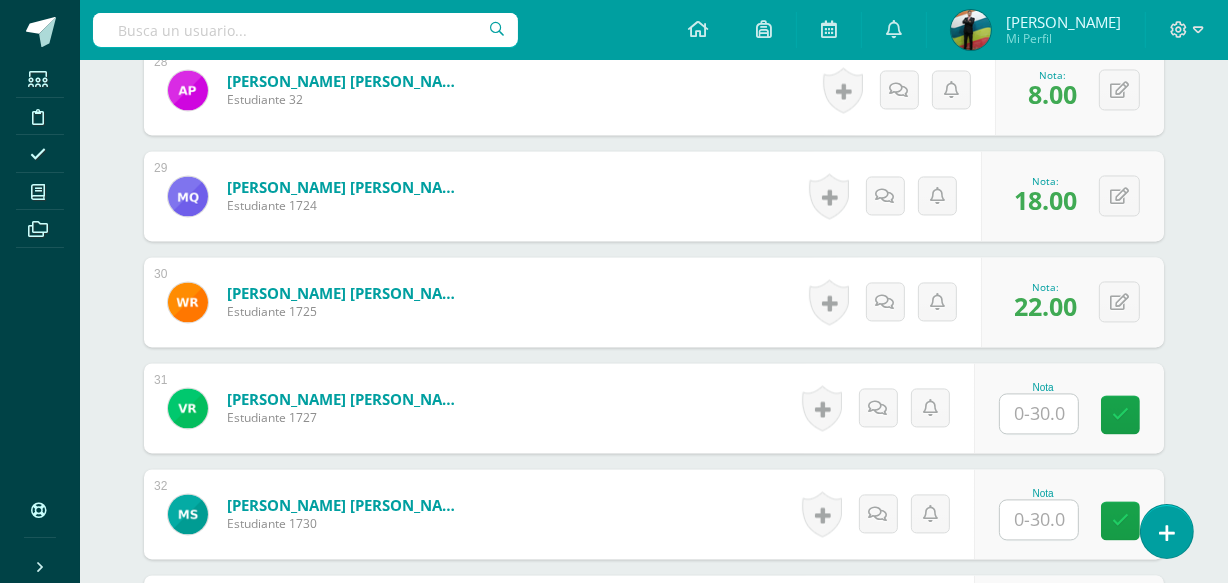 scroll, scrollTop: 1411, scrollLeft: 0, axis: vertical 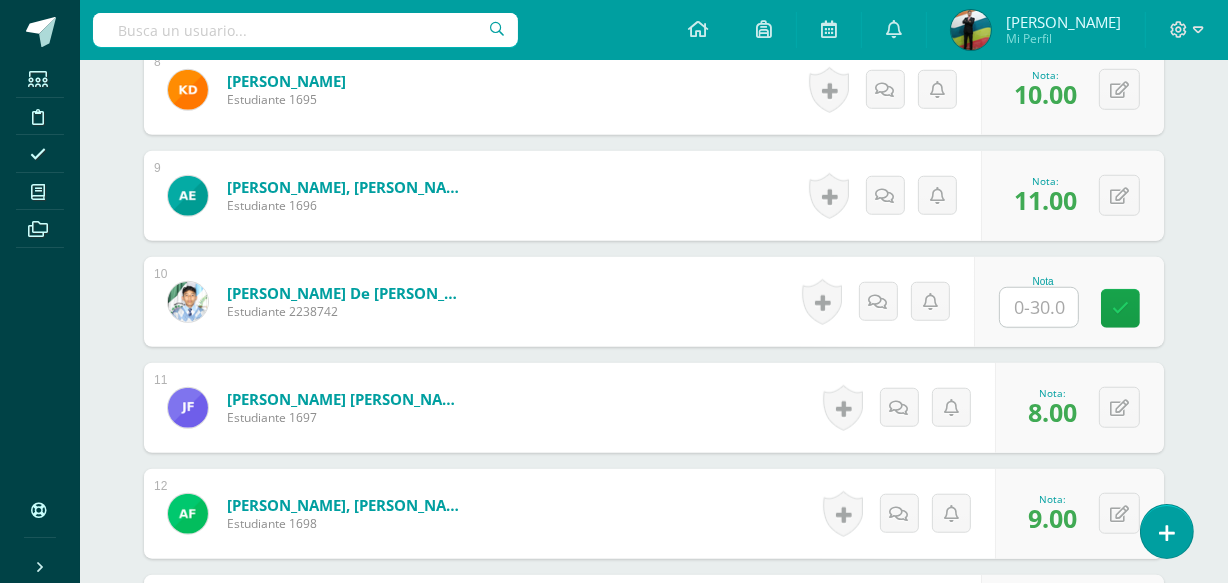 click at bounding box center (1039, 307) 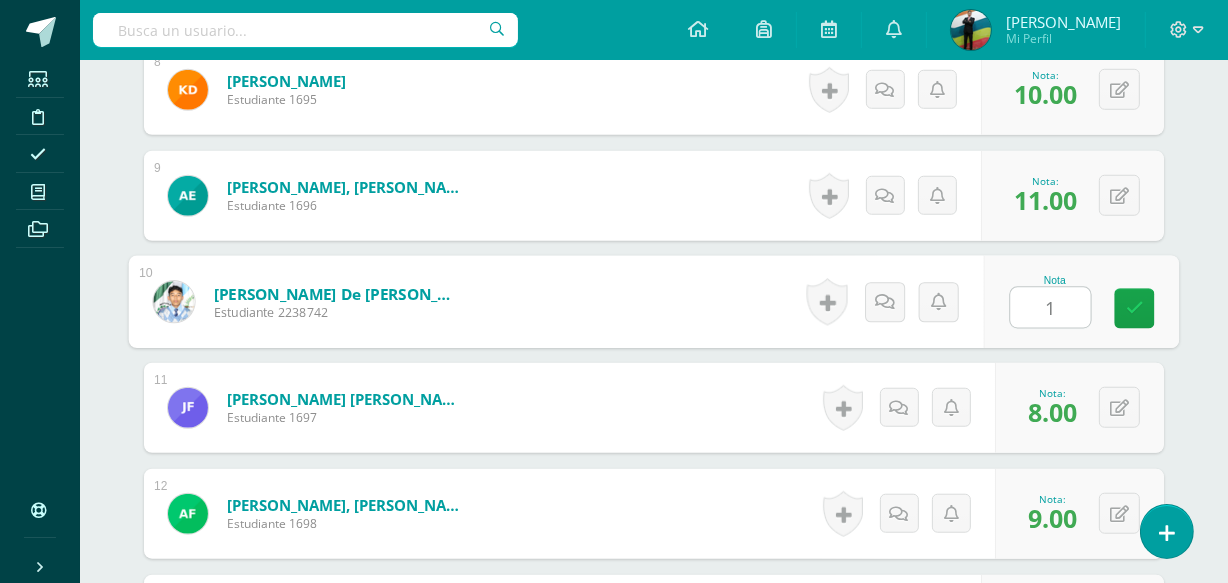 type on "11" 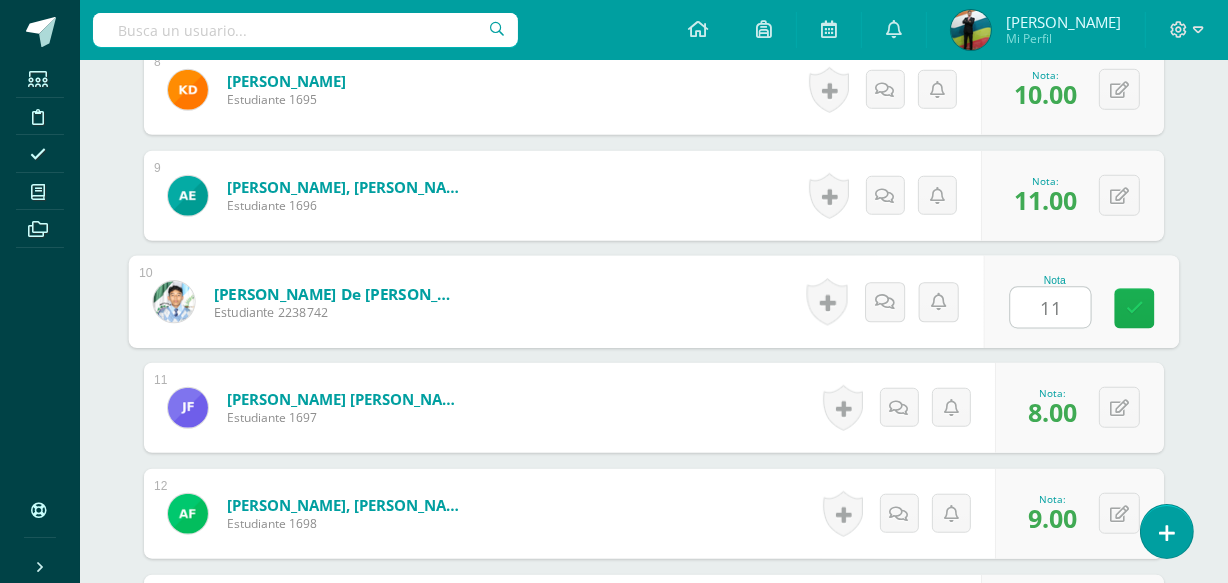 click at bounding box center (1135, 309) 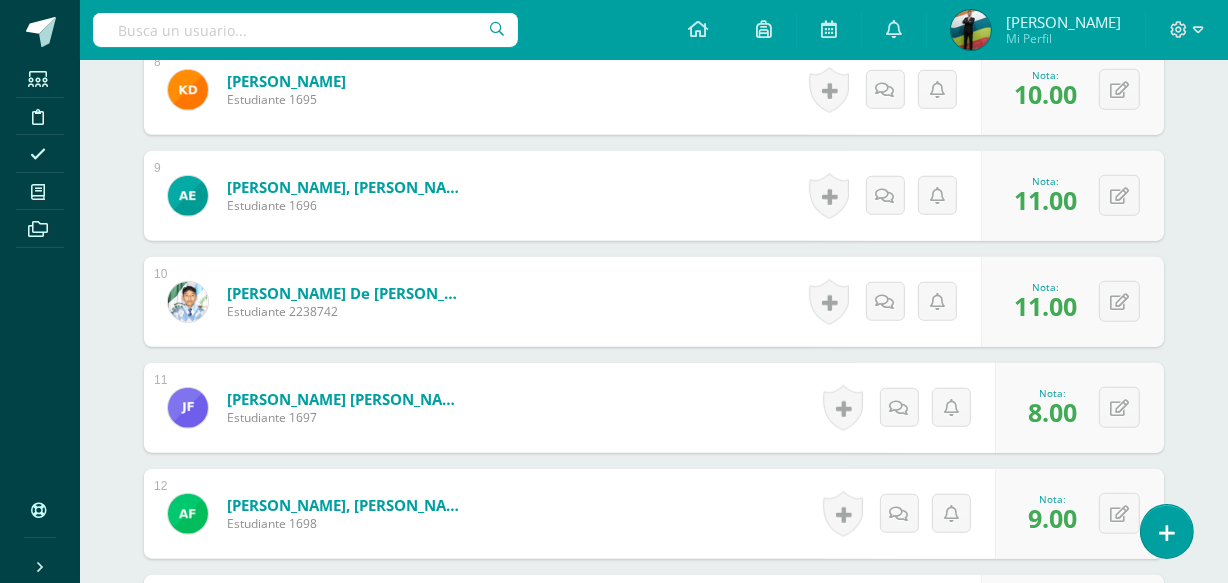 scroll, scrollTop: 5008, scrollLeft: 0, axis: vertical 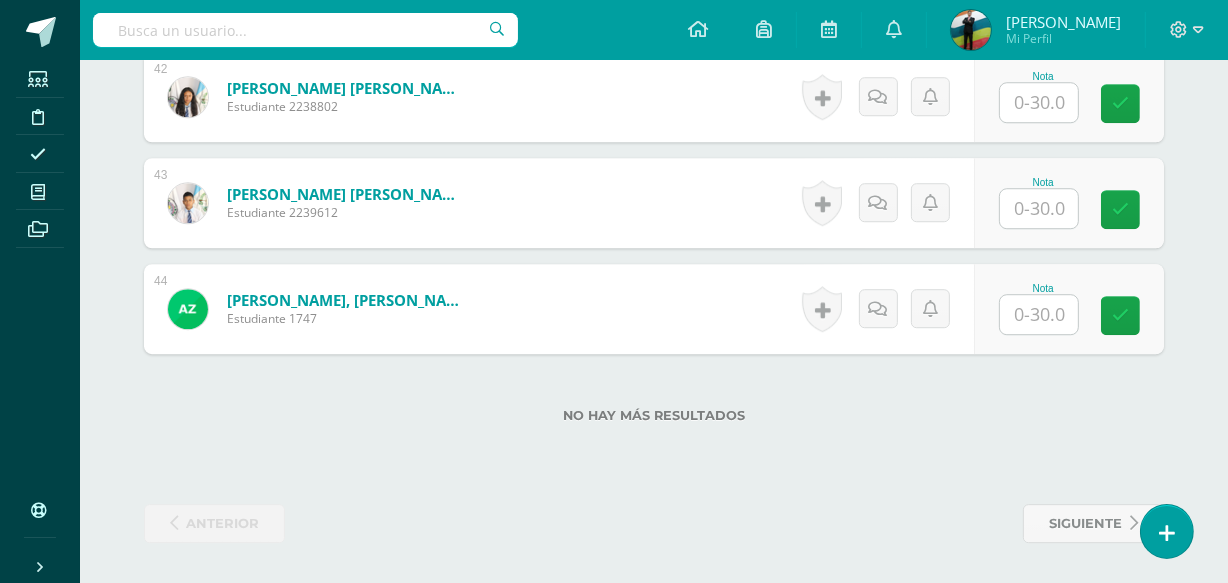 click at bounding box center (1039, 314) 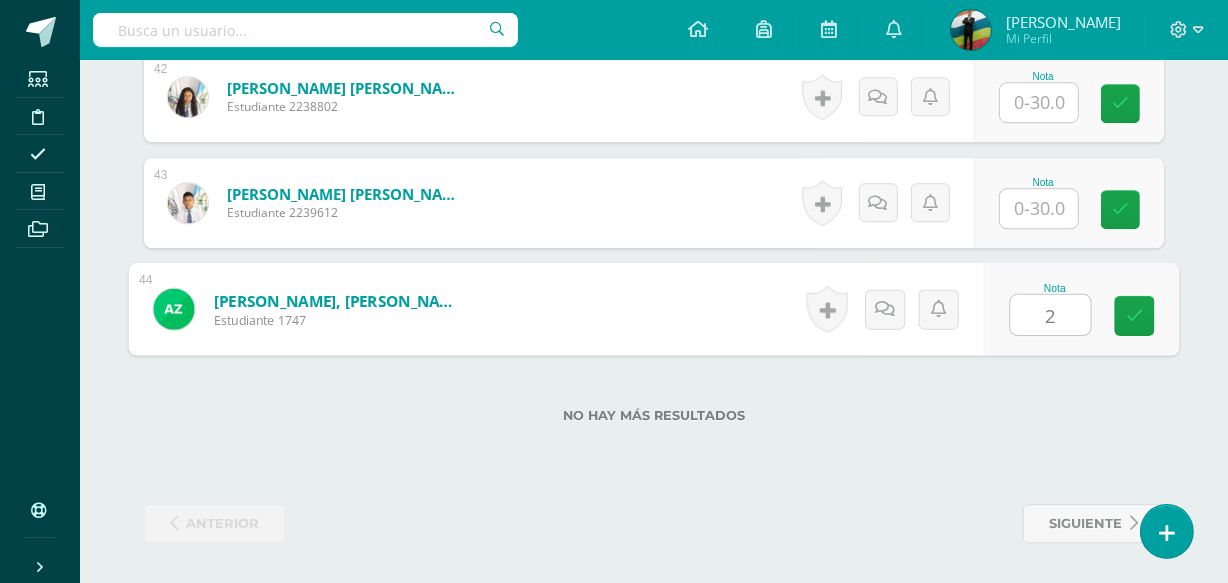 type on "21" 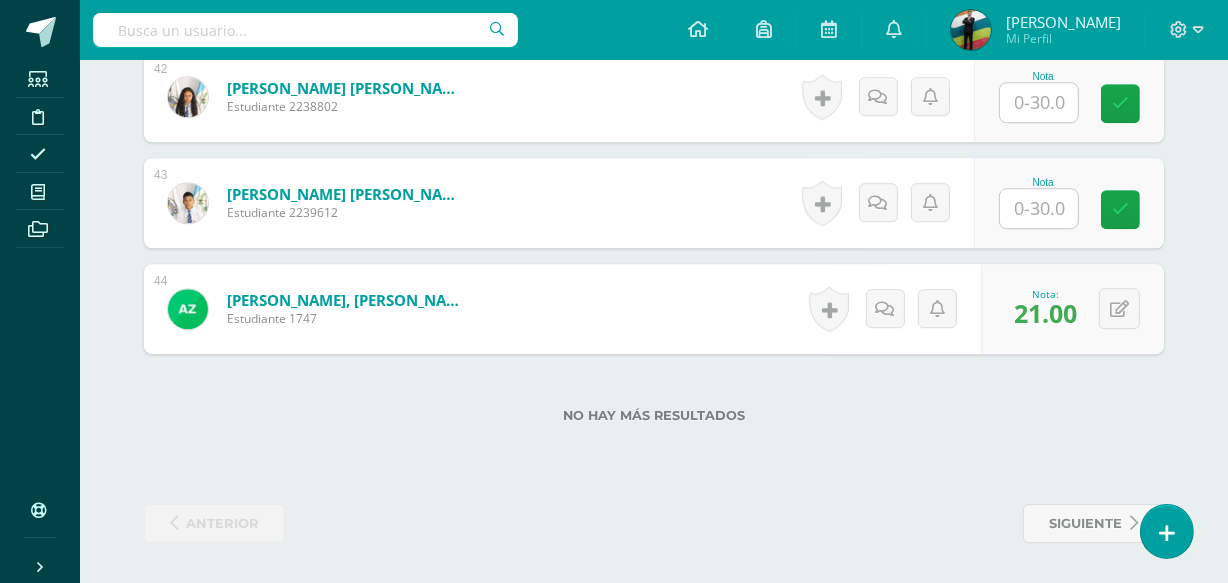 scroll, scrollTop: 563, scrollLeft: 0, axis: vertical 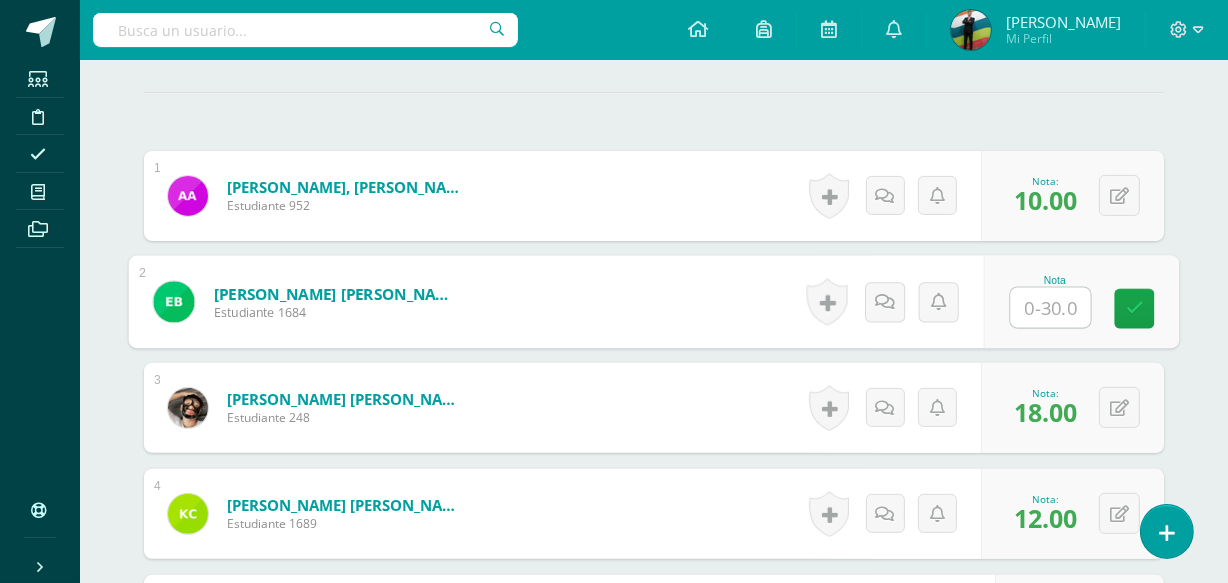 click at bounding box center (1051, 308) 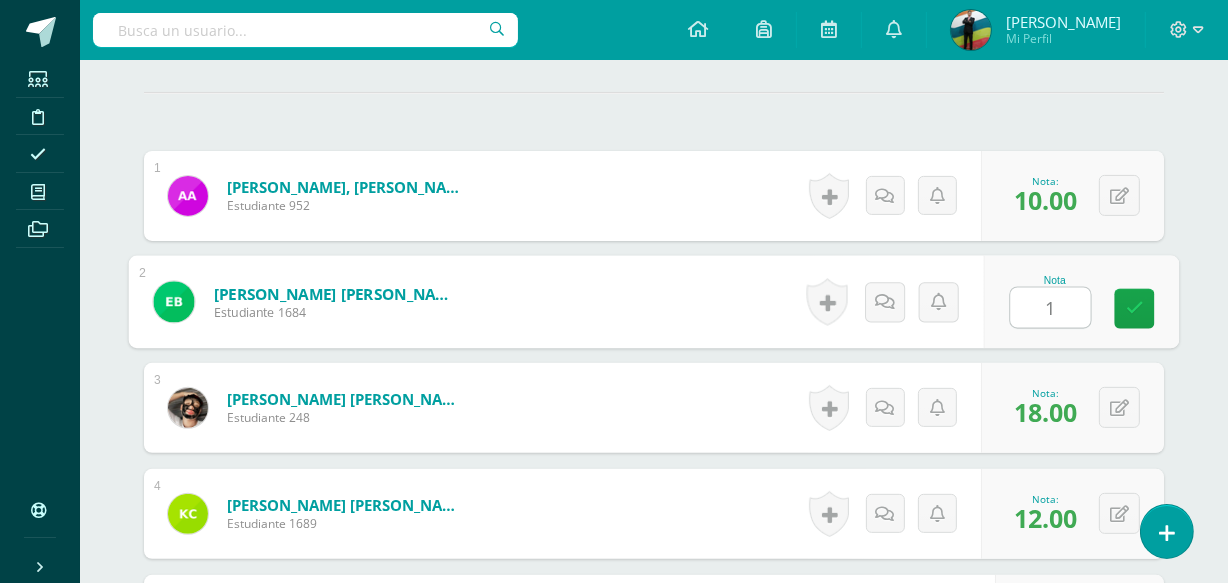 type on "12" 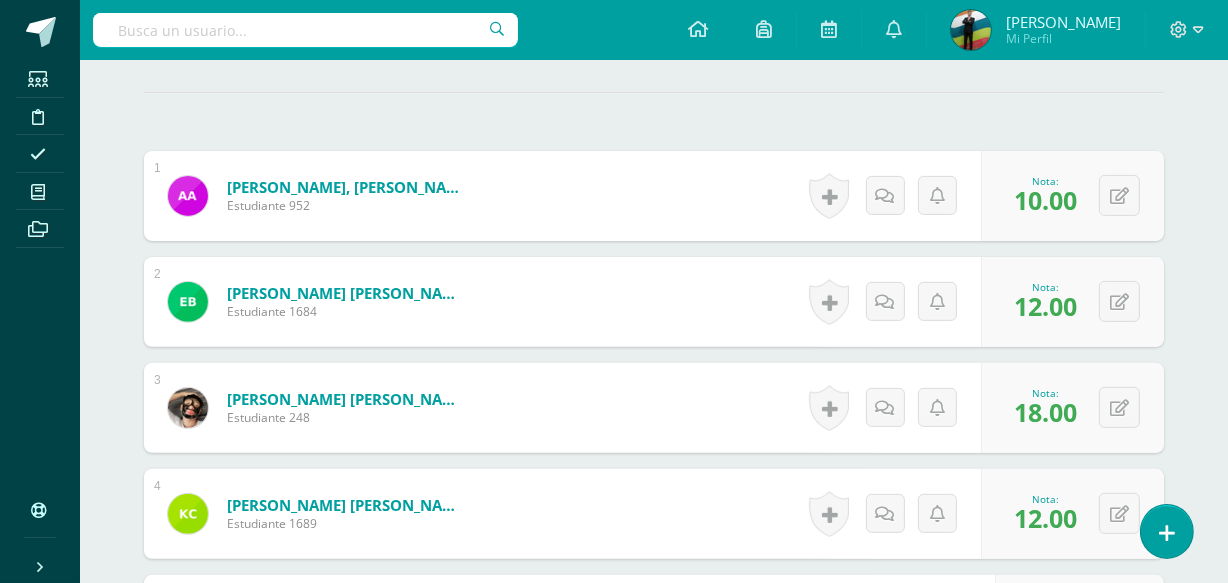 scroll, scrollTop: 4909, scrollLeft: 0, axis: vertical 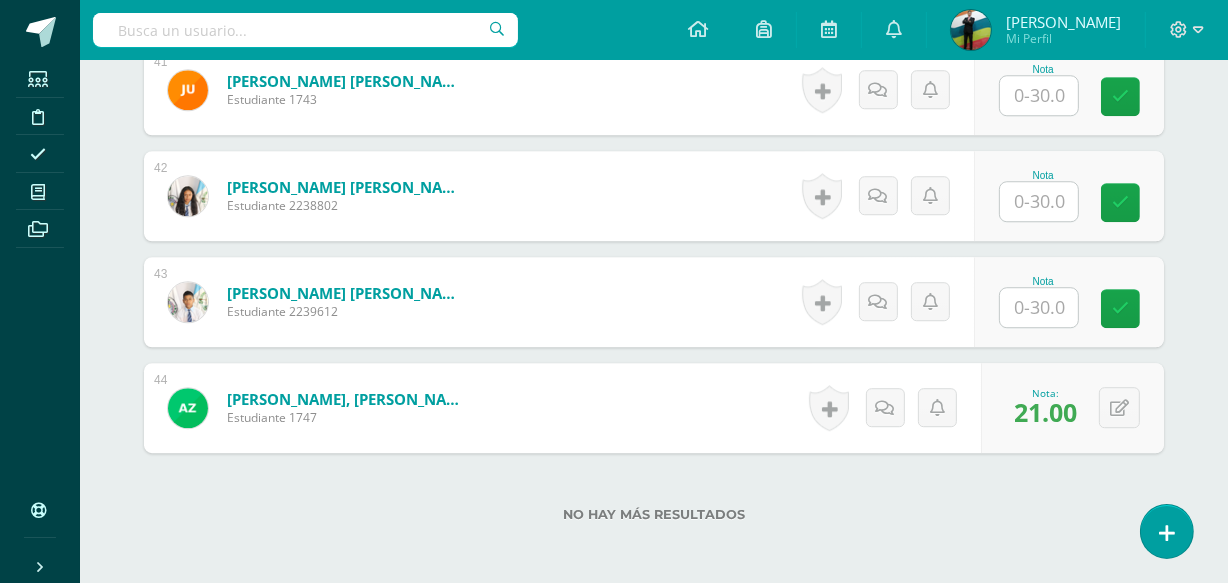 click at bounding box center [1039, 307] 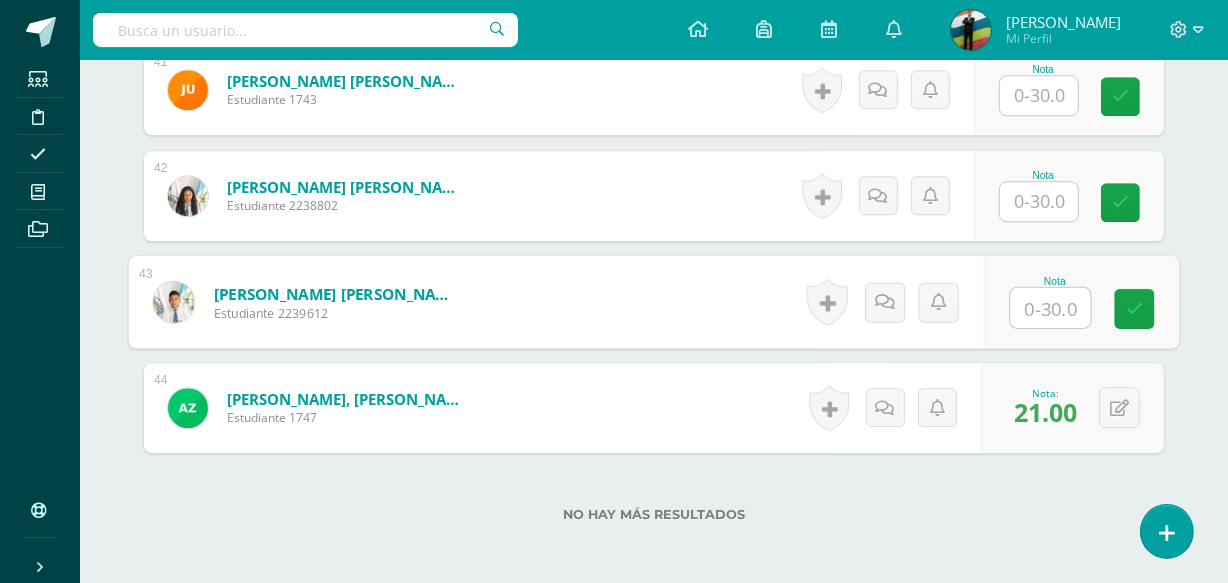 type on "6" 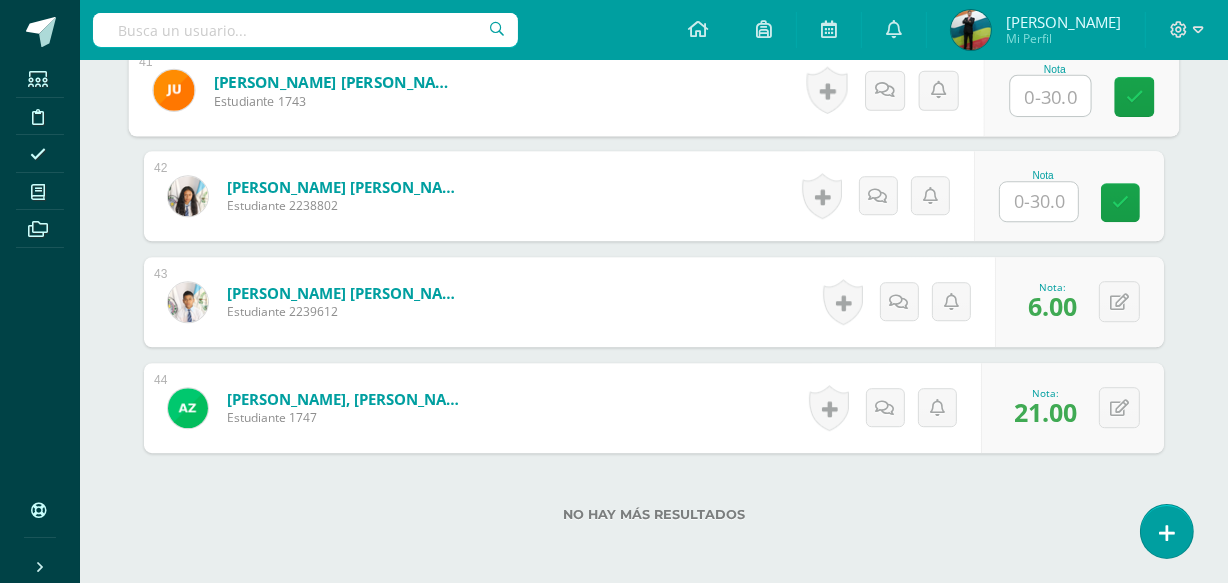 click at bounding box center (1051, 96) 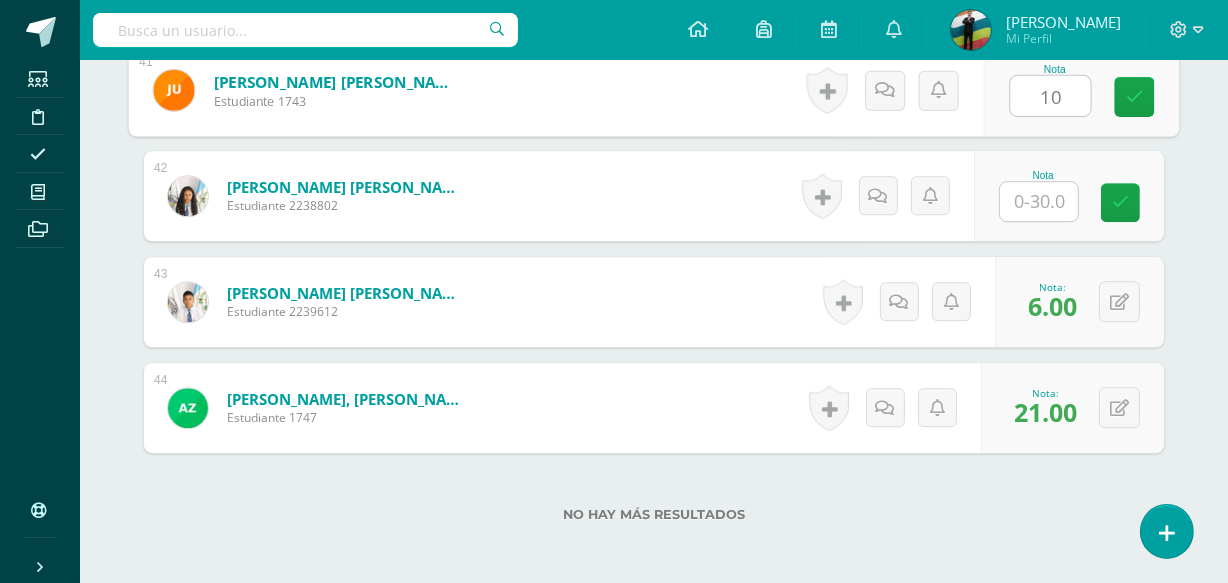 type on "10" 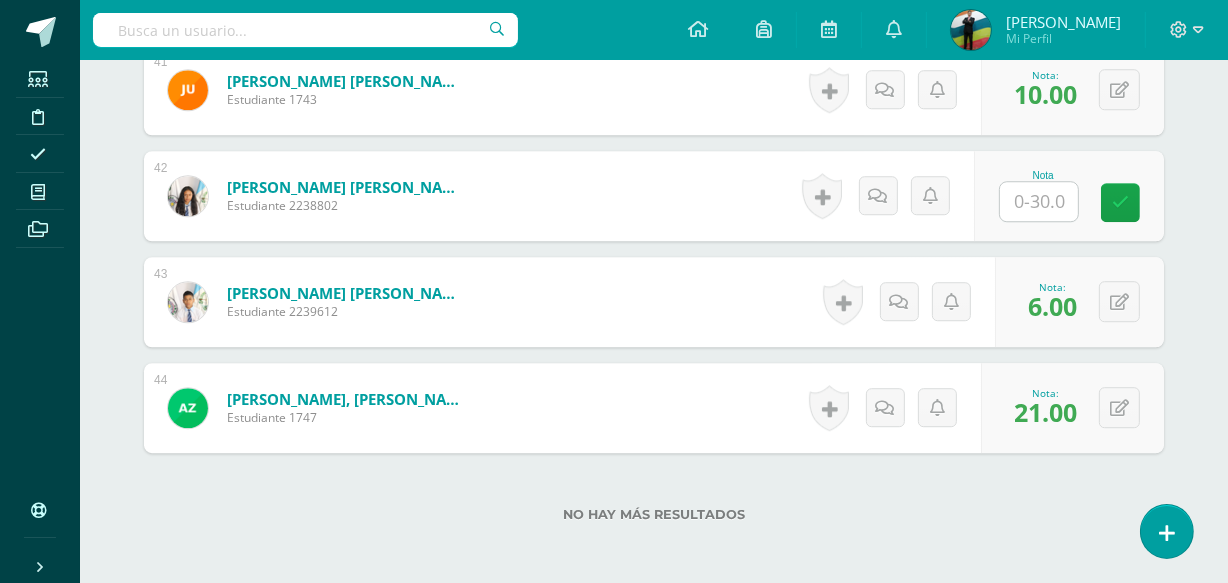 scroll, scrollTop: 1093, scrollLeft: 0, axis: vertical 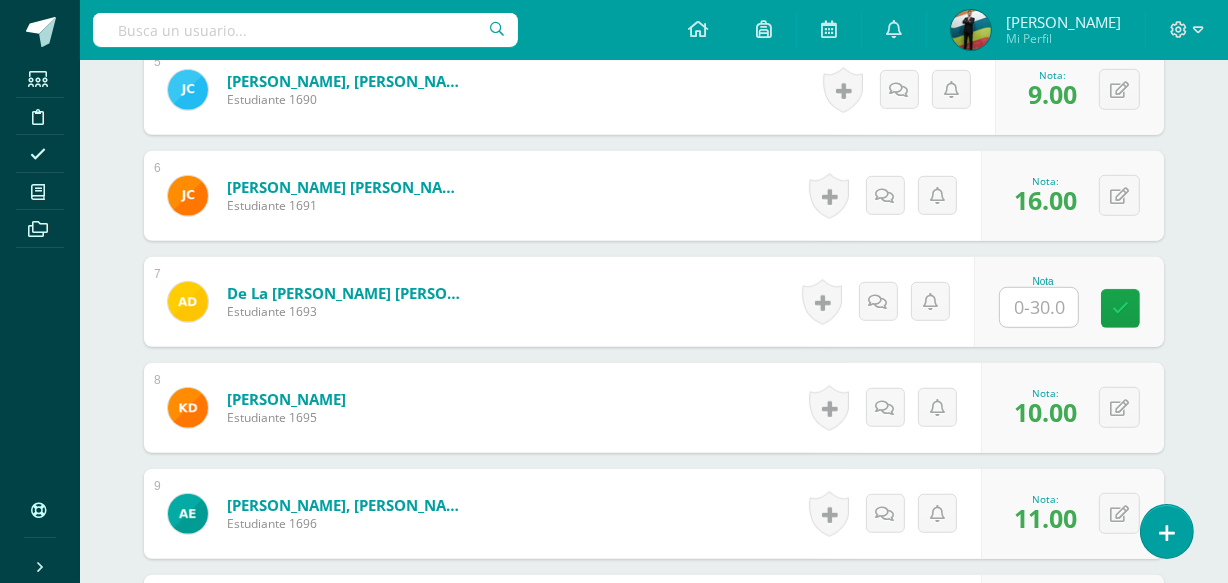 click at bounding box center [1039, 307] 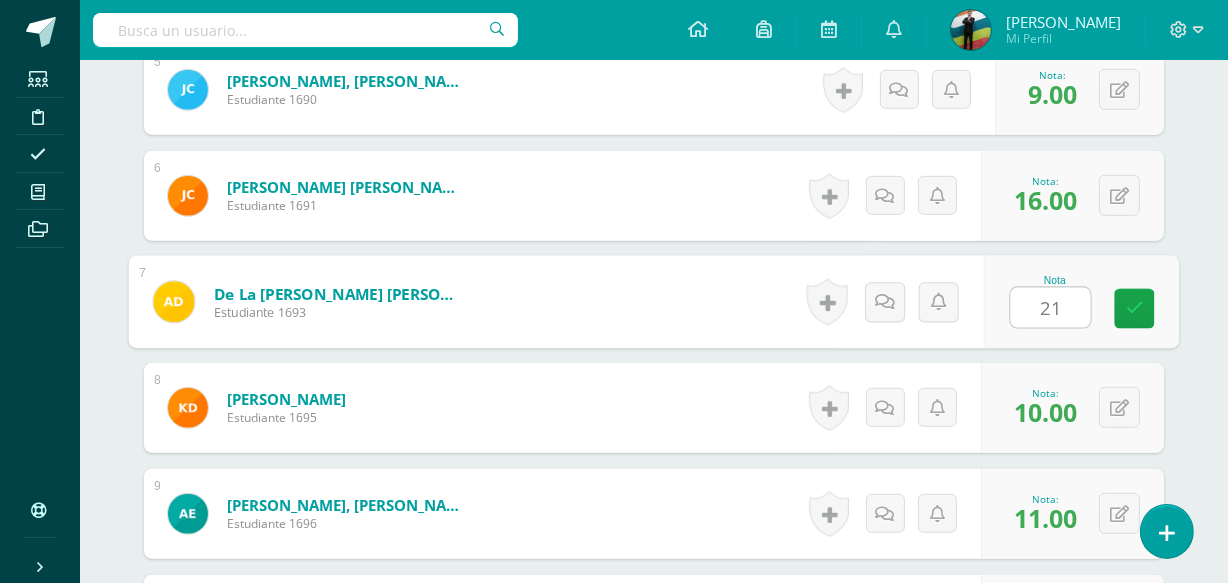 type on "21" 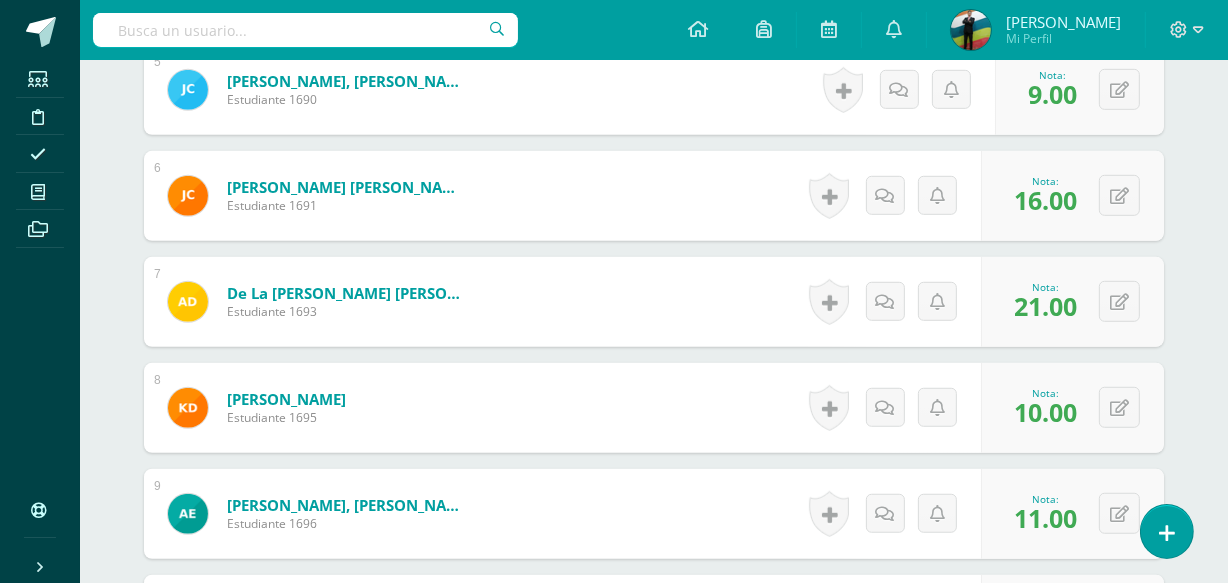 scroll, scrollTop: 4167, scrollLeft: 0, axis: vertical 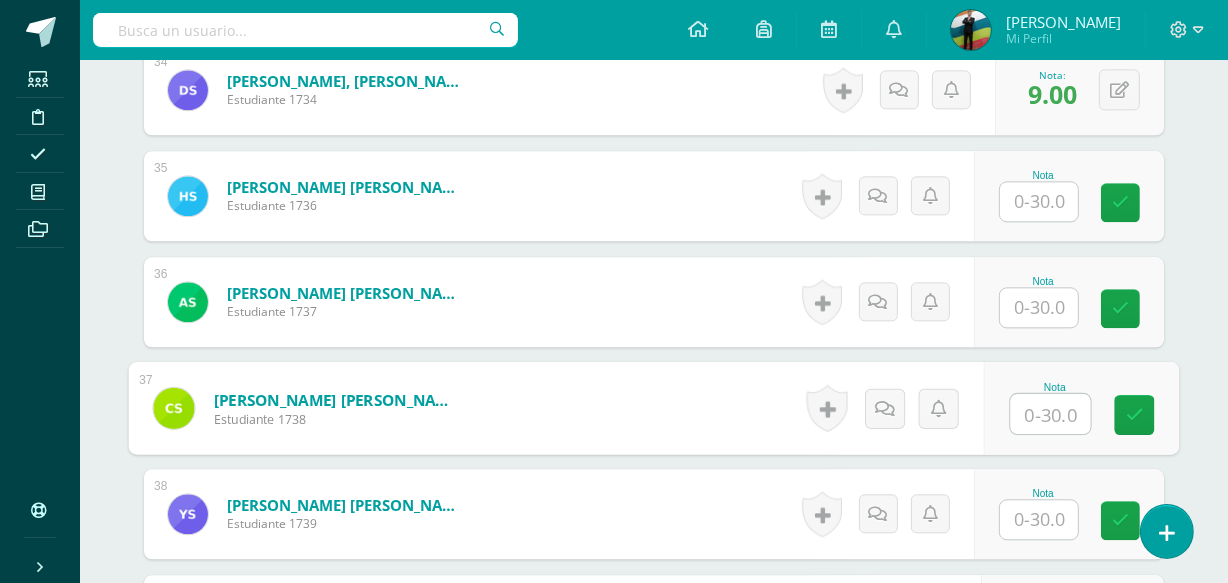 click at bounding box center (1051, 414) 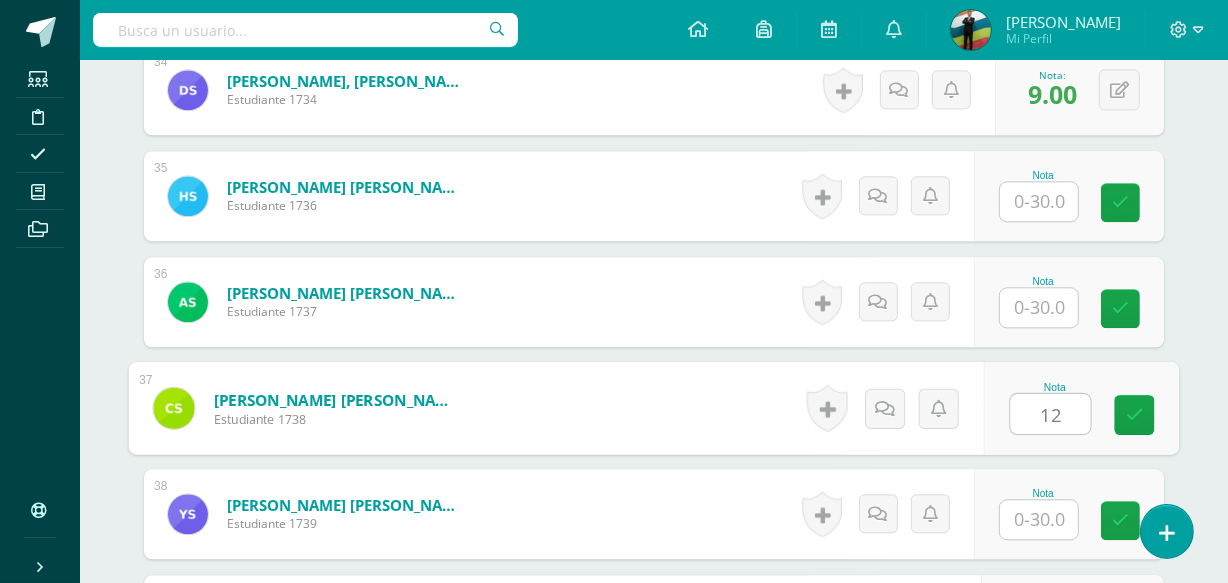 type on "12" 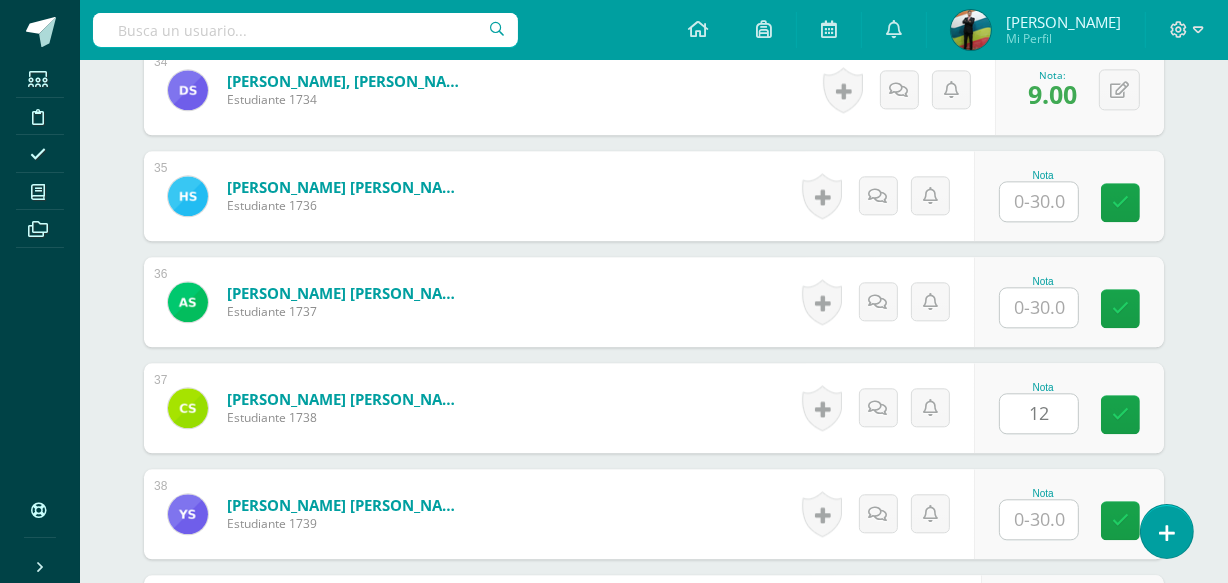 click on "Nota
12" at bounding box center (1069, 408) 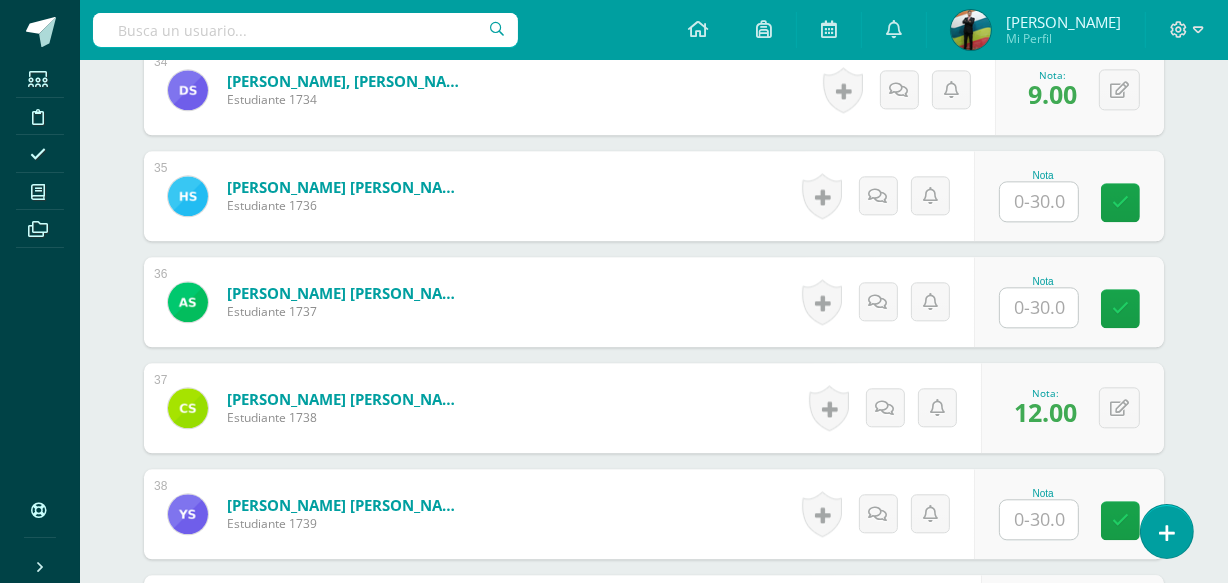 scroll, scrollTop: 4803, scrollLeft: 0, axis: vertical 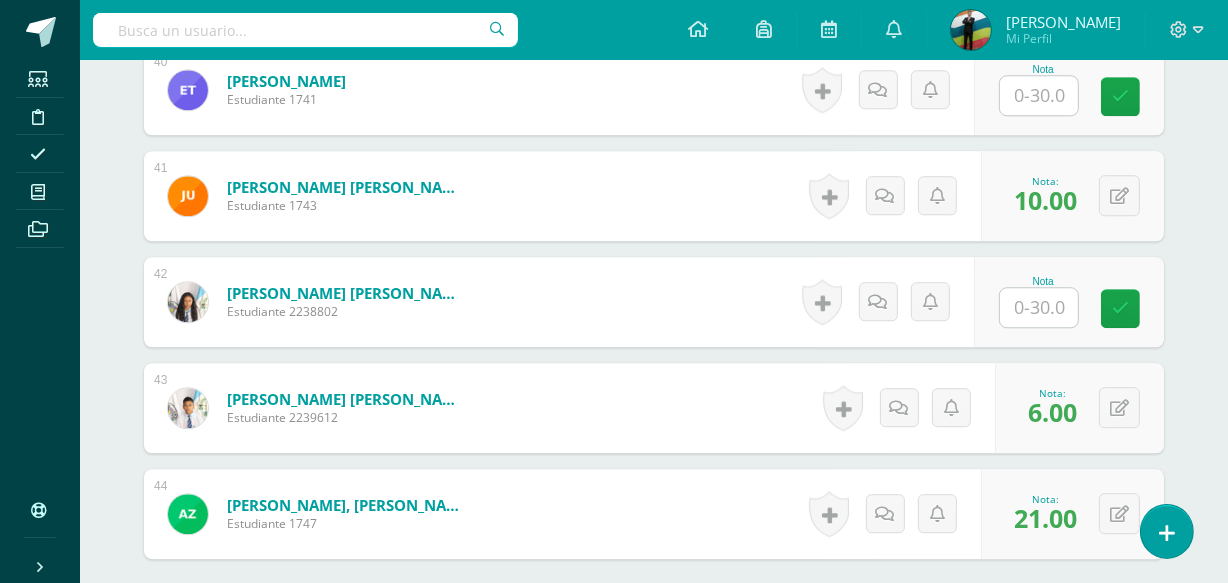 click at bounding box center (1039, 307) 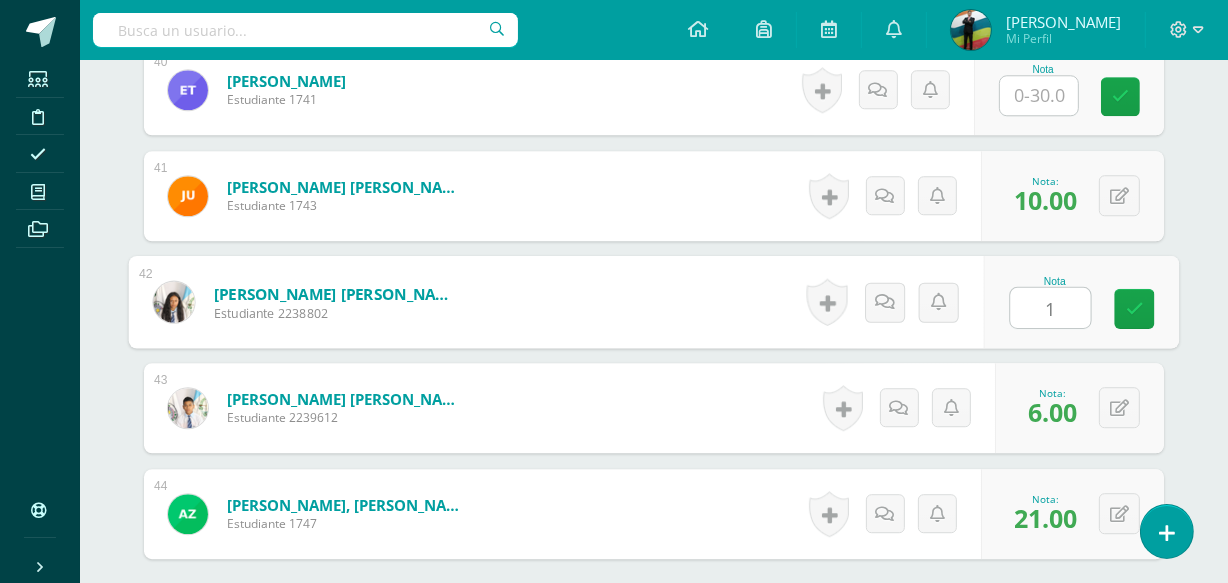 type on "11" 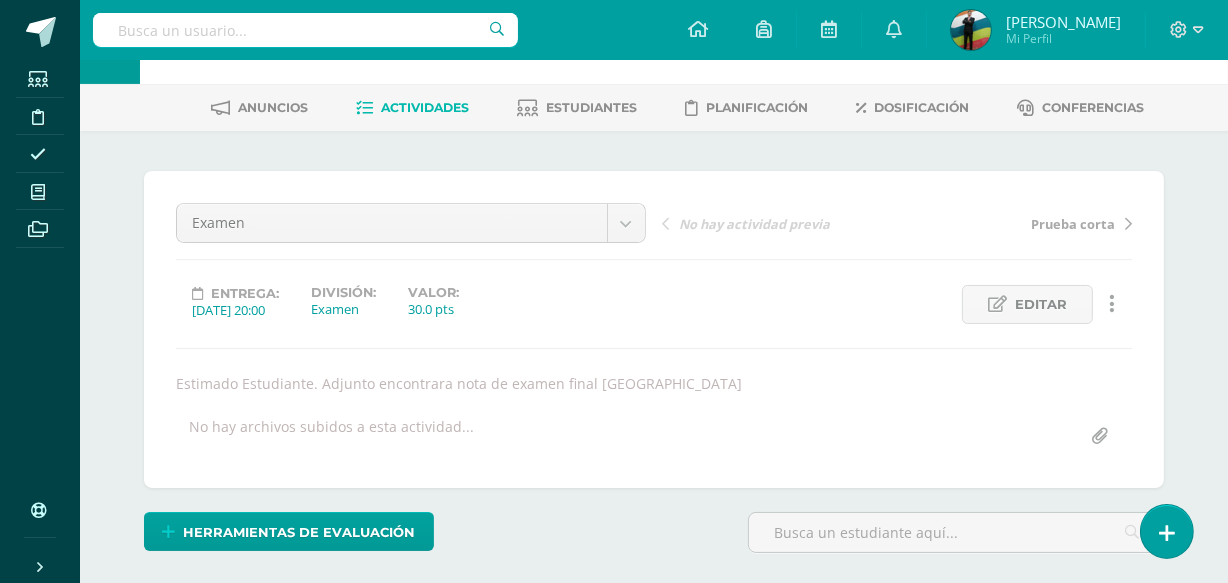 scroll, scrollTop: 4061, scrollLeft: 0, axis: vertical 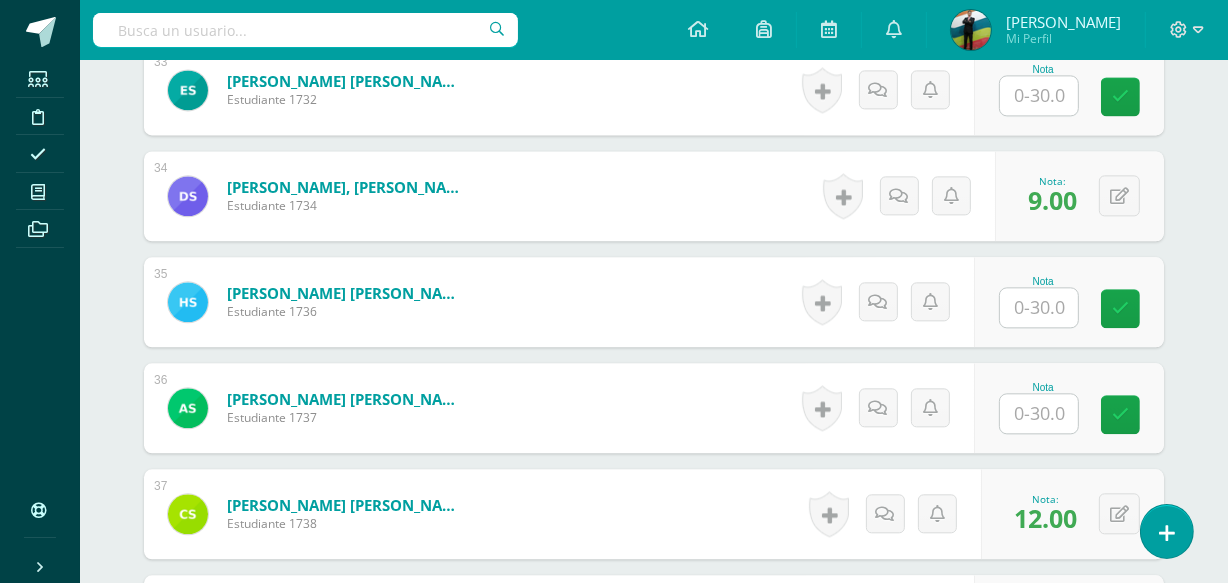 click at bounding box center (1039, 307) 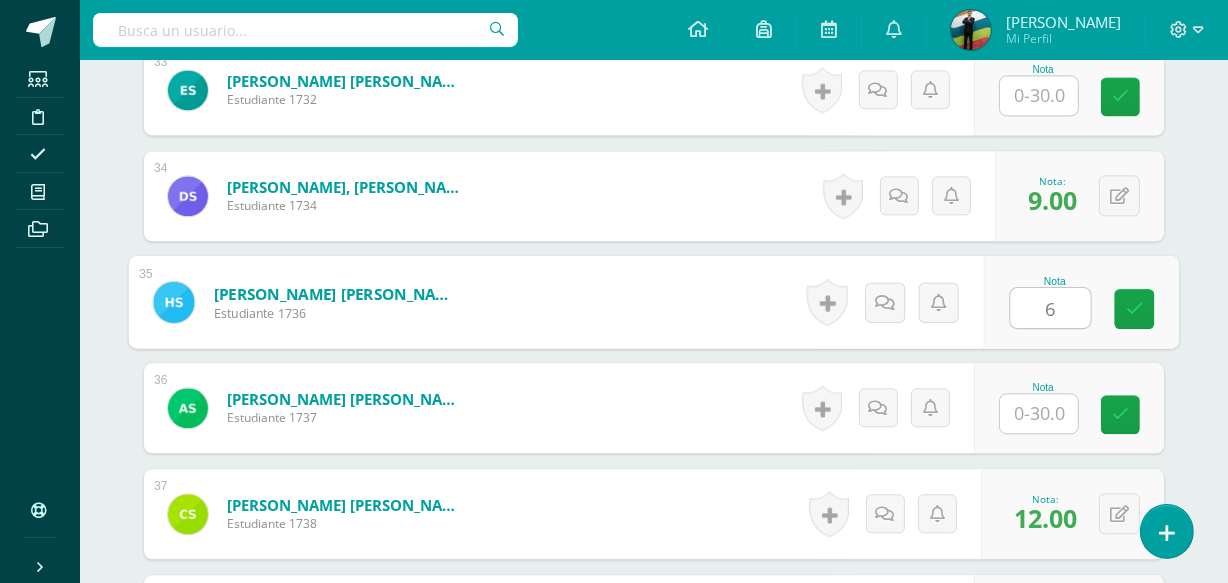 type on "6" 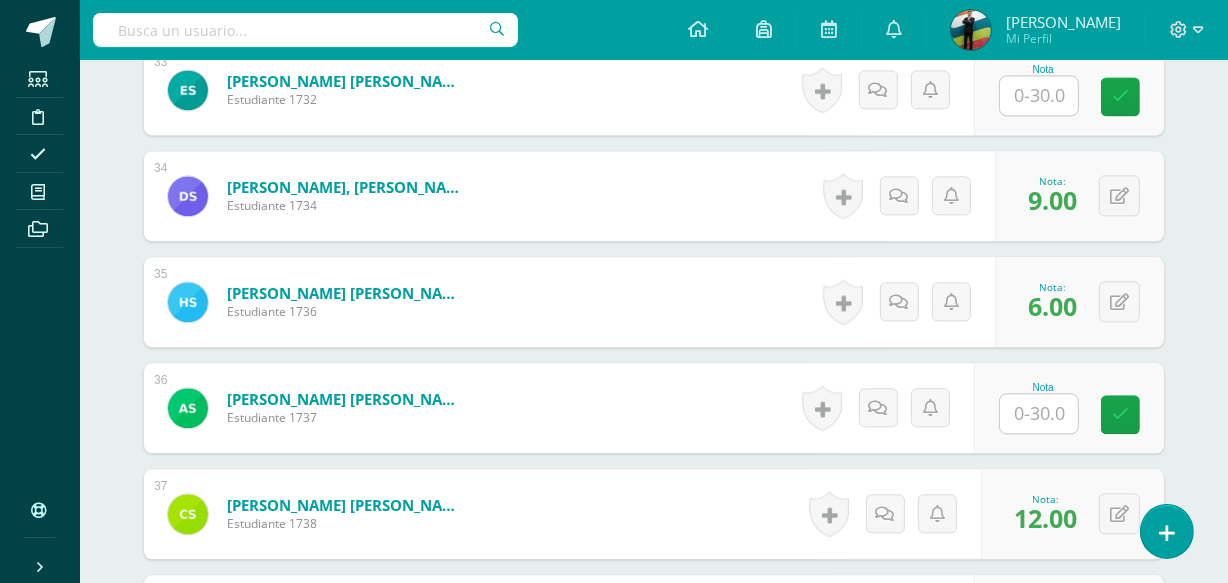 scroll, scrollTop: 3001, scrollLeft: 0, axis: vertical 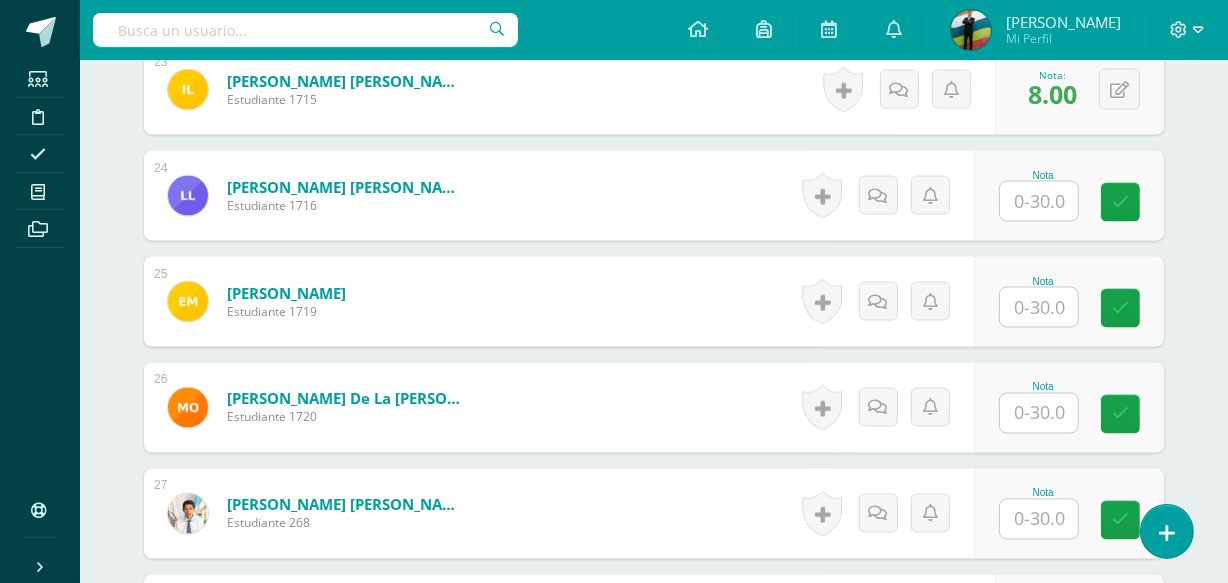 click at bounding box center [1039, 307] 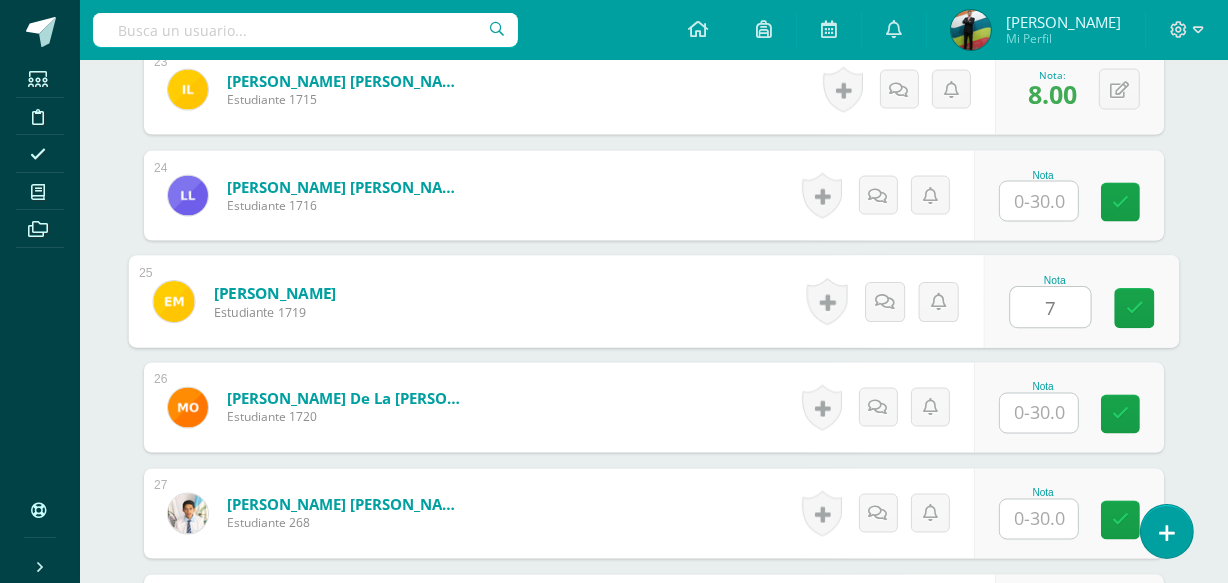 type on "7" 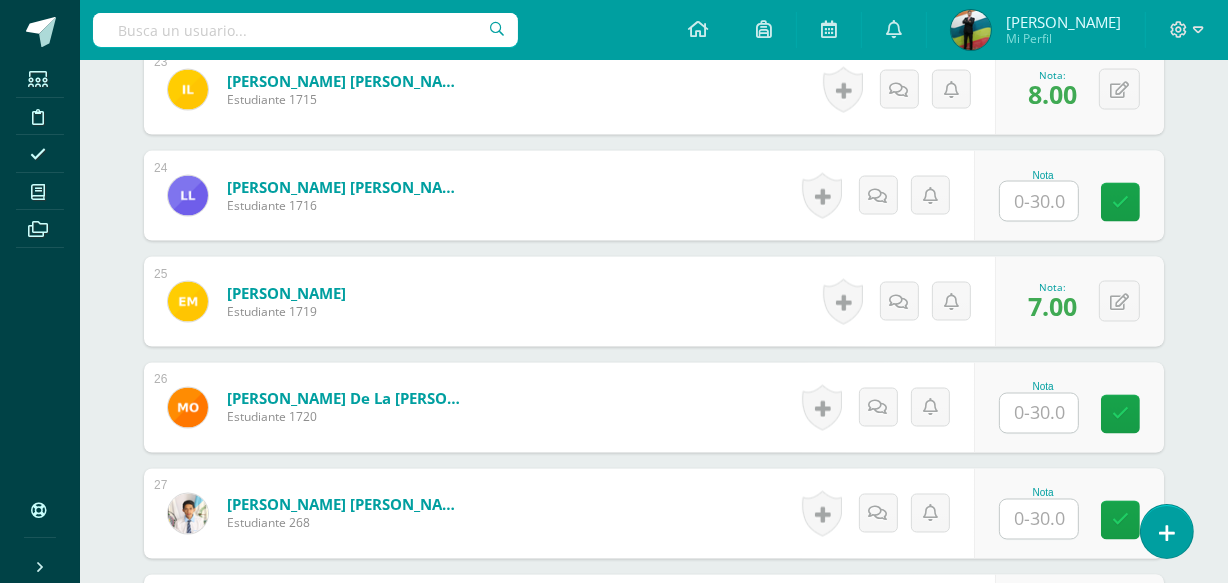 scroll, scrollTop: 4591, scrollLeft: 0, axis: vertical 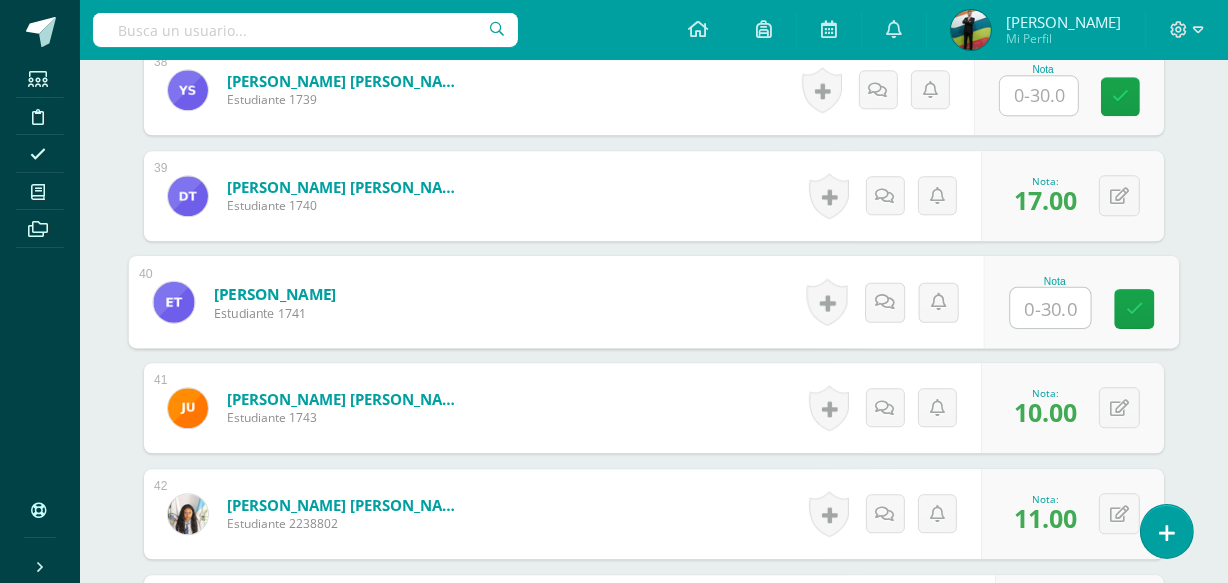 click at bounding box center [1051, 308] 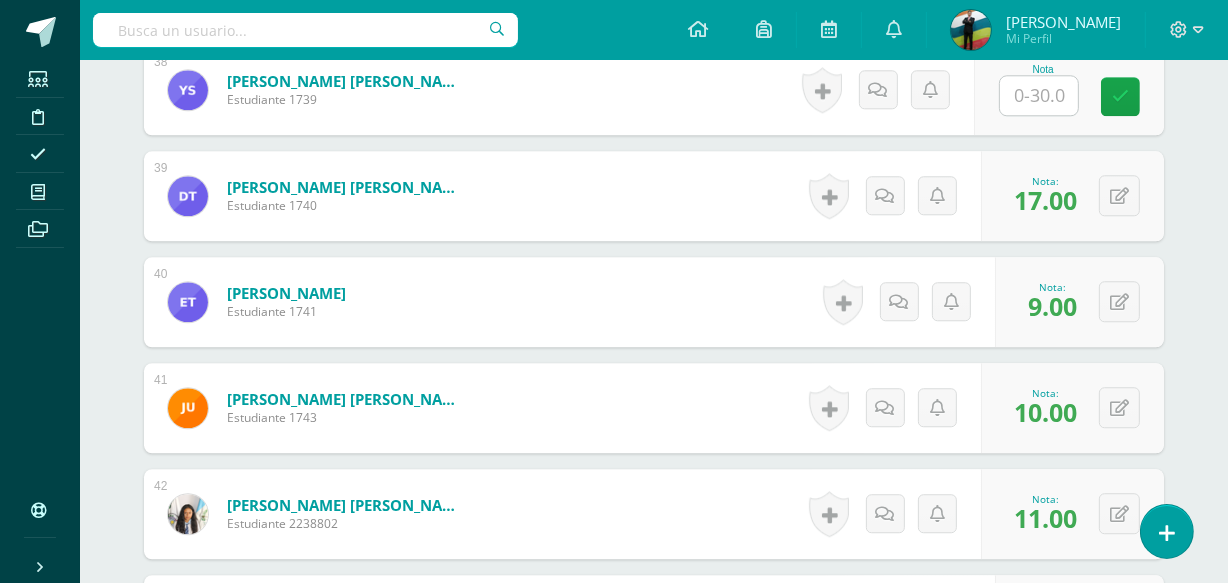 scroll, scrollTop: 3107, scrollLeft: 0, axis: vertical 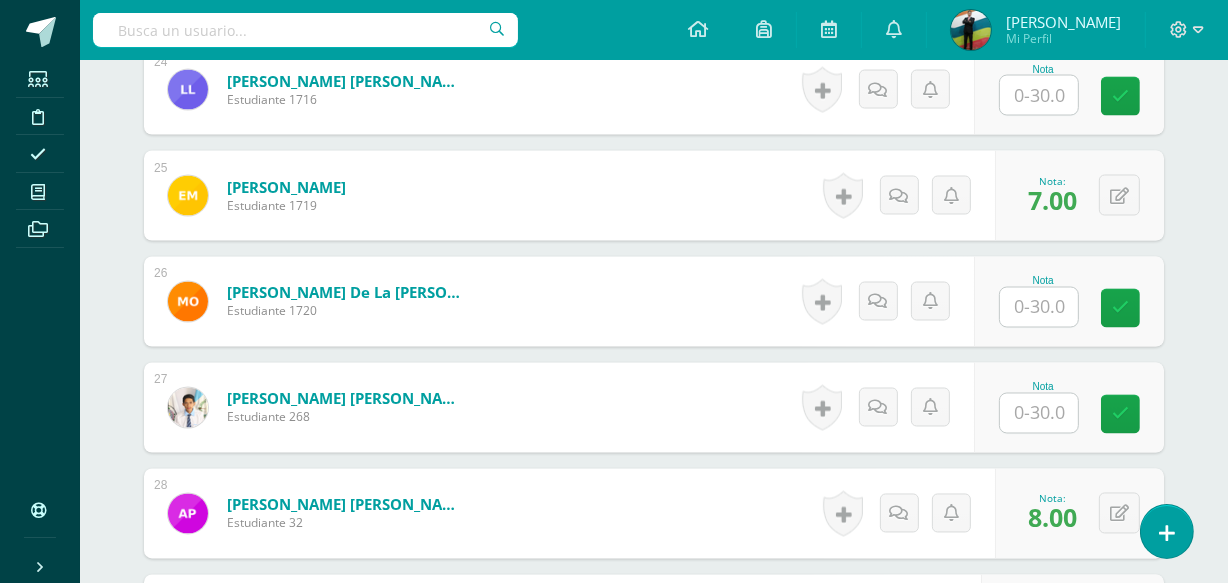 click at bounding box center [1039, 307] 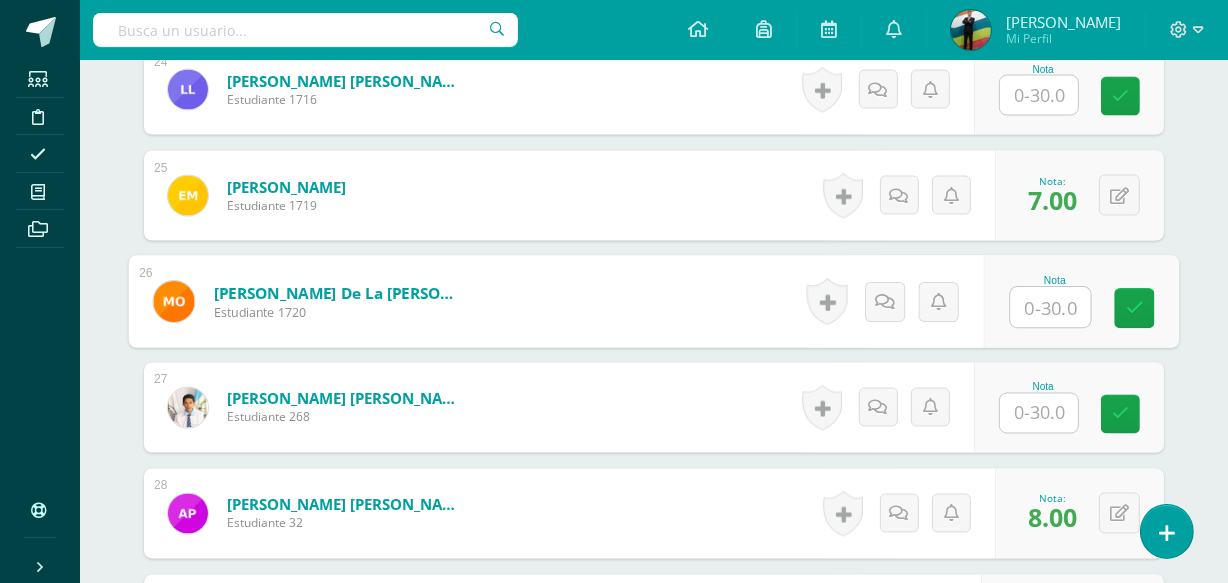 type on "7" 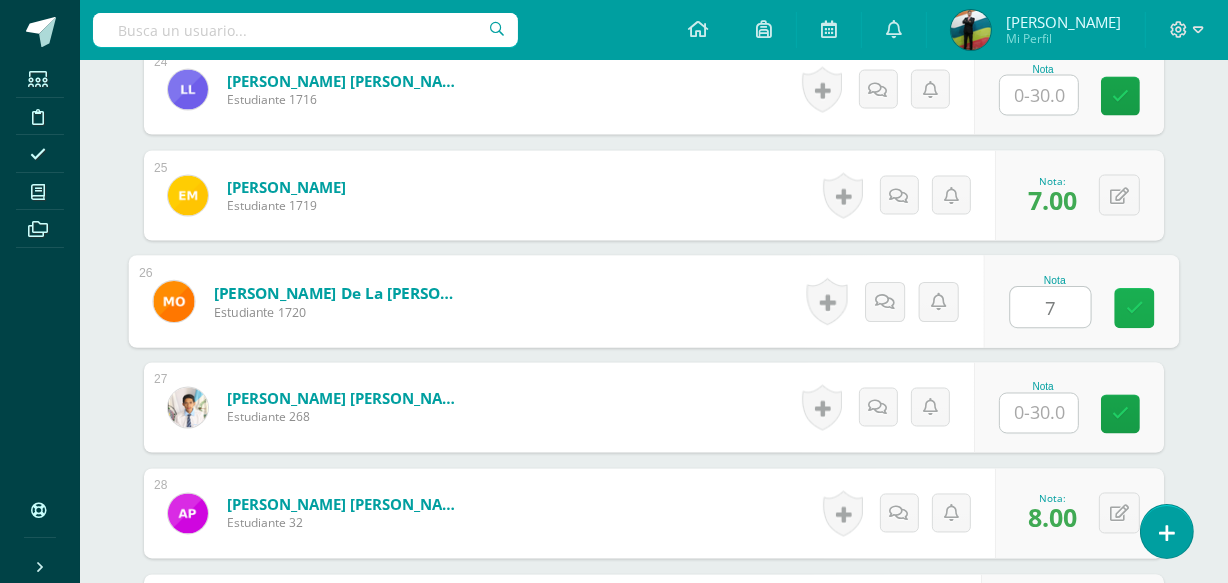 click at bounding box center [1135, 309] 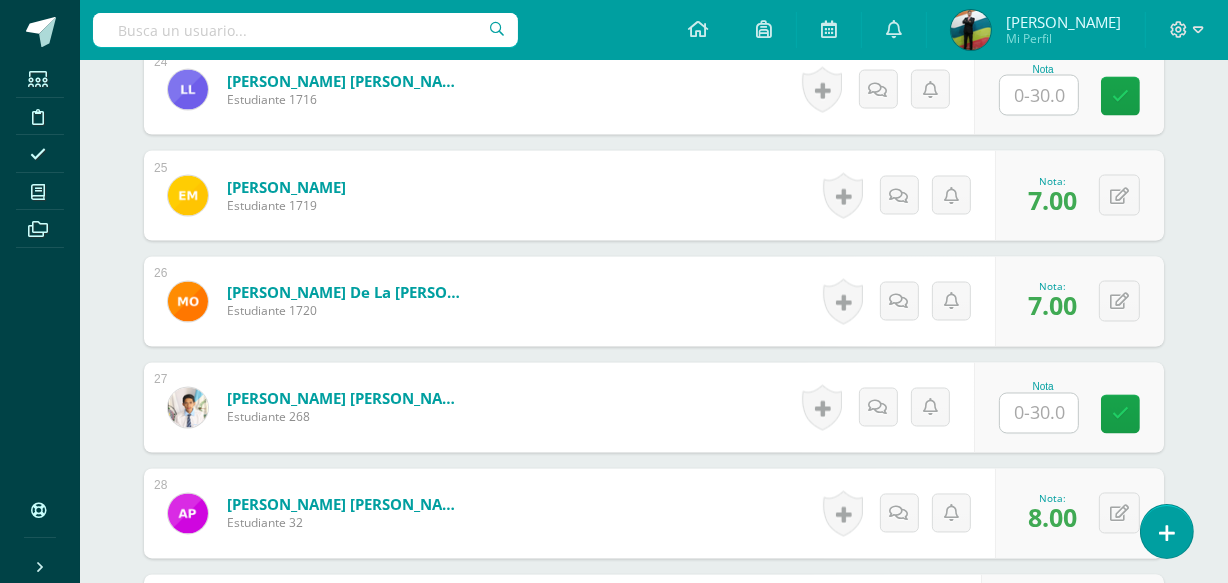 scroll, scrollTop: 3743, scrollLeft: 0, axis: vertical 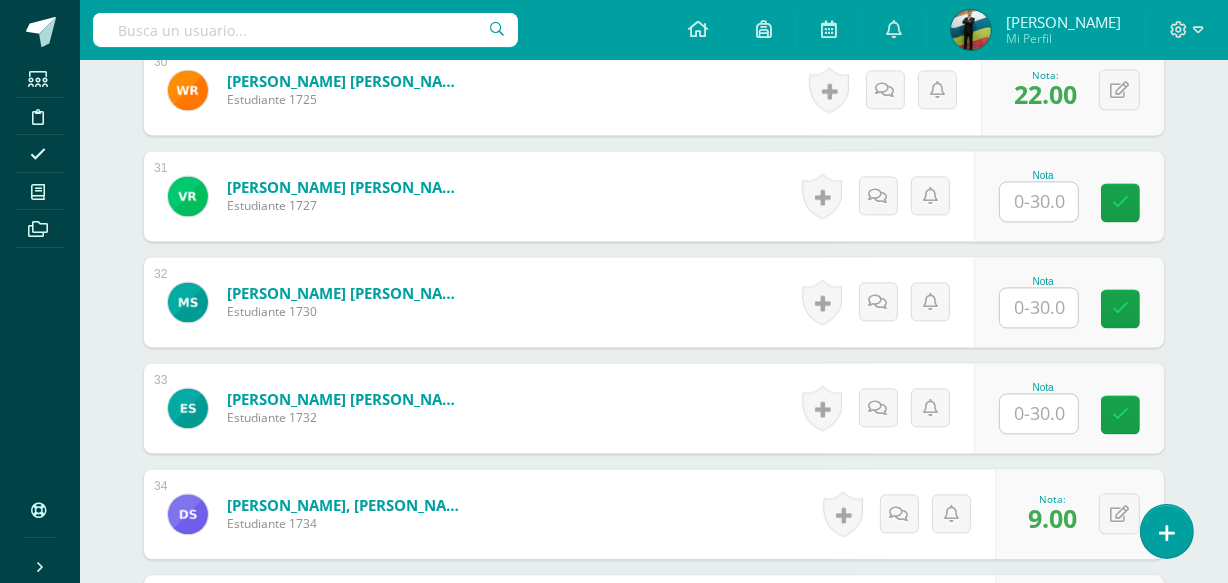 click at bounding box center (1039, 307) 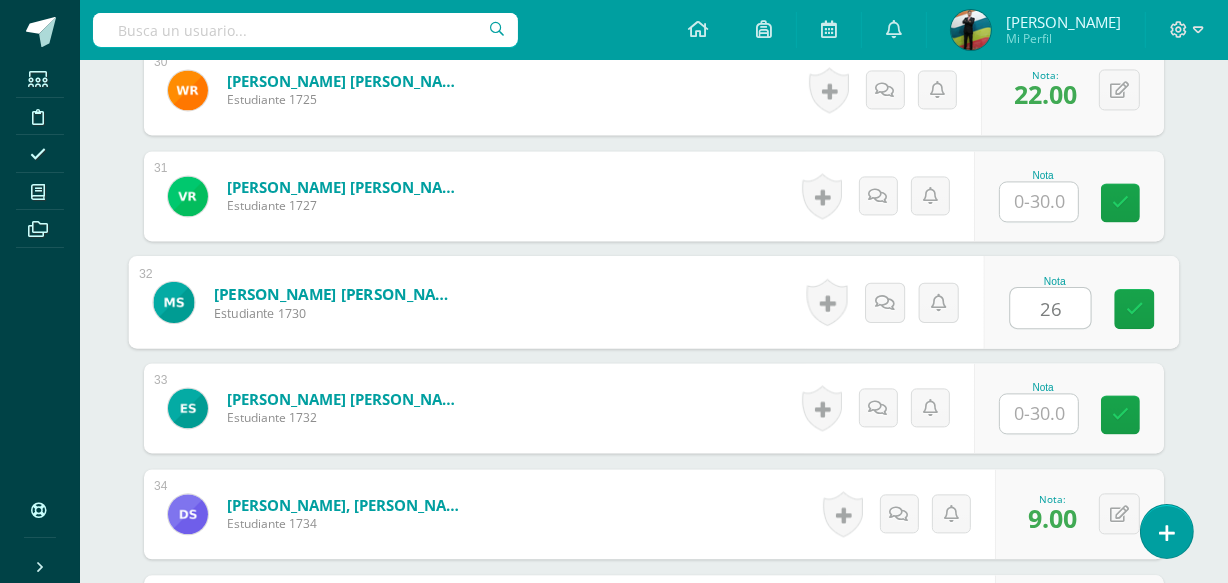 type on "26" 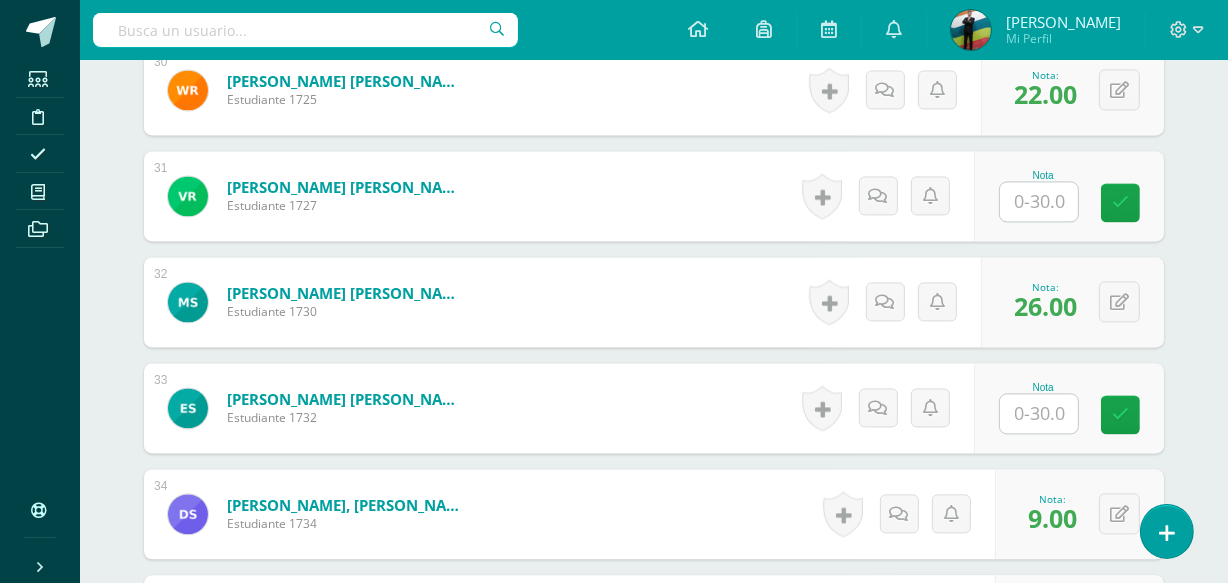 scroll, scrollTop: 1730, scrollLeft: 0, axis: vertical 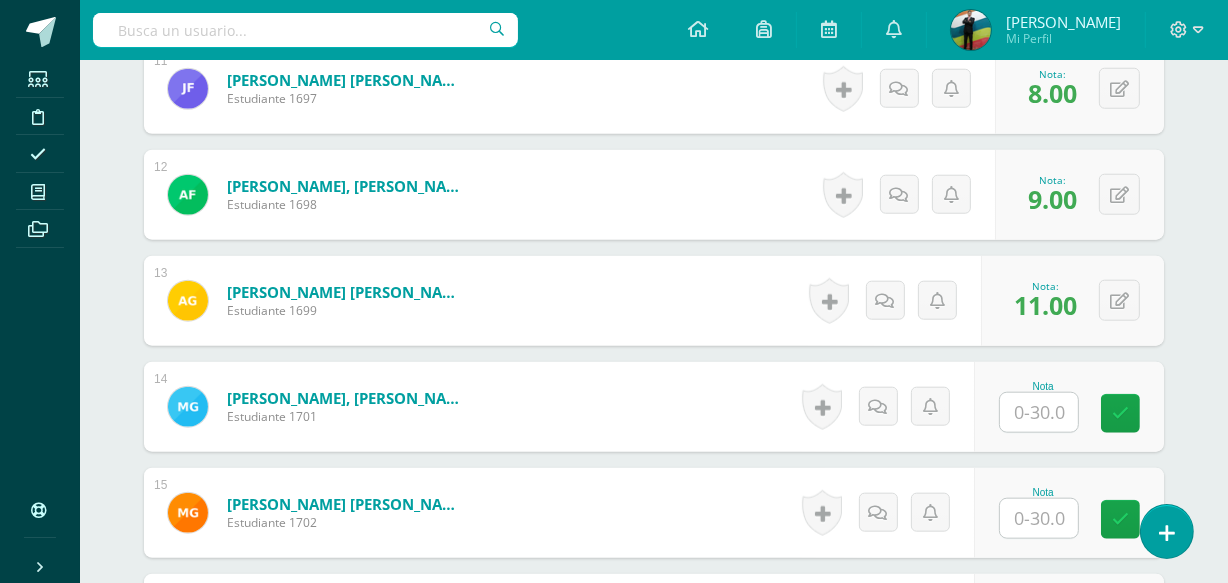 click at bounding box center (1039, 412) 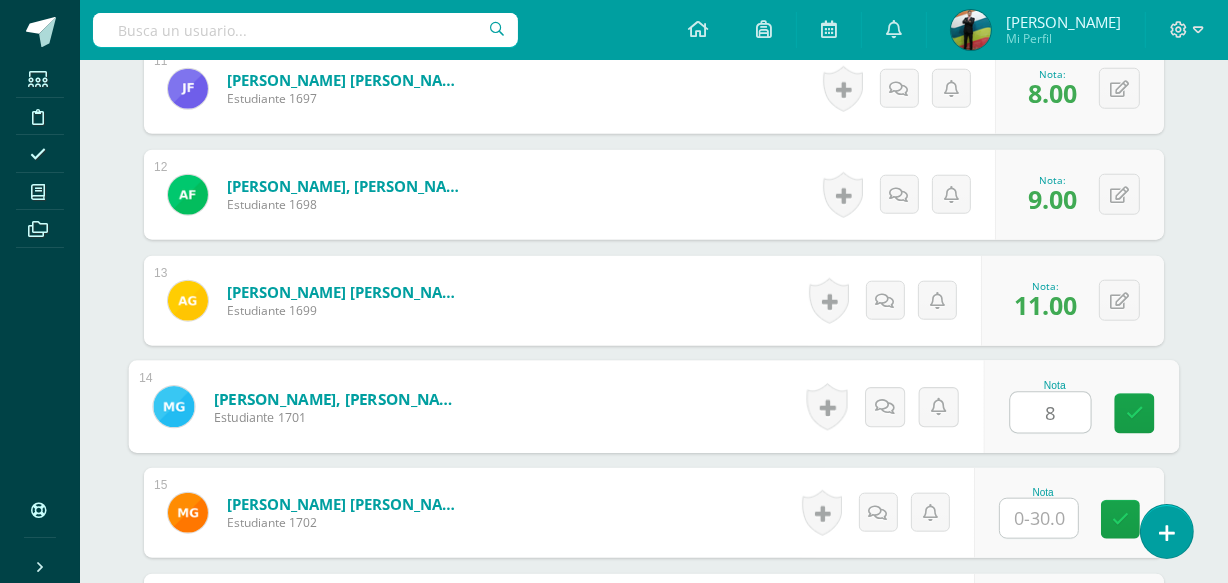 type on "8" 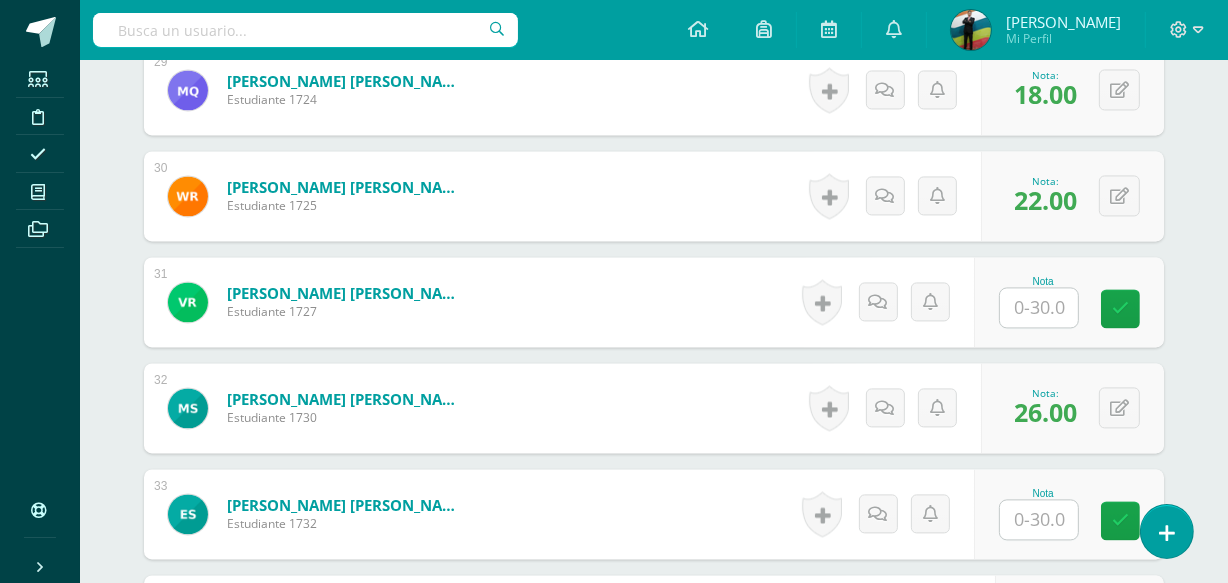 scroll, scrollTop: 4167, scrollLeft: 0, axis: vertical 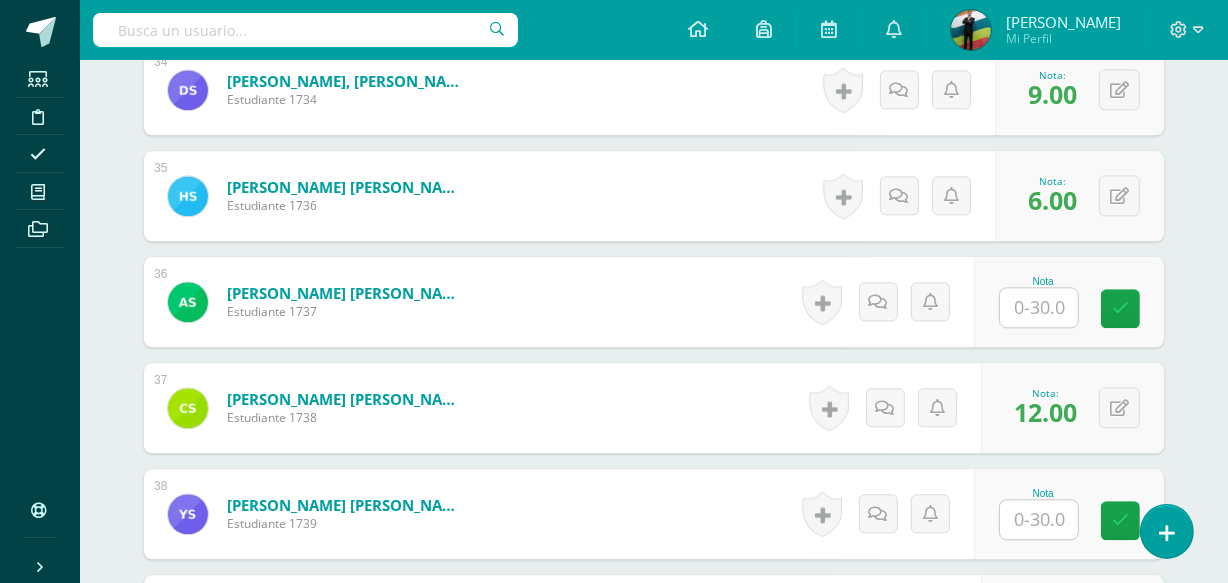 click at bounding box center [1039, 307] 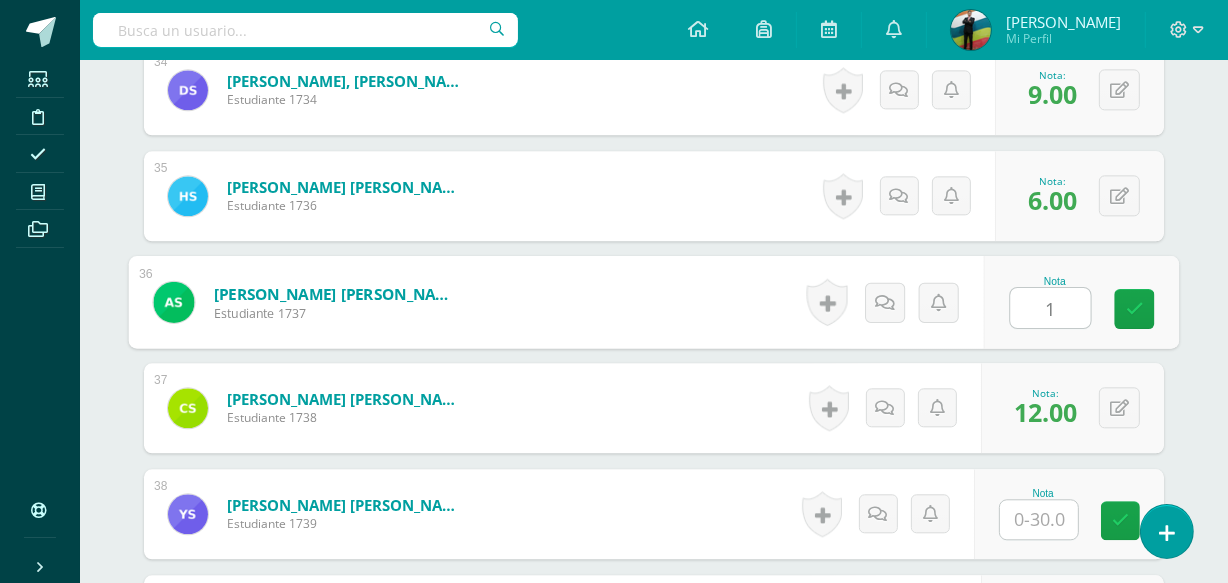 type on "12" 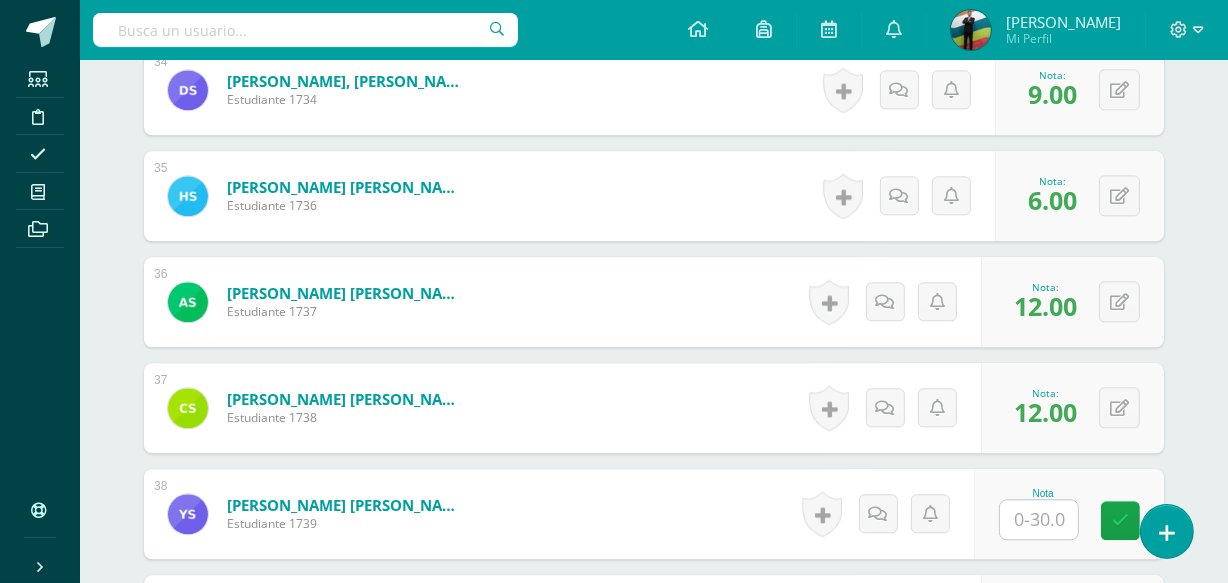 click at bounding box center (1039, 519) 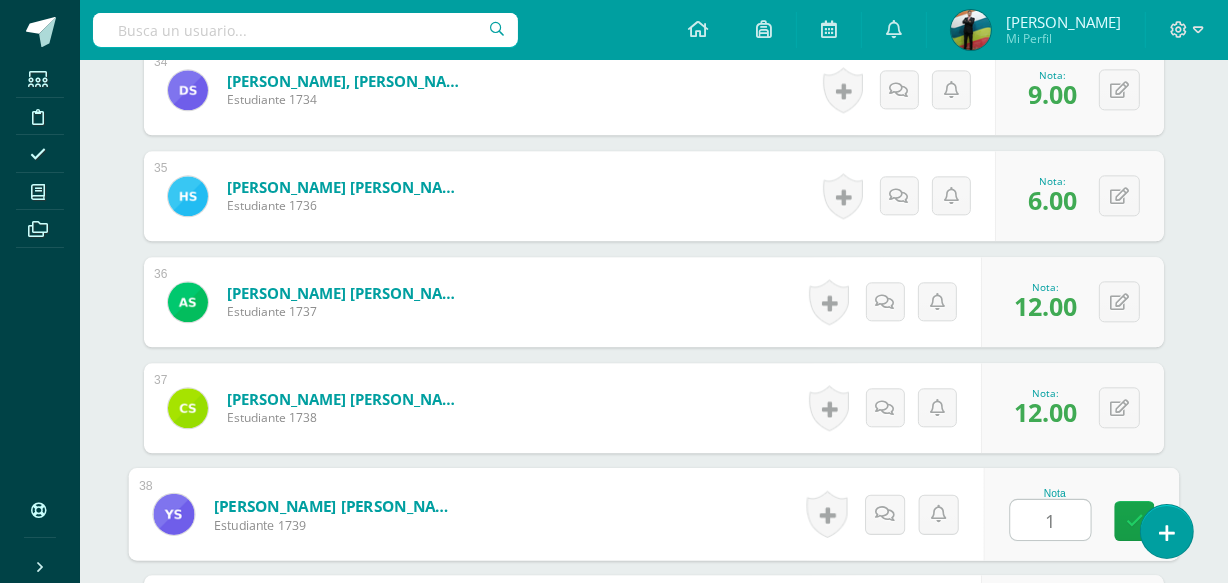 type on "16" 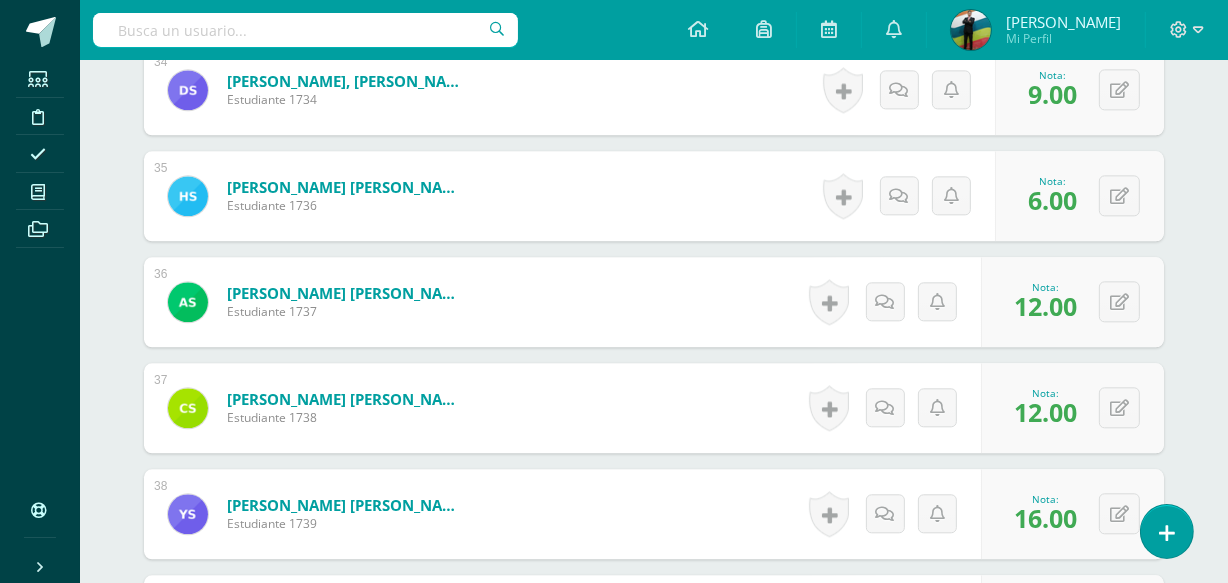 scroll, scrollTop: 3849, scrollLeft: 0, axis: vertical 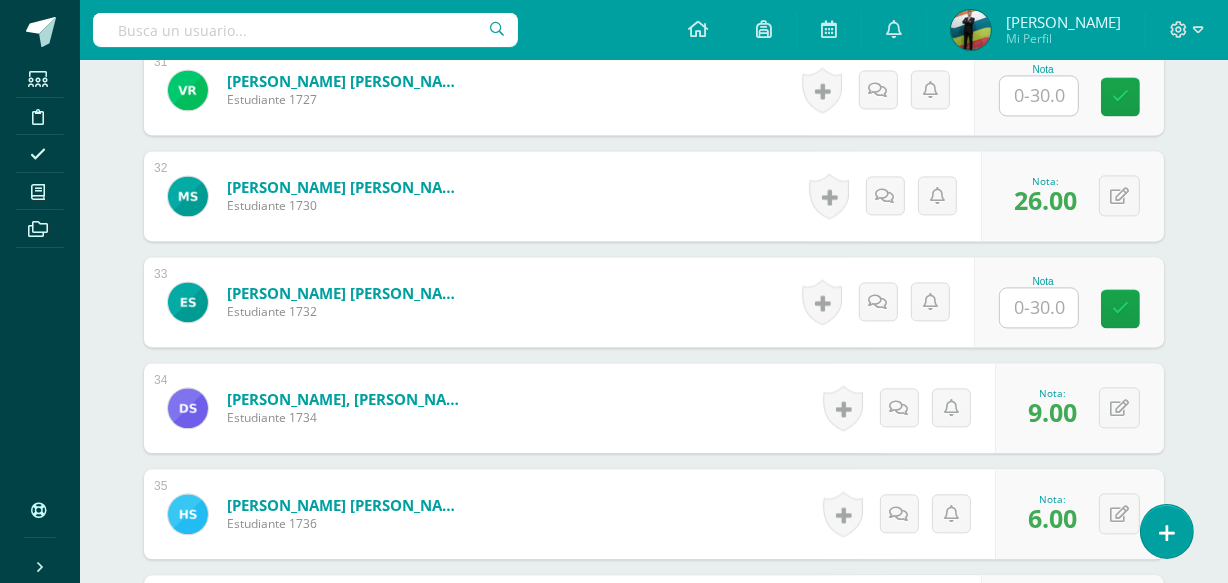 click at bounding box center (1039, 307) 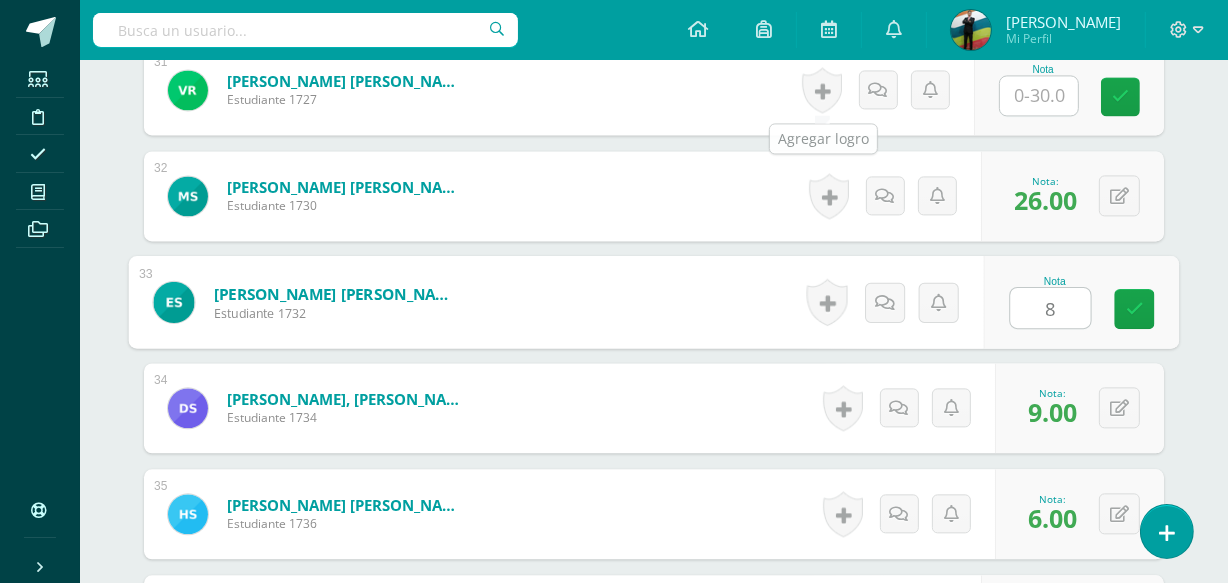 type on "8" 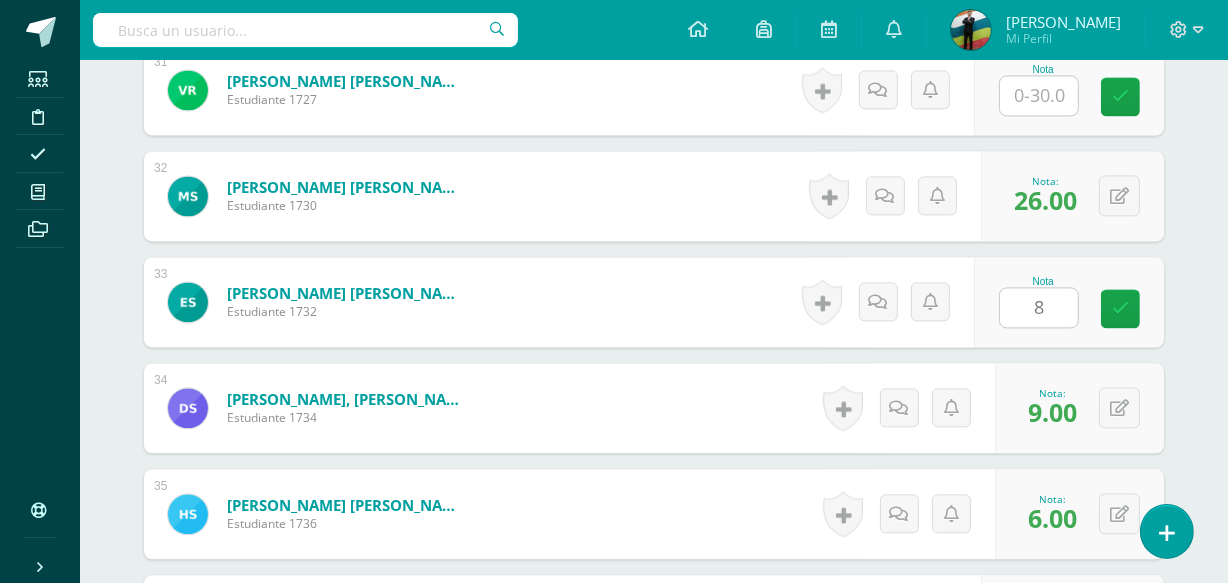 scroll, scrollTop: 2365, scrollLeft: 0, axis: vertical 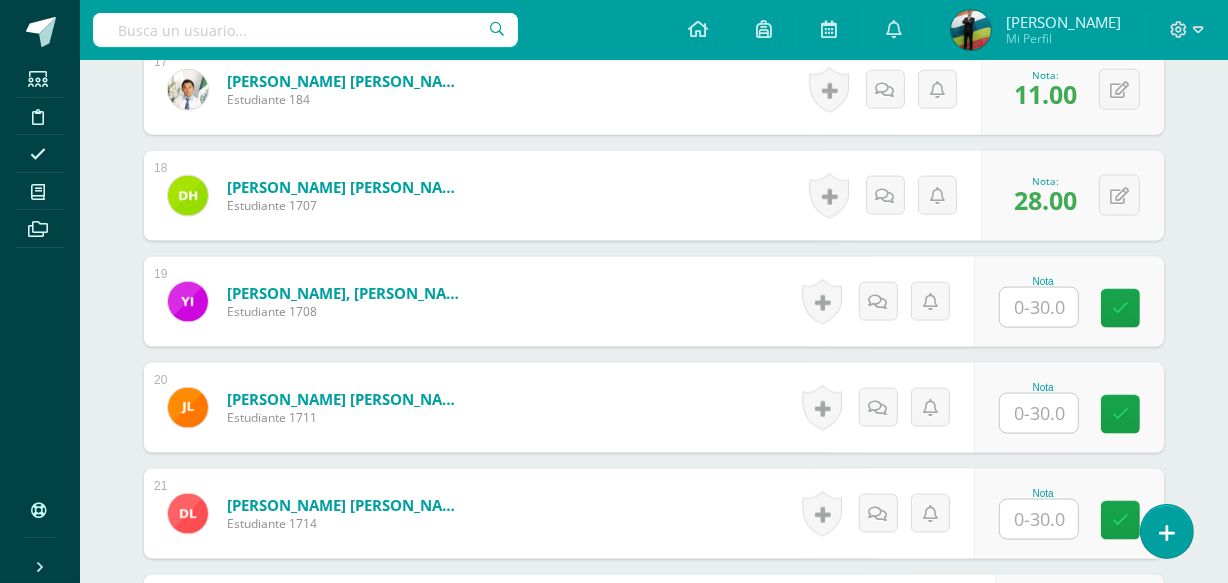 click at bounding box center (1039, 307) 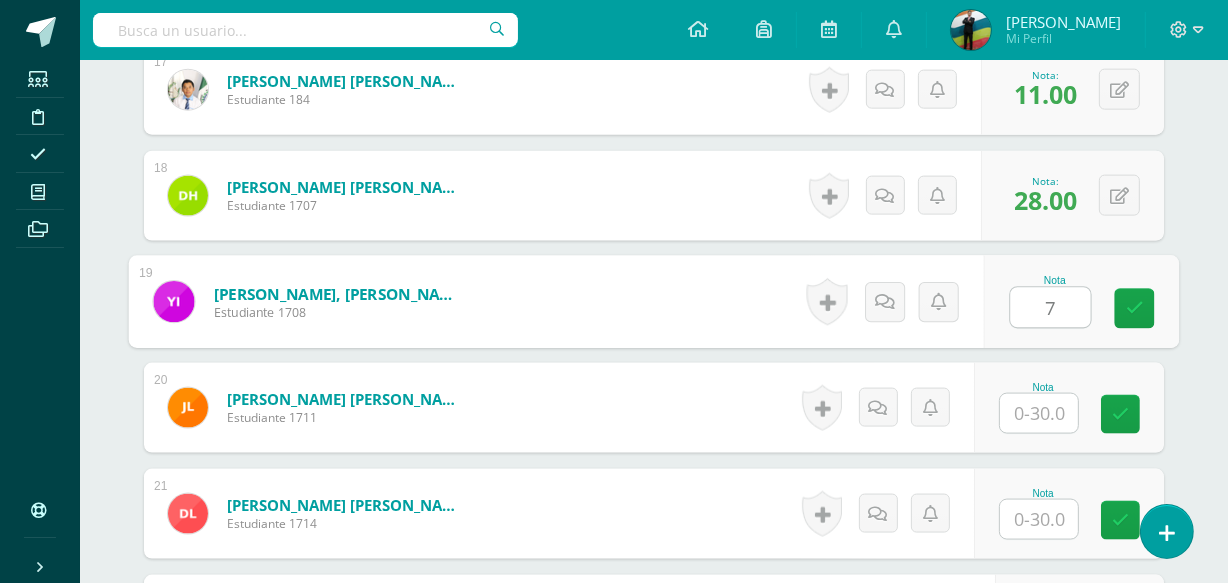 type on "7" 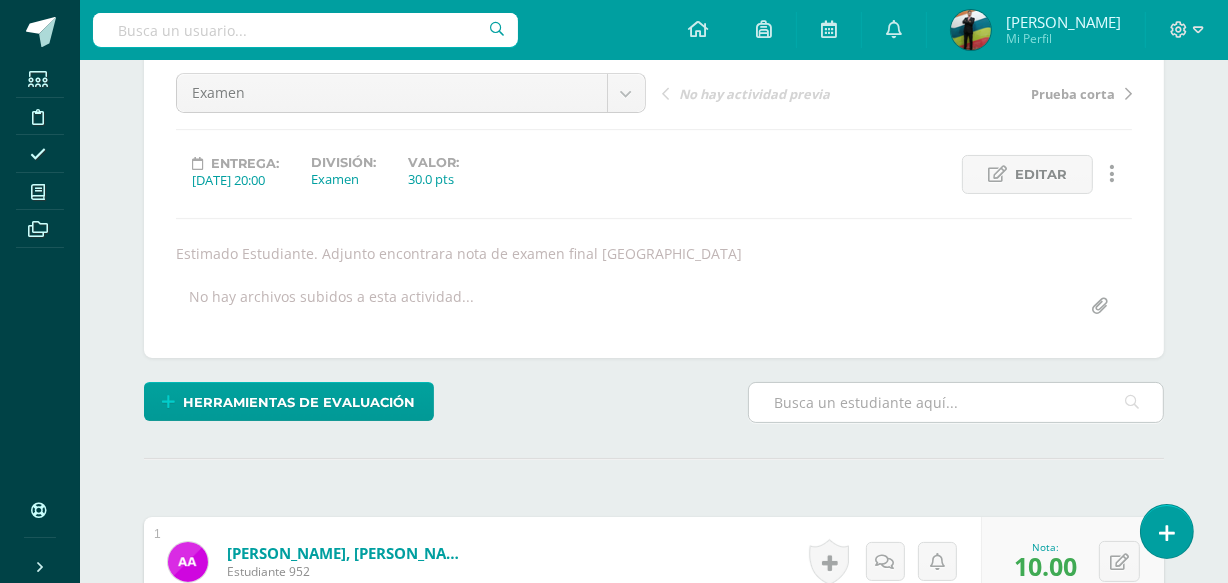 scroll, scrollTop: 365, scrollLeft: 0, axis: vertical 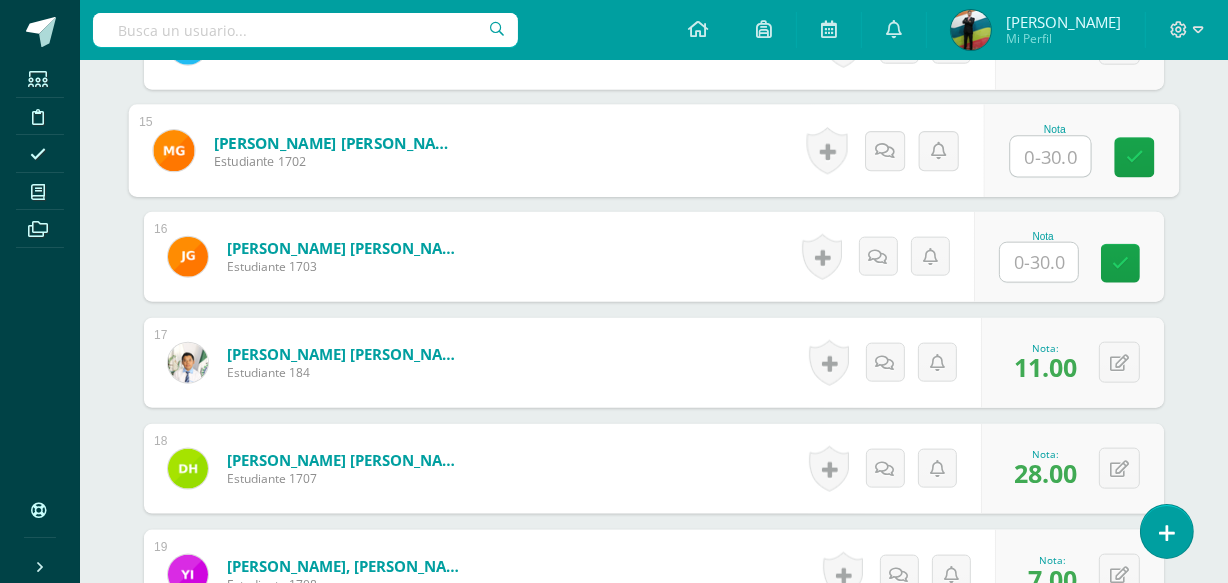click at bounding box center (1051, 157) 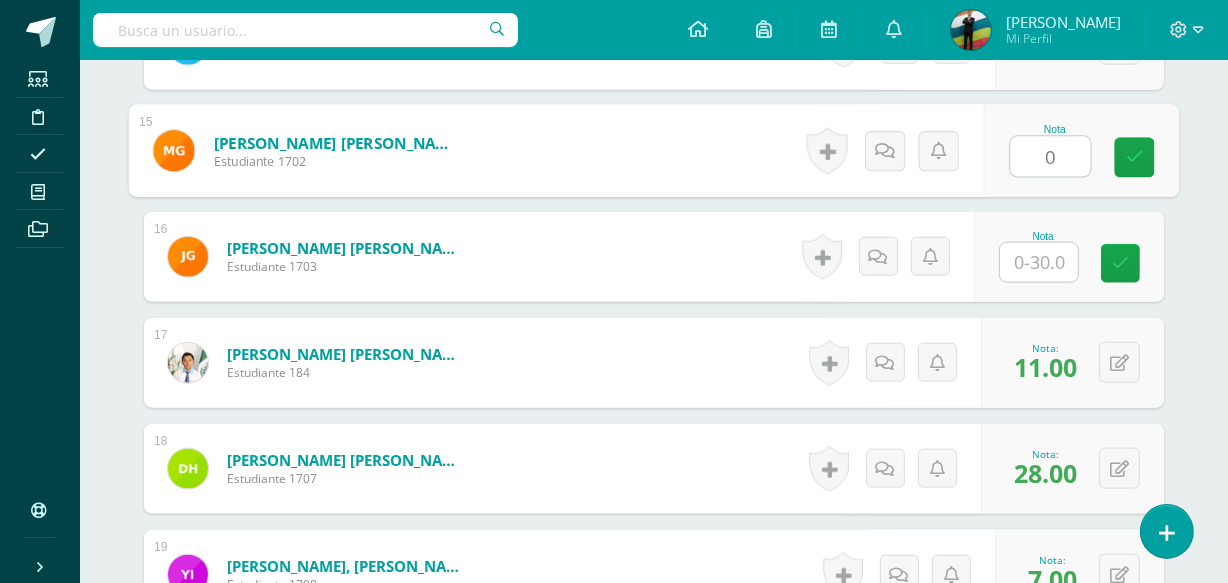 type on "0" 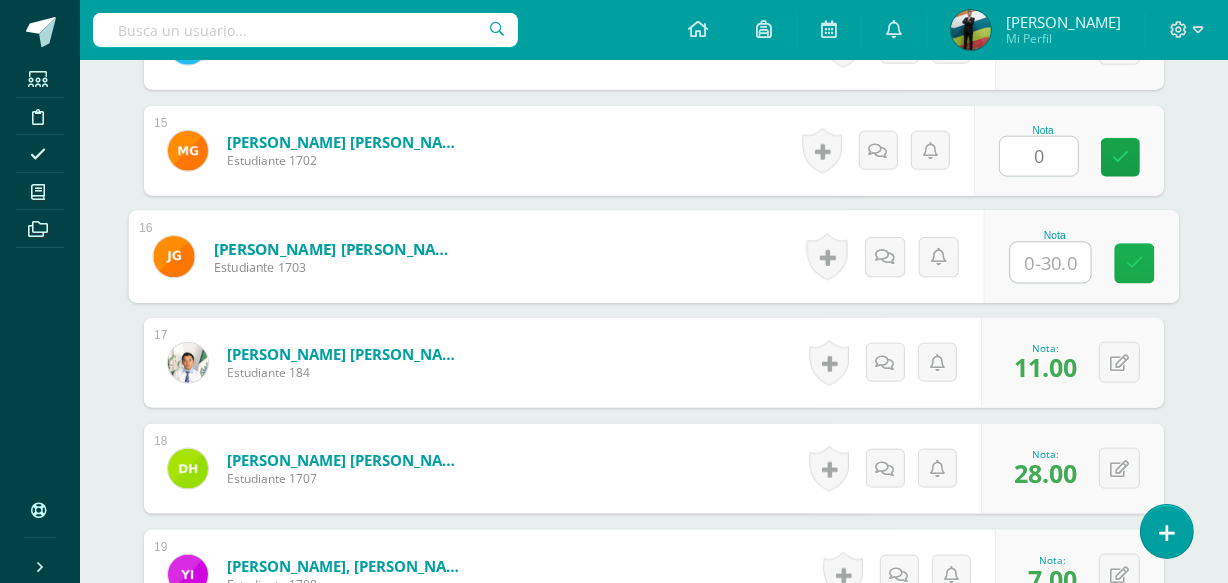 type on "0" 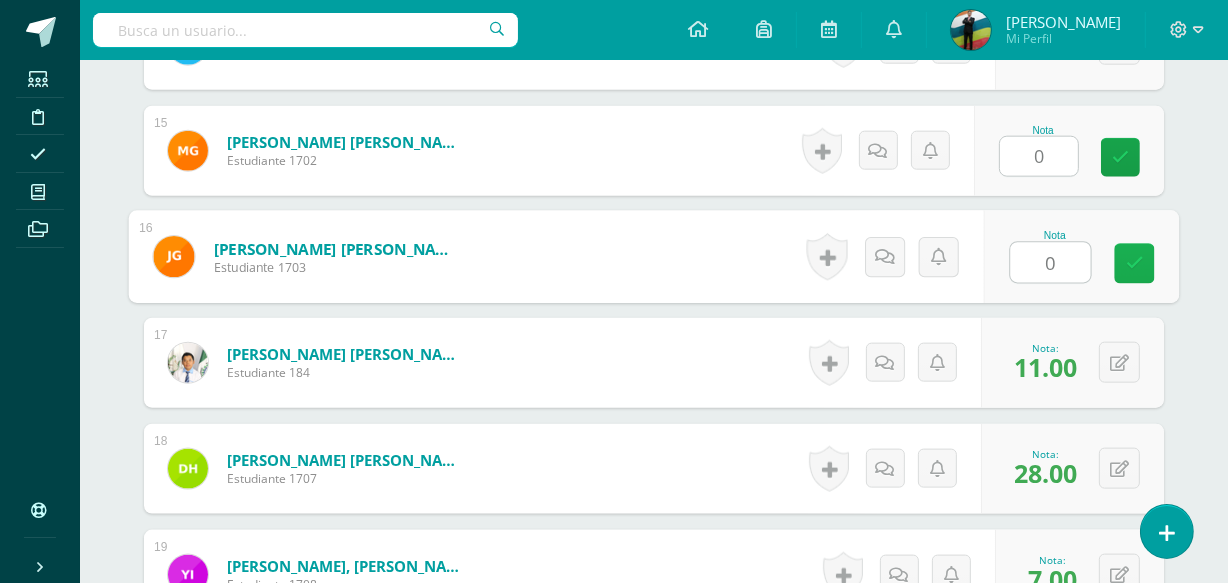 click at bounding box center (1135, 263) 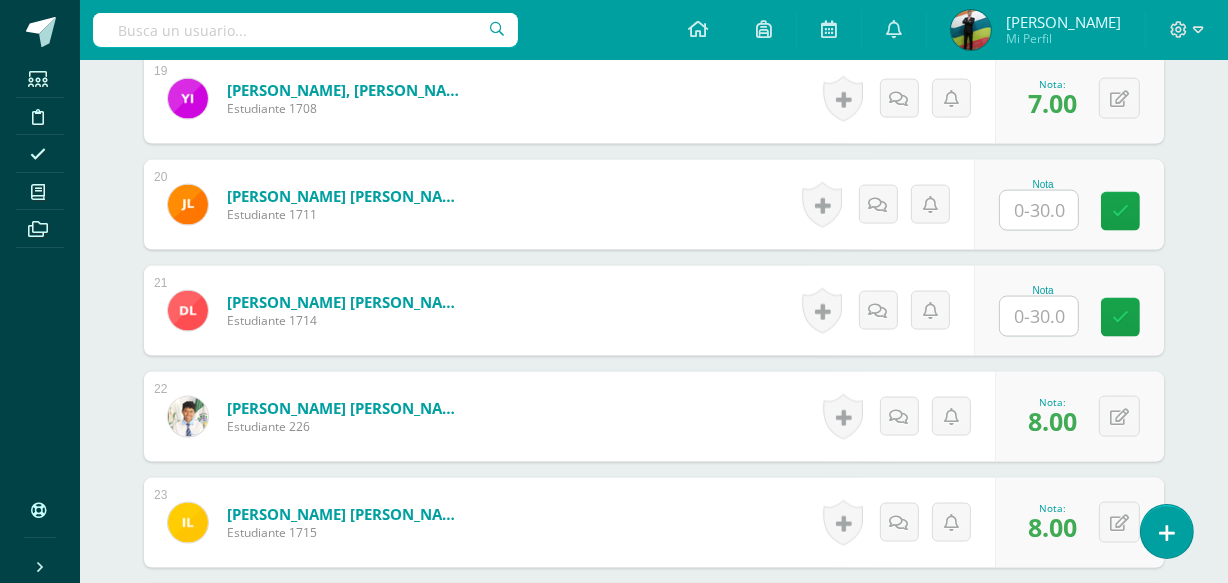 scroll, scrollTop: 2638, scrollLeft: 0, axis: vertical 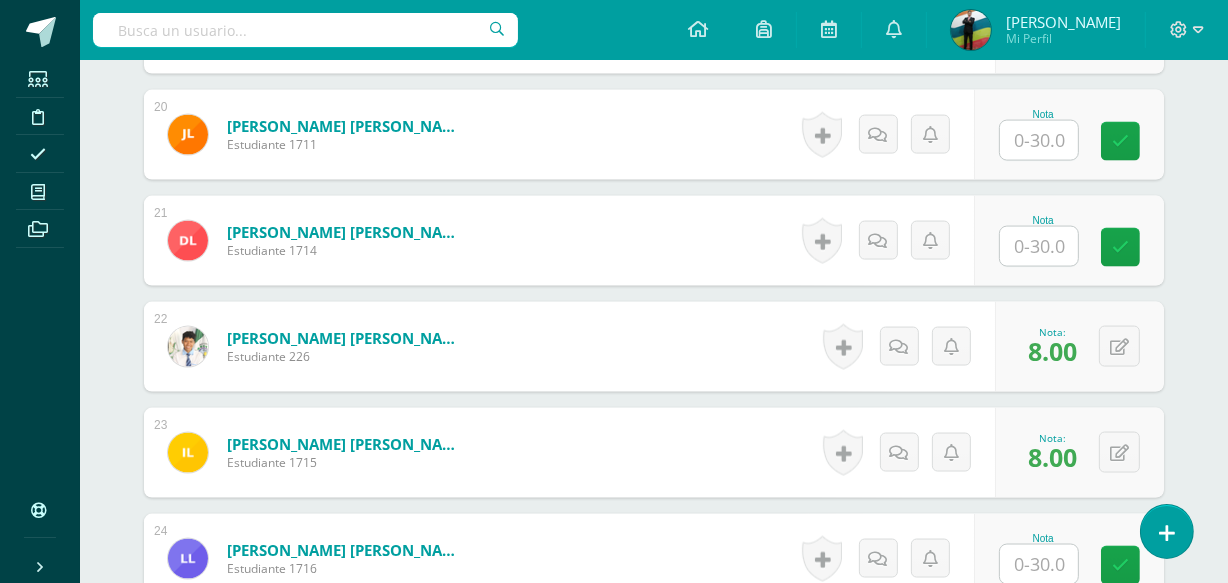 click at bounding box center (1039, 140) 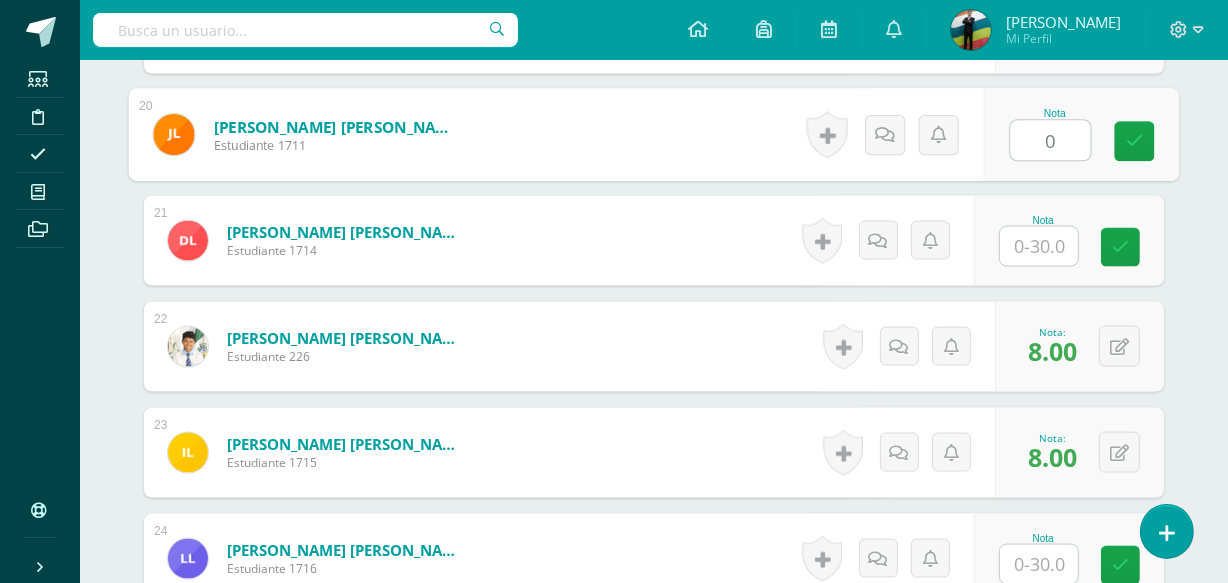 type on "0" 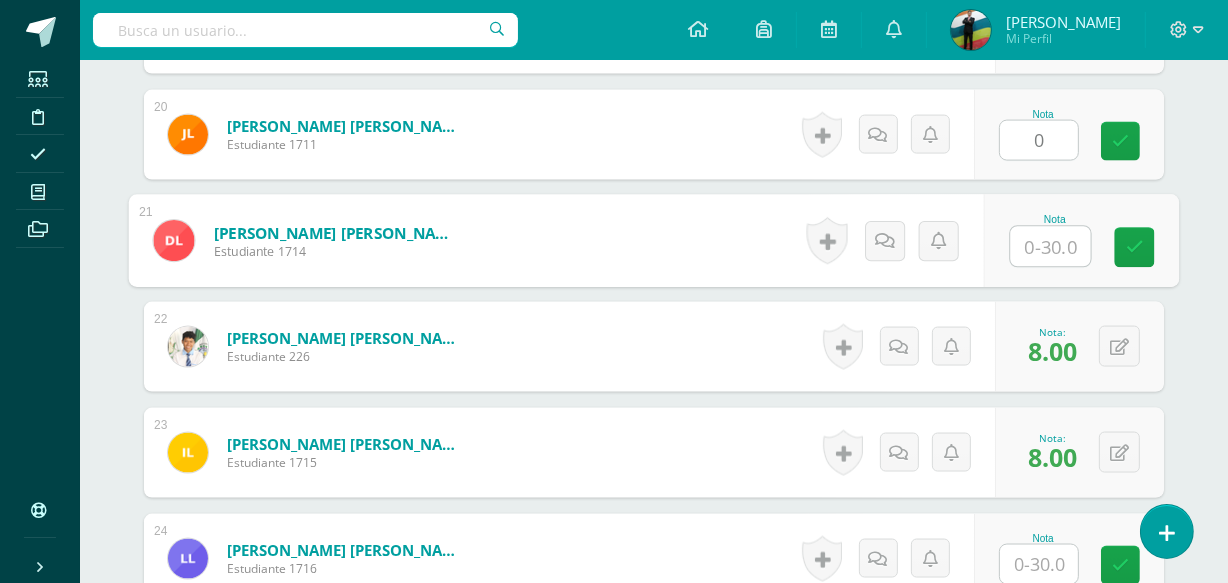 click at bounding box center (1051, 247) 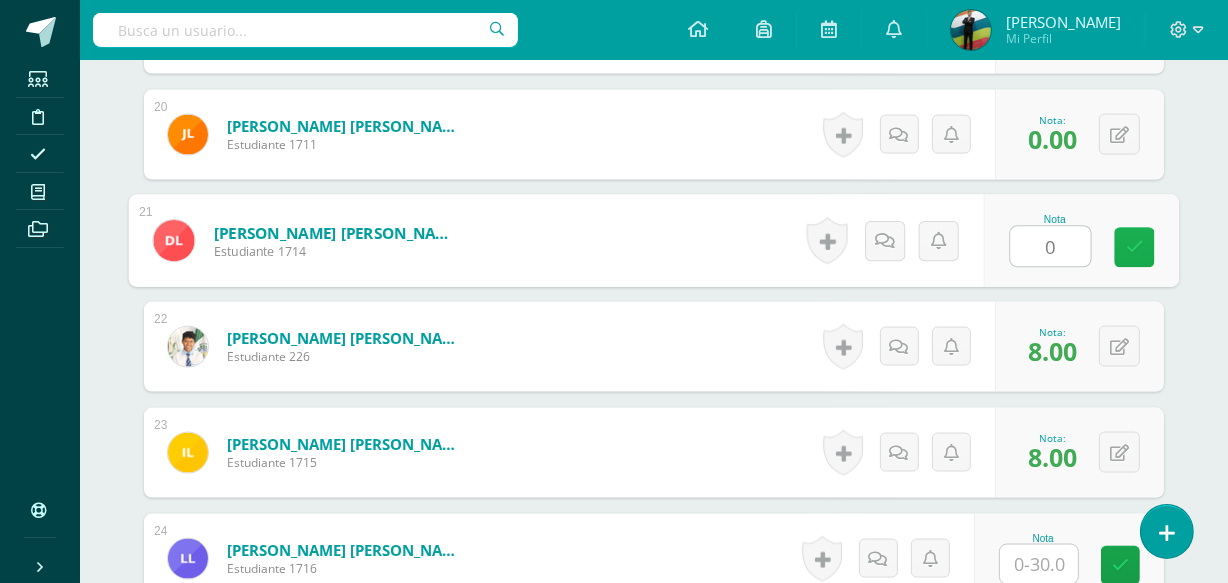 click at bounding box center (1135, 248) 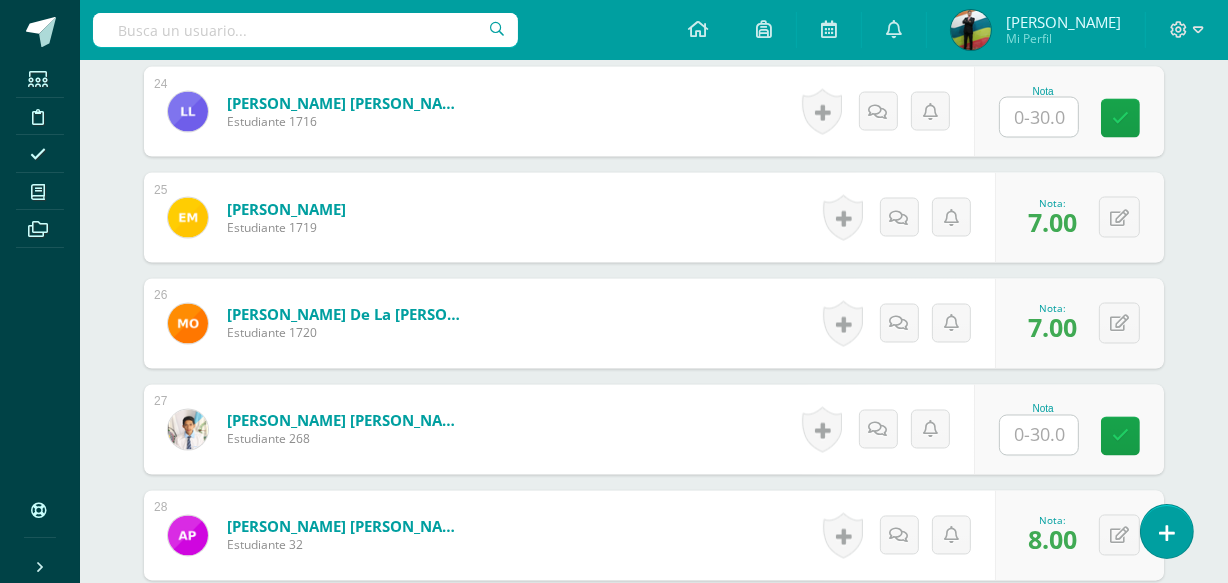 scroll, scrollTop: 3092, scrollLeft: 0, axis: vertical 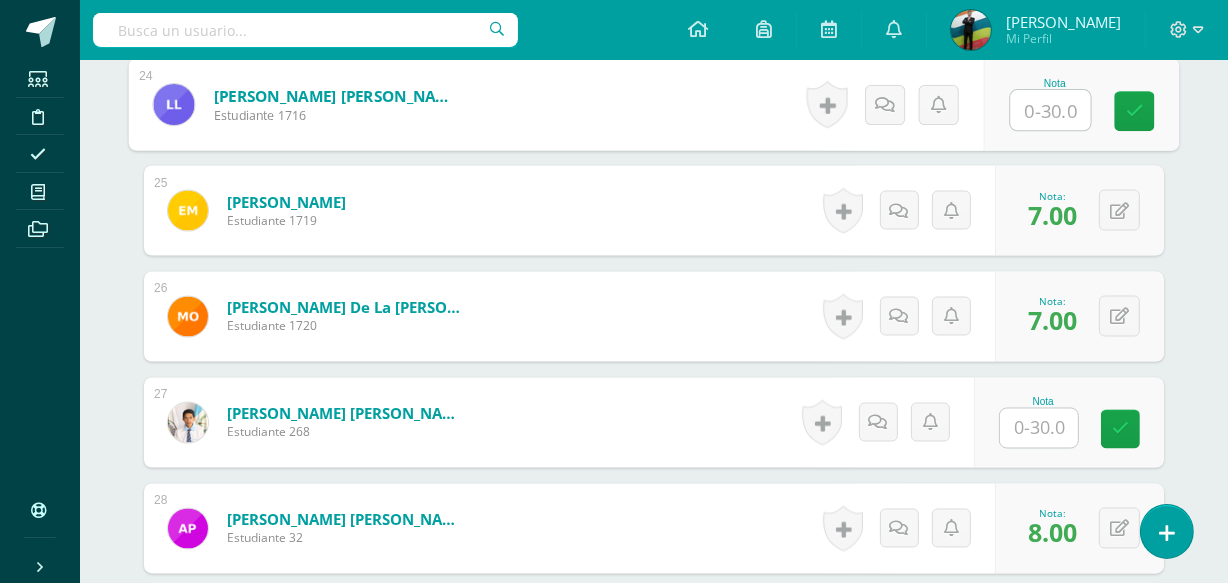 click at bounding box center (1051, 111) 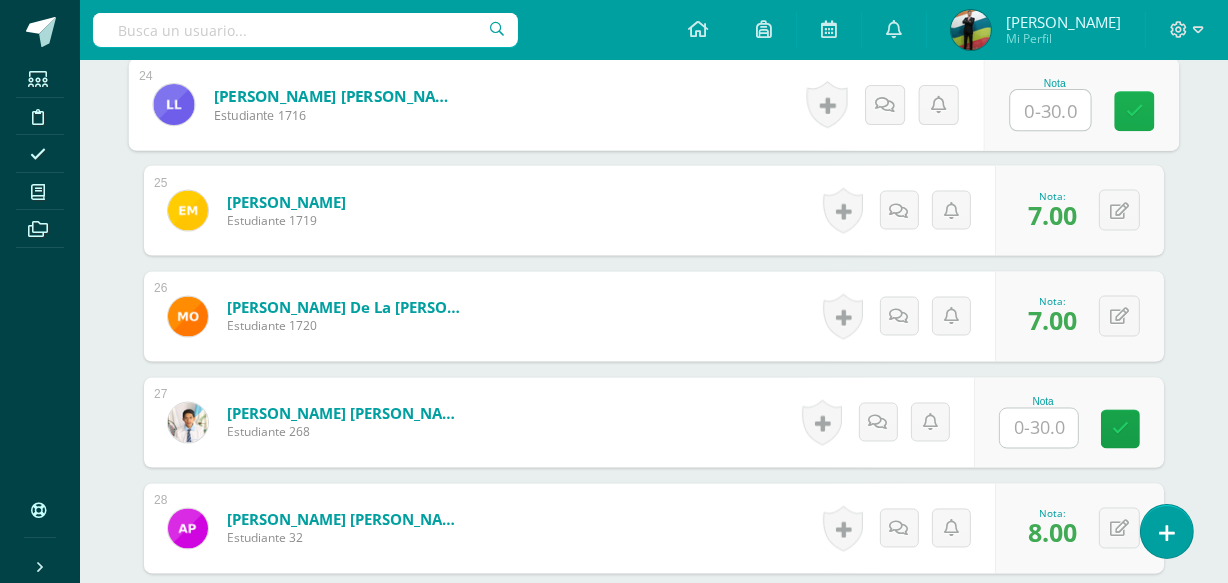 type on "0" 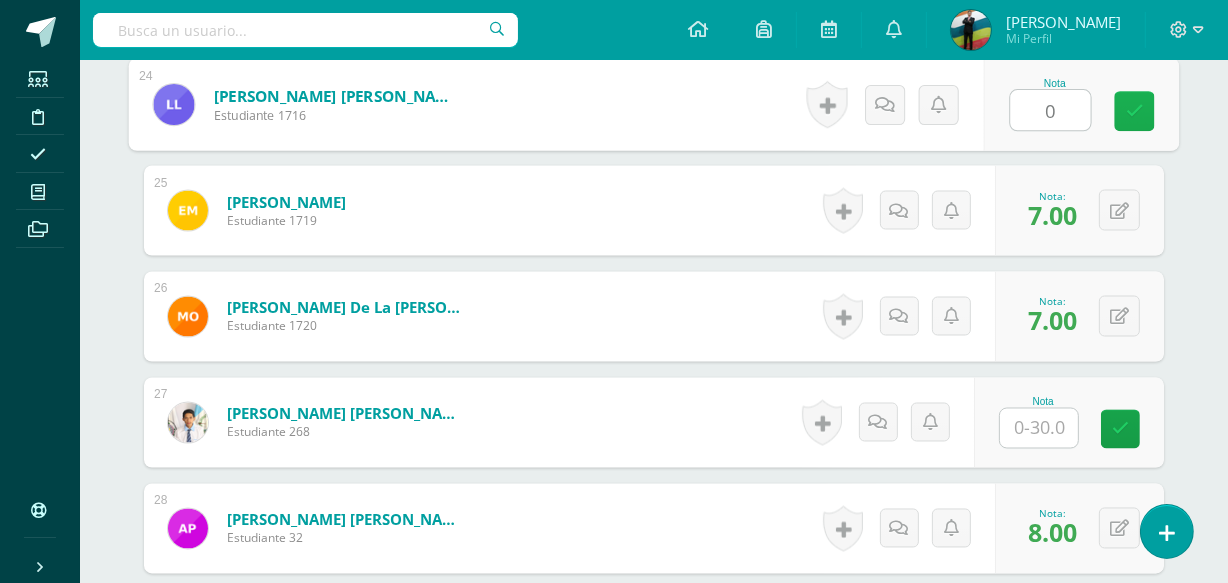 click at bounding box center (1135, 112) 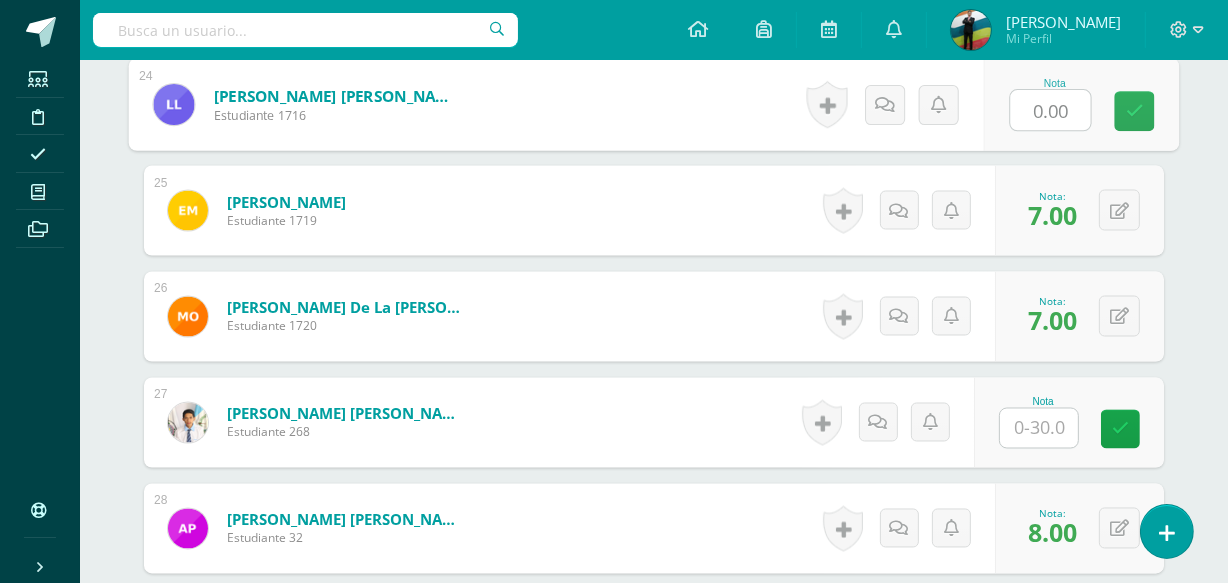 click at bounding box center [1039, 428] 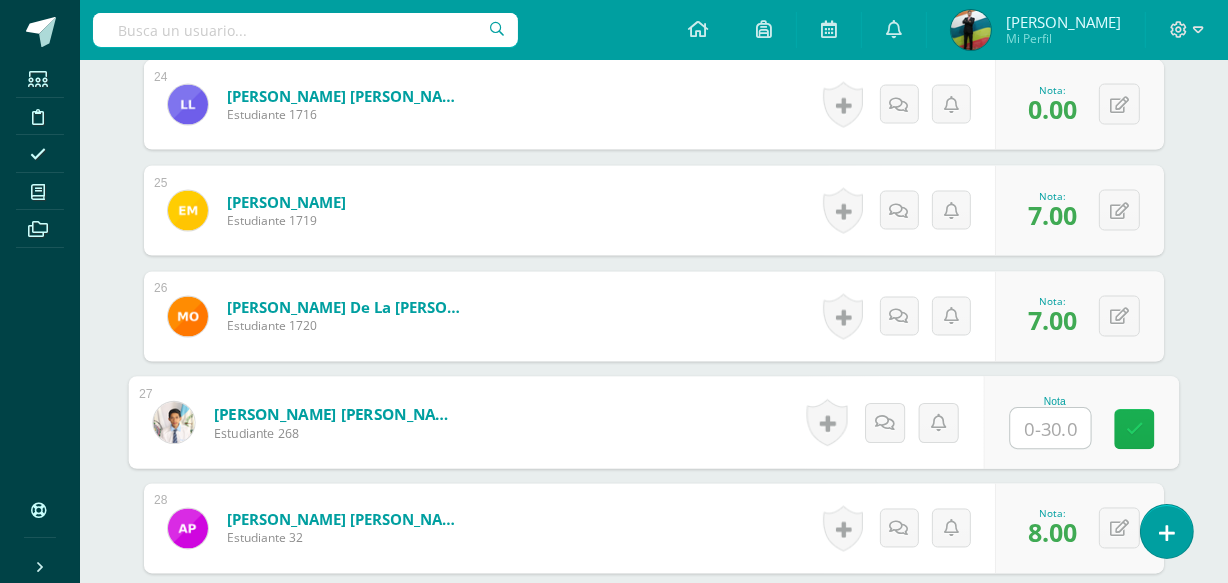 type on "0" 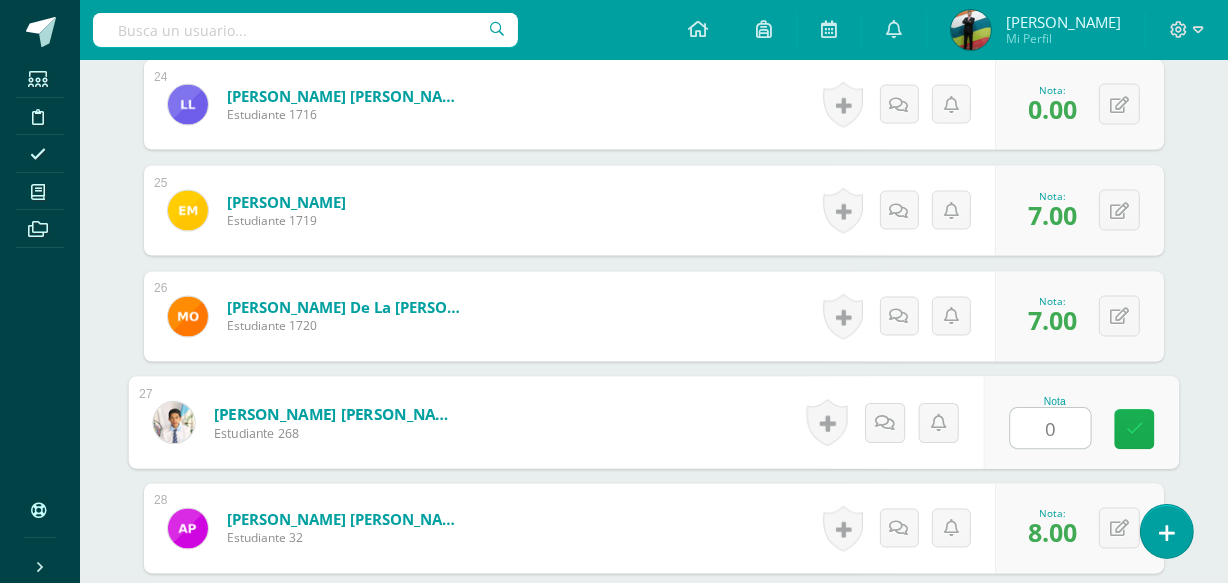 click at bounding box center [1135, 429] 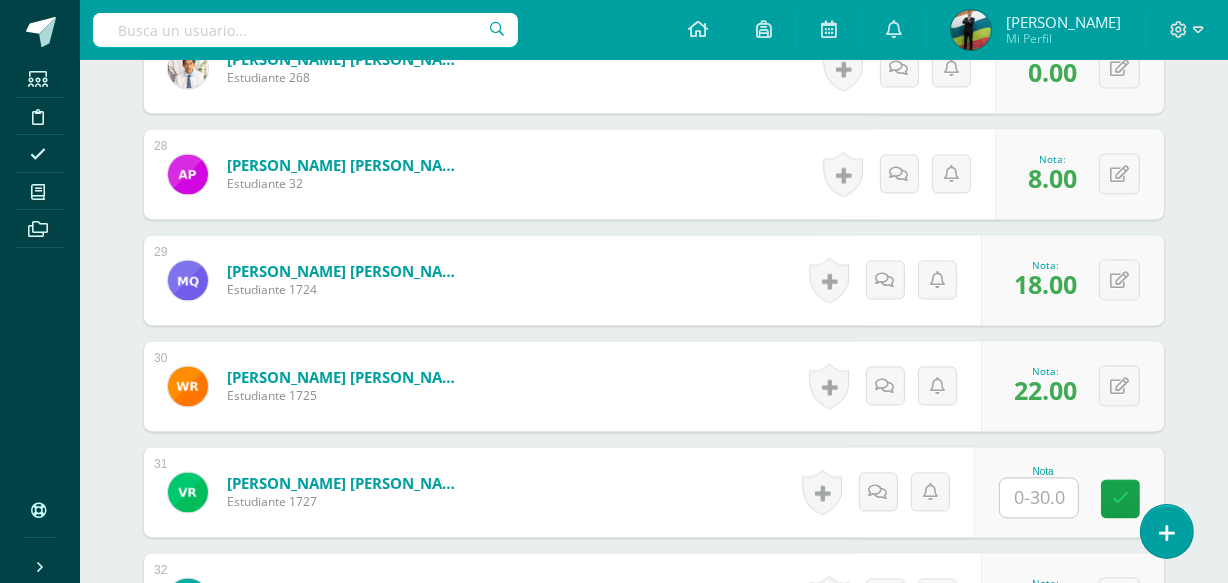 scroll, scrollTop: 3547, scrollLeft: 0, axis: vertical 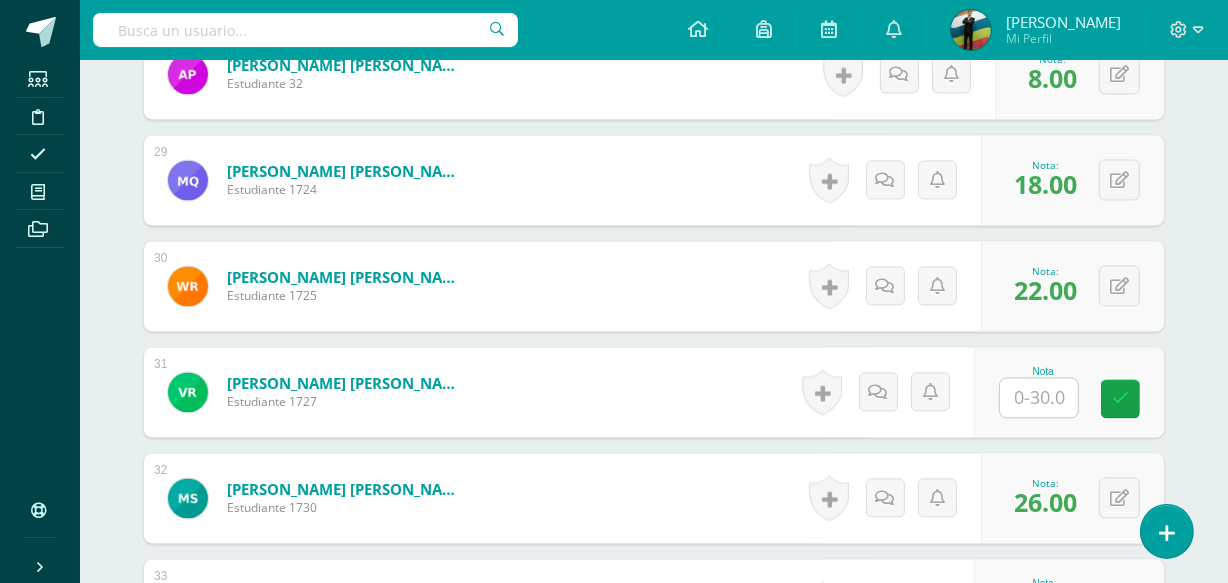 click at bounding box center (1039, 397) 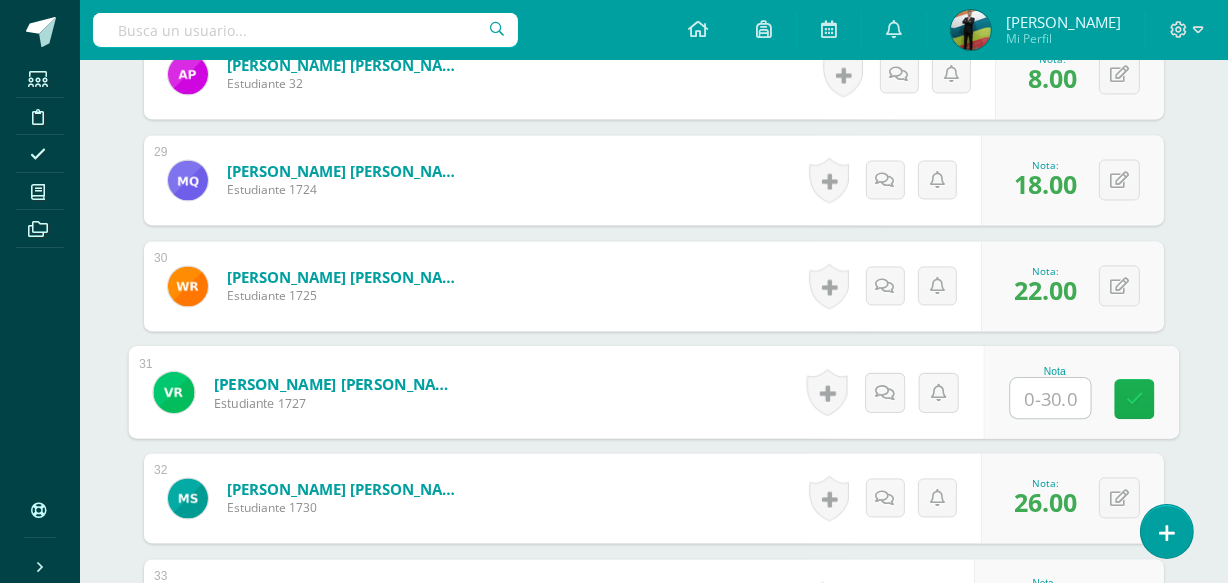 type on "0" 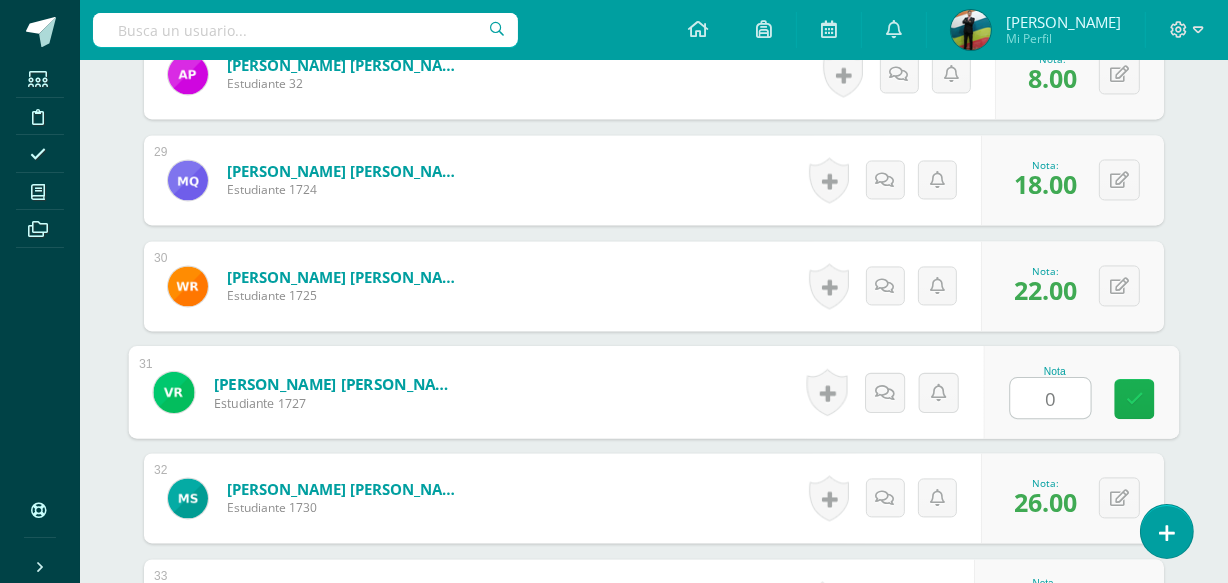 click at bounding box center (1135, 399) 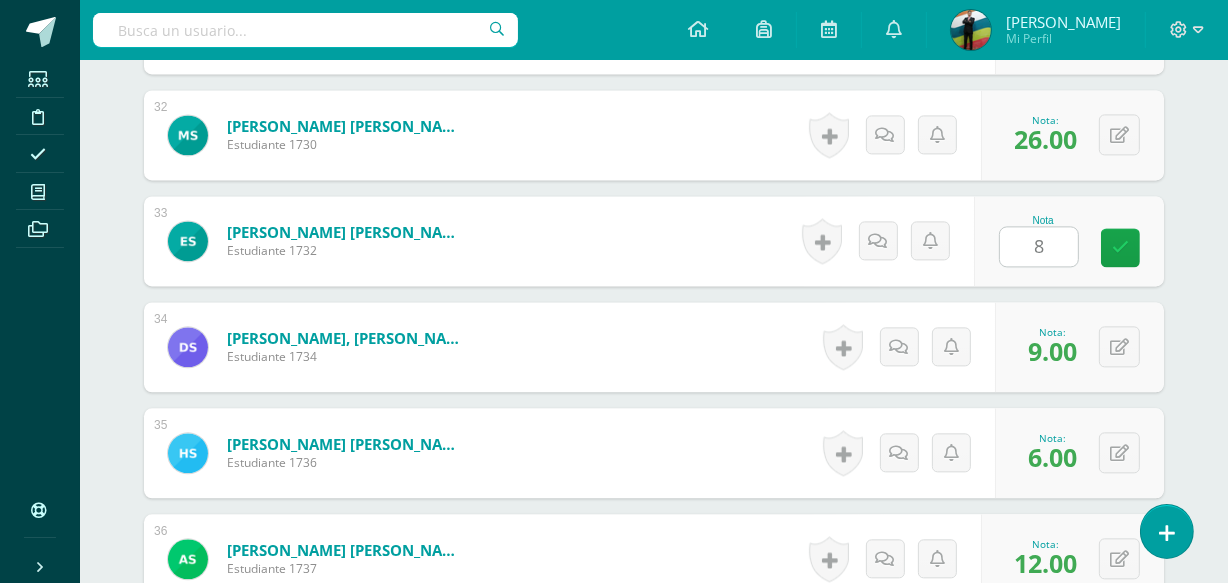 scroll, scrollTop: 3910, scrollLeft: 0, axis: vertical 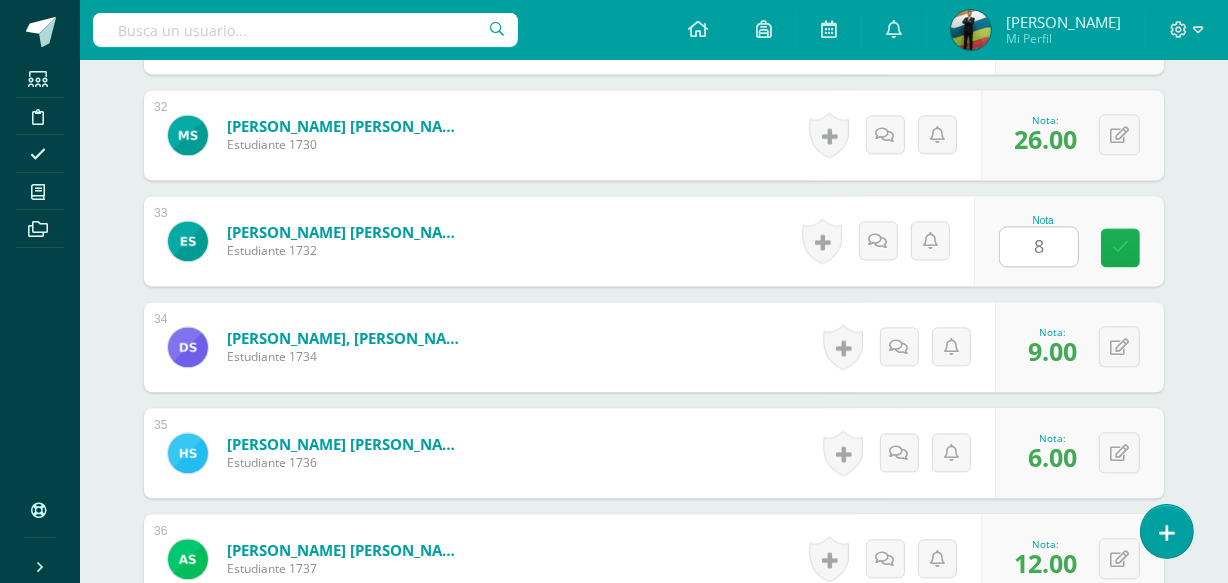 click at bounding box center (1120, 247) 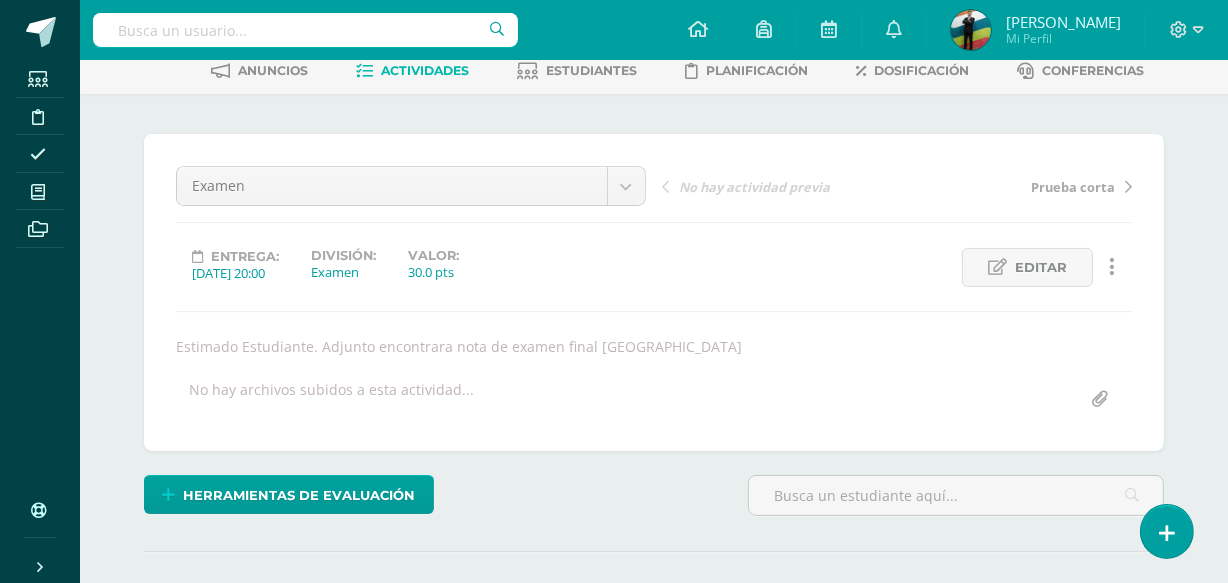 scroll, scrollTop: 0, scrollLeft: 0, axis: both 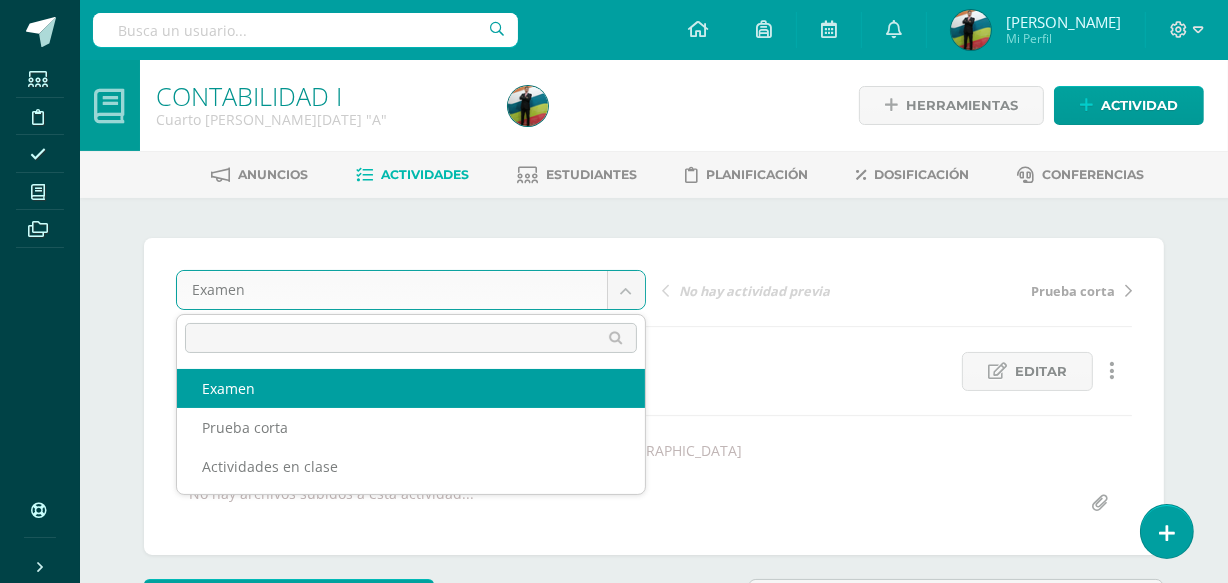 click on "Estudiantes Disciplina Asistencia Mis cursos Archivos Soporte
Centro de ayuda
Últimas actualizaciones
Cerrar panel
MATEMÁTICAS
Segundo
Básicos FDS Sábado
"A"
Actividades Estudiantes Planificación Dosificación
Contabilidad
Cuarto
Secretariado Bilingüe Domingo
"A"
Actividades Estudiantes Planificación Dosificación
Contabilidad De Sociedades
Cuarto
Perito Contador  Domingo
"A"
Actividades Estudiantes Planificación Dosificación Actividades Estudiantes Planificación Dosificación Actividades Avisos 1" at bounding box center [614, 2795] 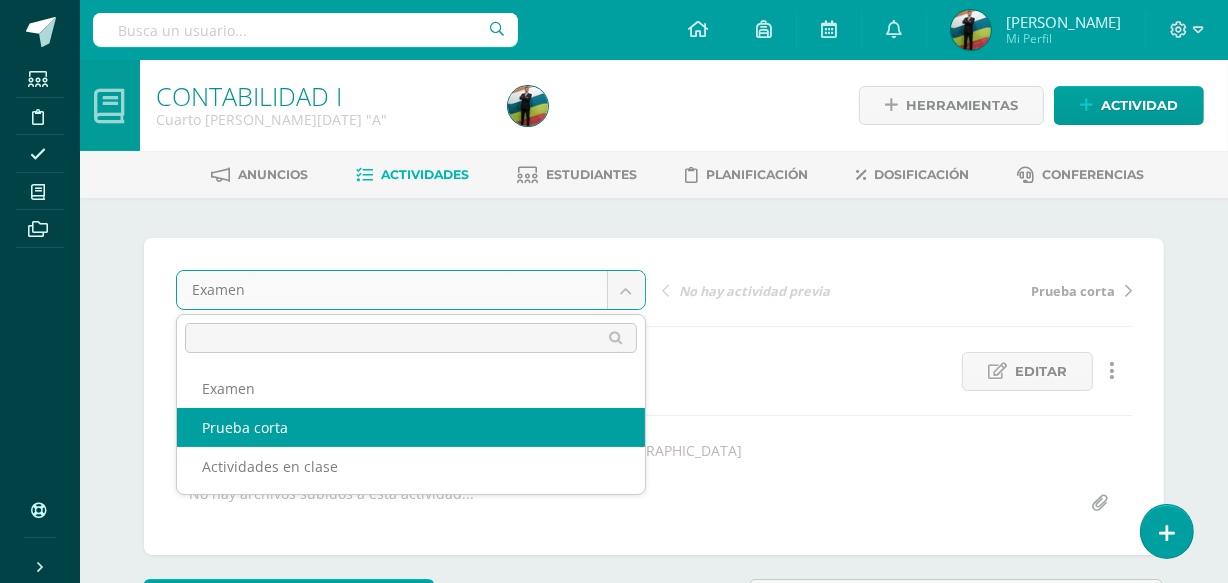 select on "/dashboard/teacher/grade-activity/79836/" 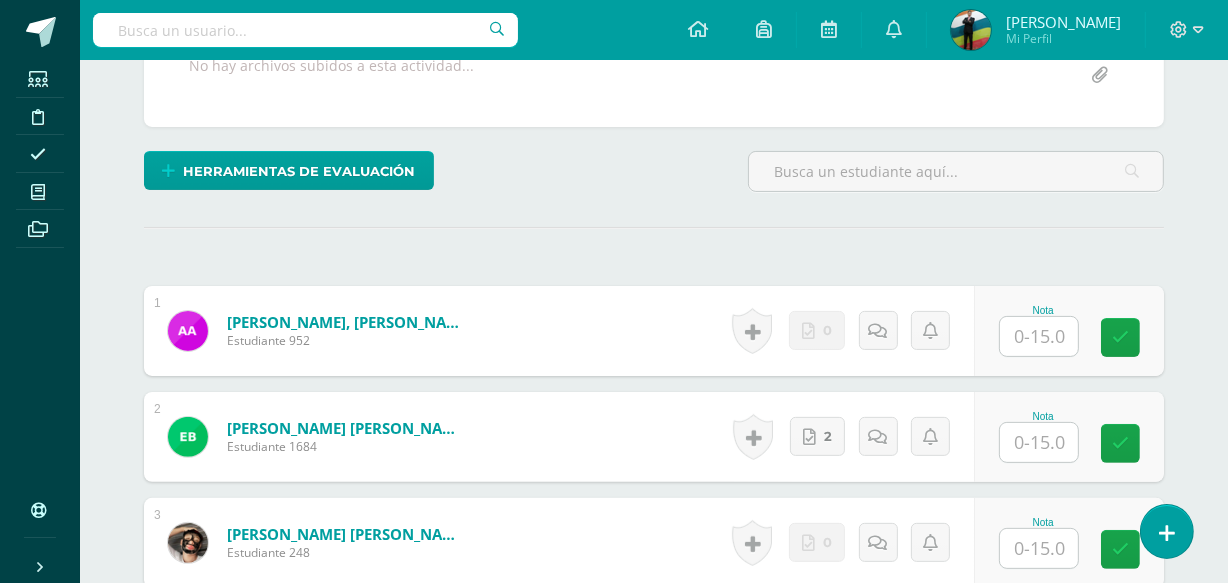 scroll, scrollTop: 429, scrollLeft: 0, axis: vertical 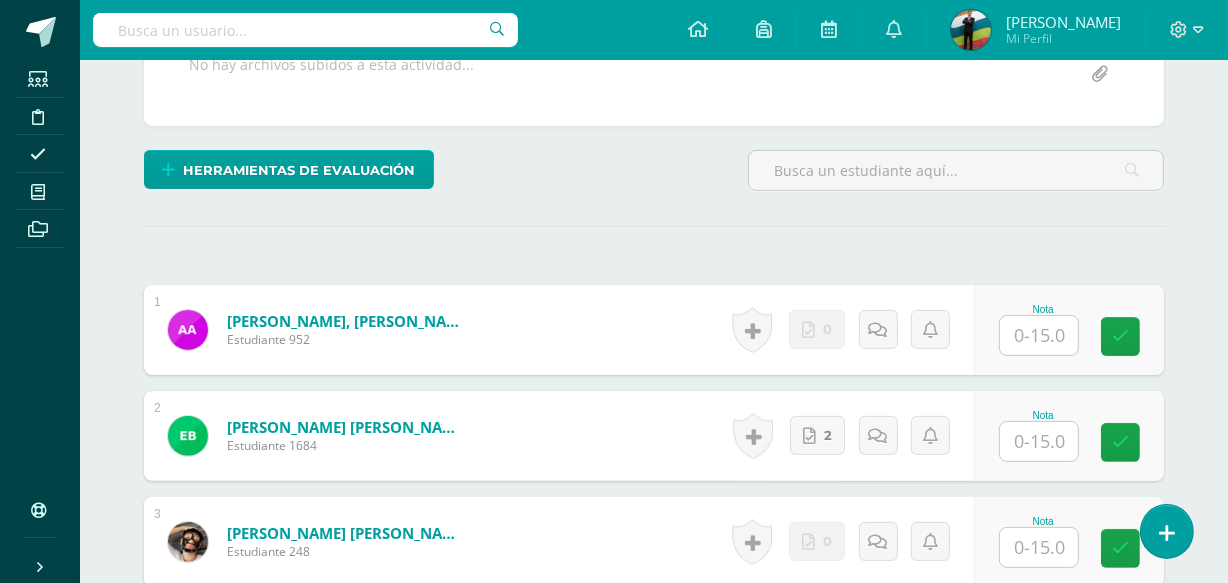click at bounding box center [1039, 441] 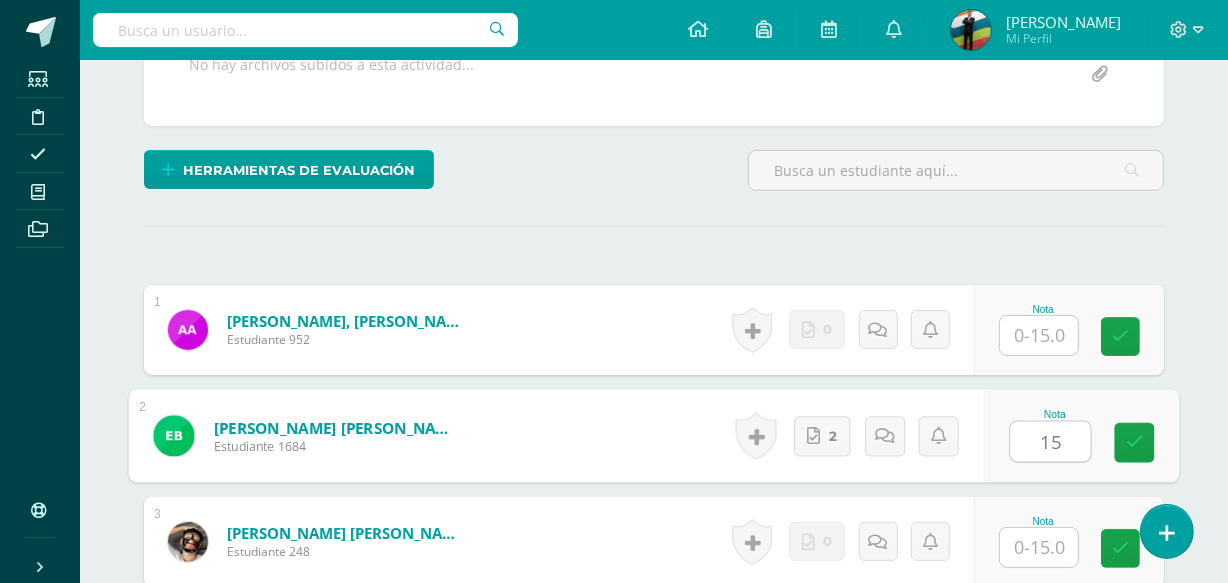 type on "15" 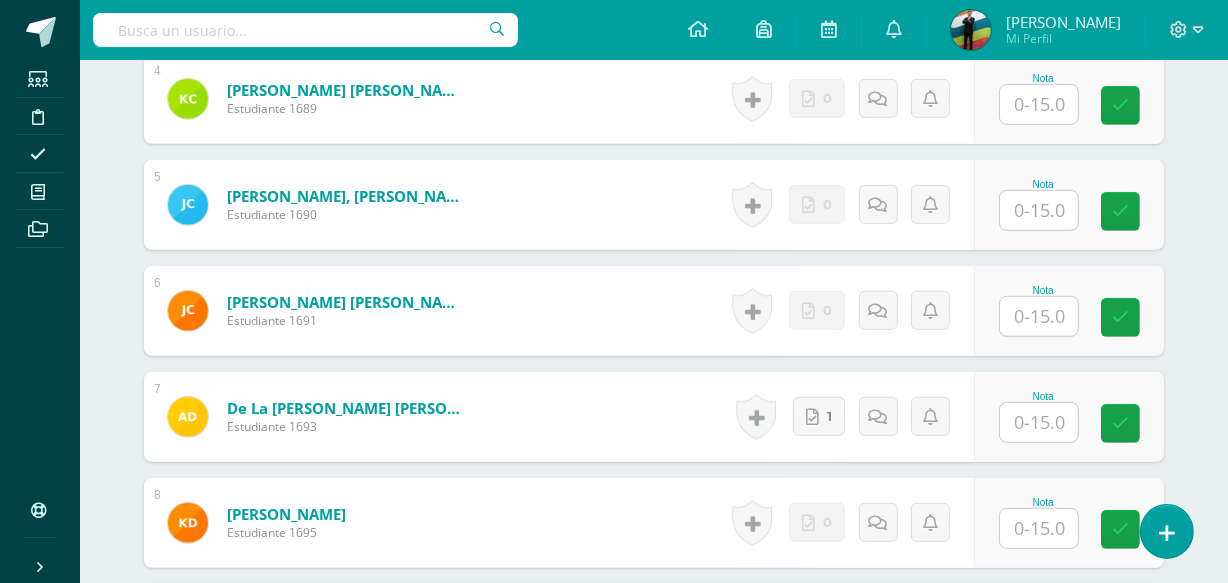 scroll, scrollTop: 1066, scrollLeft: 0, axis: vertical 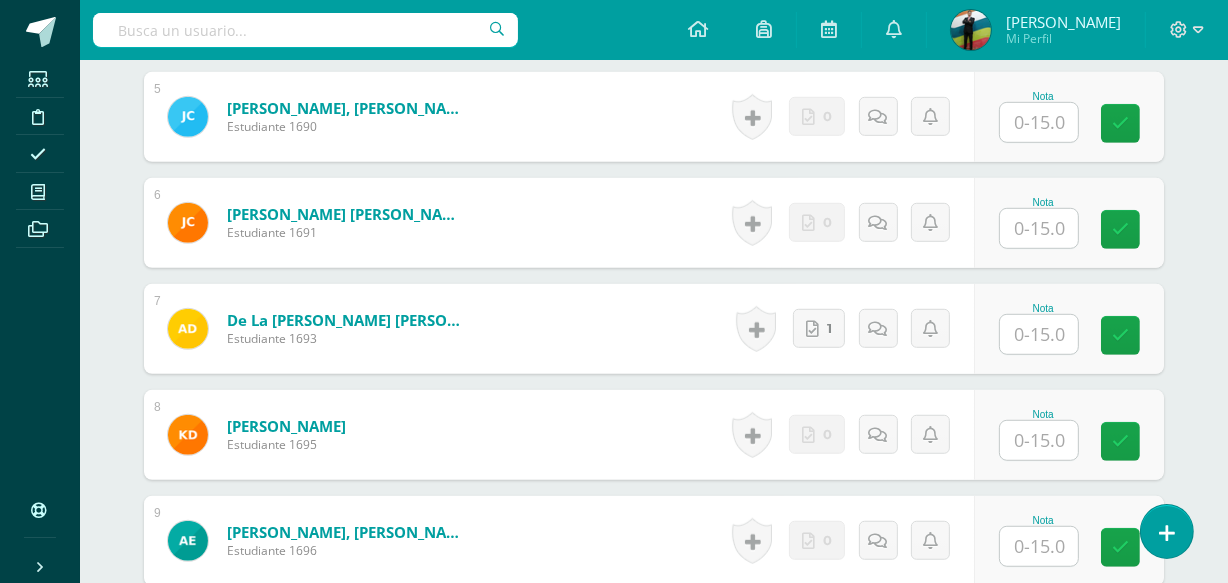 click at bounding box center (1039, 334) 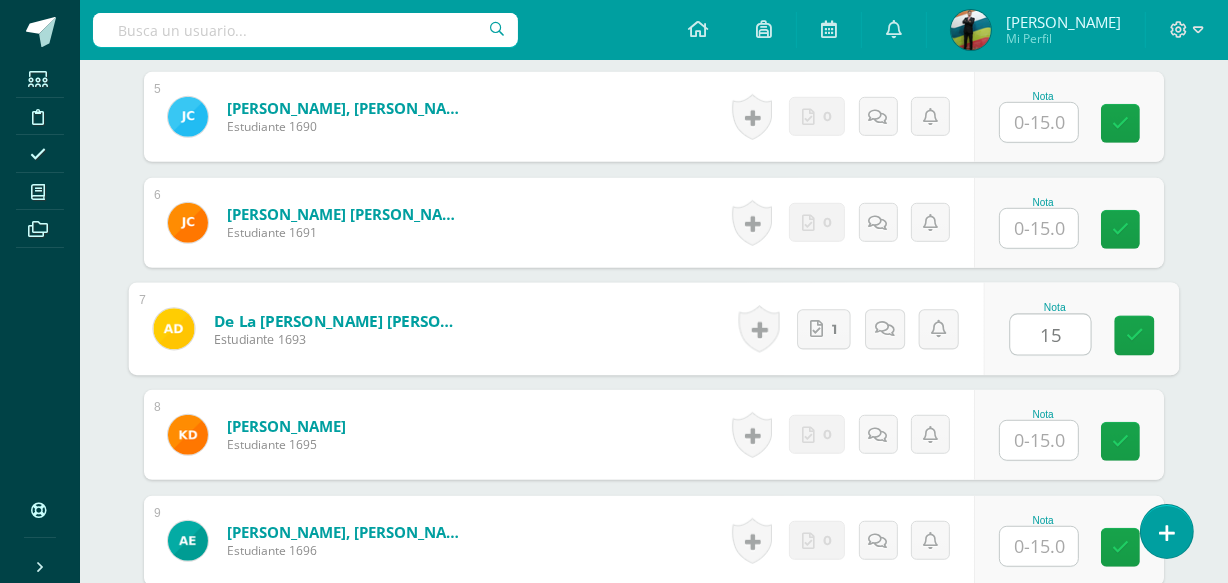 type on "15" 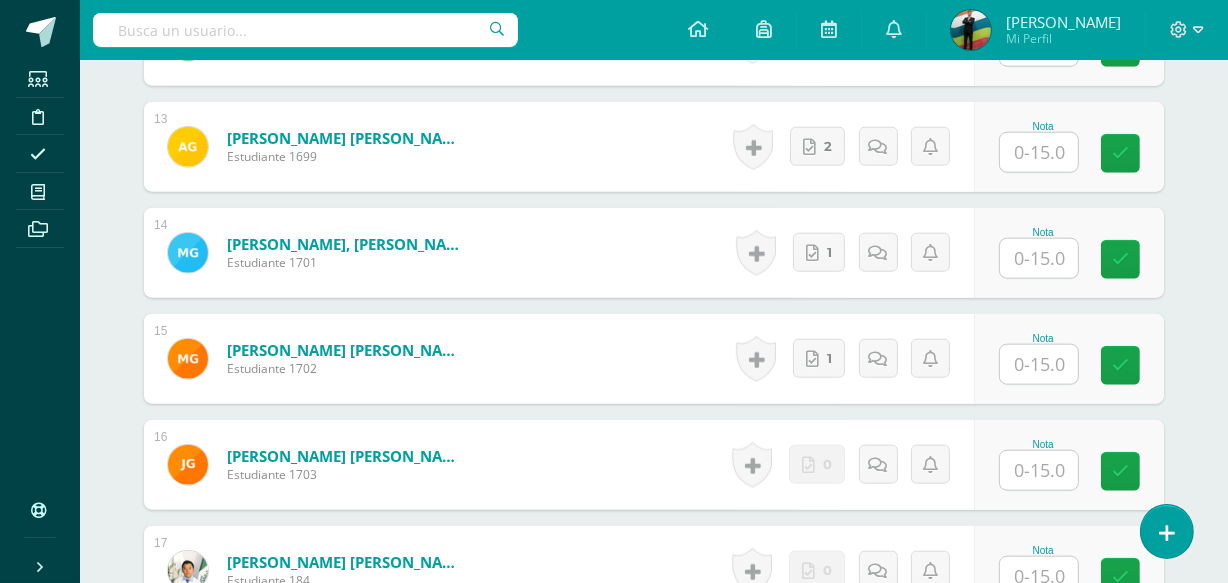 scroll, scrollTop: 1885, scrollLeft: 0, axis: vertical 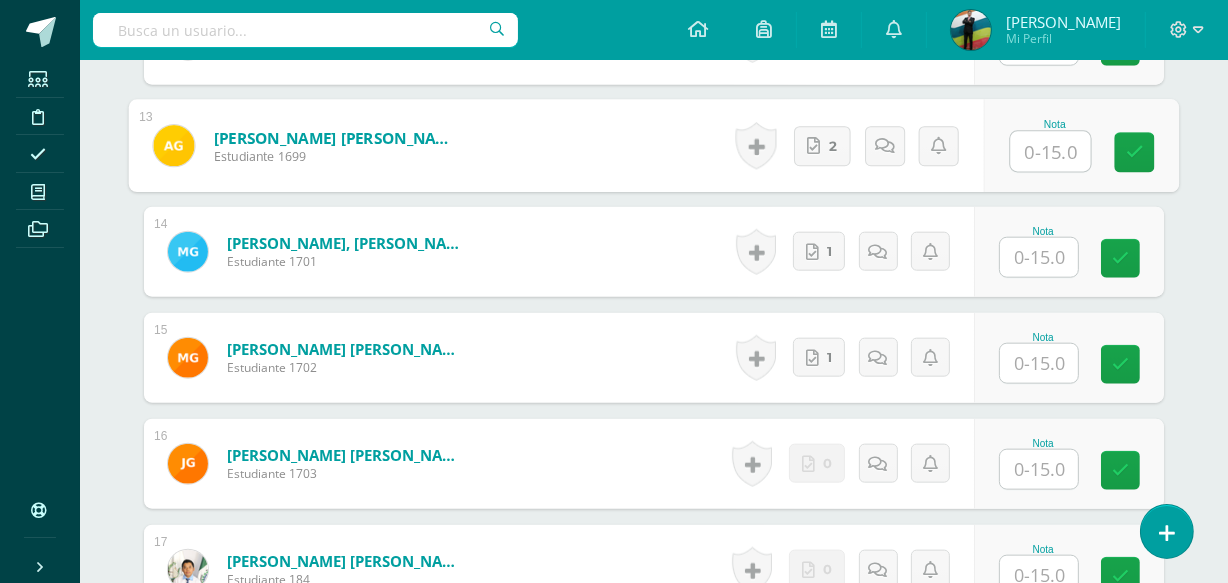 click at bounding box center [1051, 152] 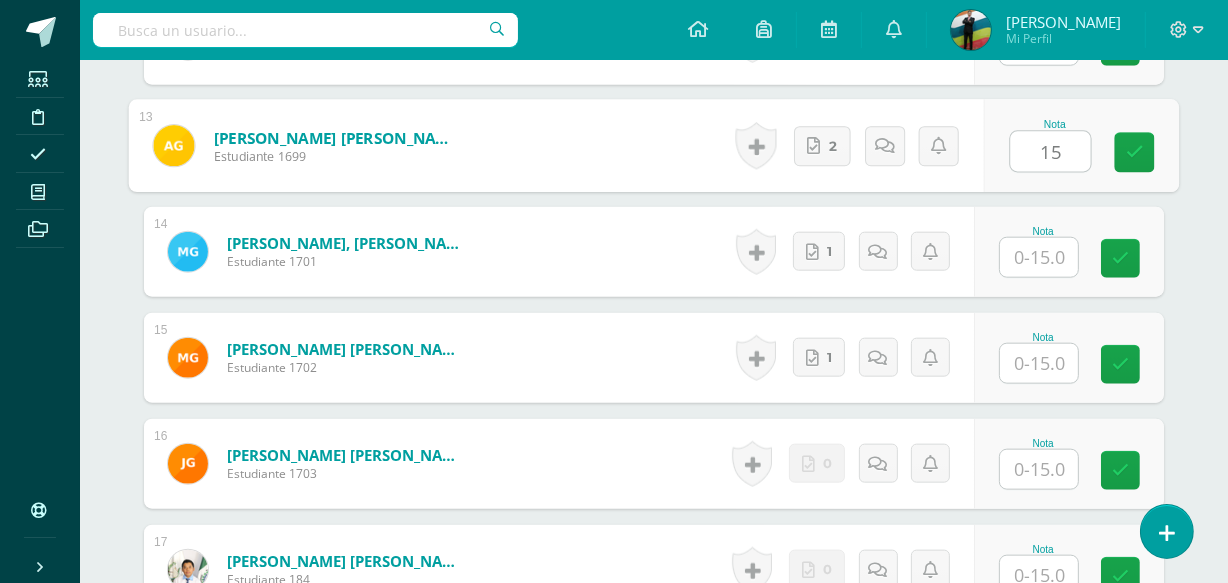 type on "15" 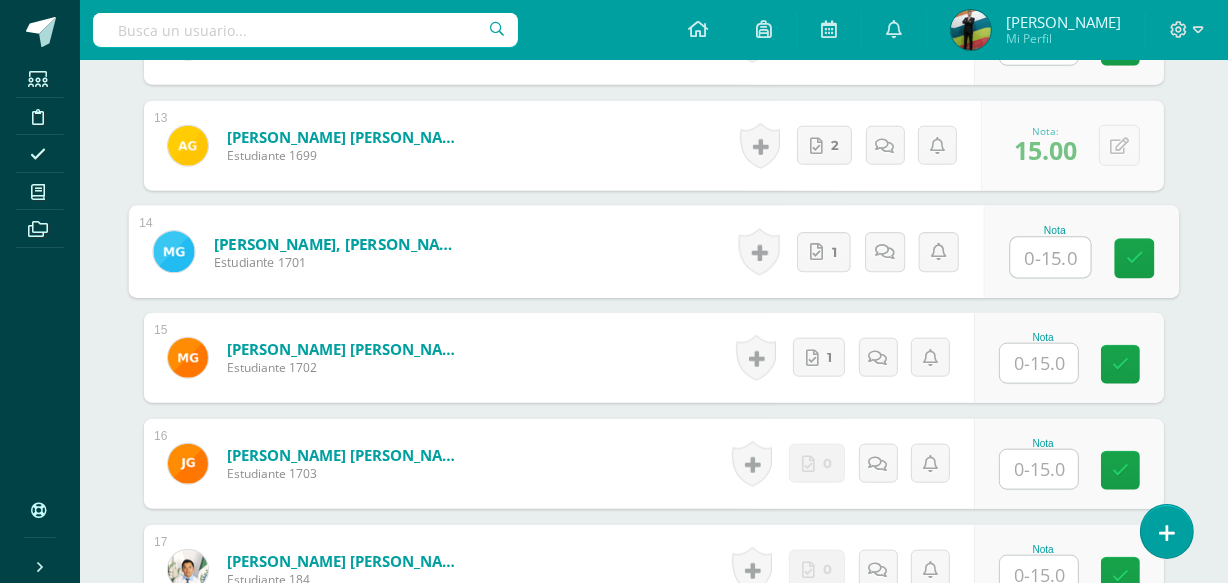 click at bounding box center [1051, 258] 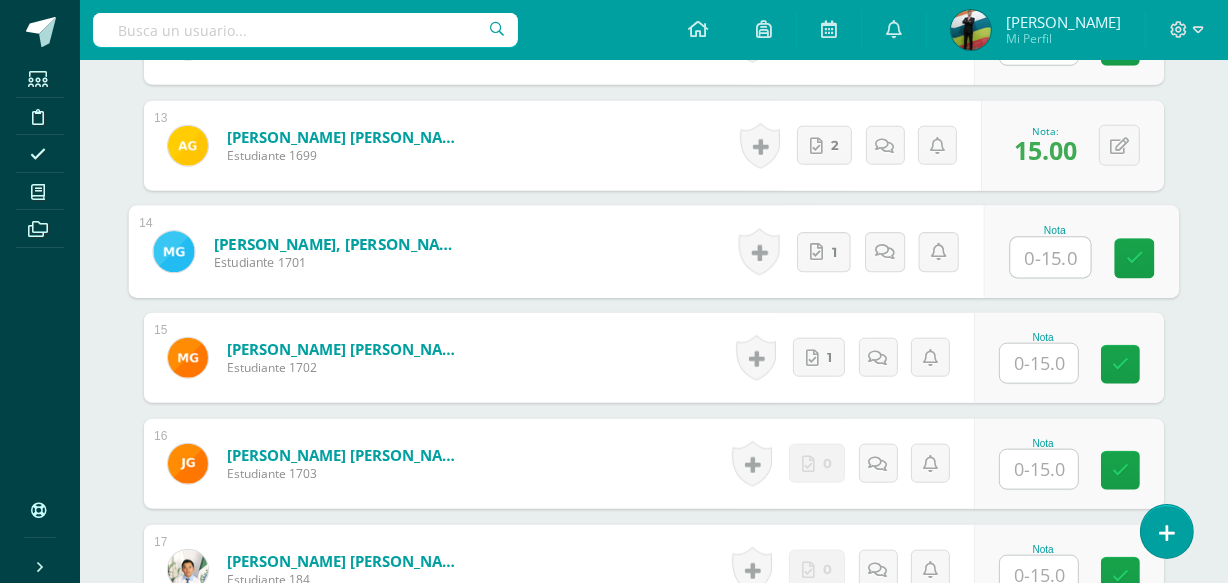 scroll, scrollTop: 1886, scrollLeft: 0, axis: vertical 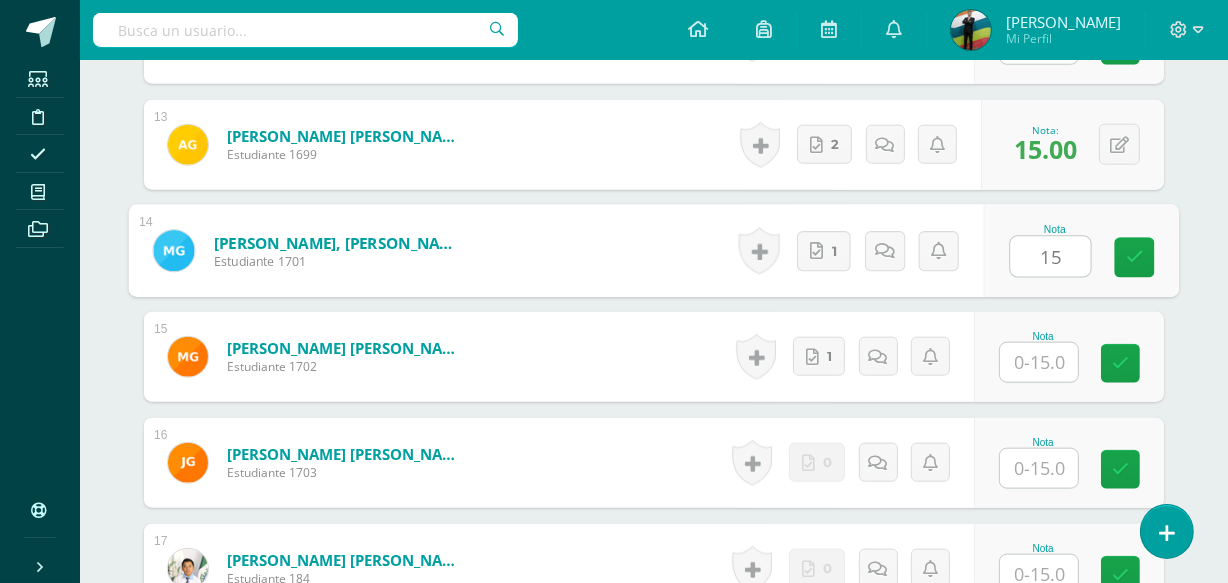 type on "15" 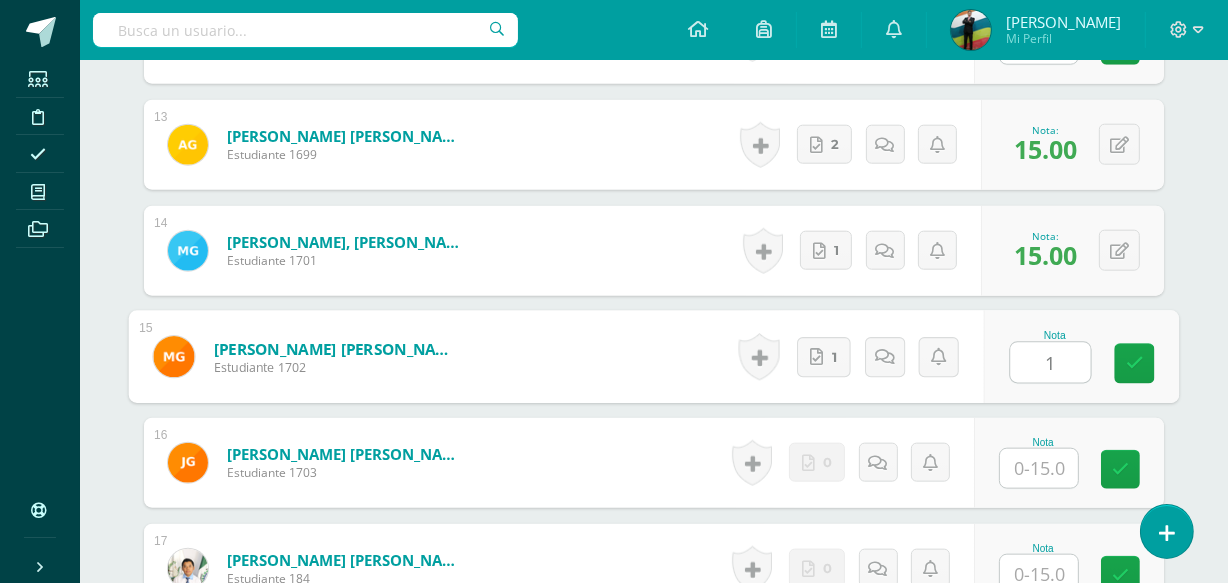type on "15" 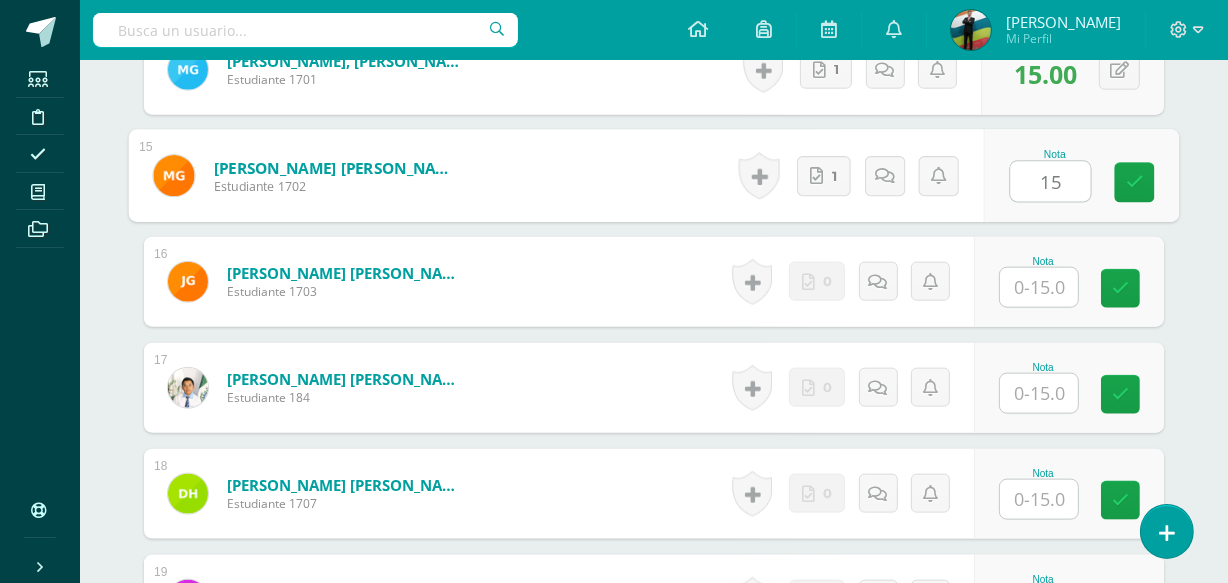scroll, scrollTop: 2069, scrollLeft: 0, axis: vertical 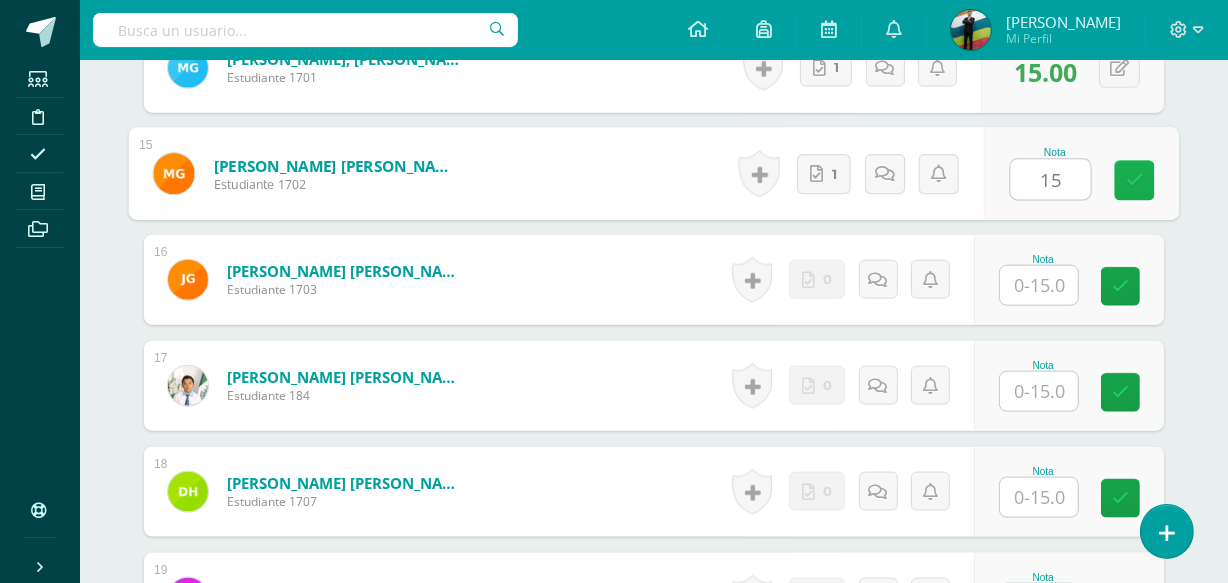 click at bounding box center [1135, 181] 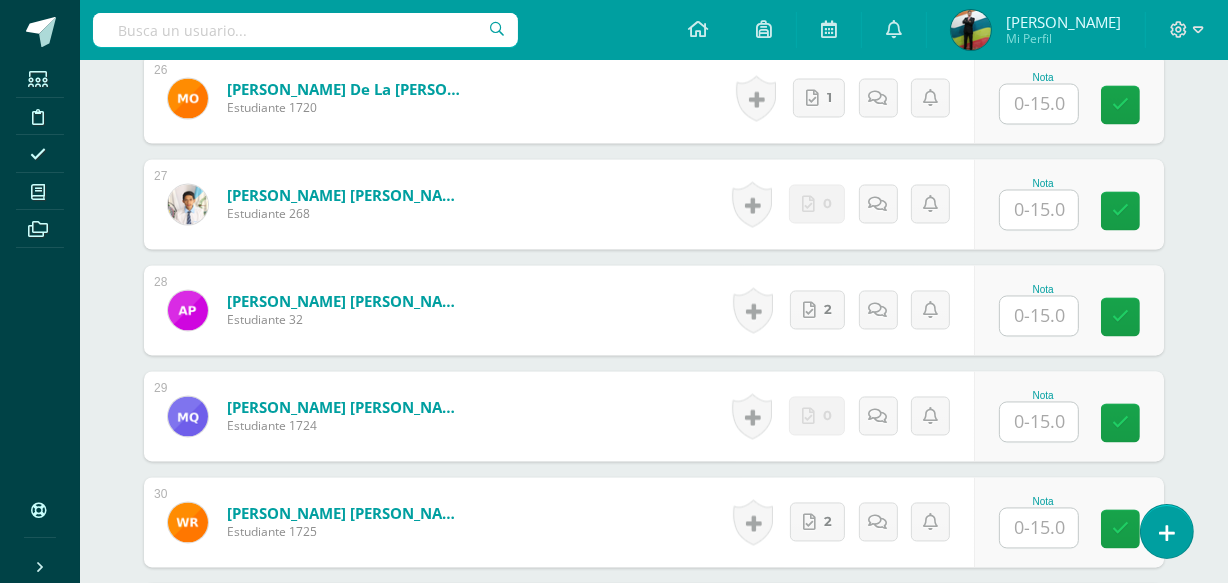 scroll, scrollTop: 3250, scrollLeft: 0, axis: vertical 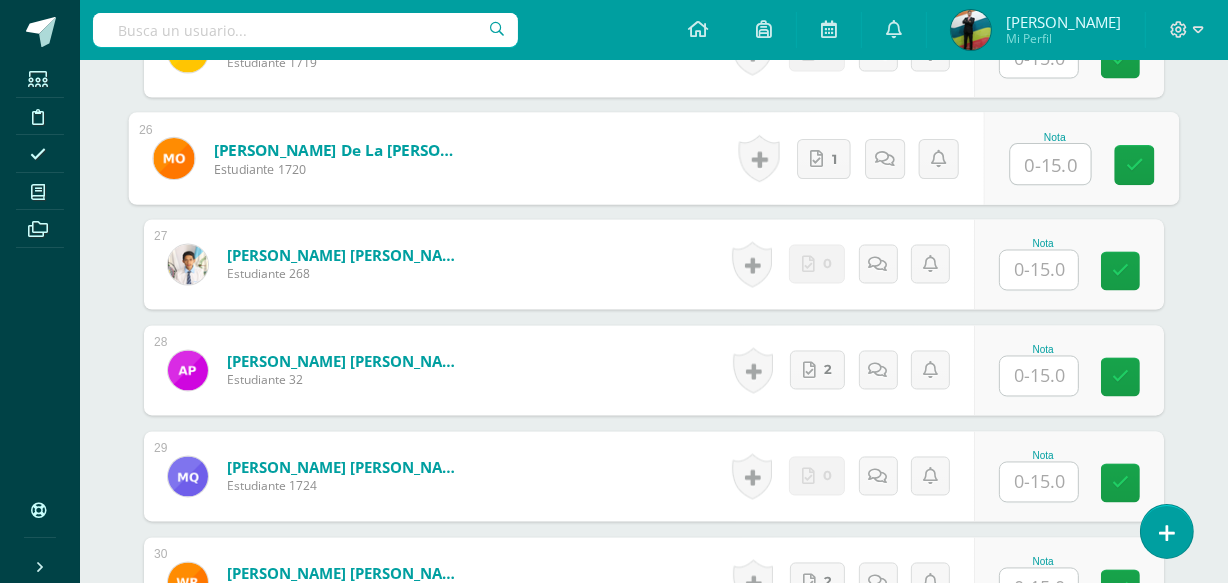click at bounding box center (1051, 165) 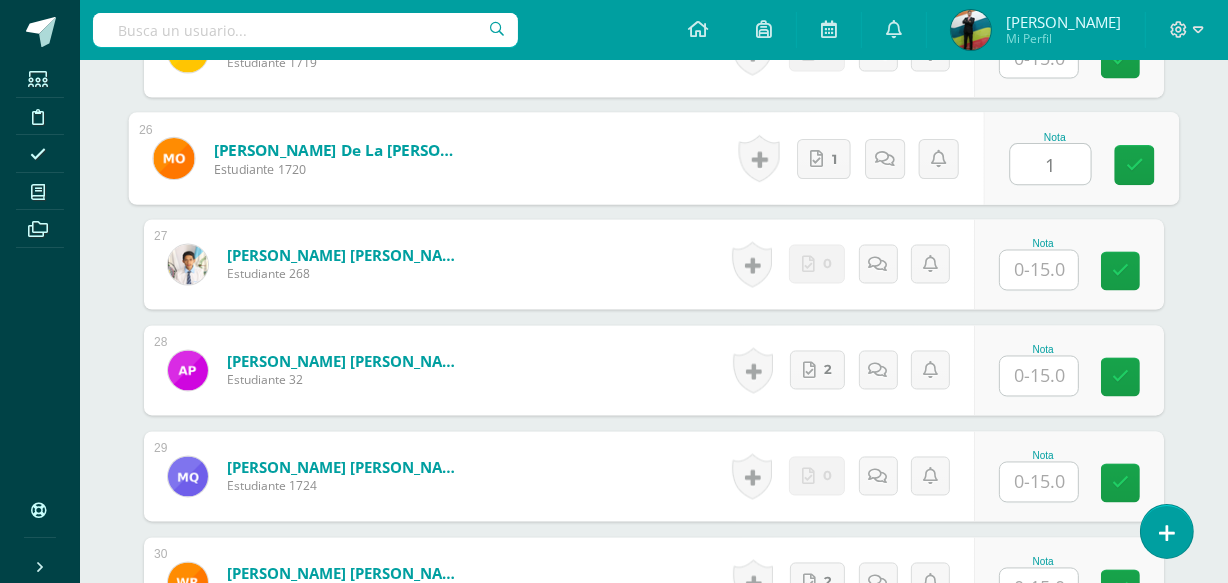 type on "15" 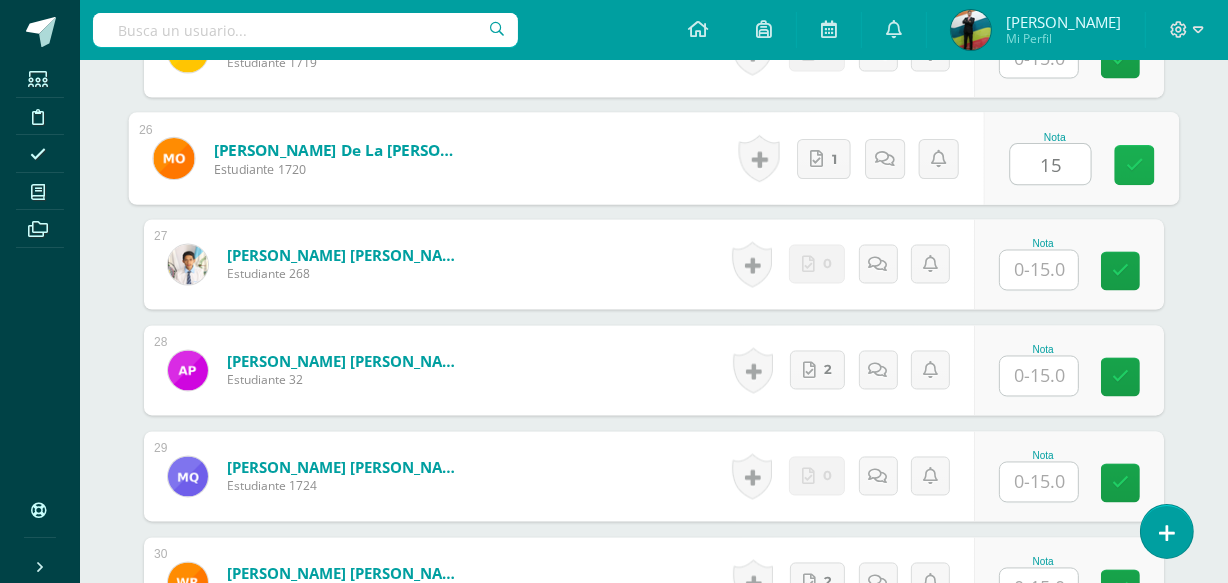 click at bounding box center (1135, 166) 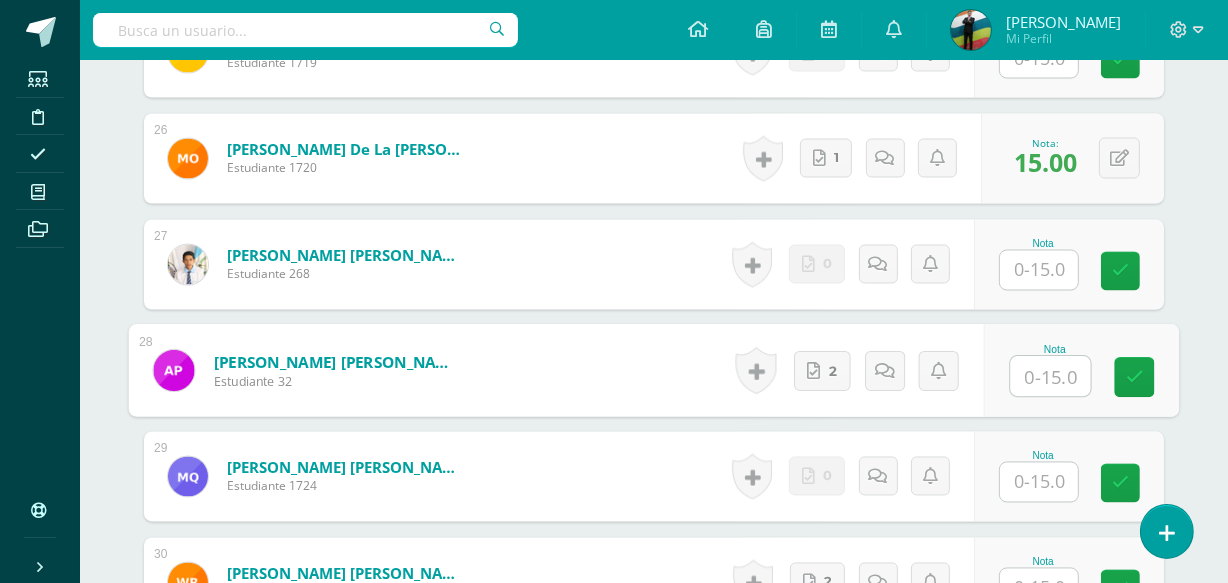 click at bounding box center [1051, 377] 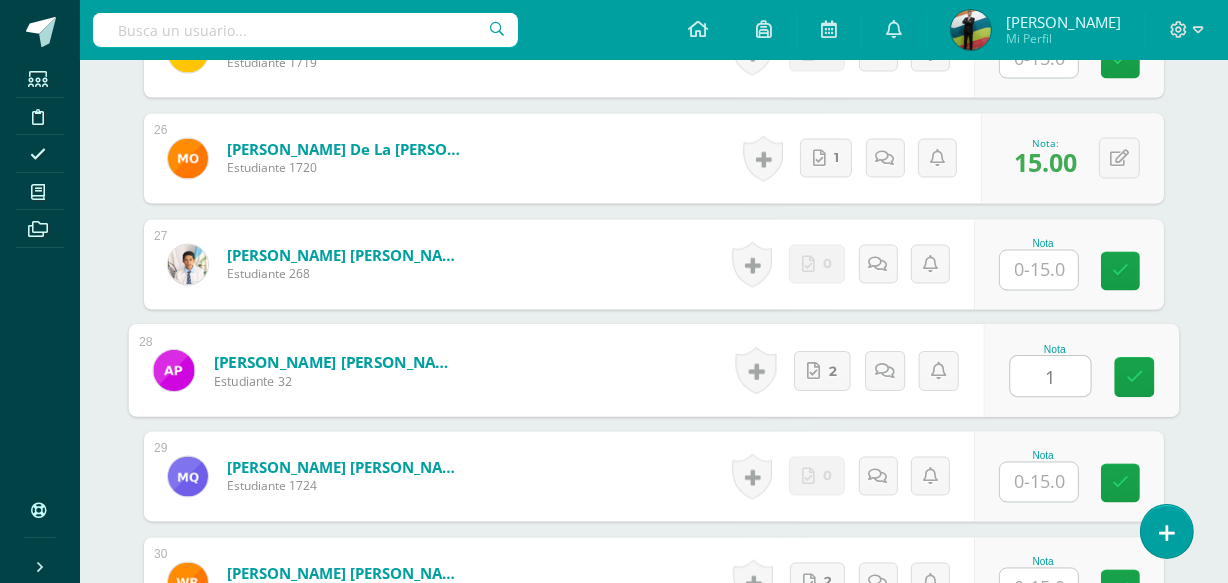 type on "15" 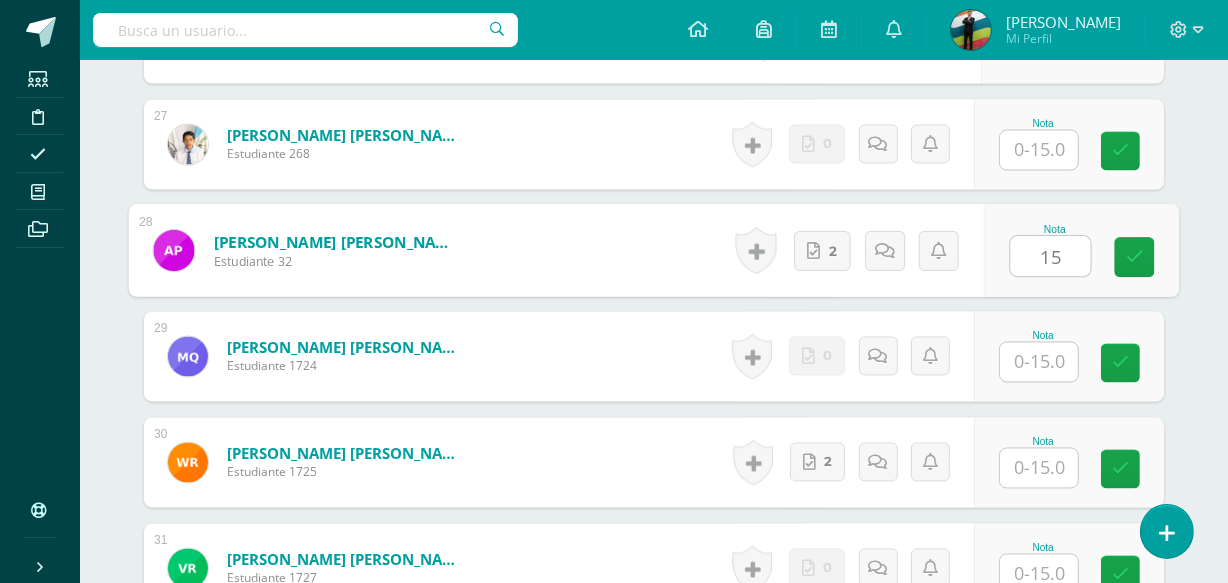 scroll, scrollTop: 3341, scrollLeft: 0, axis: vertical 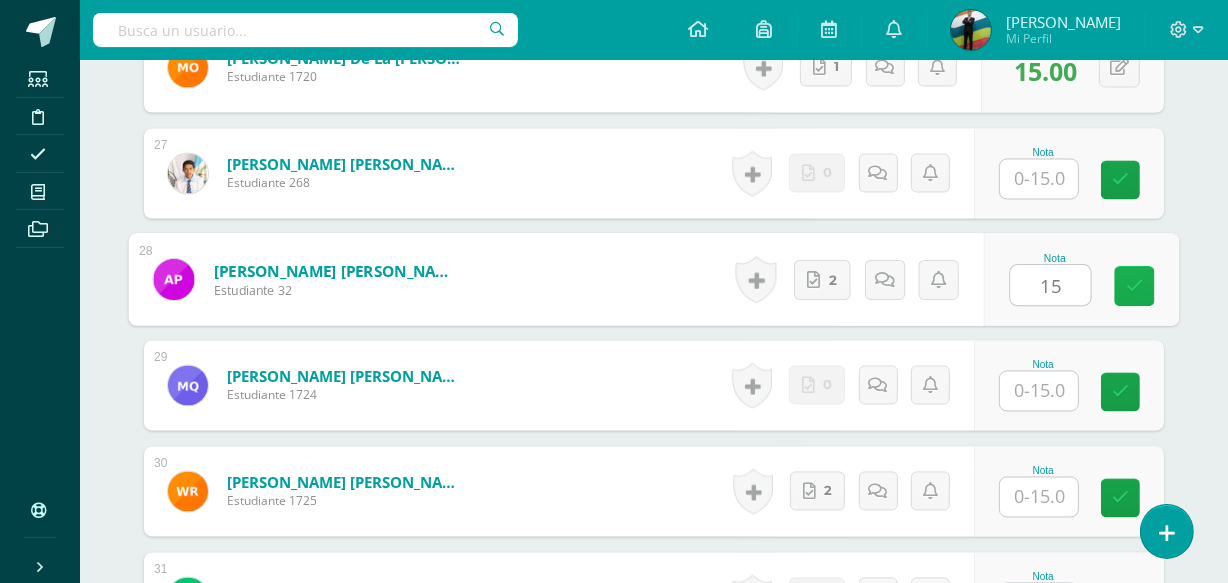 click at bounding box center [1135, 286] 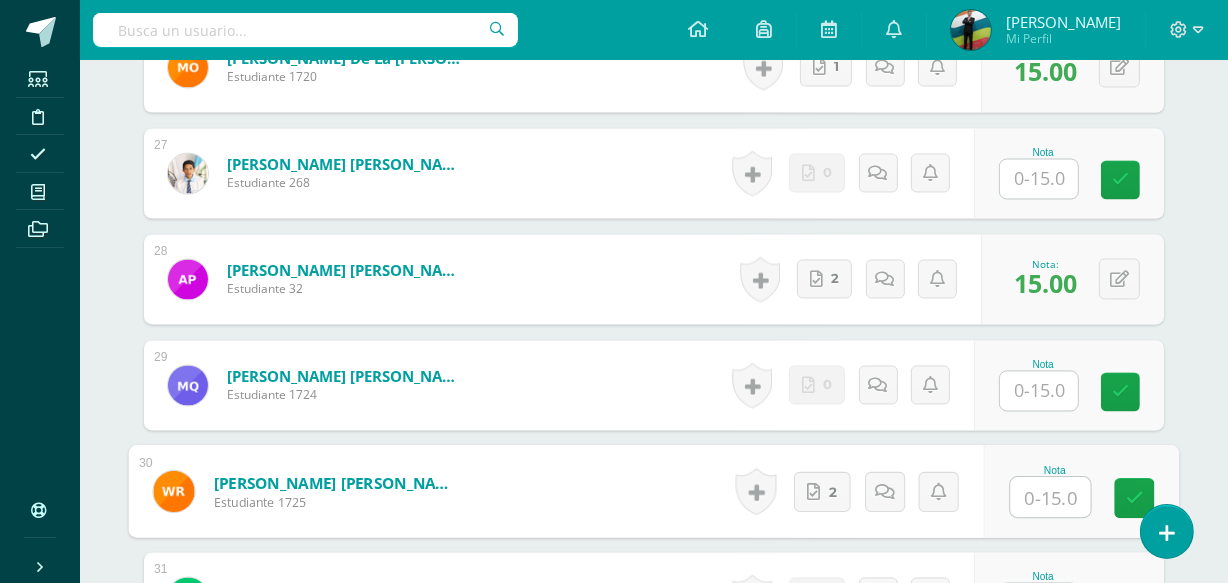click at bounding box center (1051, 498) 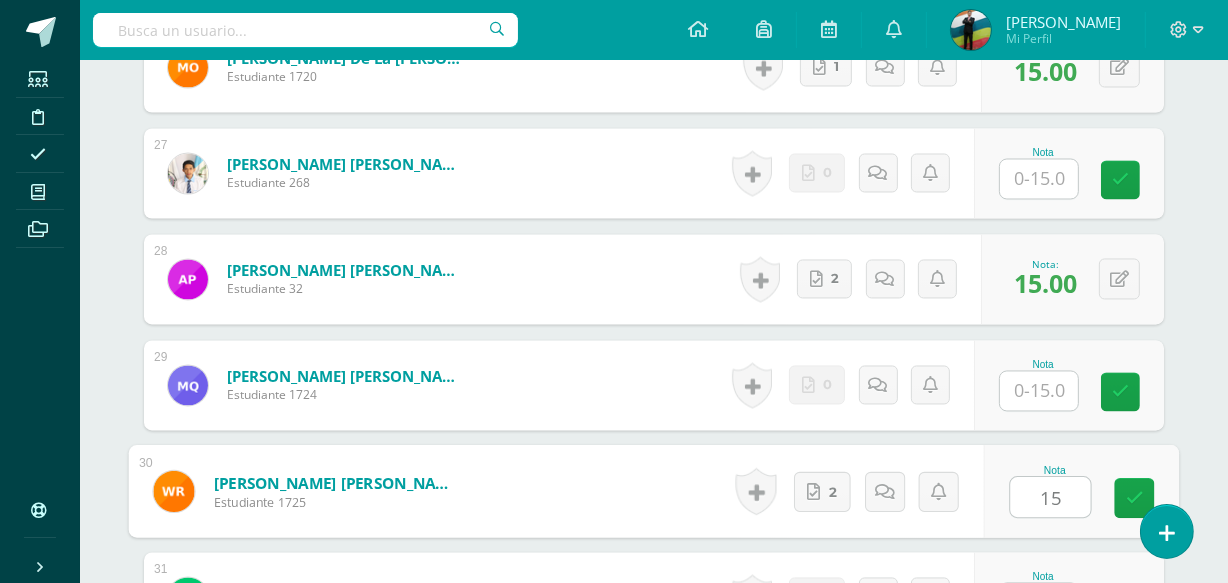 type on "15" 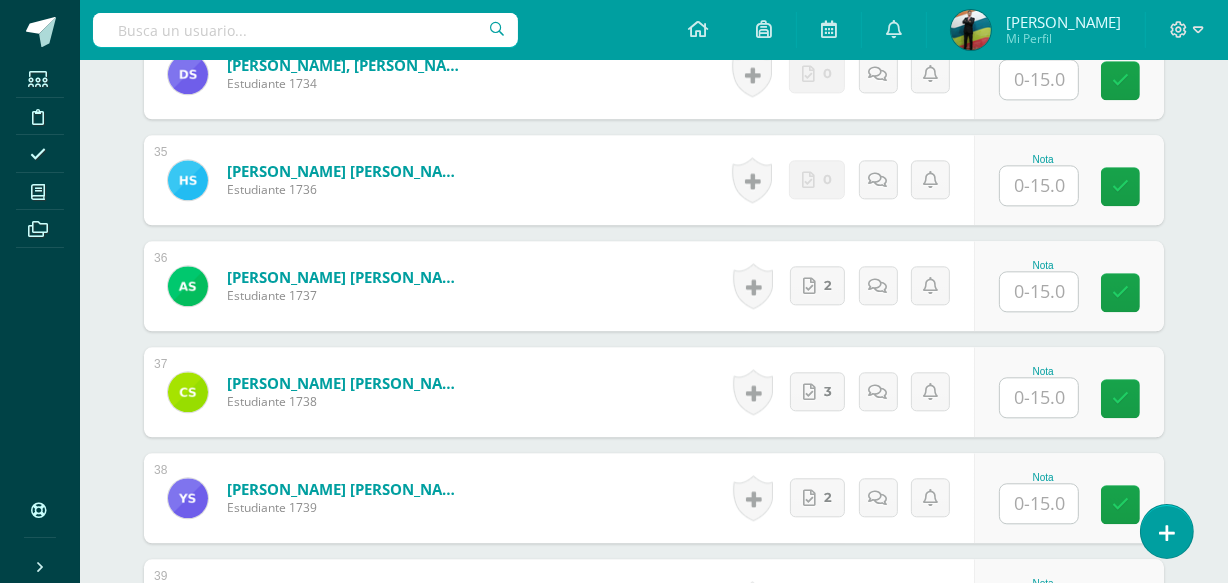 scroll, scrollTop: 4160, scrollLeft: 0, axis: vertical 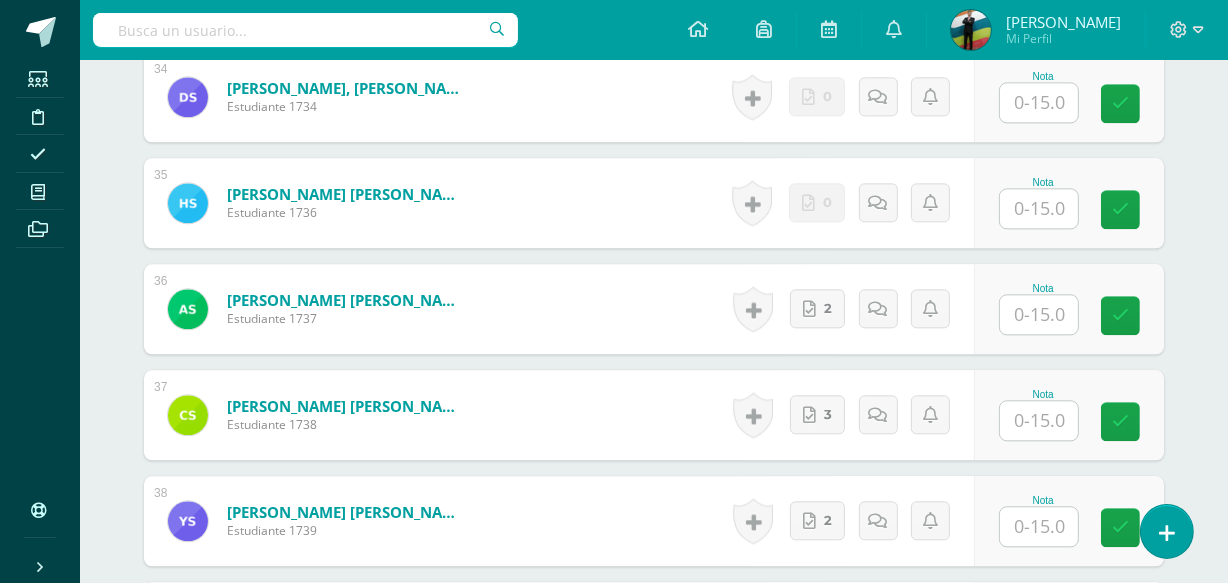 click at bounding box center [1039, 314] 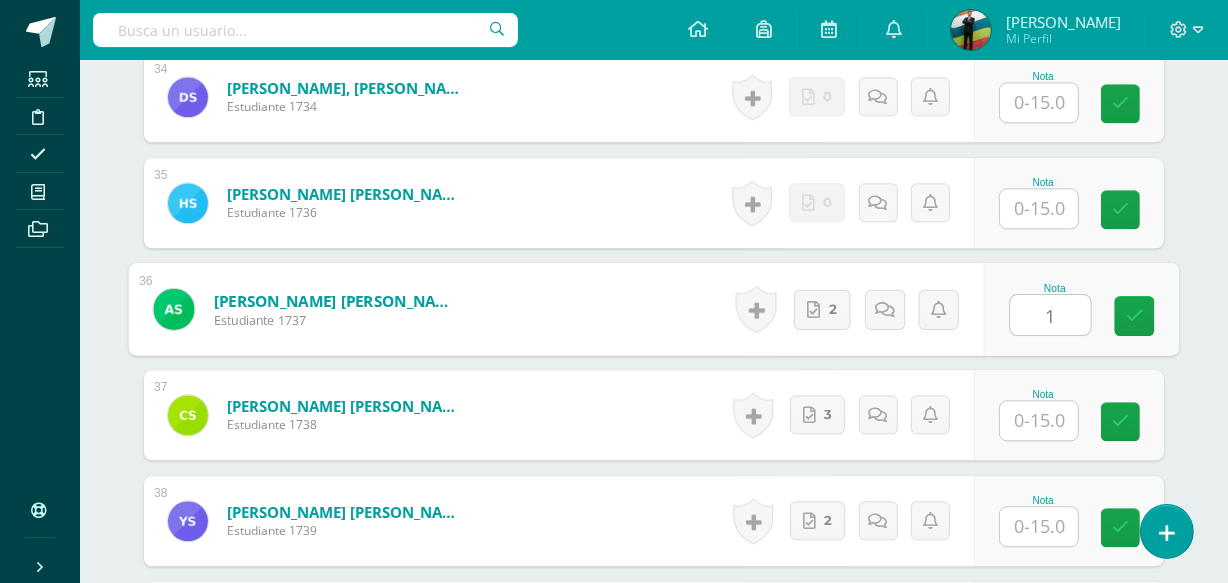 type on "15" 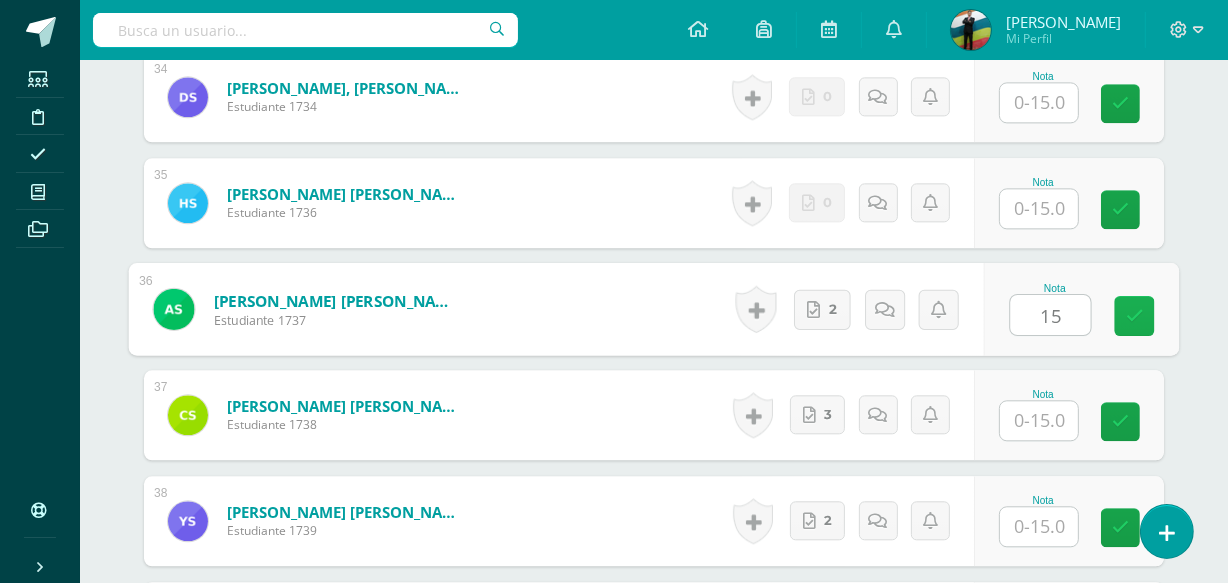 click at bounding box center [1135, 316] 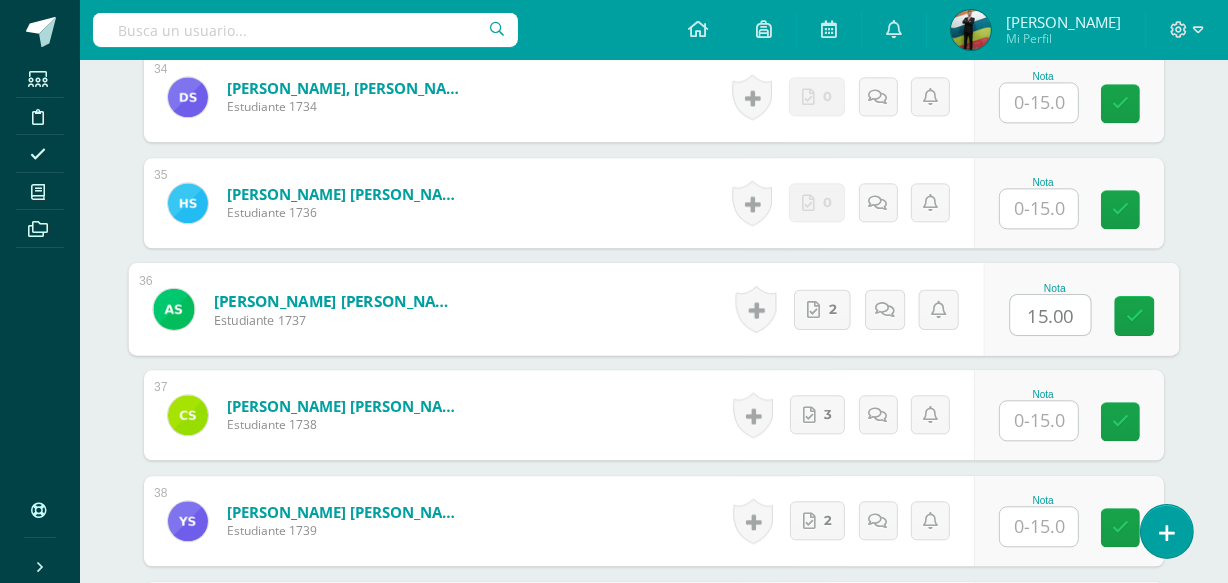 click at bounding box center (1039, 420) 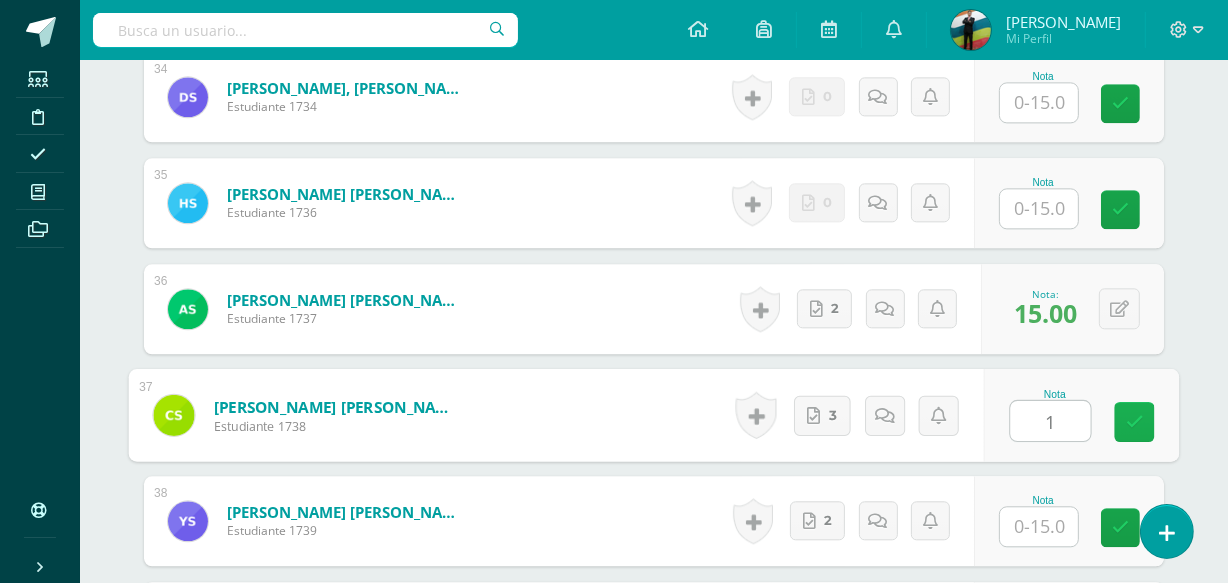type on "15" 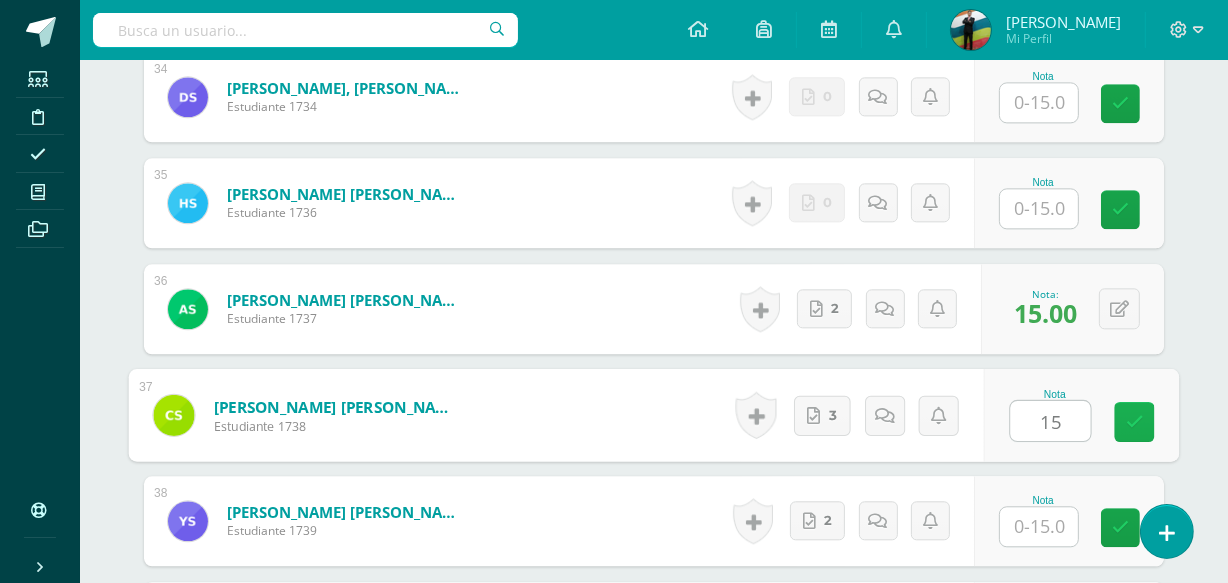 click at bounding box center [1135, 422] 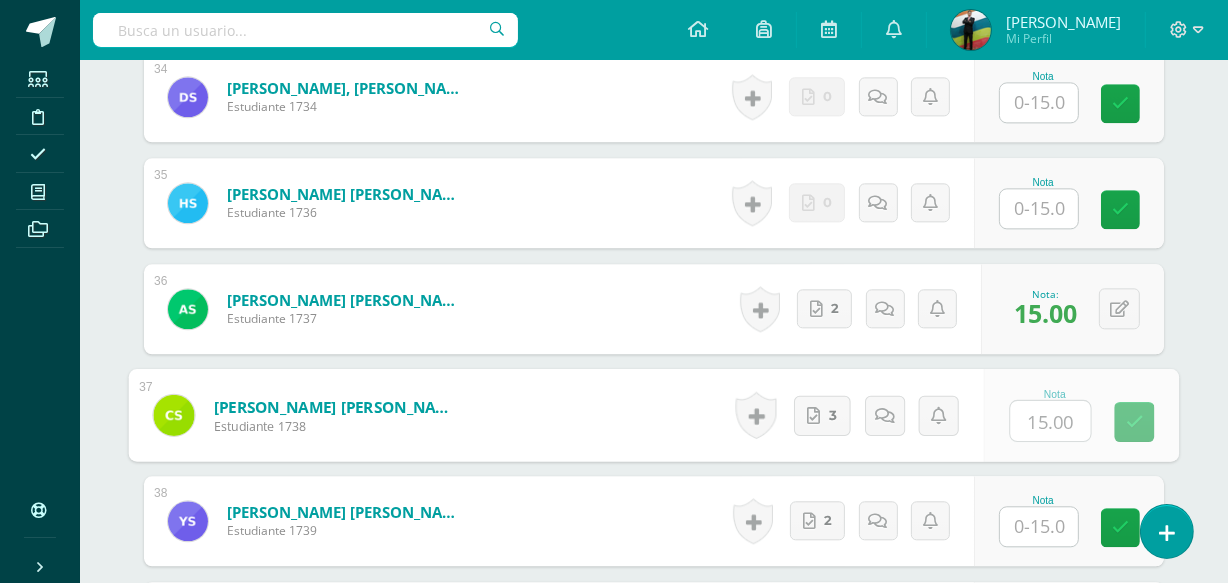 click at bounding box center (1039, 526) 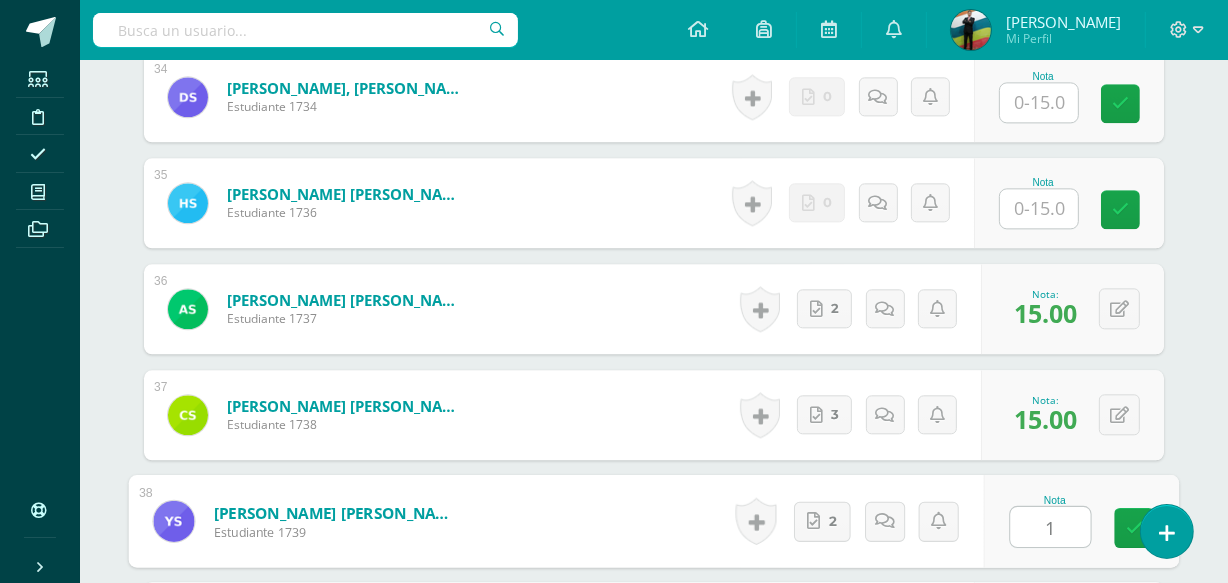 type on "15" 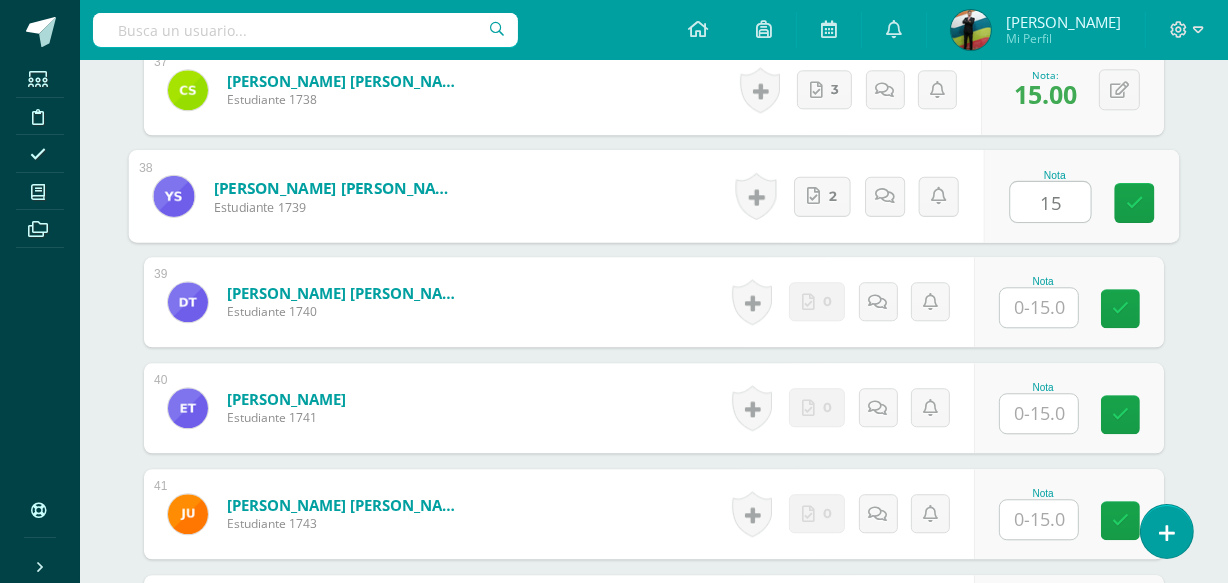 scroll, scrollTop: 4523, scrollLeft: 0, axis: vertical 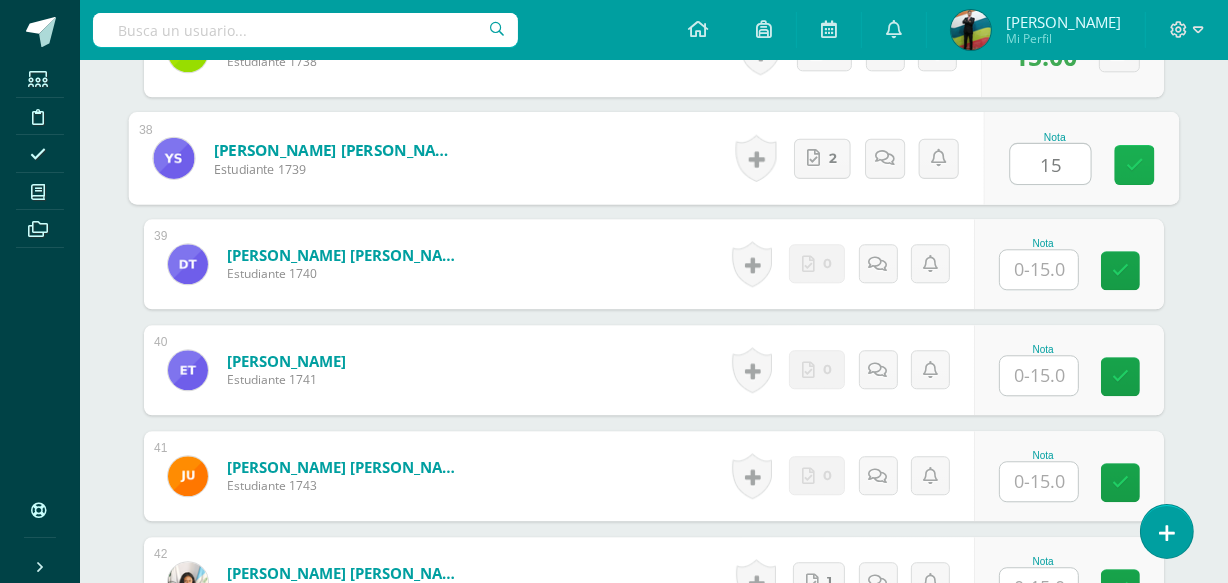 click at bounding box center (1135, 165) 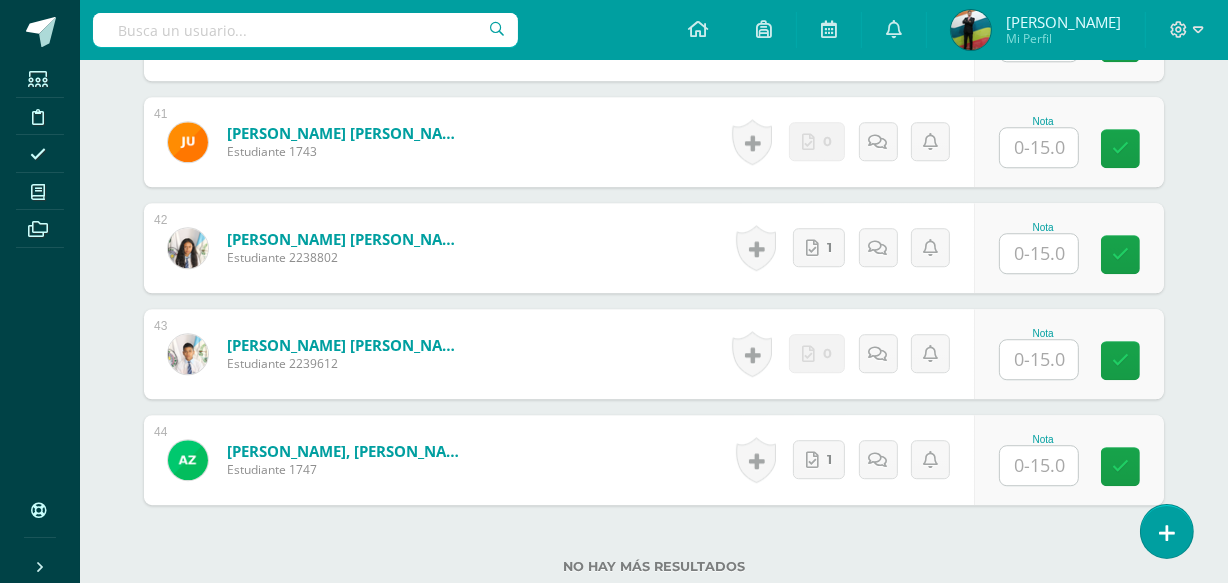 scroll, scrollTop: 4887, scrollLeft: 0, axis: vertical 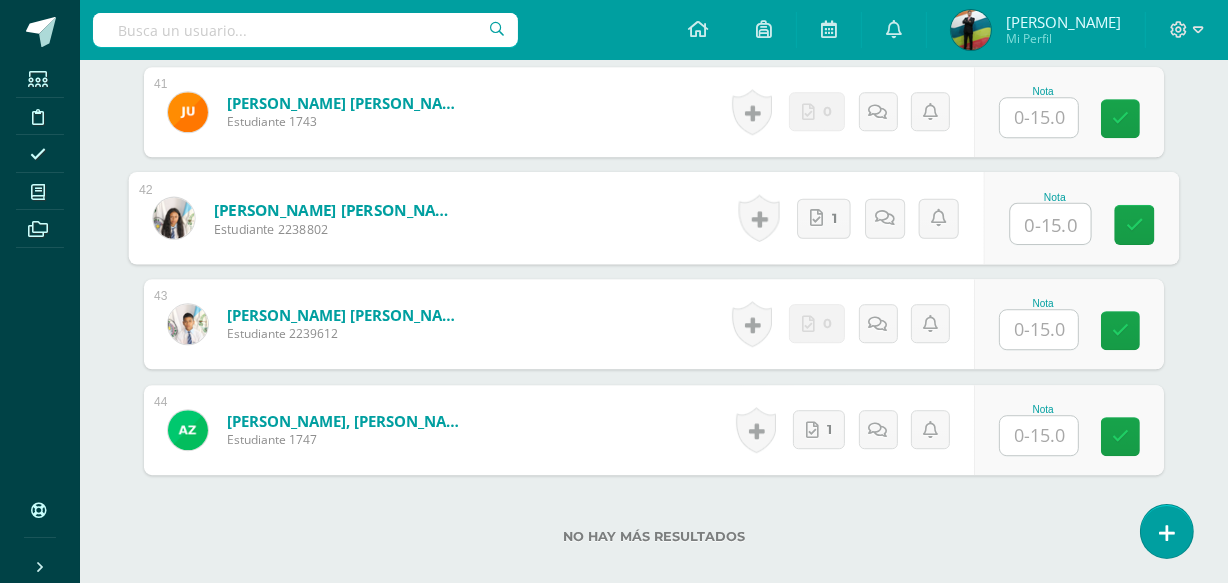 click at bounding box center [1051, 224] 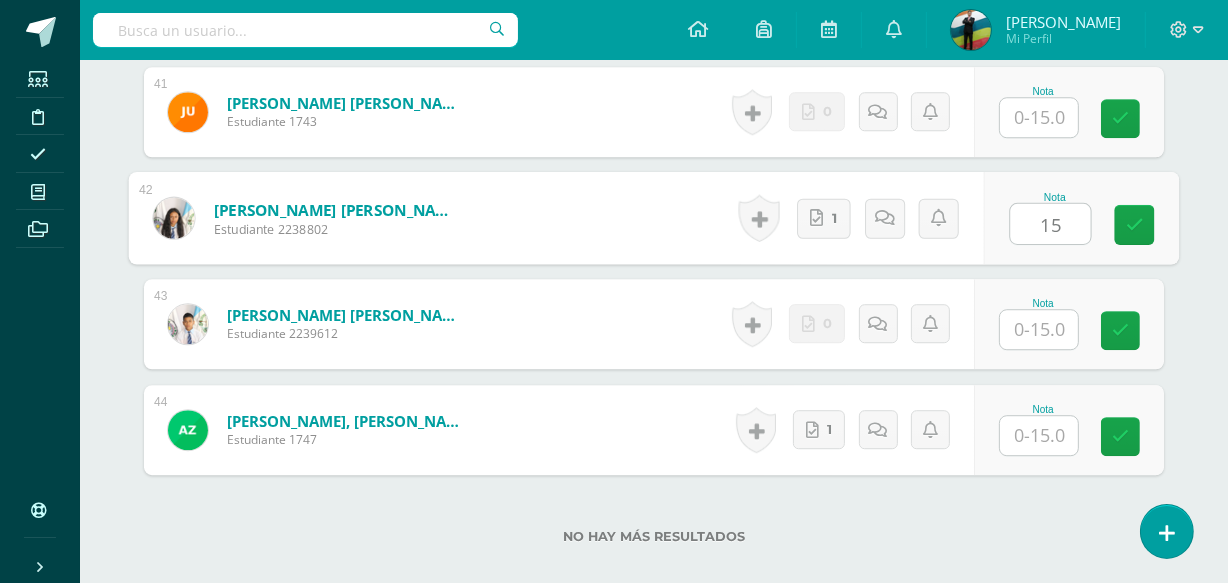 type on "15" 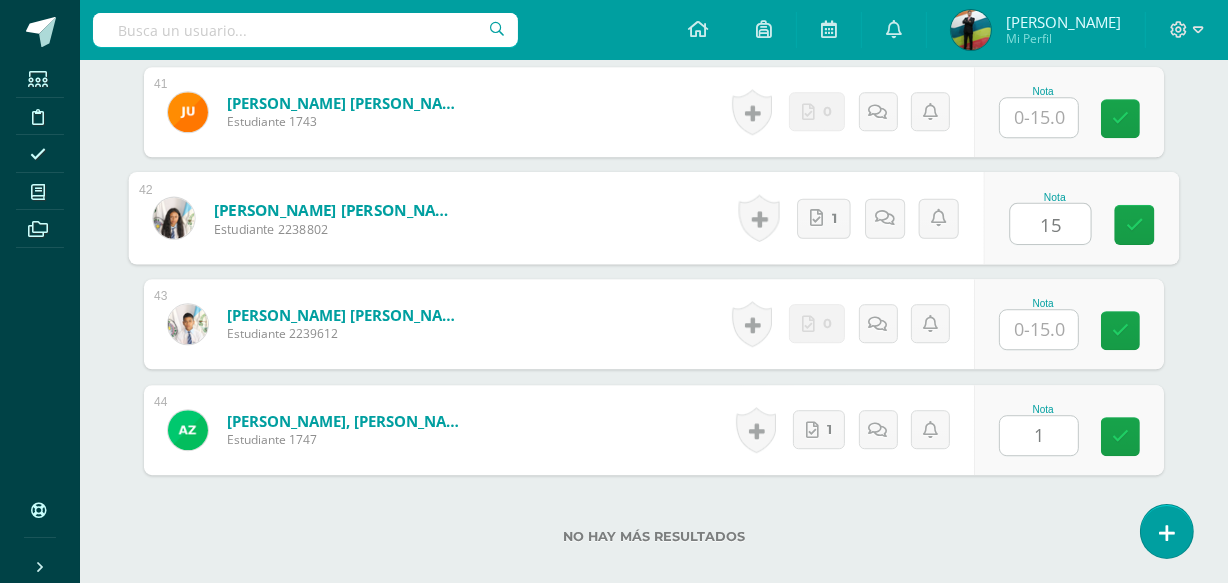 click on "1" at bounding box center (1039, 435) 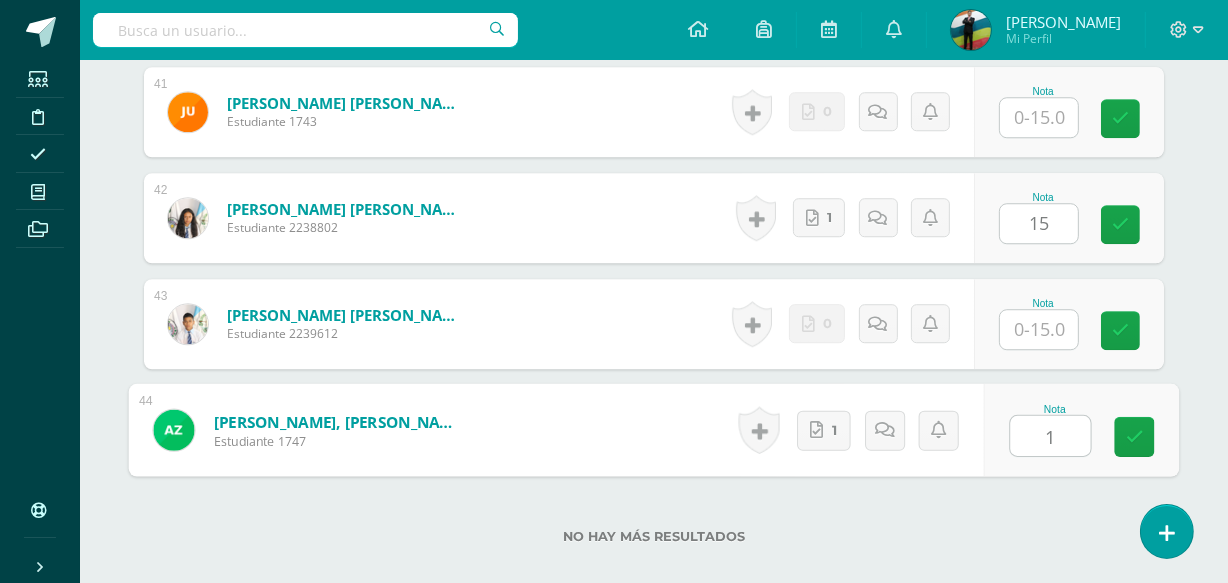 type on "15" 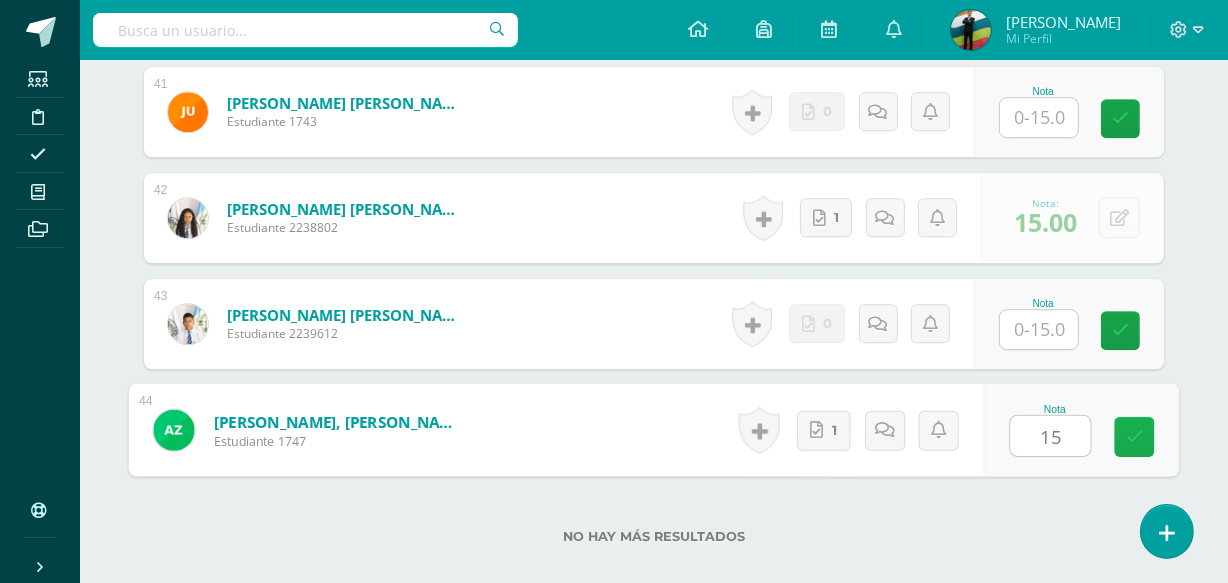 click at bounding box center [1135, 437] 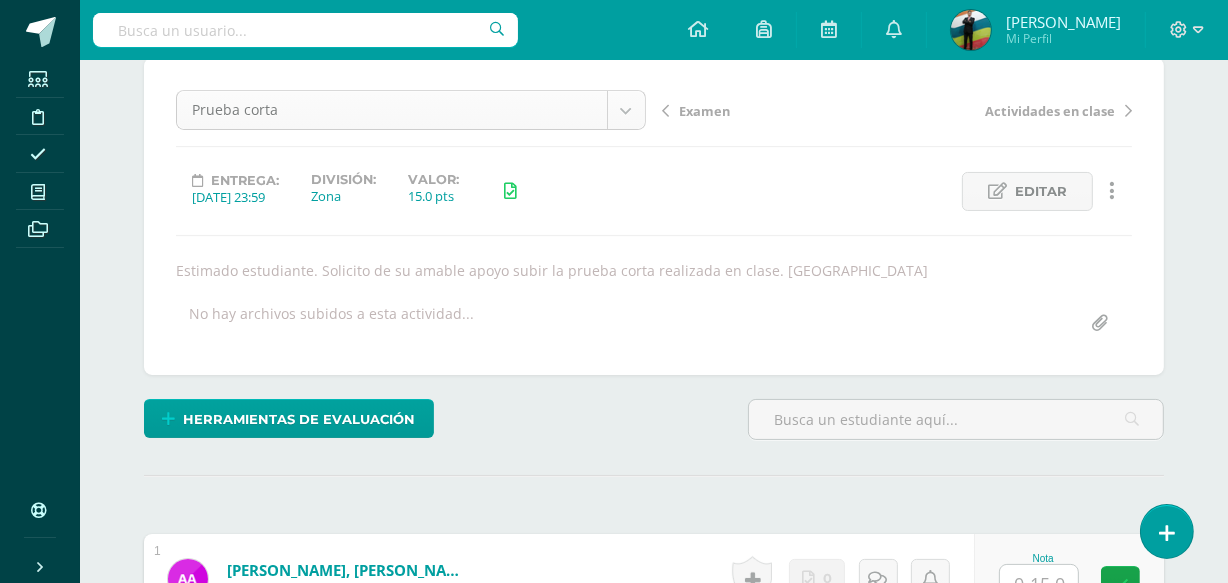 scroll, scrollTop: 0, scrollLeft: 0, axis: both 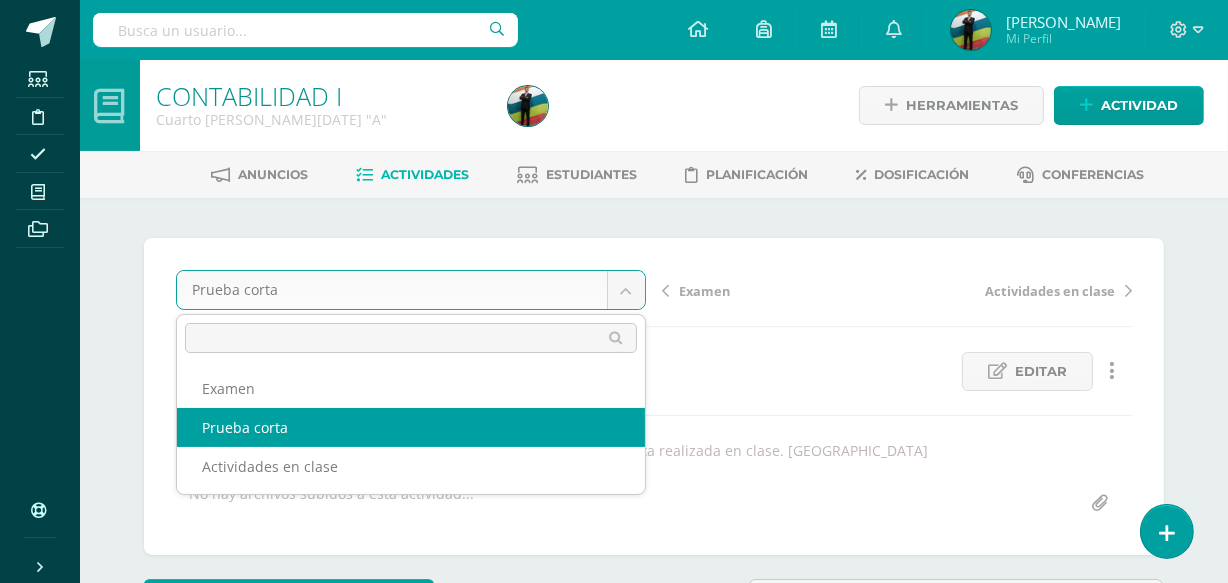 click on "Estudiantes Disciplina Asistencia Mis cursos Archivos Soporte
Centro de ayuda
Últimas actualizaciones
Cerrar panel
MATEMÁTICAS
Segundo
Básicos FDS [DATE]
"A"
Actividades Estudiantes Planificación Dosificación
Contabilidad
Cuarto
Secretariado Bilingüe [DATE]
"A"
Actividades Estudiantes Planificación Dosificación
Contabilidad De Sociedades
Cuarto
Perito Contador  [DATE]
"A"
Actividades Estudiantes Planificación Dosificación Actividades Estudiantes Planificación Dosificación Actividades Avisos 1" at bounding box center (614, 2795) 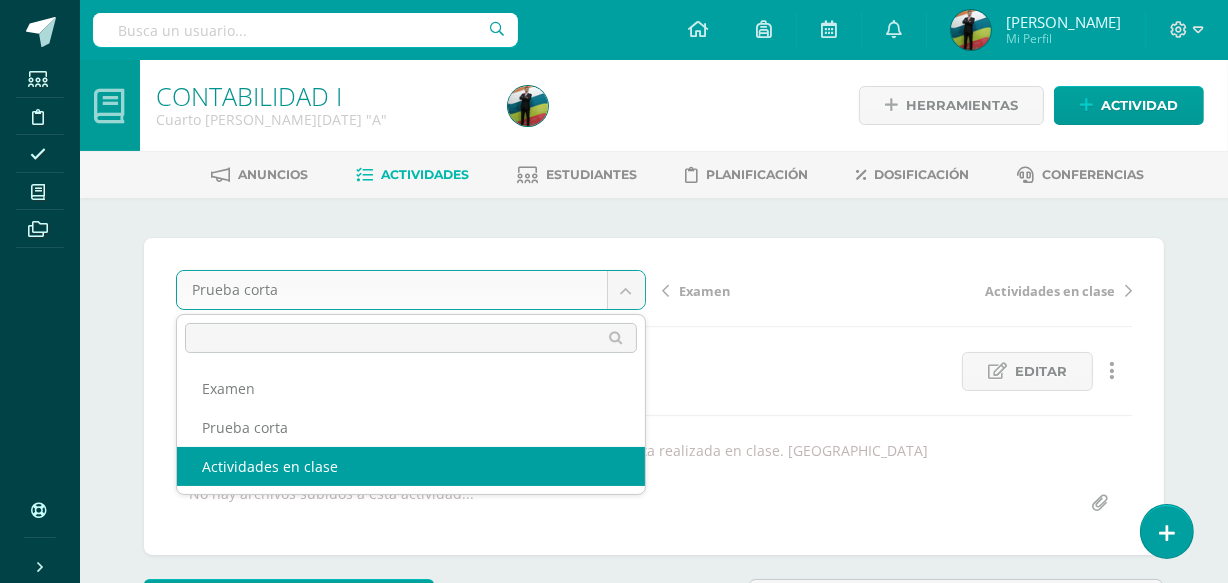 select on "/dashboard/teacher/grade-activity/79835/" 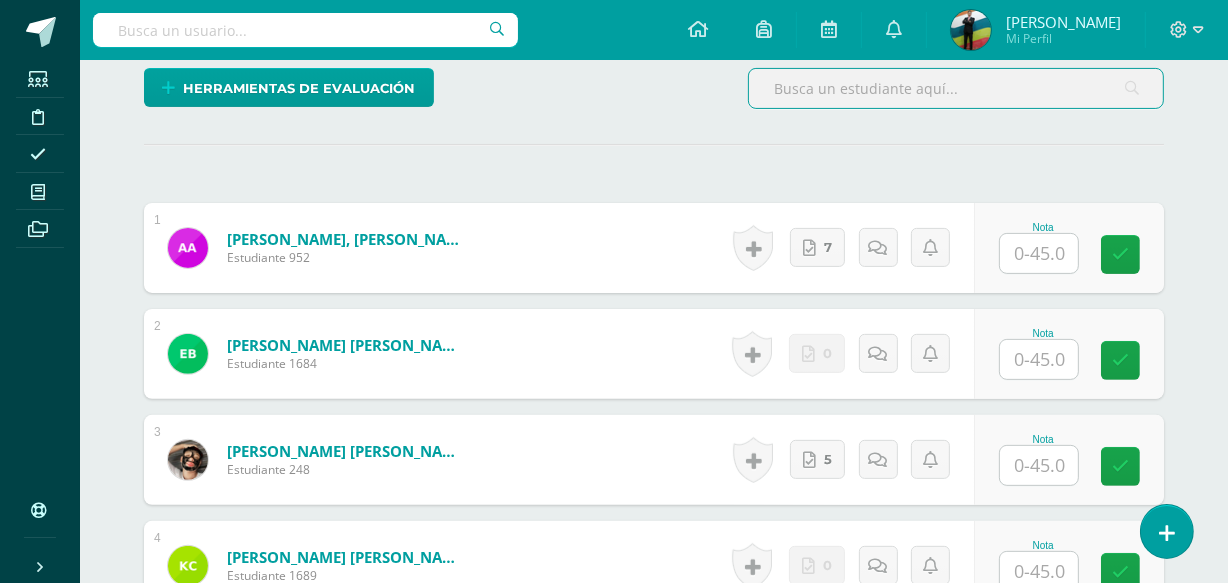 scroll, scrollTop: 610, scrollLeft: 0, axis: vertical 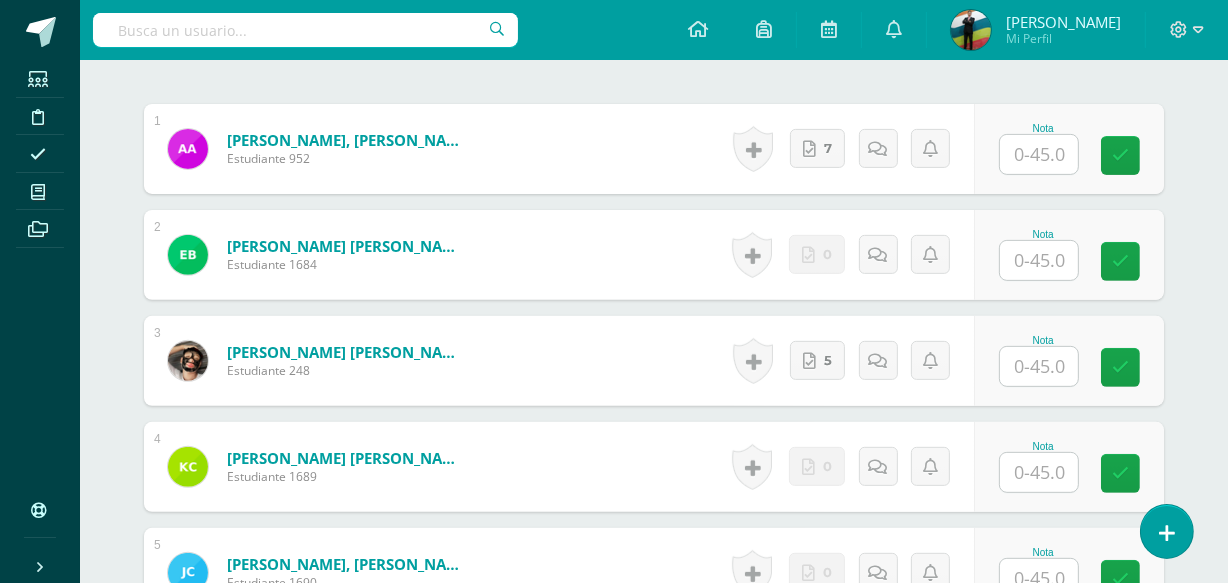 click at bounding box center (1039, 154) 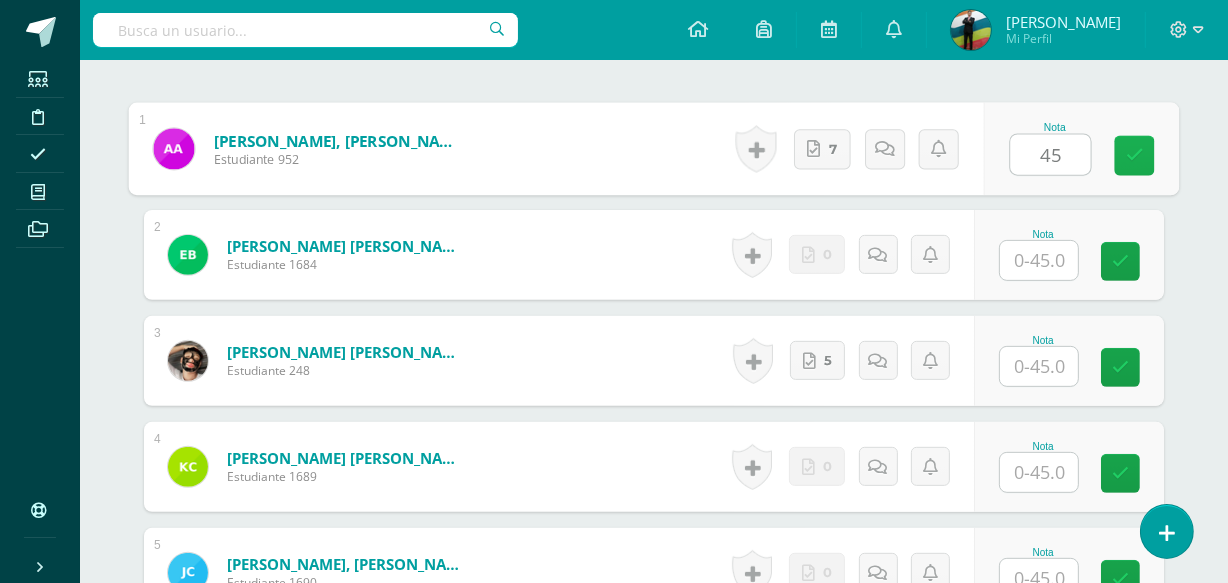 type on "45" 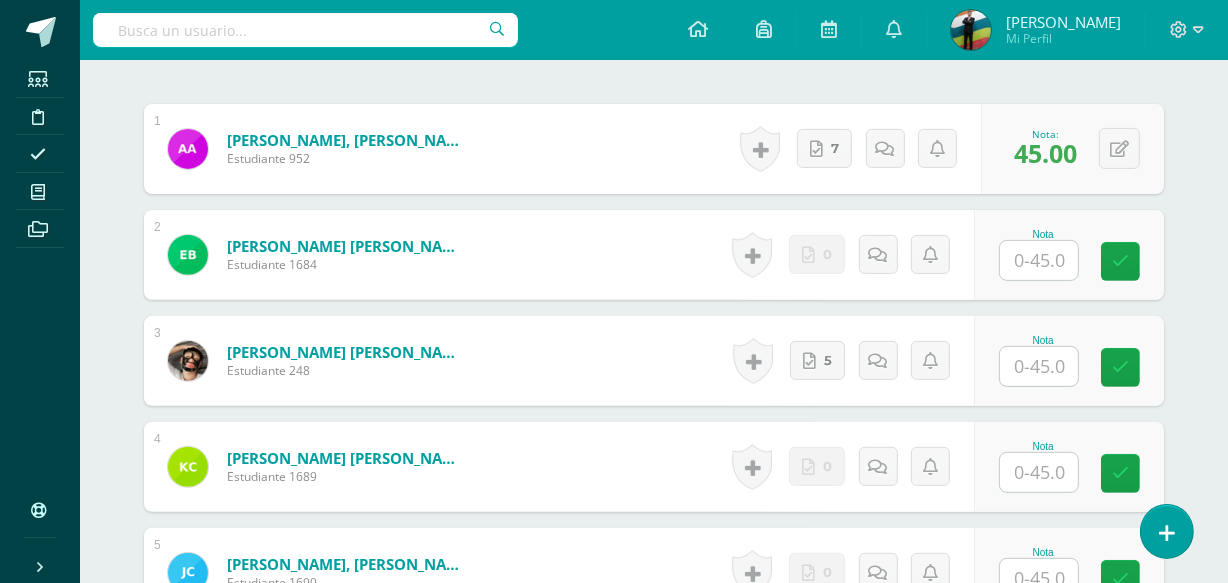click at bounding box center [1039, 366] 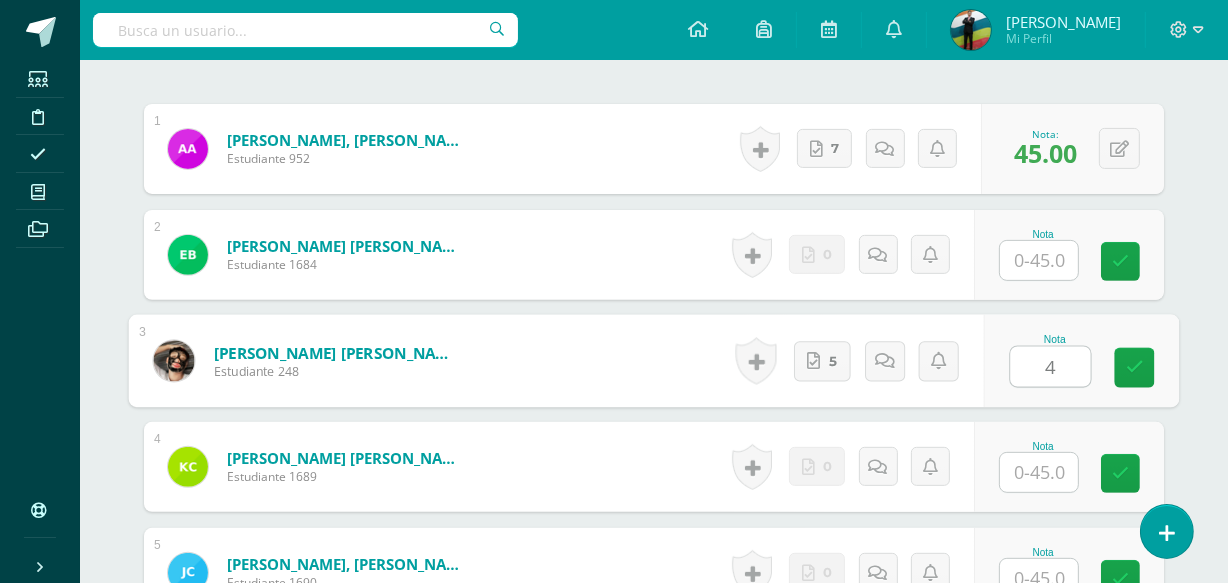 type on "45" 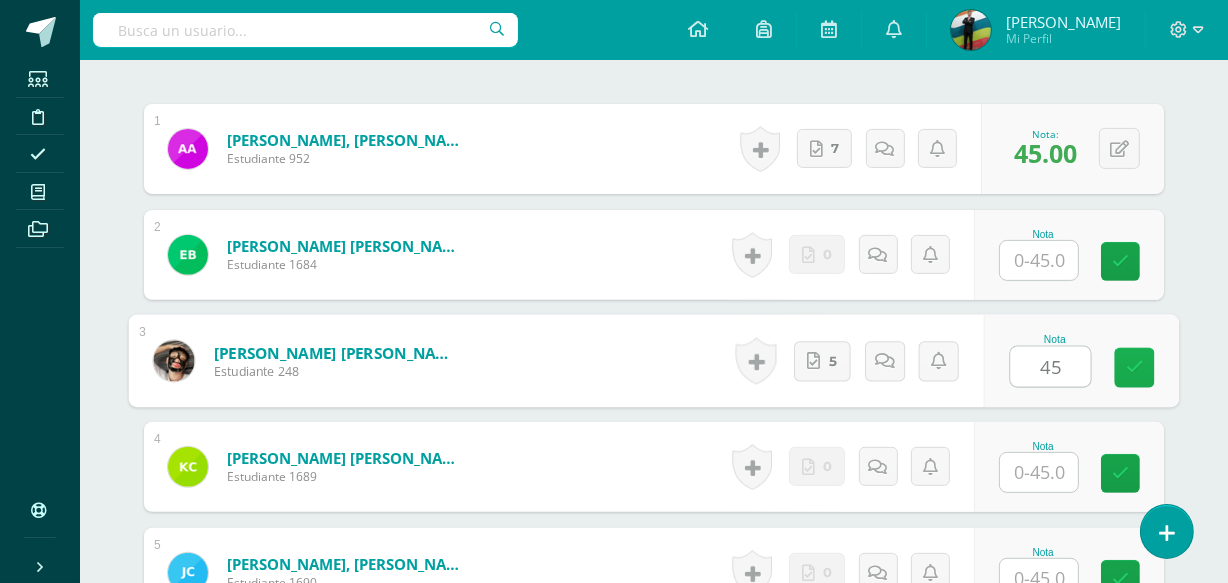 scroll, scrollTop: 611, scrollLeft: 0, axis: vertical 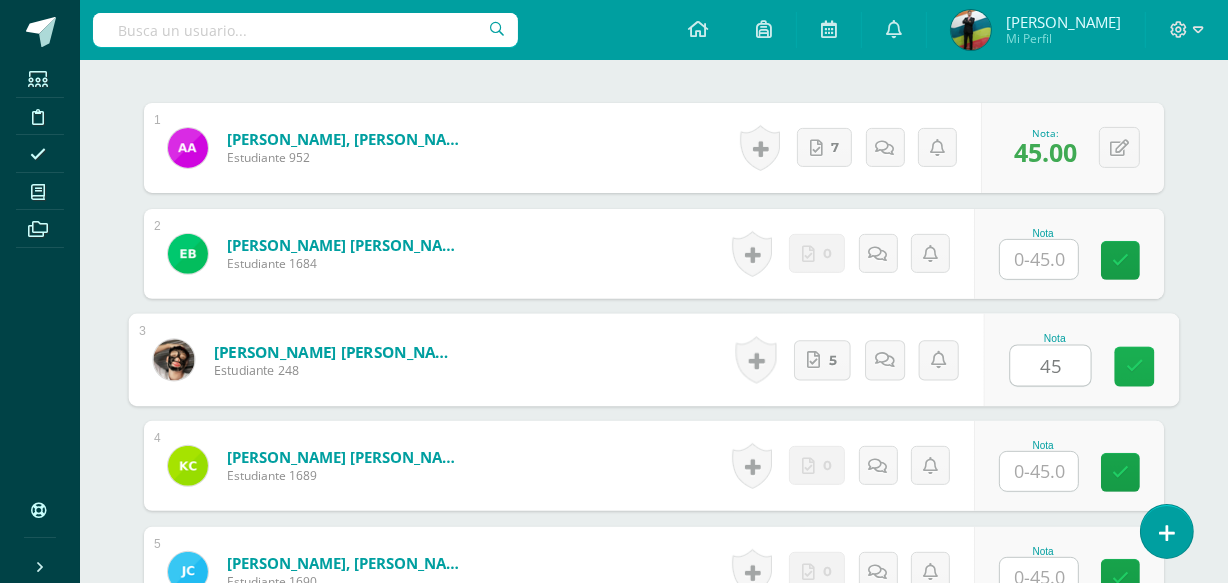 click at bounding box center [1135, 367] 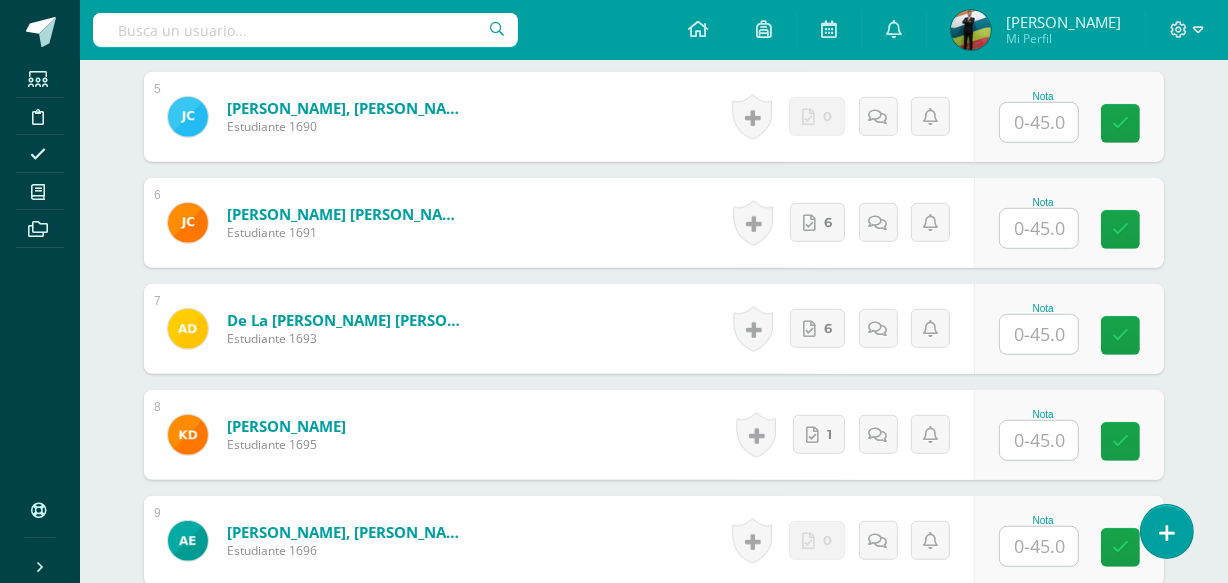 click at bounding box center (1039, 228) 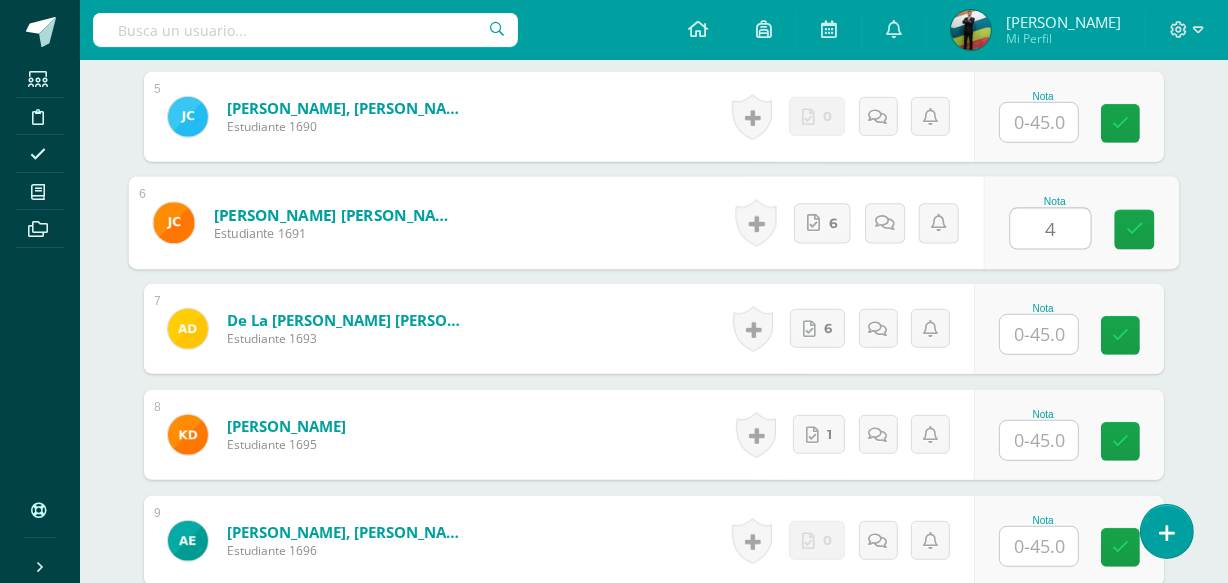 scroll, scrollTop: 1067, scrollLeft: 0, axis: vertical 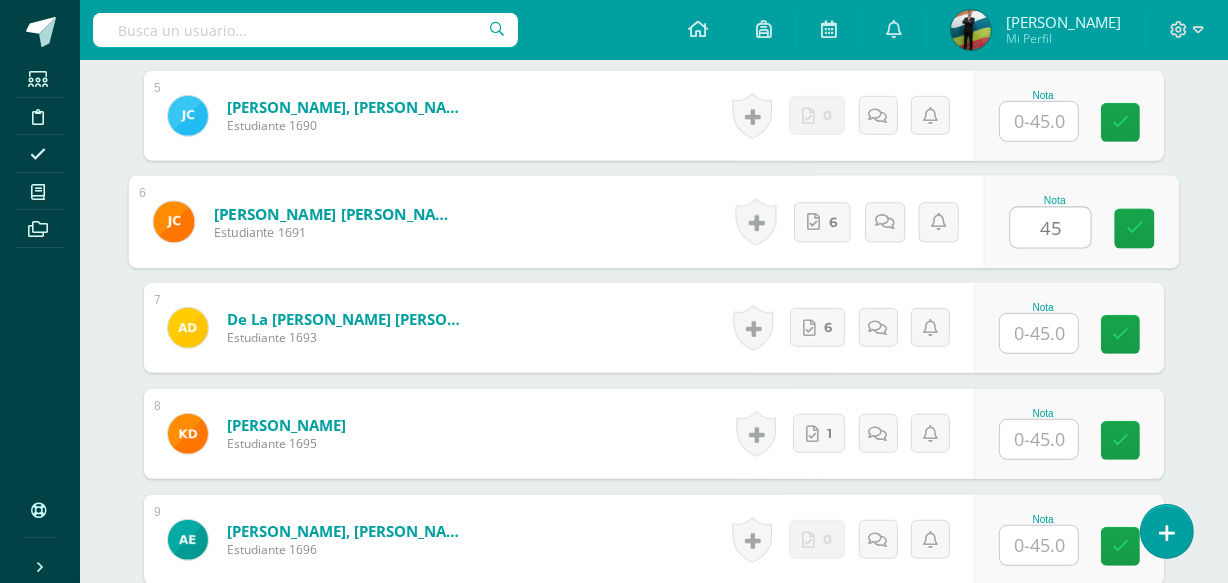 type on "45" 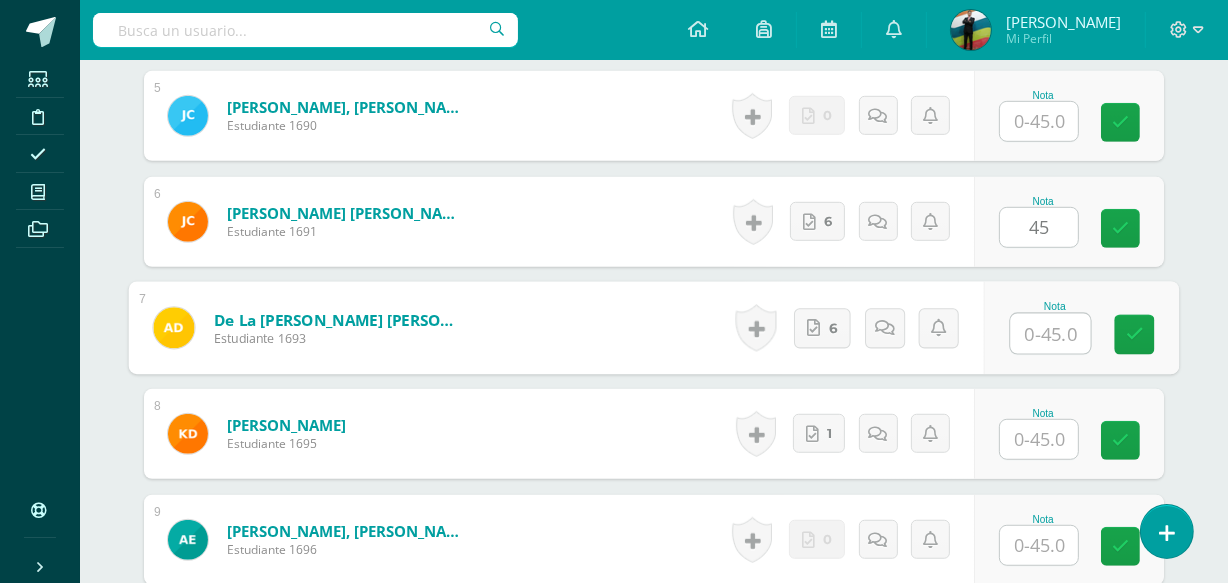 click at bounding box center (1051, 334) 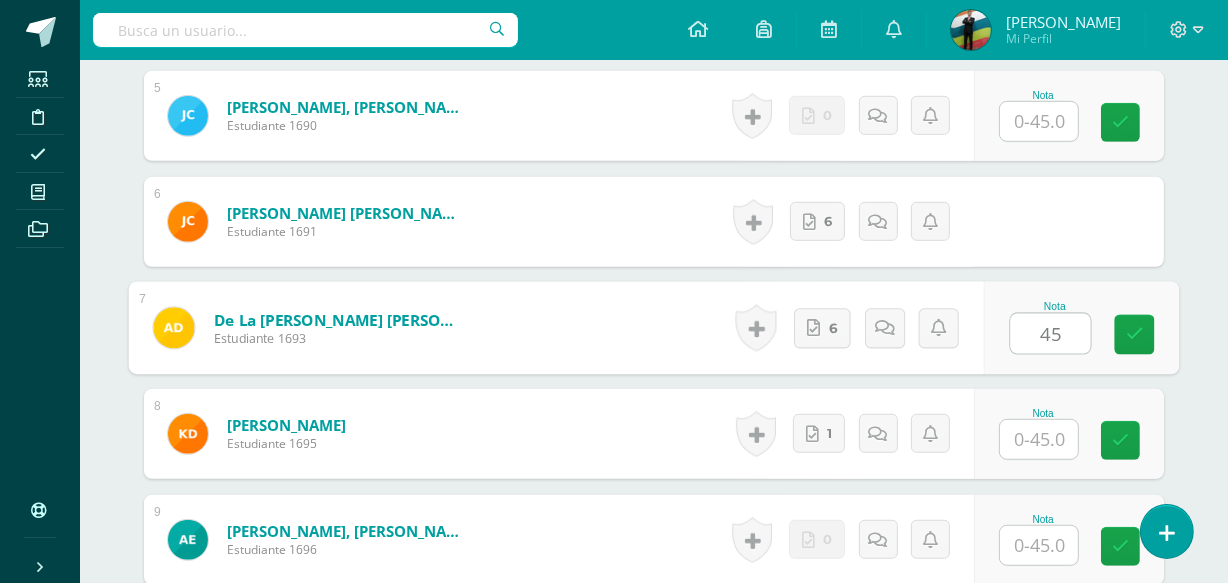 type on "45" 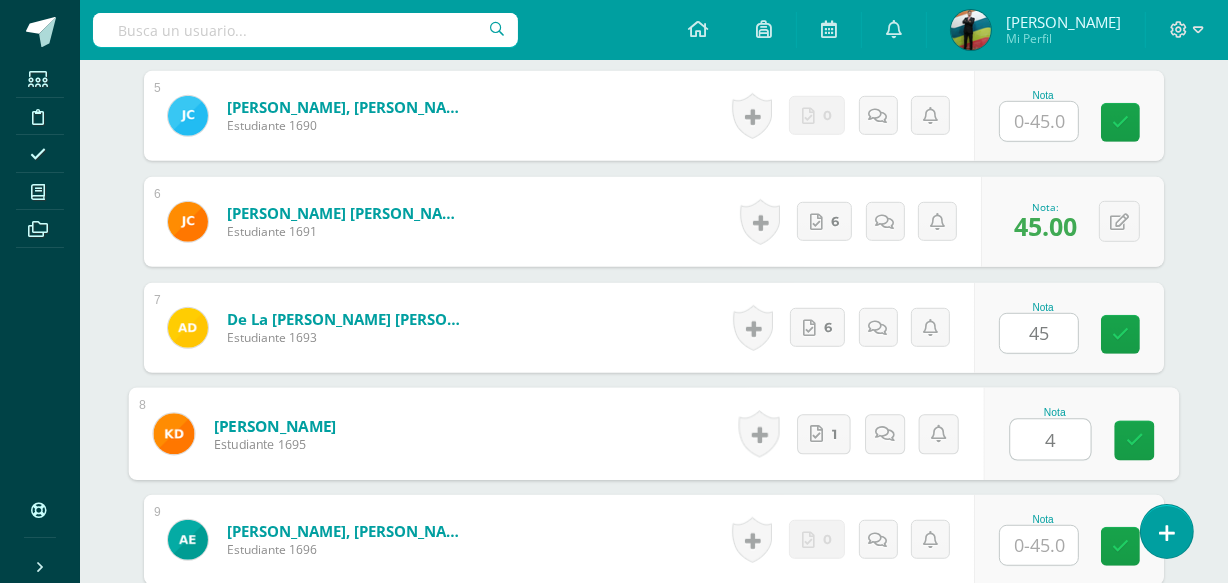 type on "45" 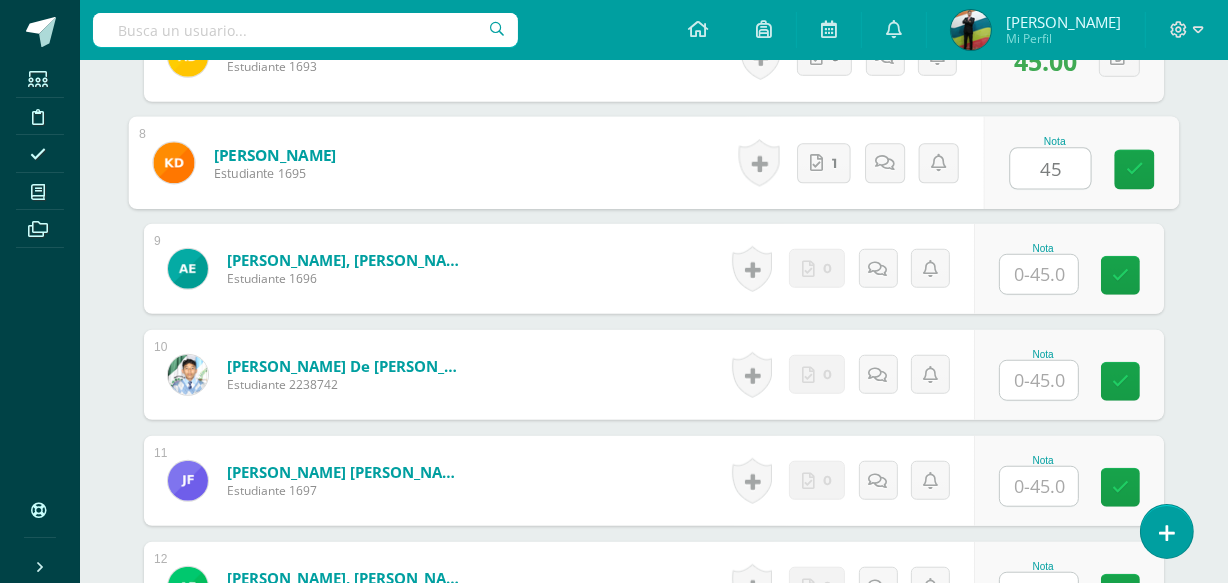 scroll, scrollTop: 1340, scrollLeft: 0, axis: vertical 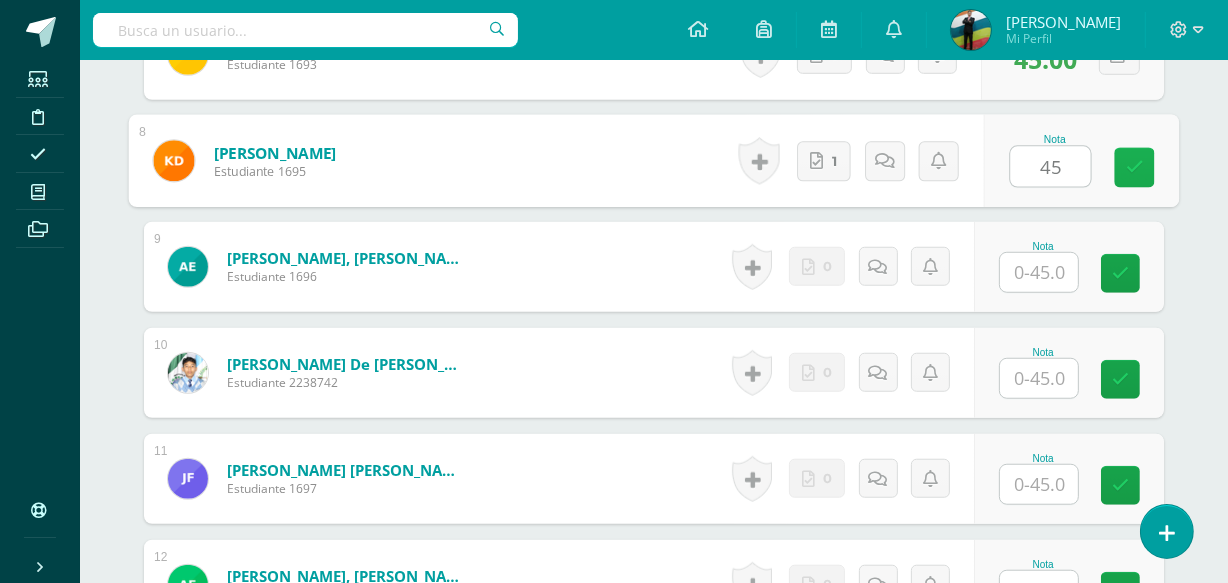 click at bounding box center [1135, 168] 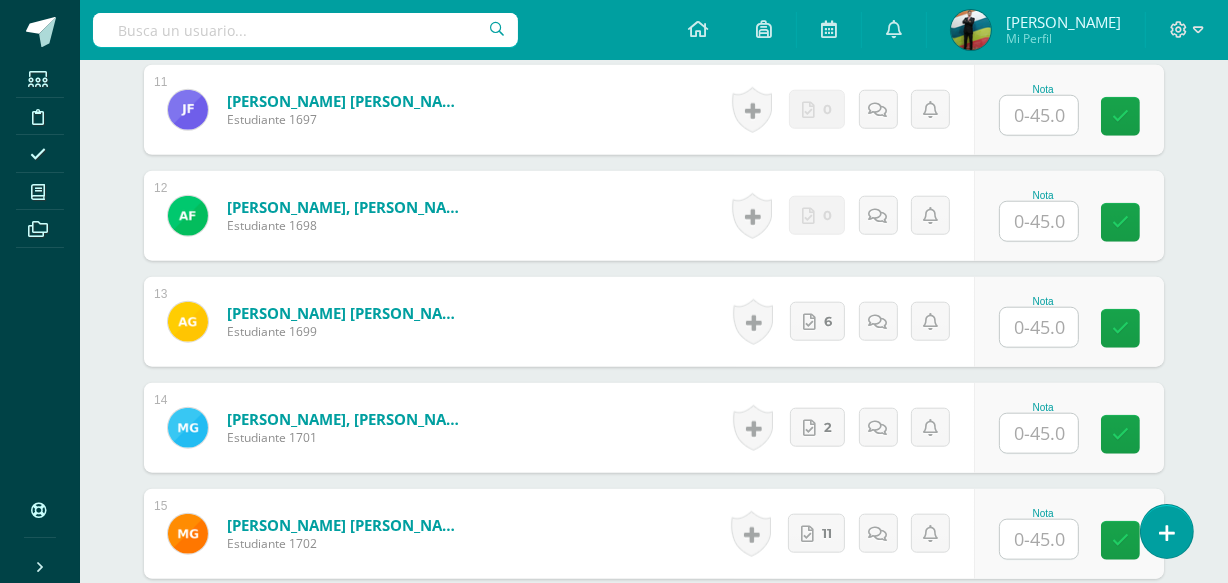 scroll, scrollTop: 1796, scrollLeft: 0, axis: vertical 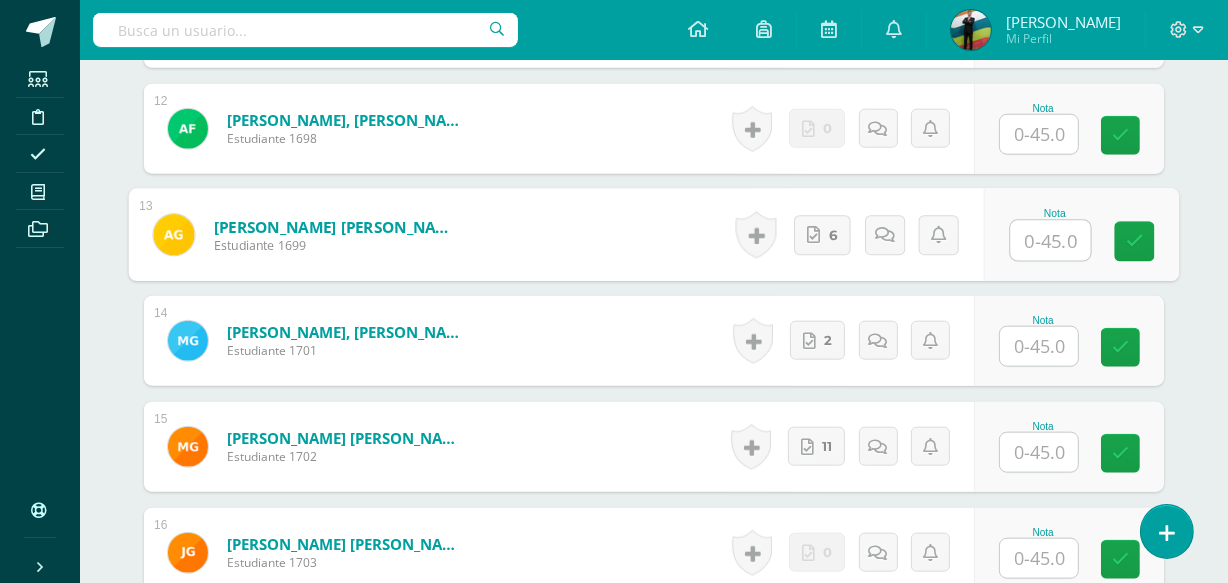 click at bounding box center (1051, 241) 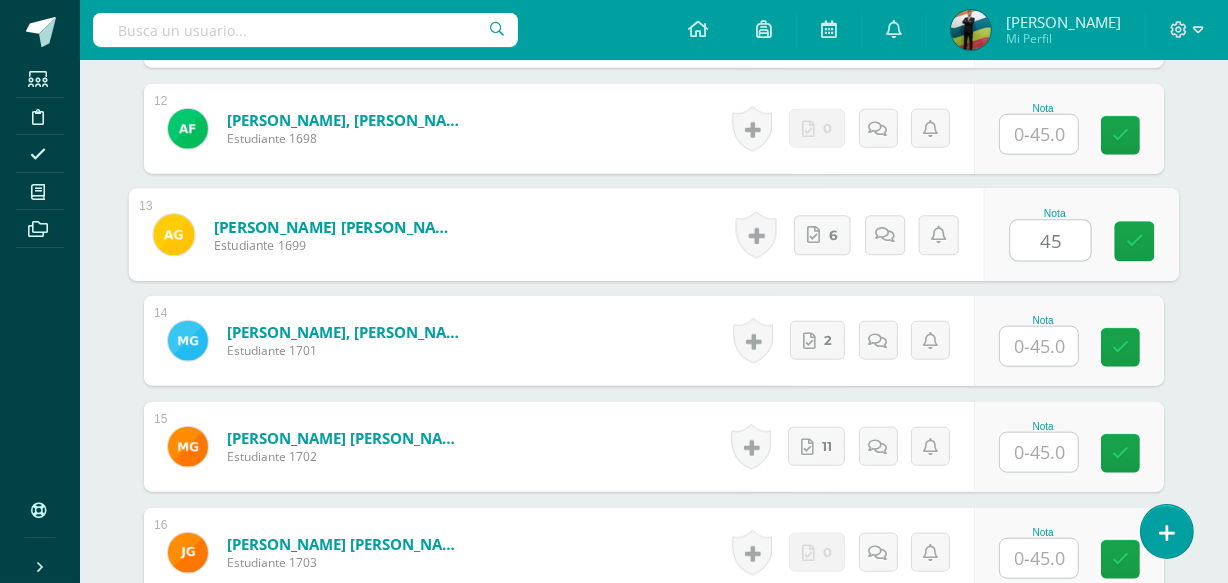 type on "45" 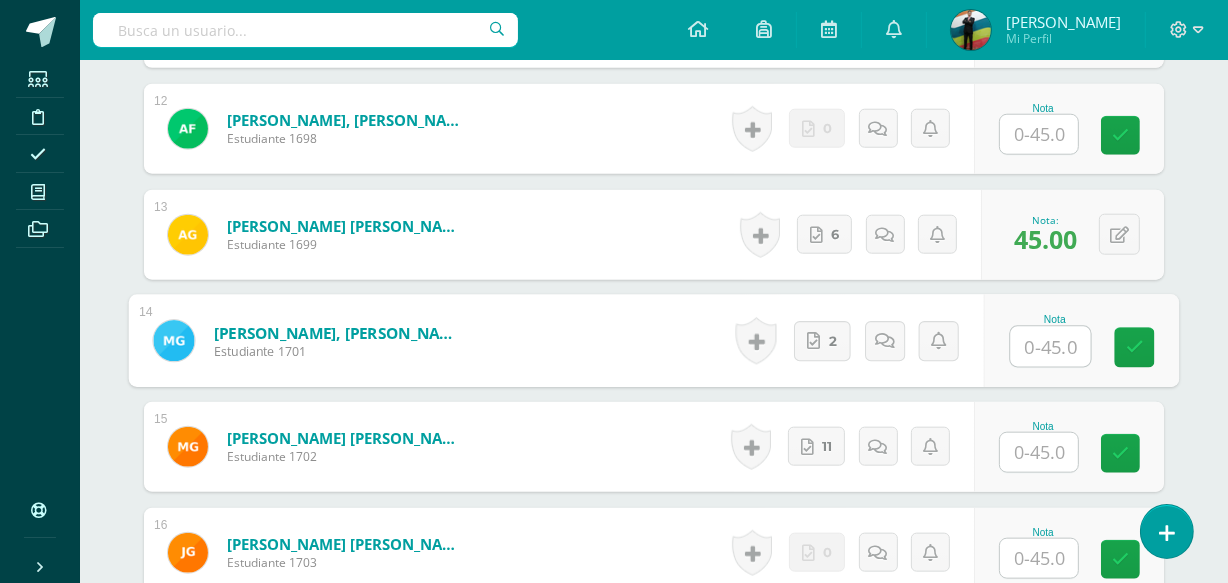 click at bounding box center [1051, 347] 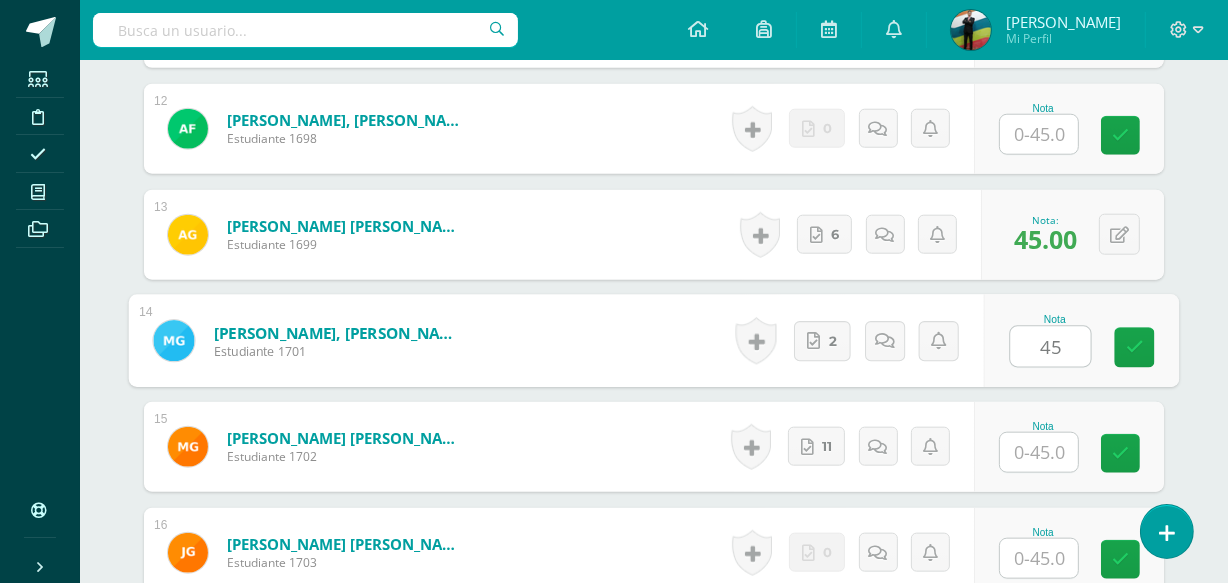 type on "45" 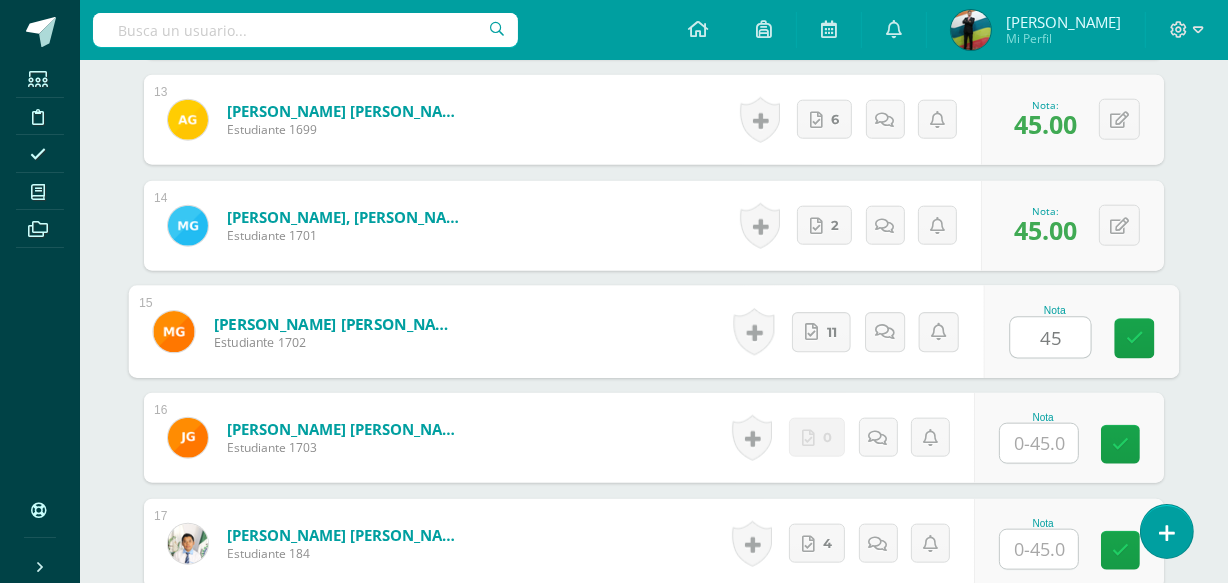 scroll, scrollTop: 1978, scrollLeft: 0, axis: vertical 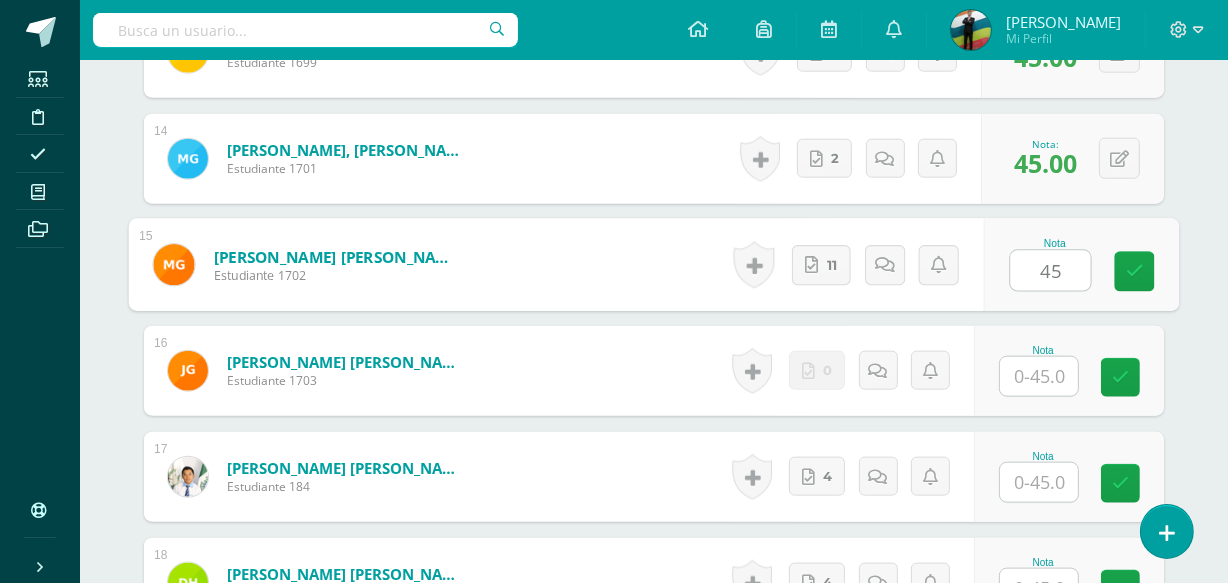 type on "45" 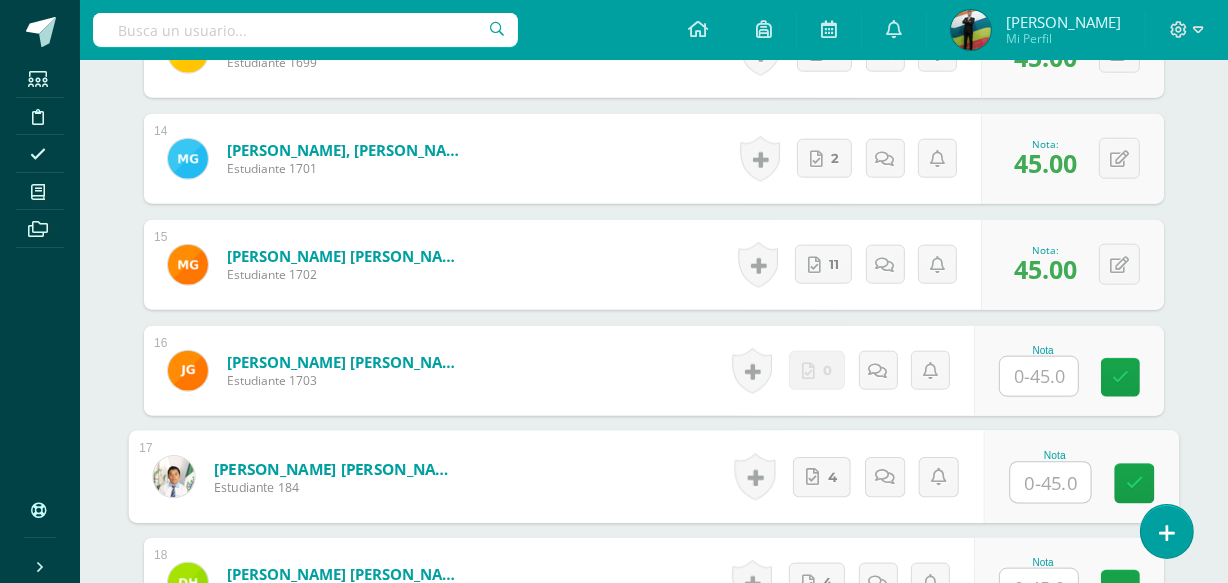 click at bounding box center (1051, 483) 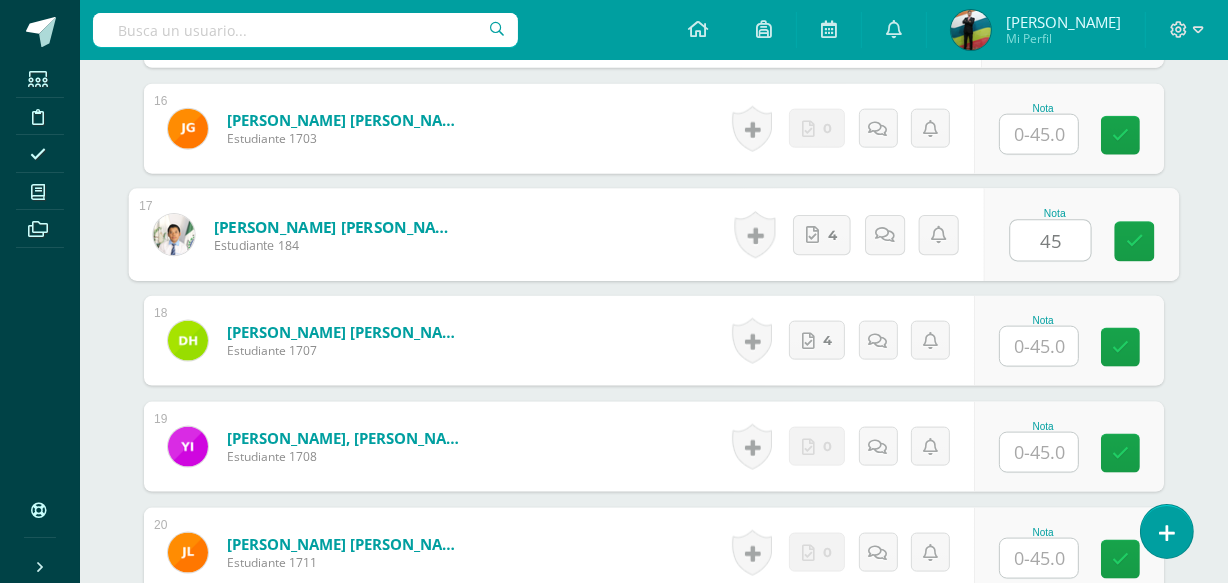 scroll, scrollTop: 2250, scrollLeft: 0, axis: vertical 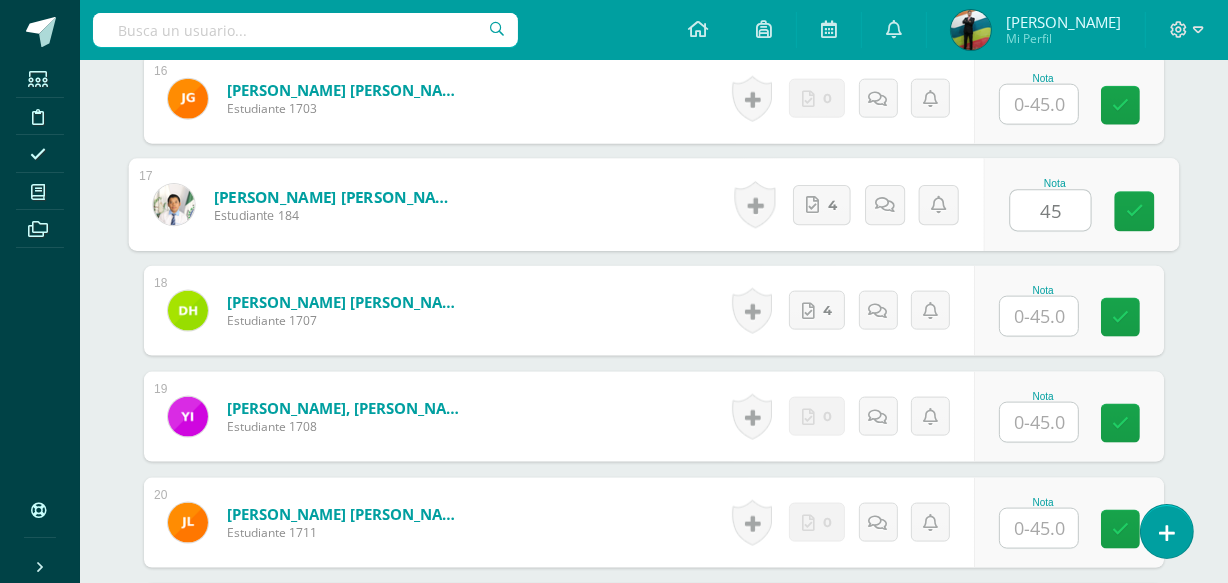 type on "45" 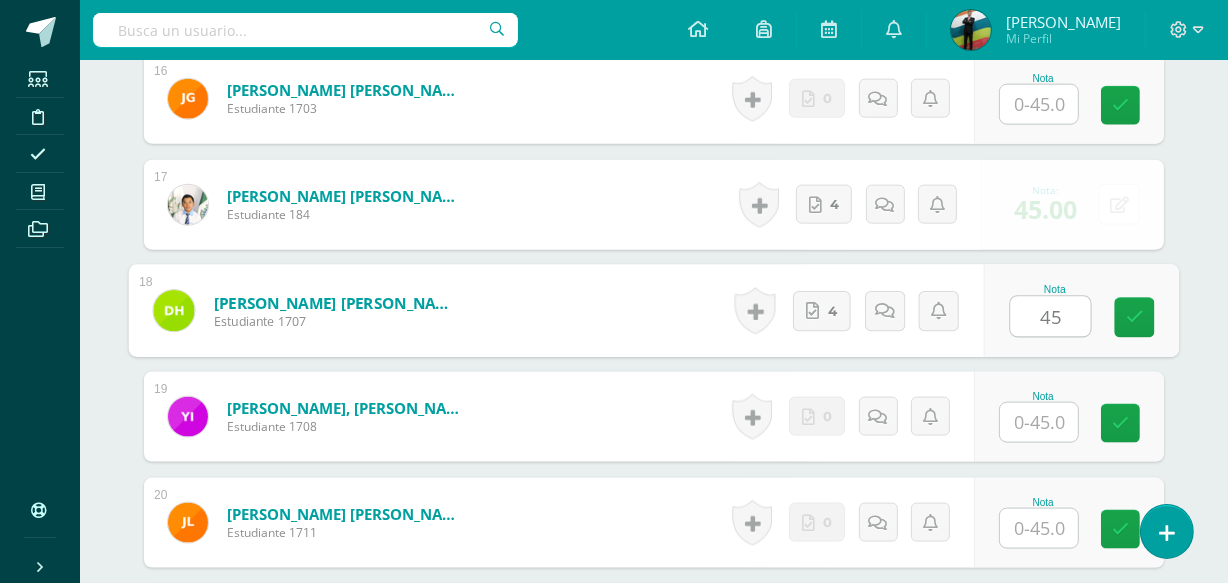 type on "45" 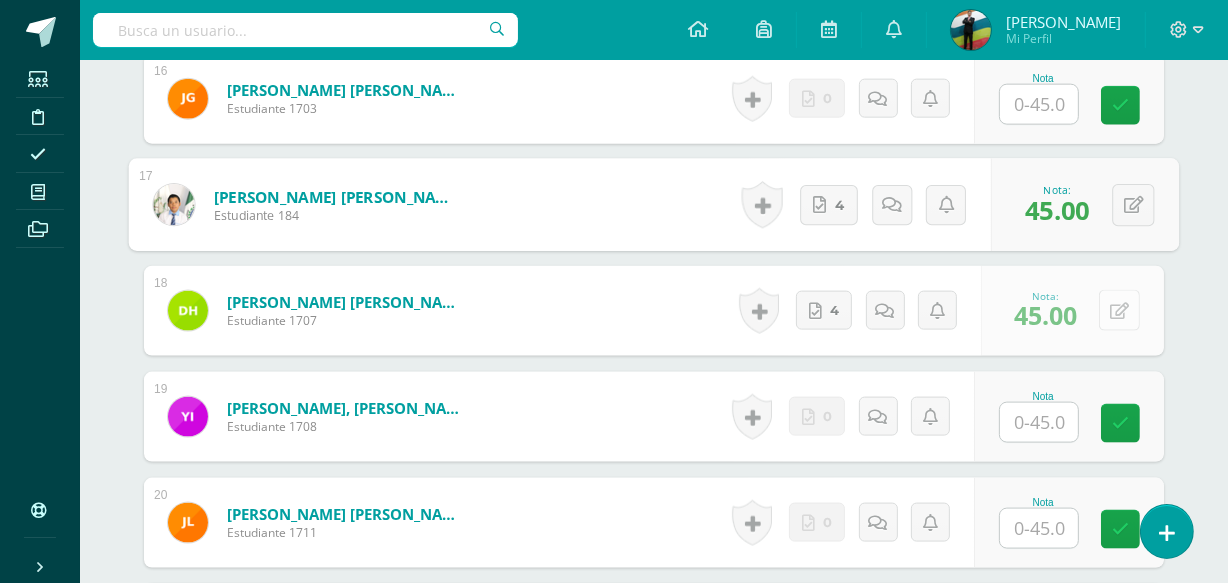 click at bounding box center (1119, 310) 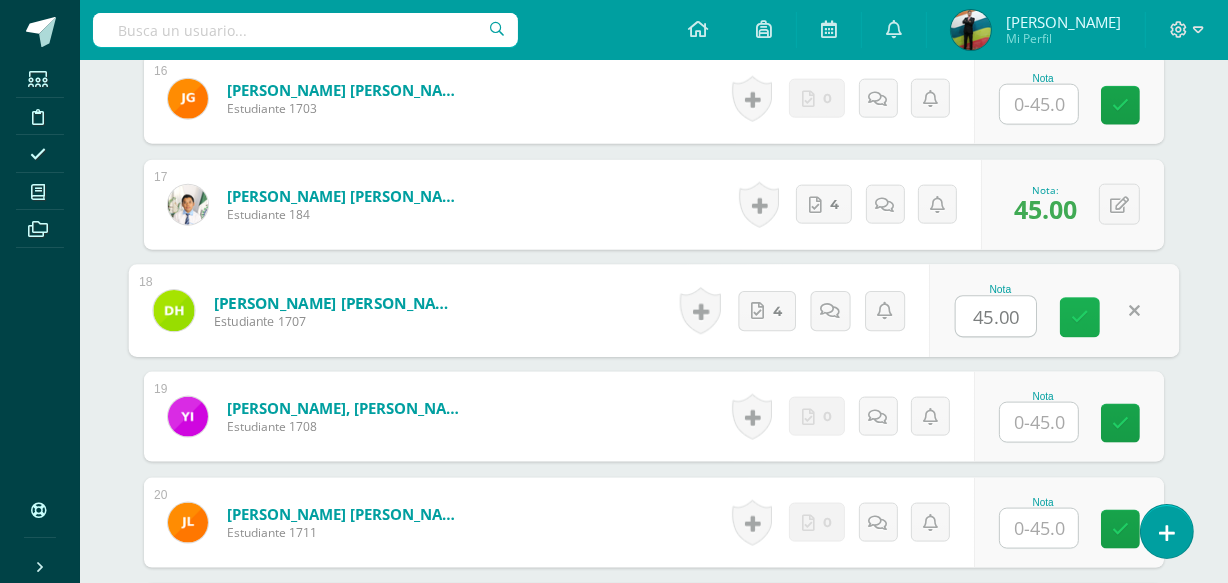 click at bounding box center [1080, 317] 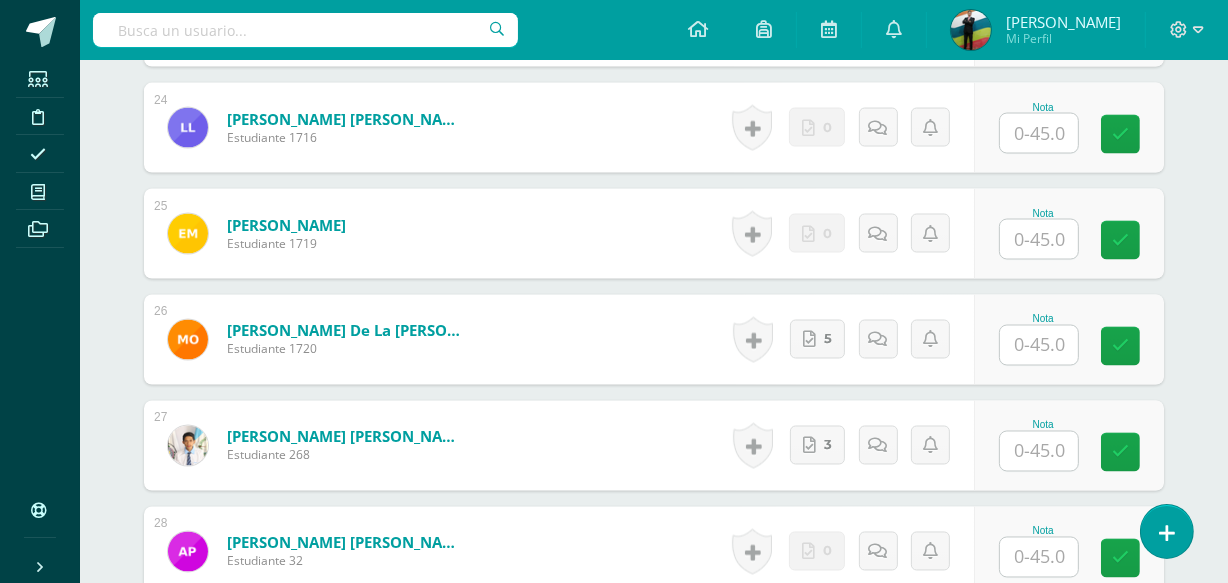 scroll, scrollTop: 3160, scrollLeft: 0, axis: vertical 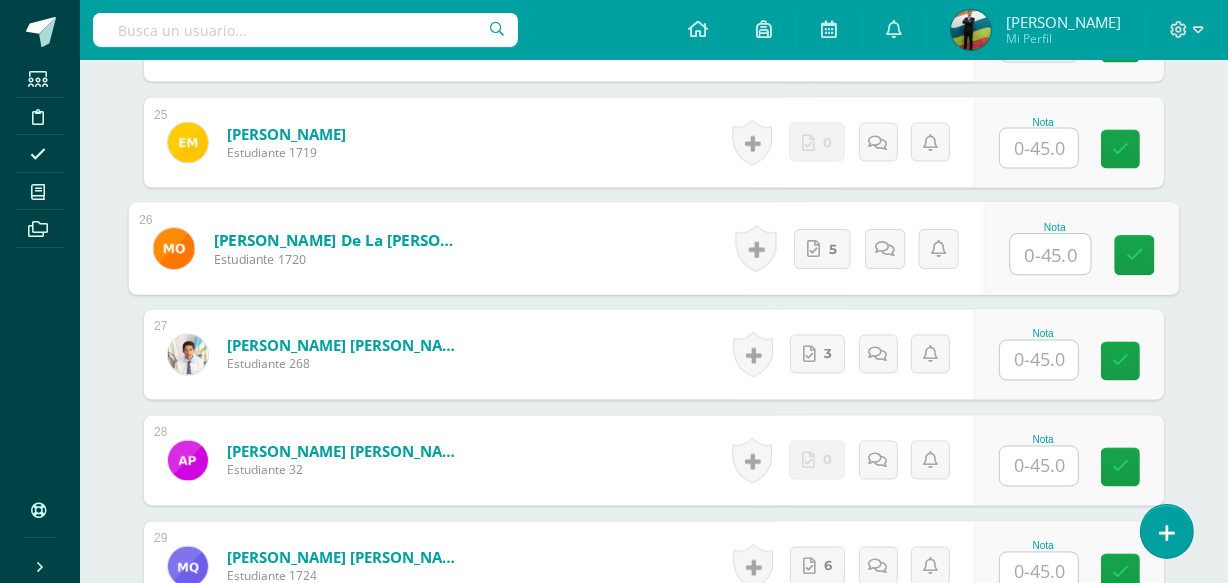 drag, startPoint x: 1045, startPoint y: 234, endPoint x: 1049, endPoint y: 244, distance: 10.770329 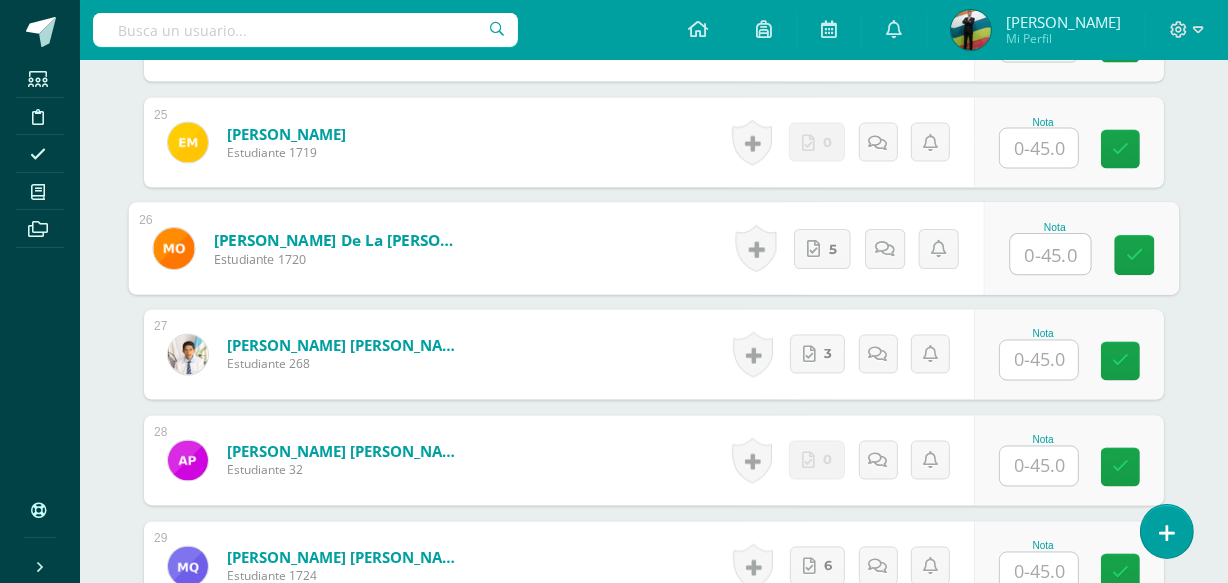 click at bounding box center (1051, 255) 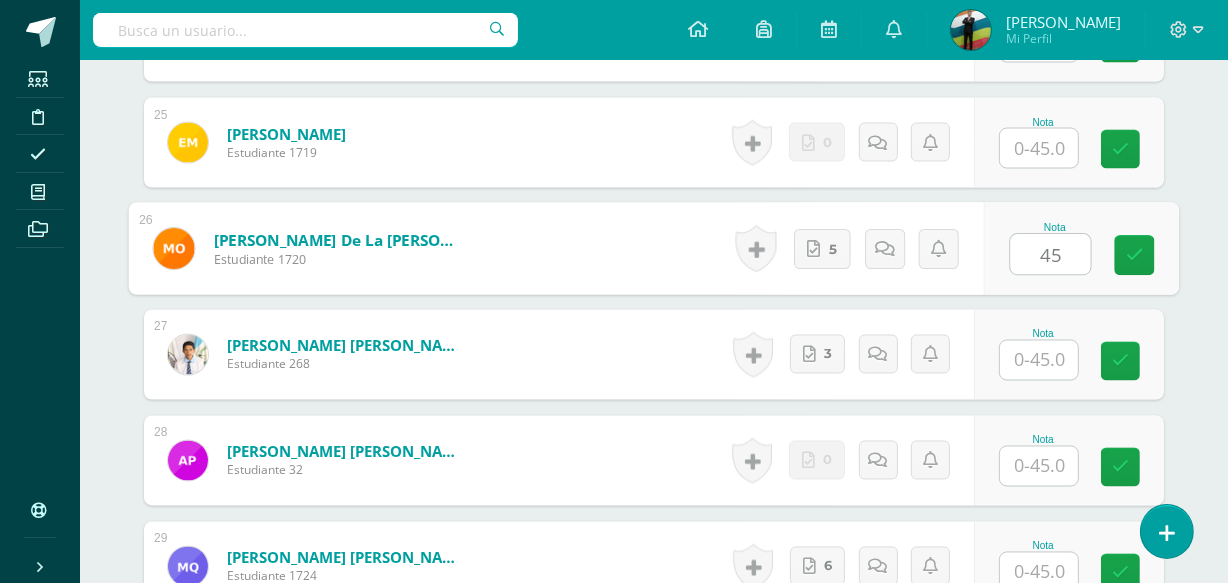 type on "45" 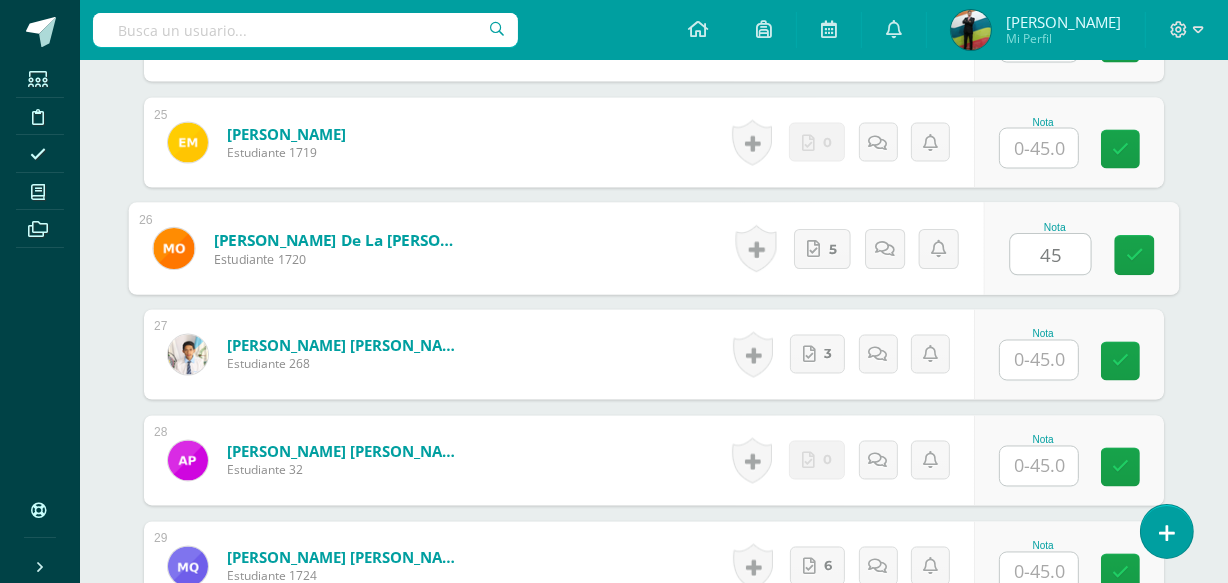 click at bounding box center (1039, 360) 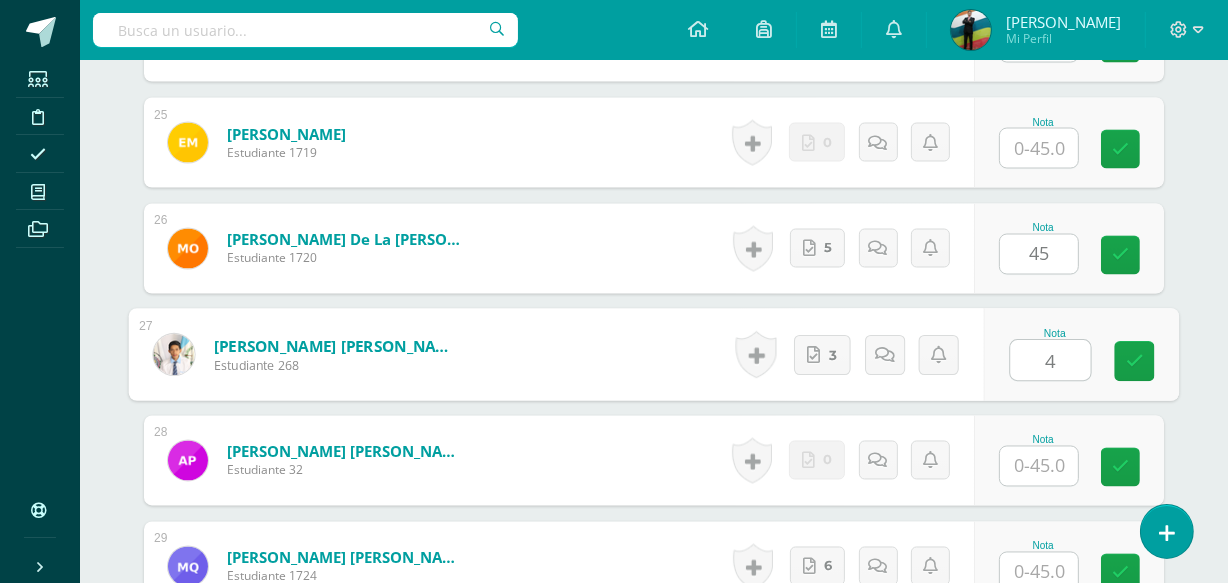 type on "45" 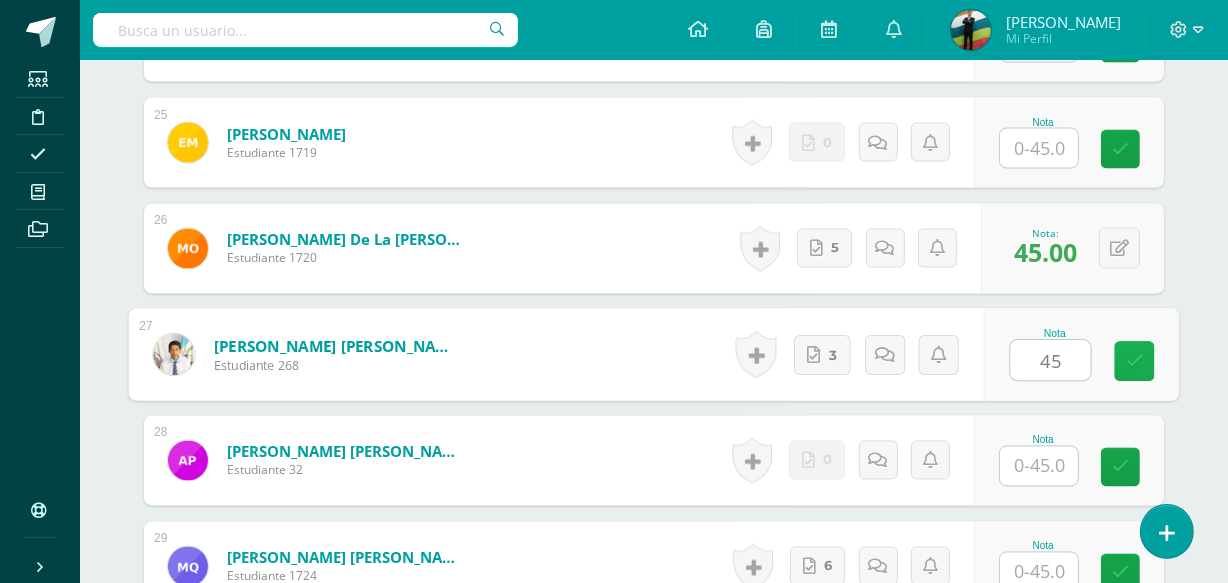 click at bounding box center (1135, 362) 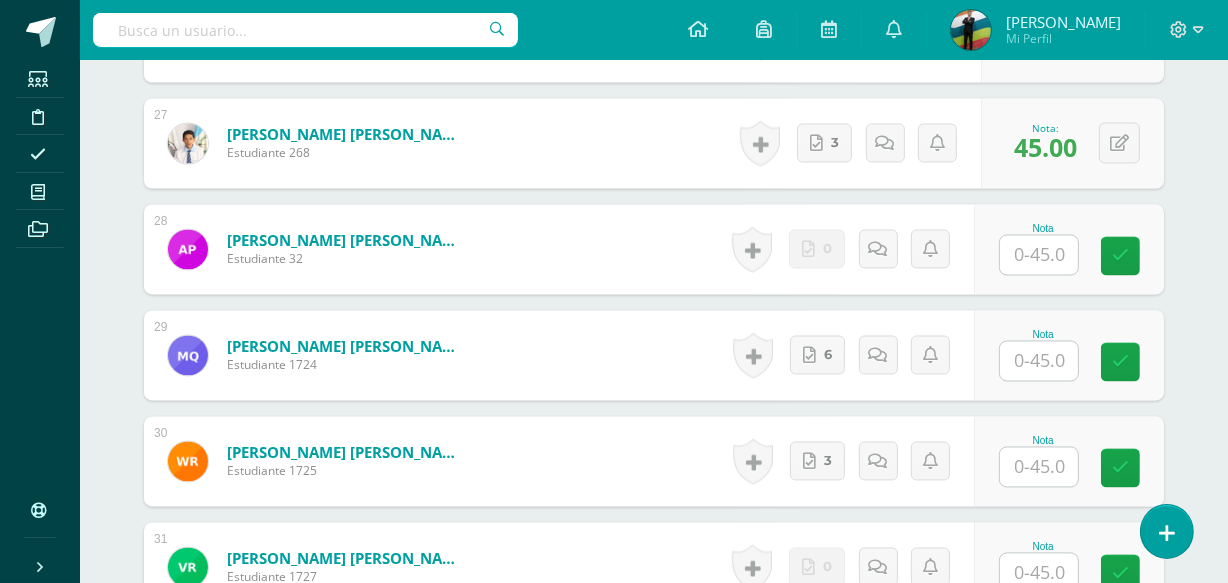 scroll, scrollTop: 3432, scrollLeft: 0, axis: vertical 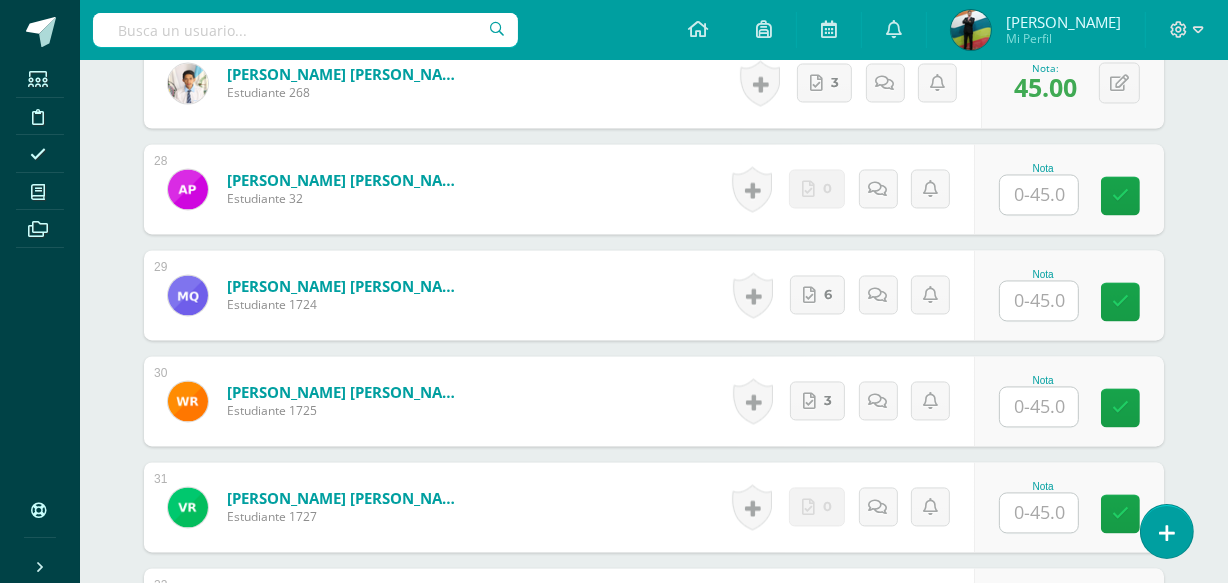 click at bounding box center (1039, 300) 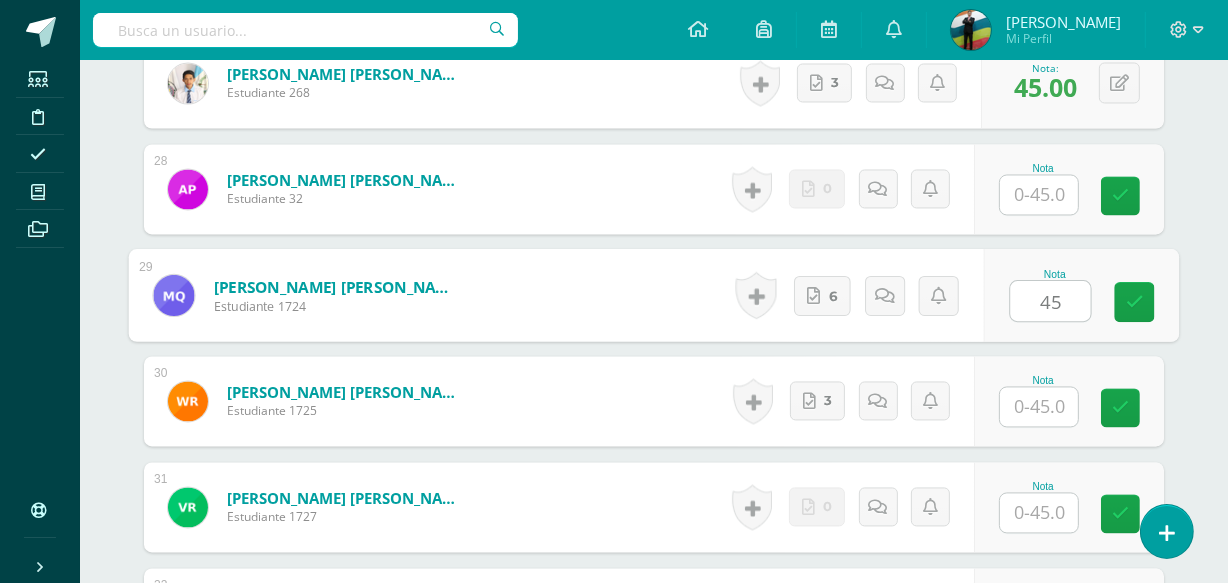 type on "45" 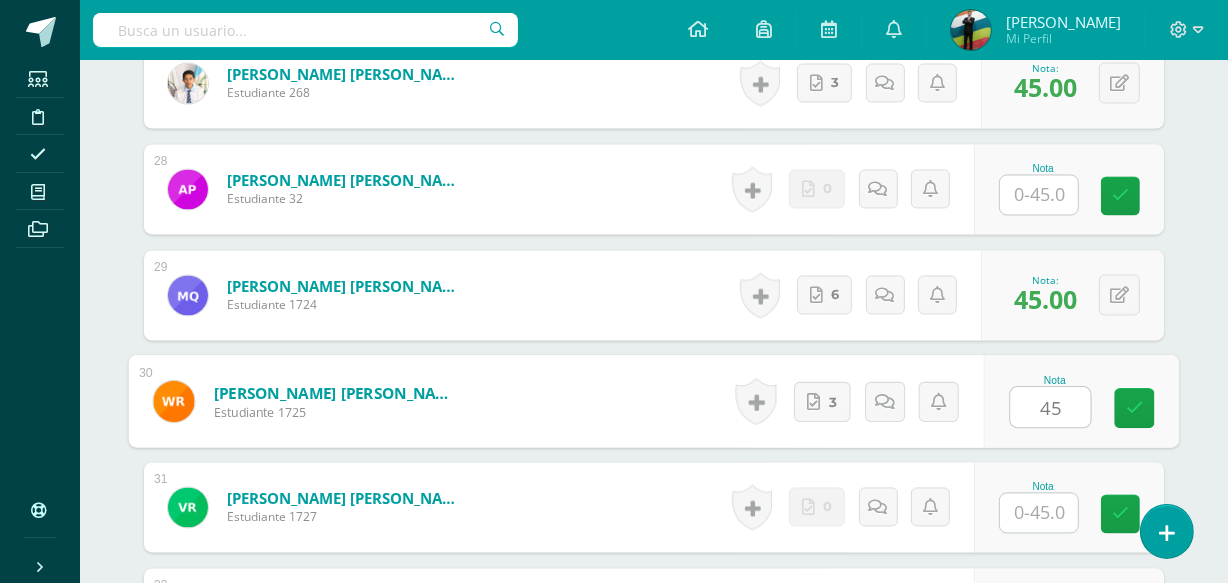 type on "45" 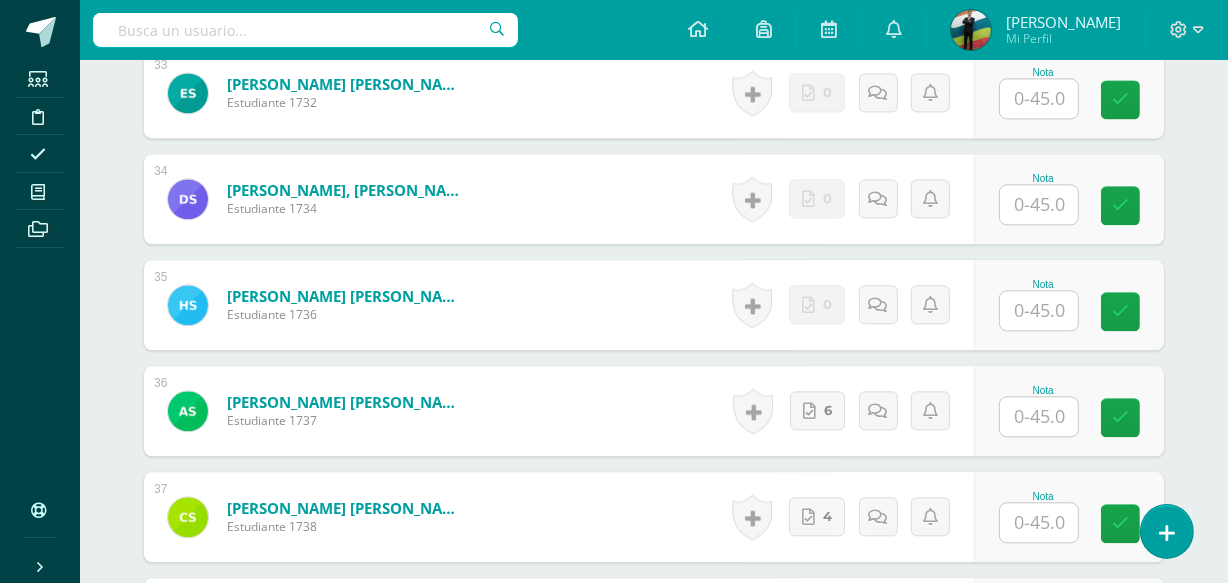scroll, scrollTop: 4069, scrollLeft: 0, axis: vertical 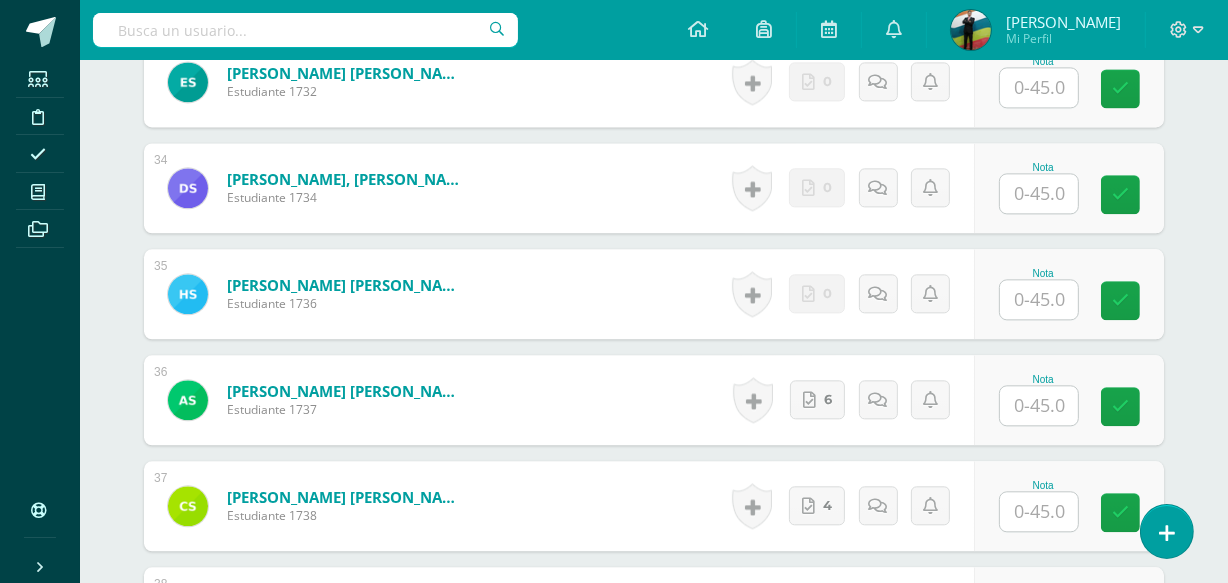 click at bounding box center [1039, 405] 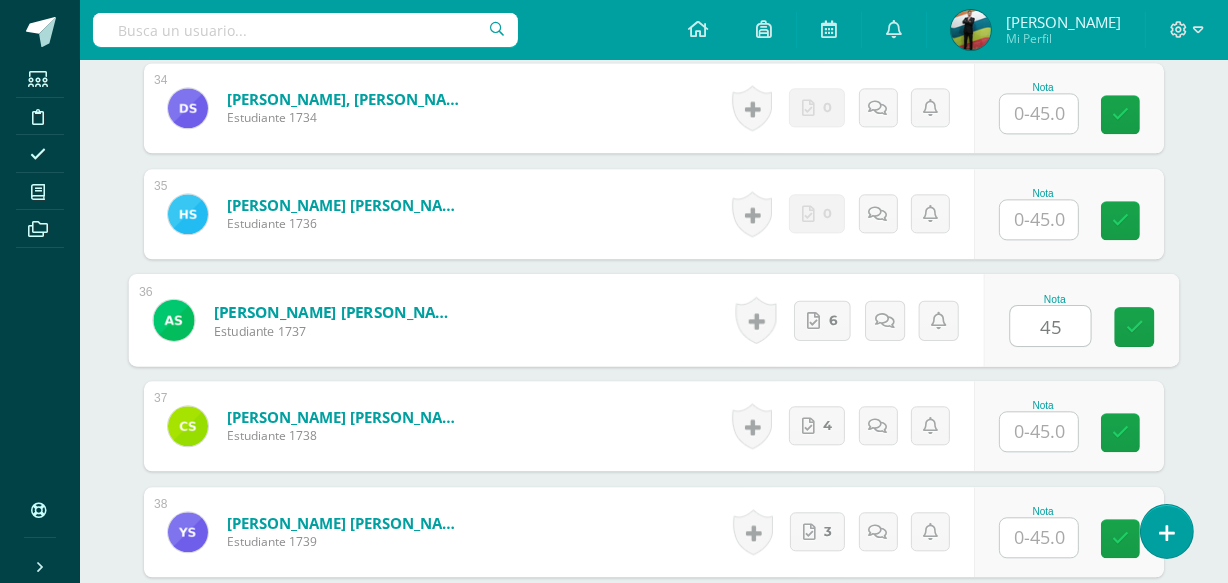scroll, scrollTop: 4160, scrollLeft: 0, axis: vertical 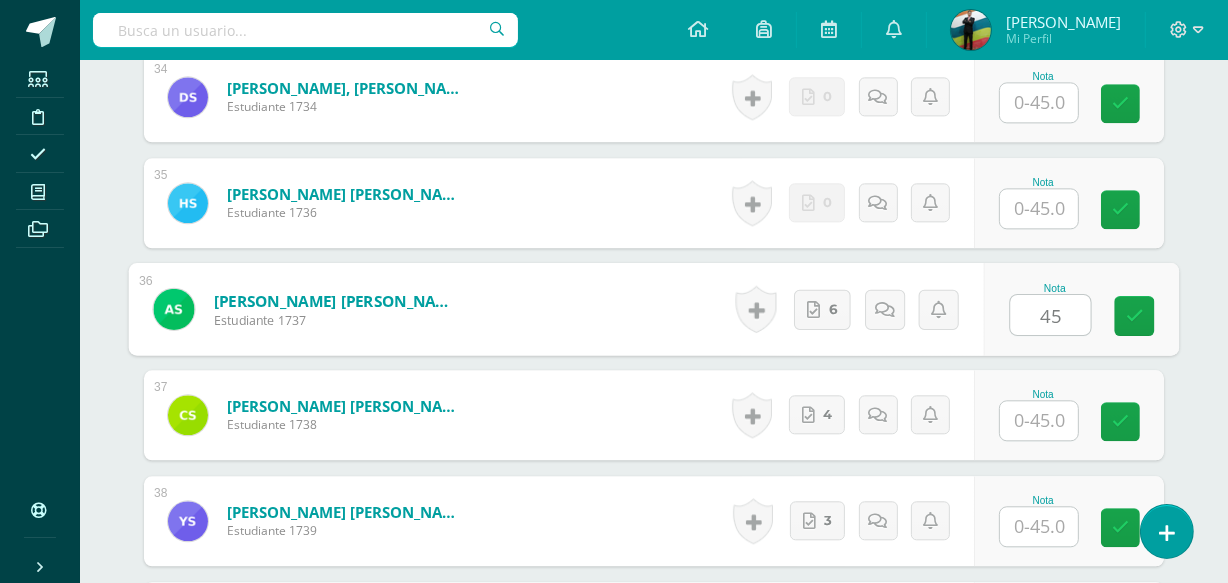 type on "45" 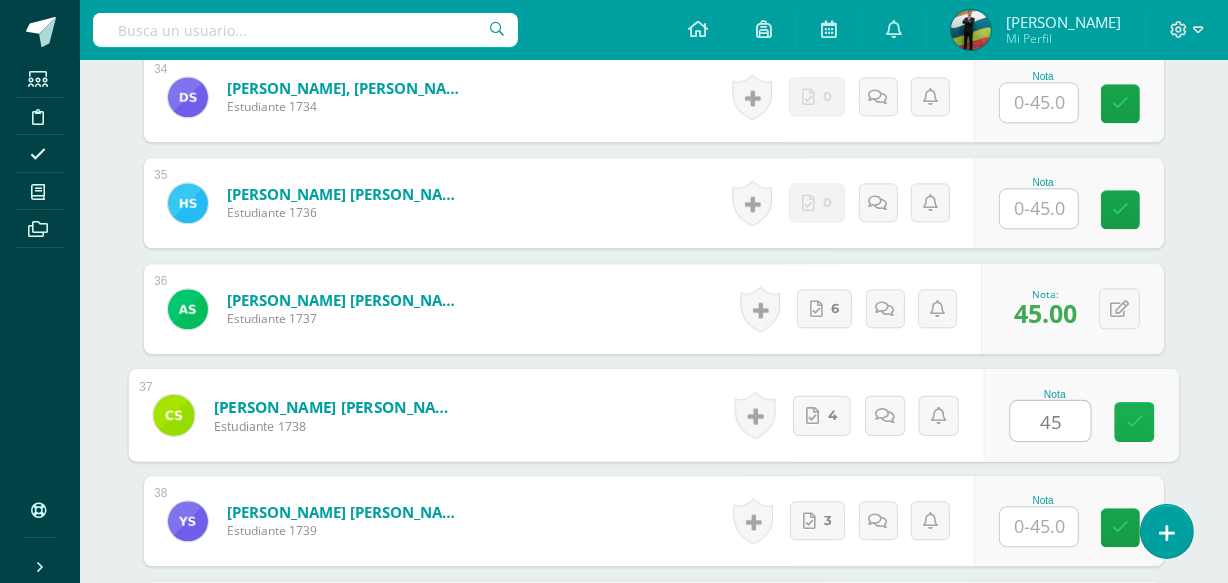 type on "45" 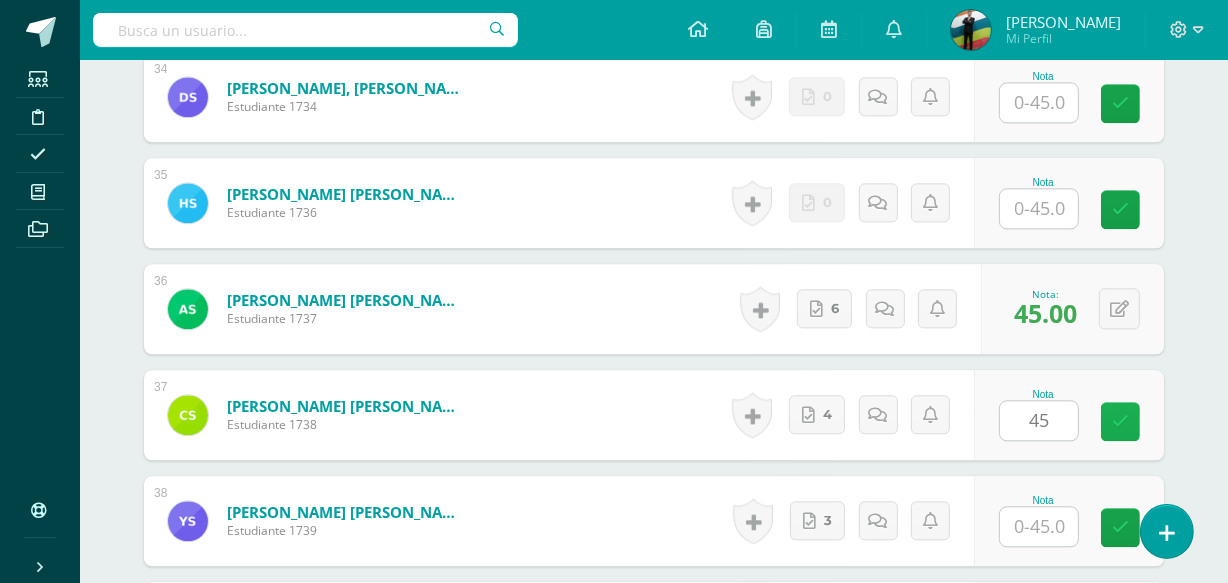 click on "Nota
45" at bounding box center [1069, 415] 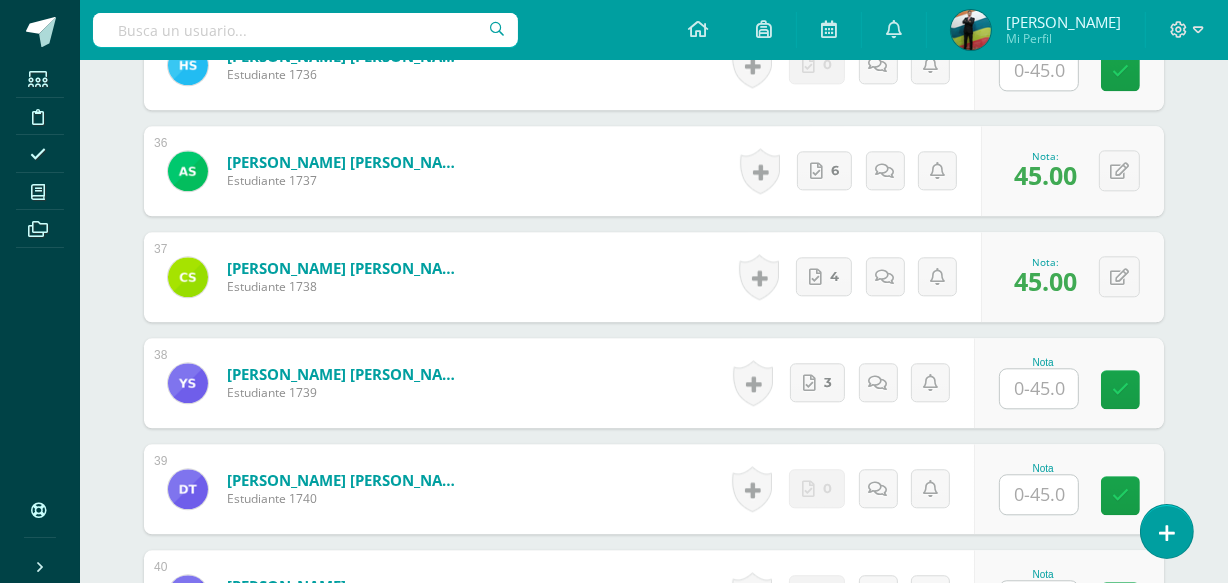 scroll, scrollTop: 4341, scrollLeft: 0, axis: vertical 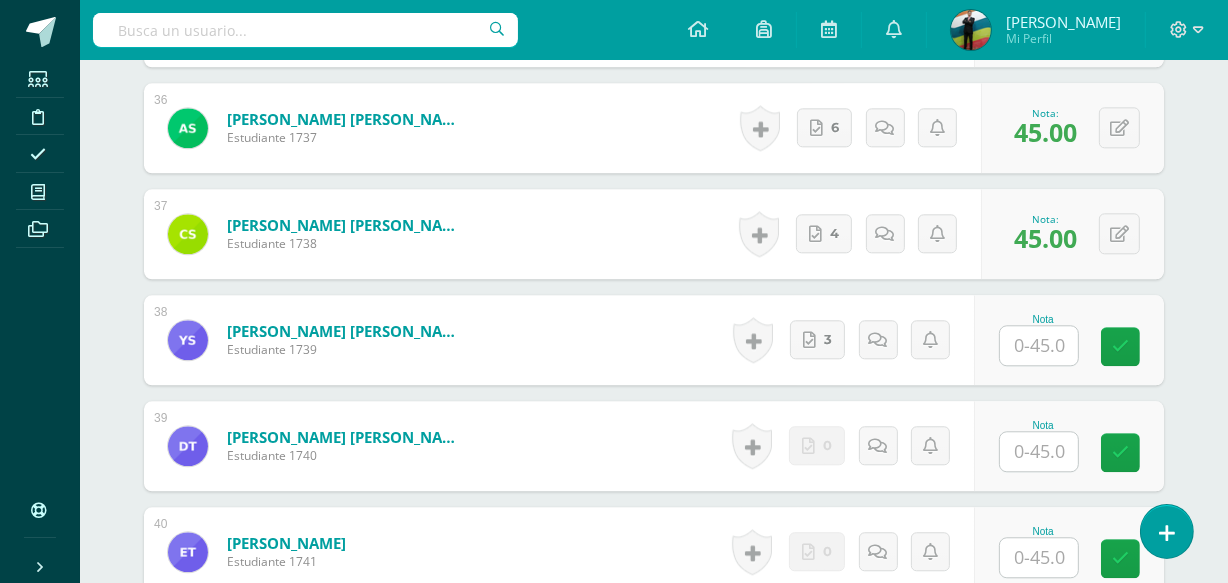 click at bounding box center (1039, 345) 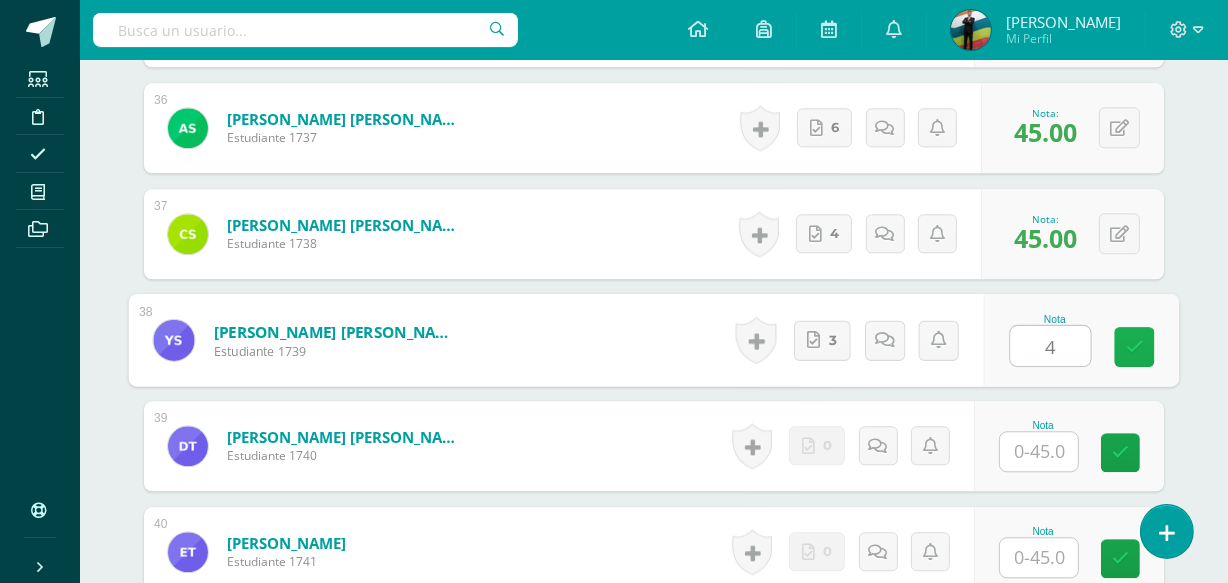 type on "45" 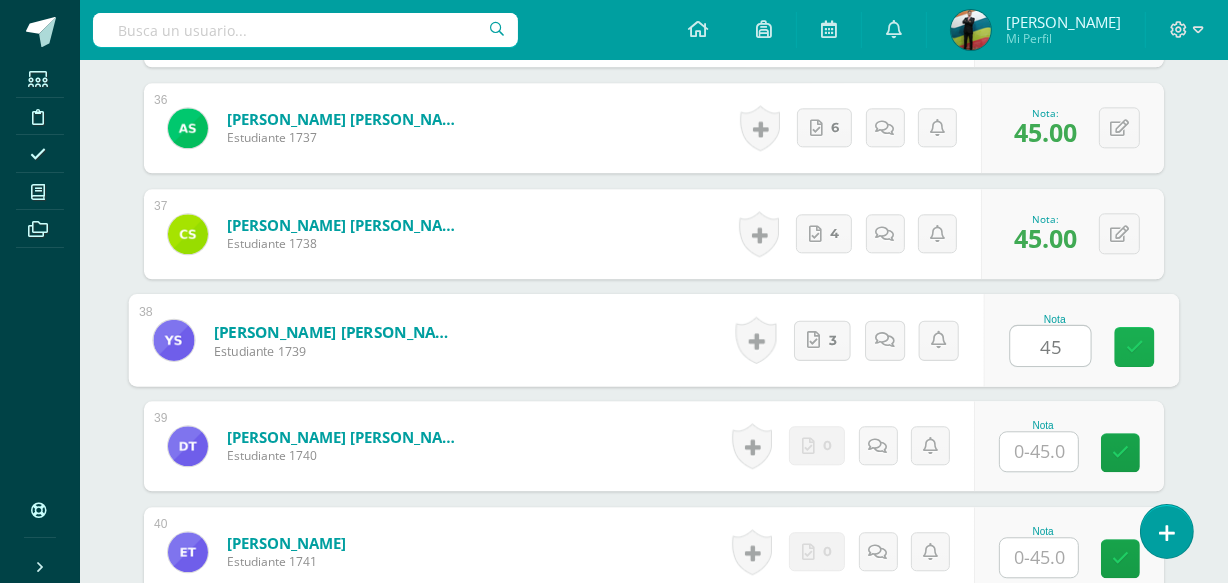 click at bounding box center (1135, 346) 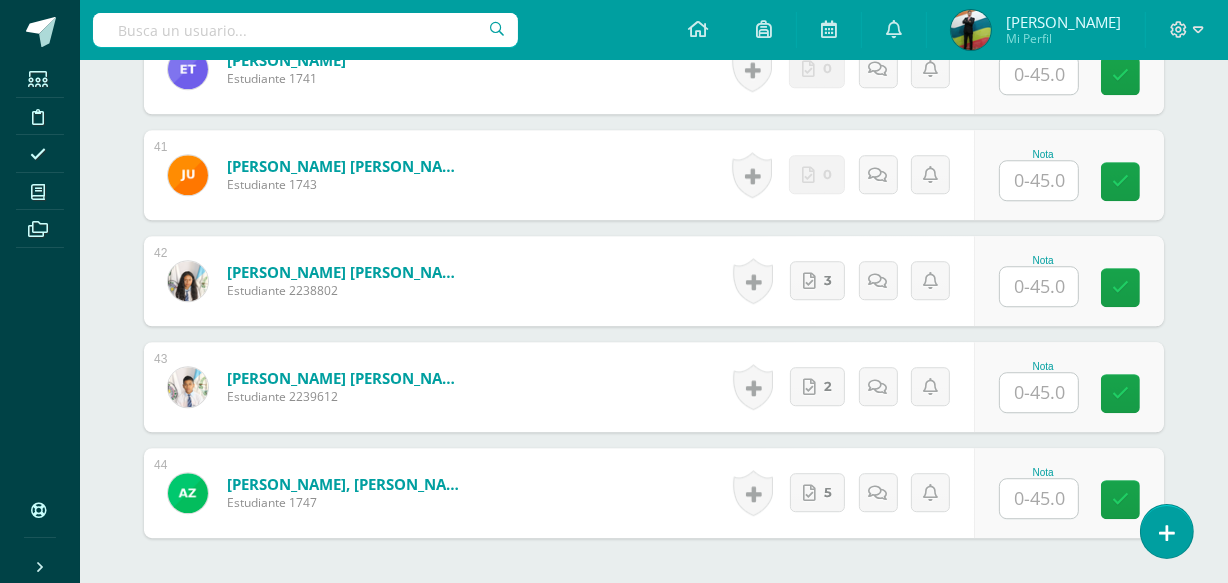 scroll, scrollTop: 4887, scrollLeft: 0, axis: vertical 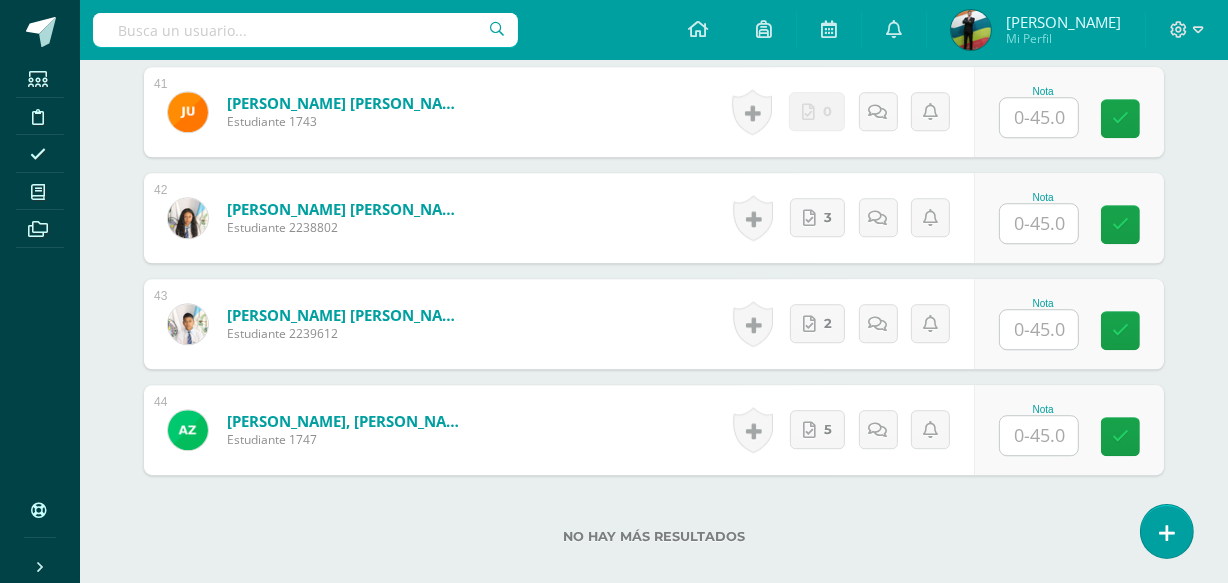 click at bounding box center [1039, 223] 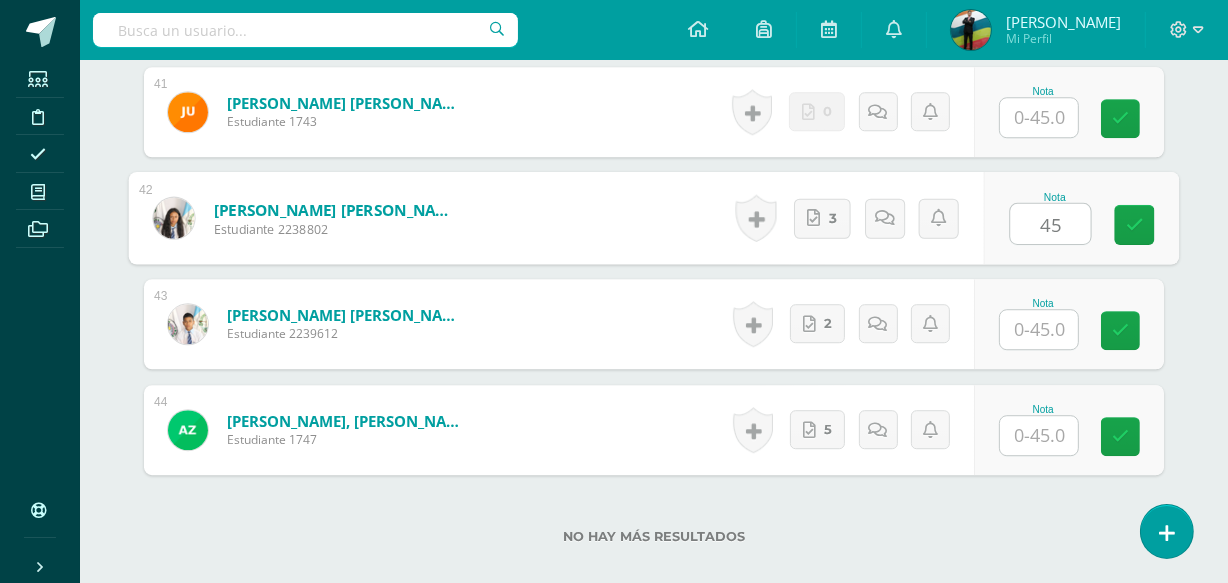 type on "45" 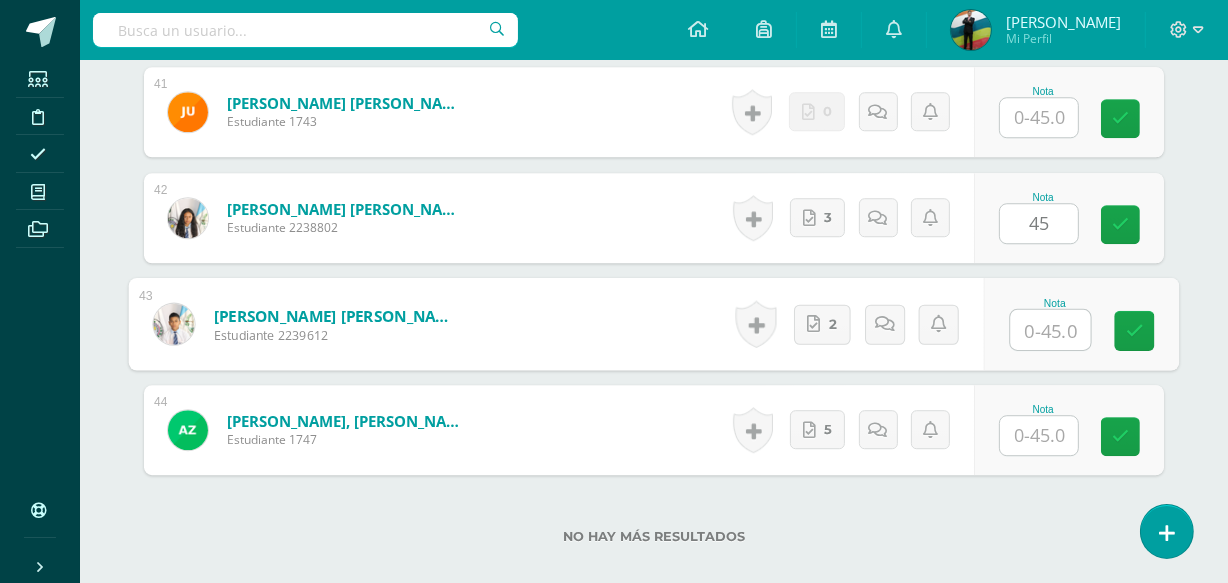 drag, startPoint x: 1046, startPoint y: 320, endPoint x: 1051, endPoint y: 329, distance: 10.29563 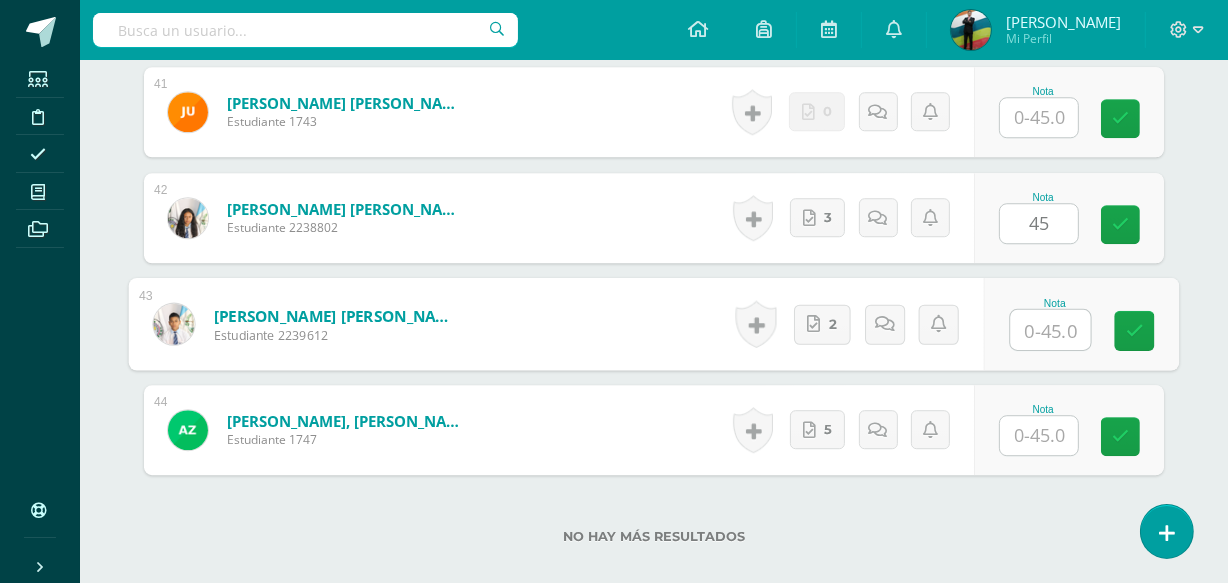click at bounding box center [1051, 330] 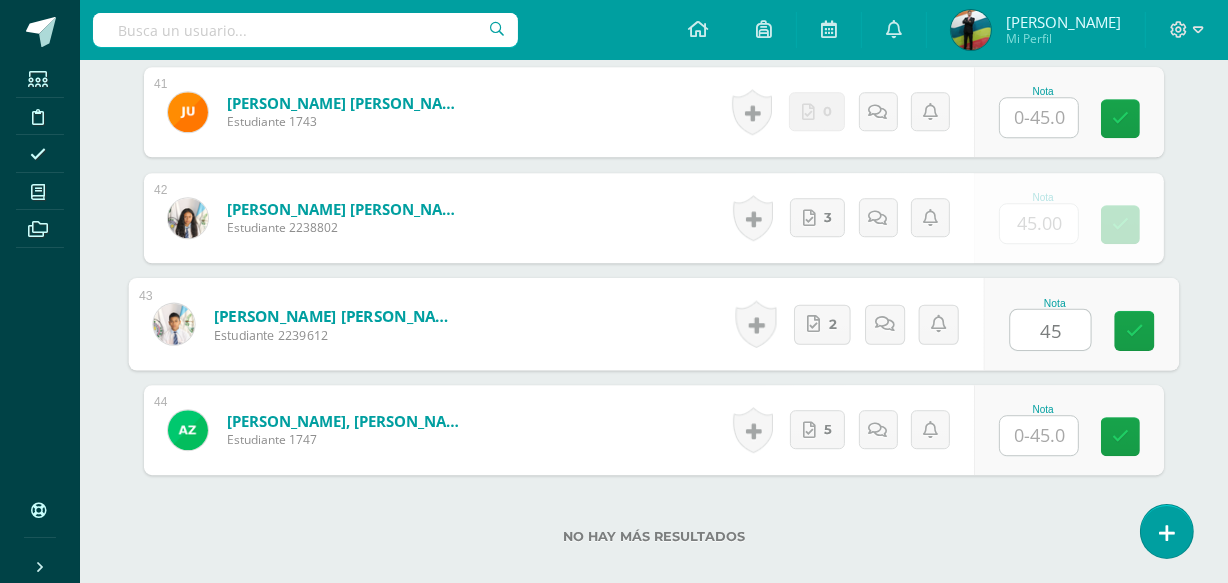 type on "45" 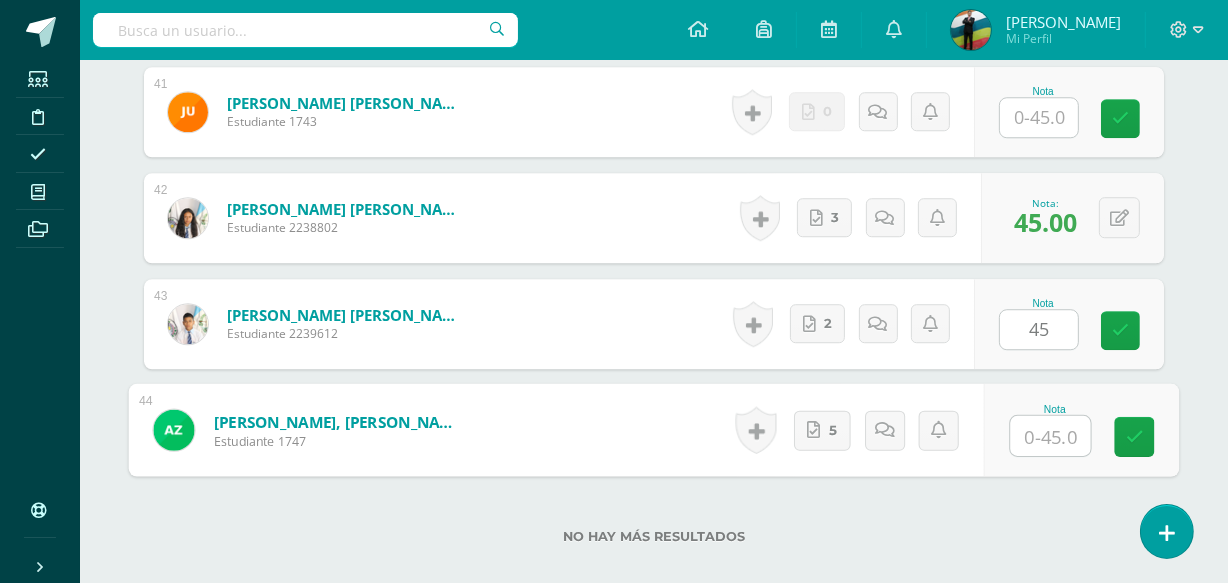 click at bounding box center (1051, 436) 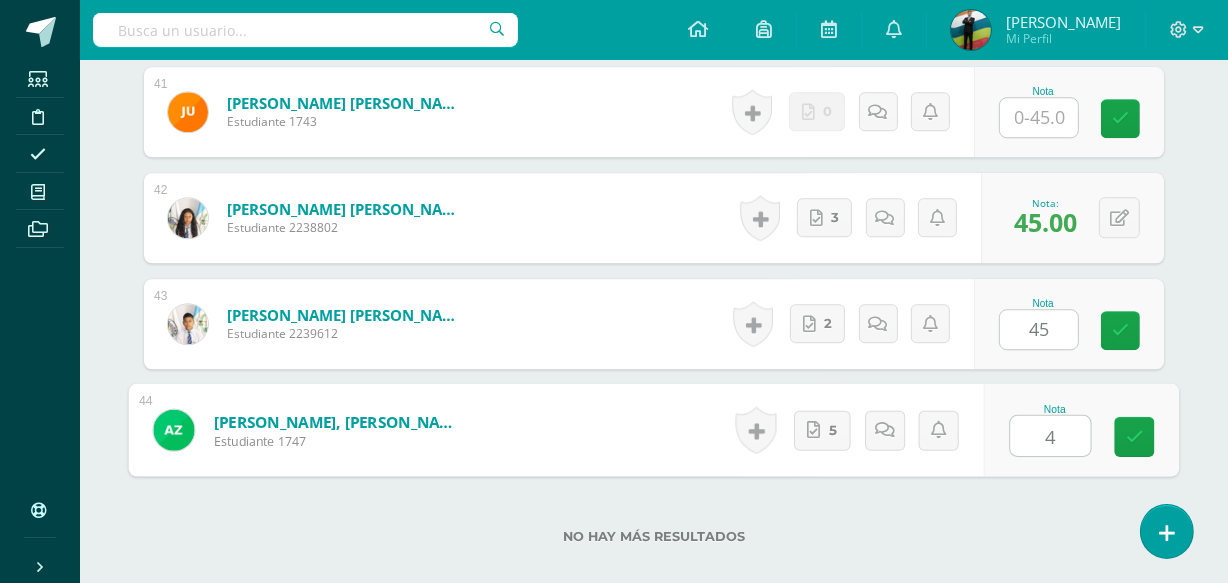 type on "45" 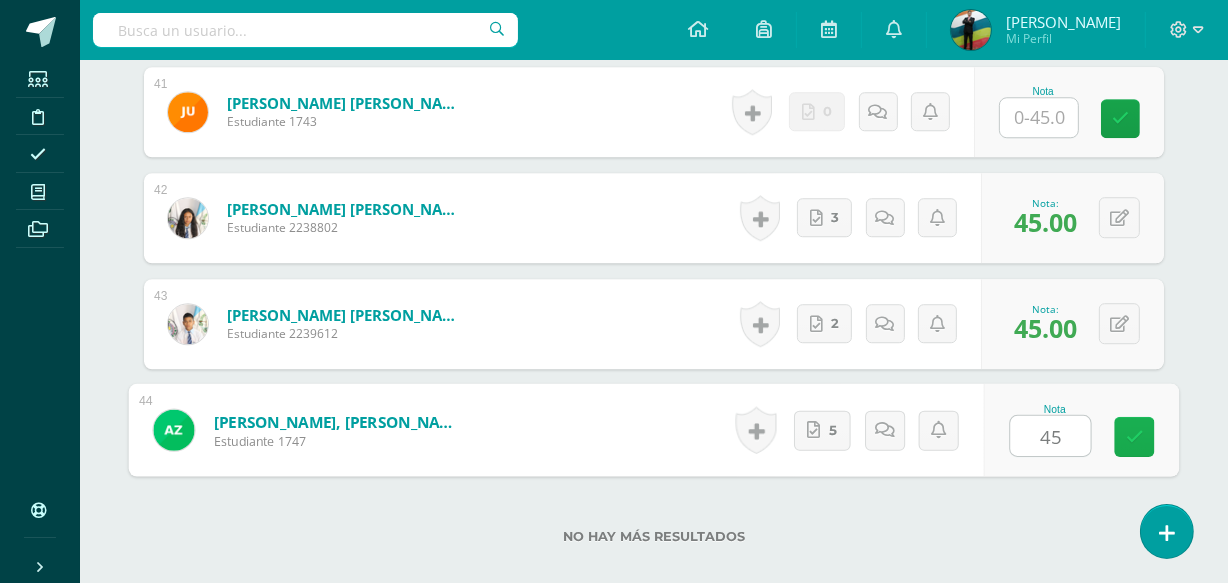 click at bounding box center [1135, 436] 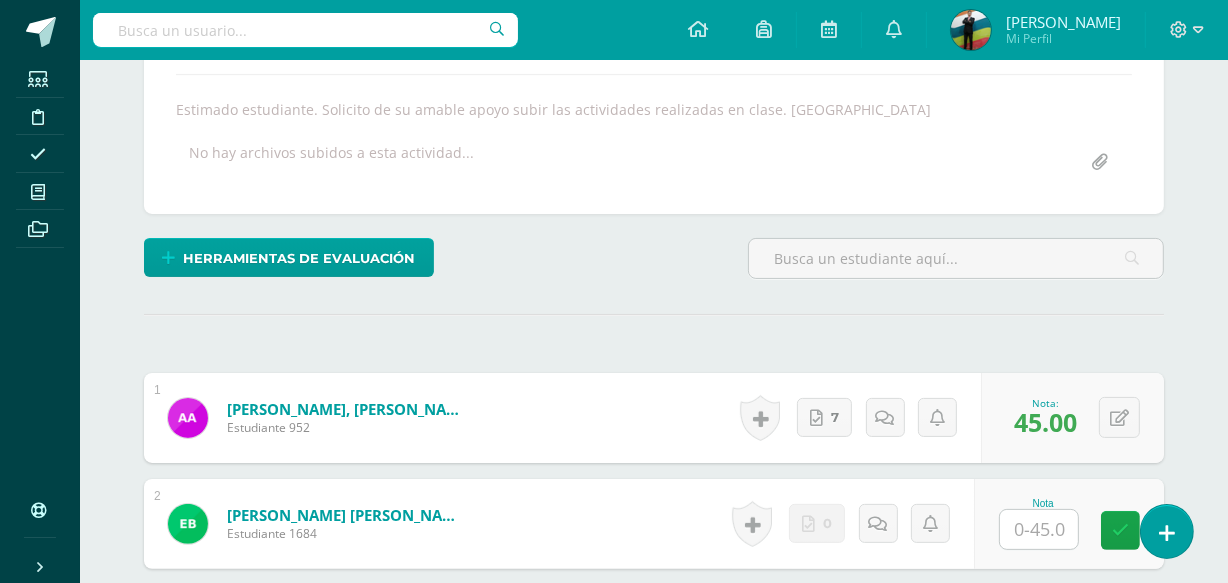 scroll, scrollTop: 0, scrollLeft: 0, axis: both 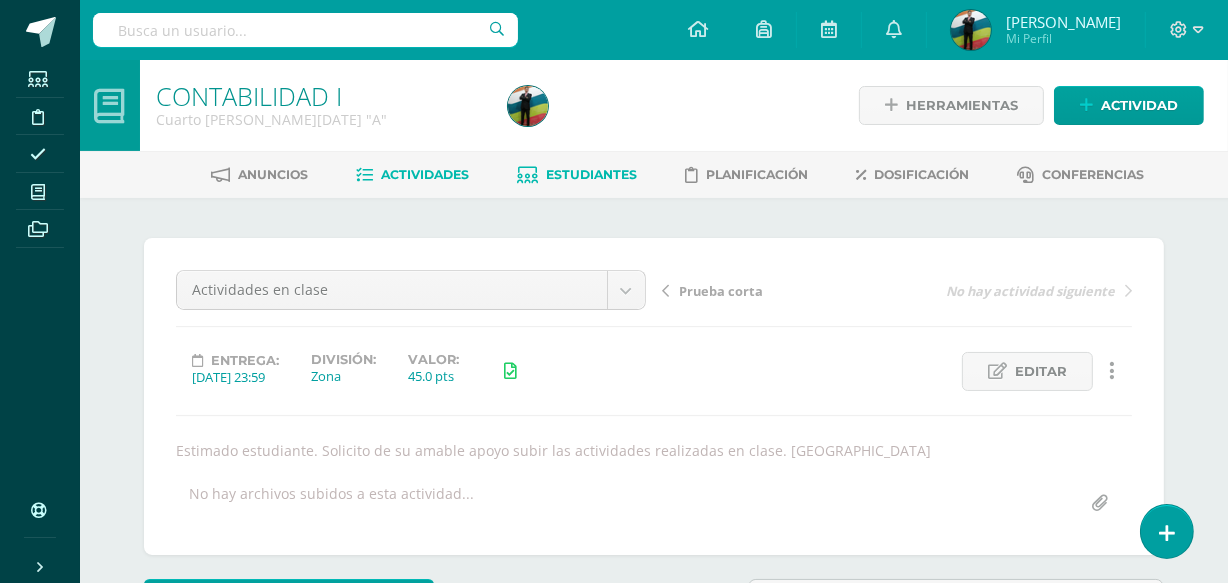 click on "Estudiantes" at bounding box center (578, 175) 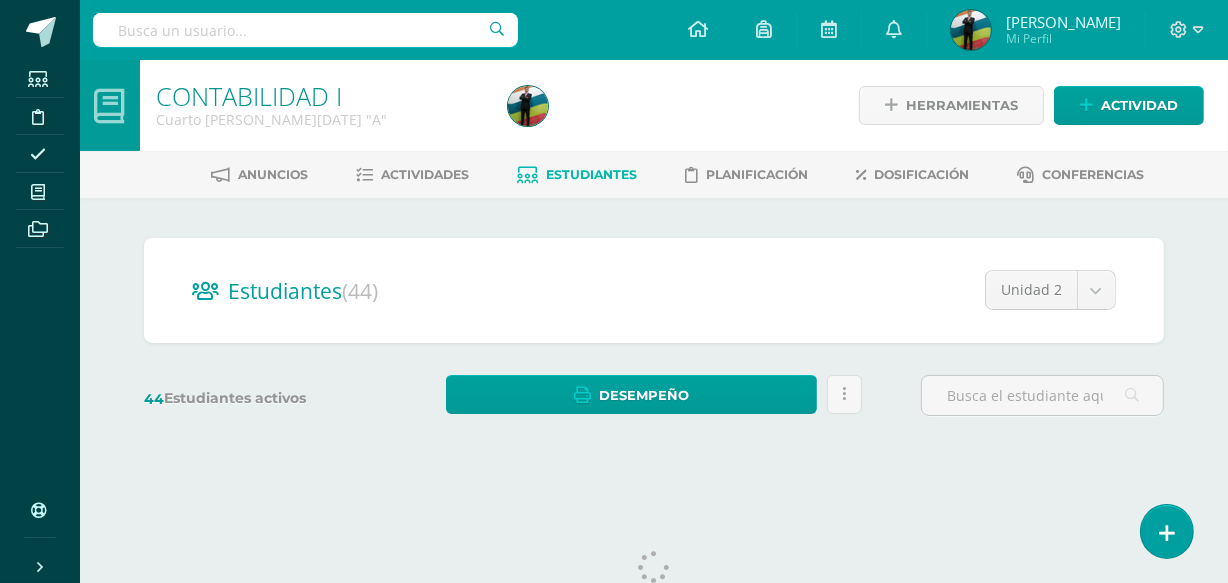 scroll, scrollTop: 0, scrollLeft: 0, axis: both 